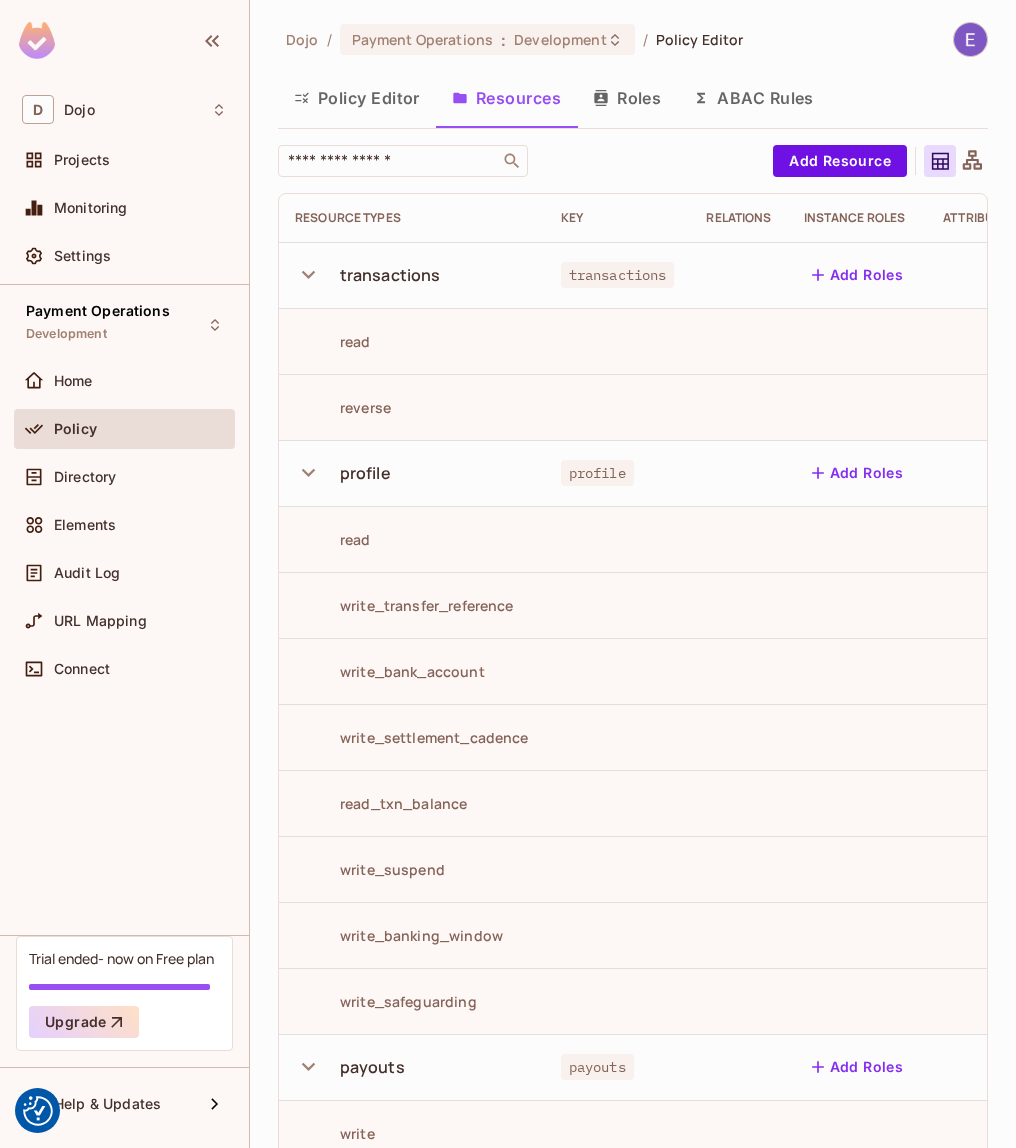 scroll, scrollTop: 0, scrollLeft: 0, axis: both 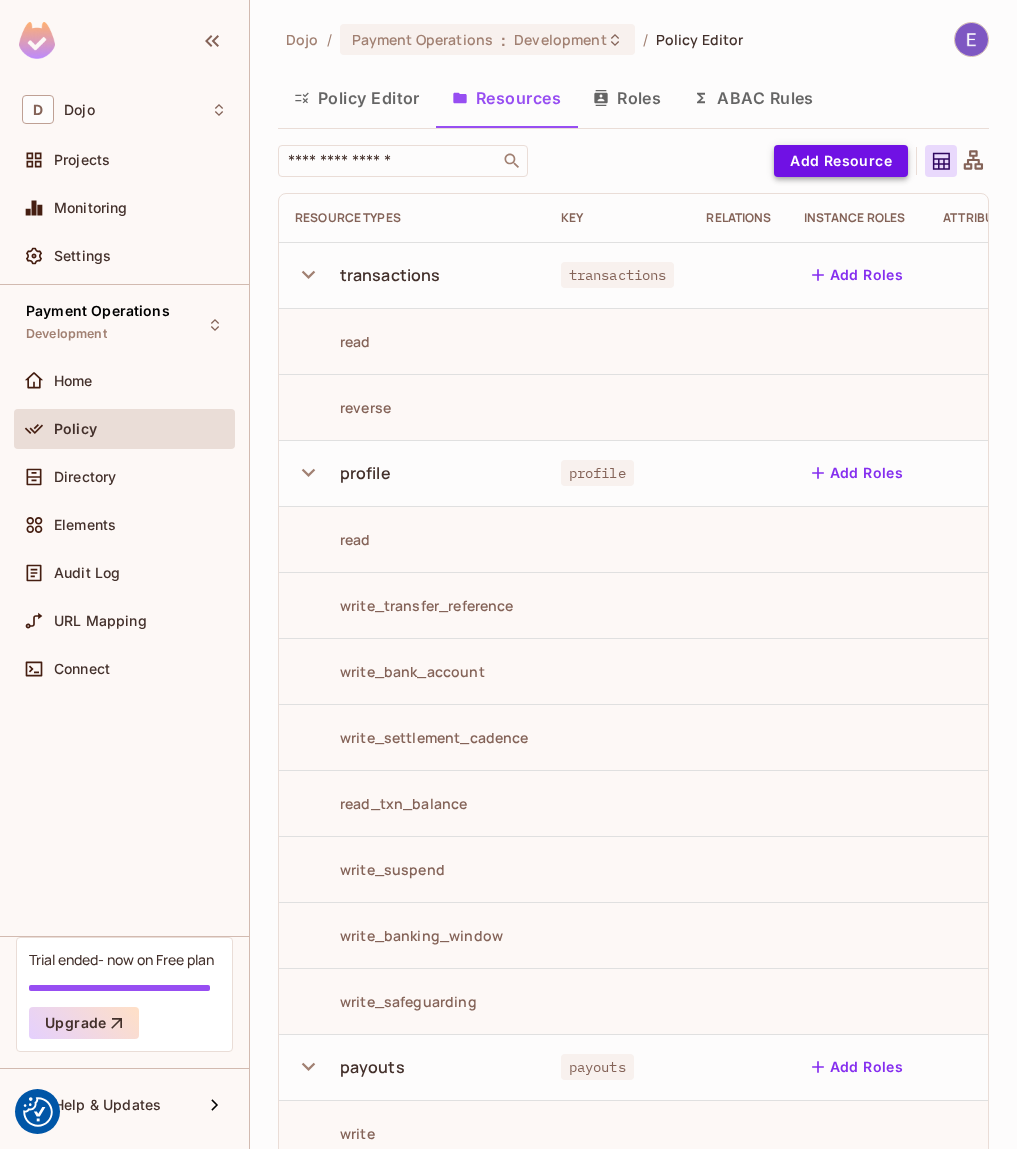 click on "Add Resource" at bounding box center [841, 161] 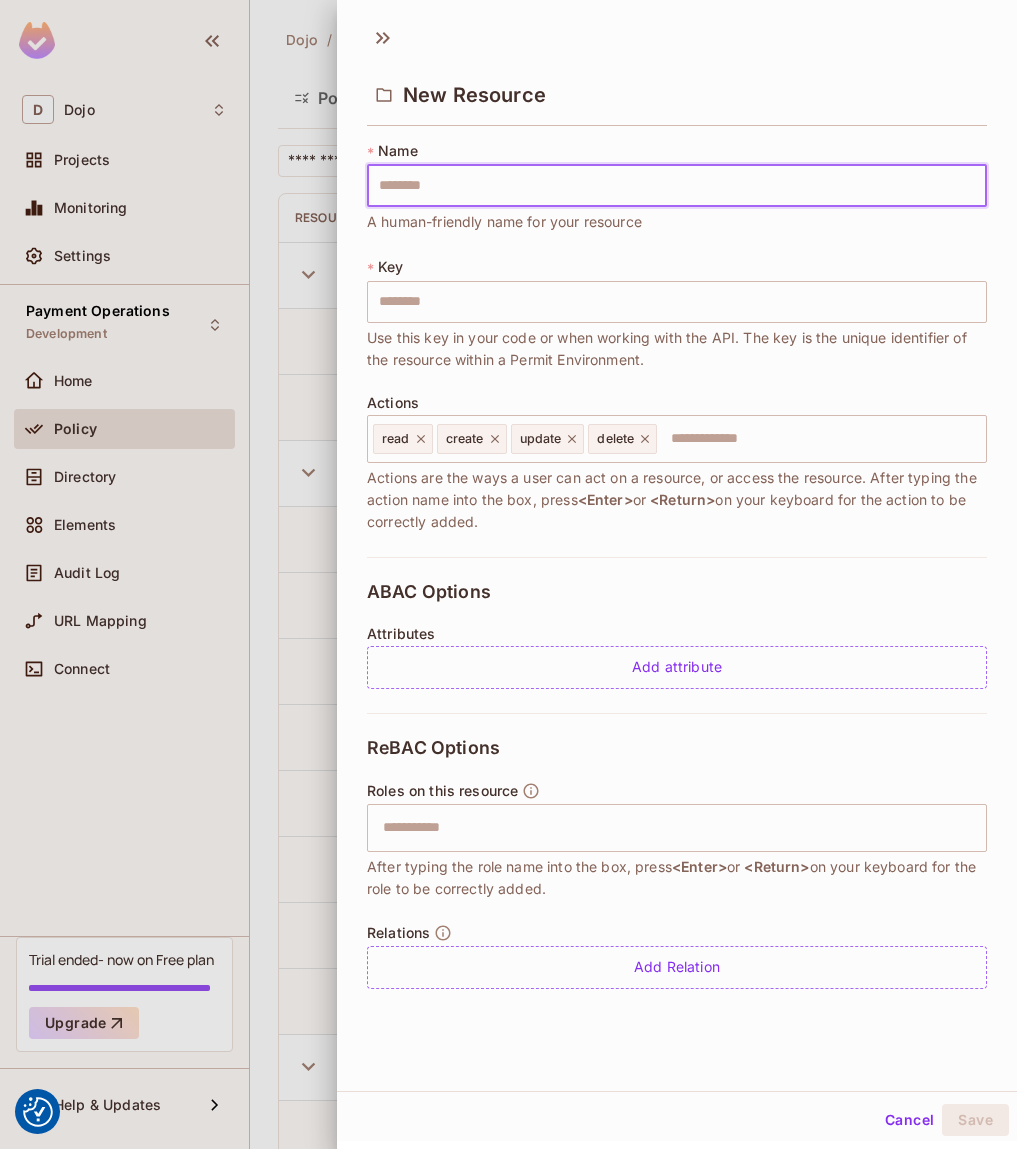 type on "*" 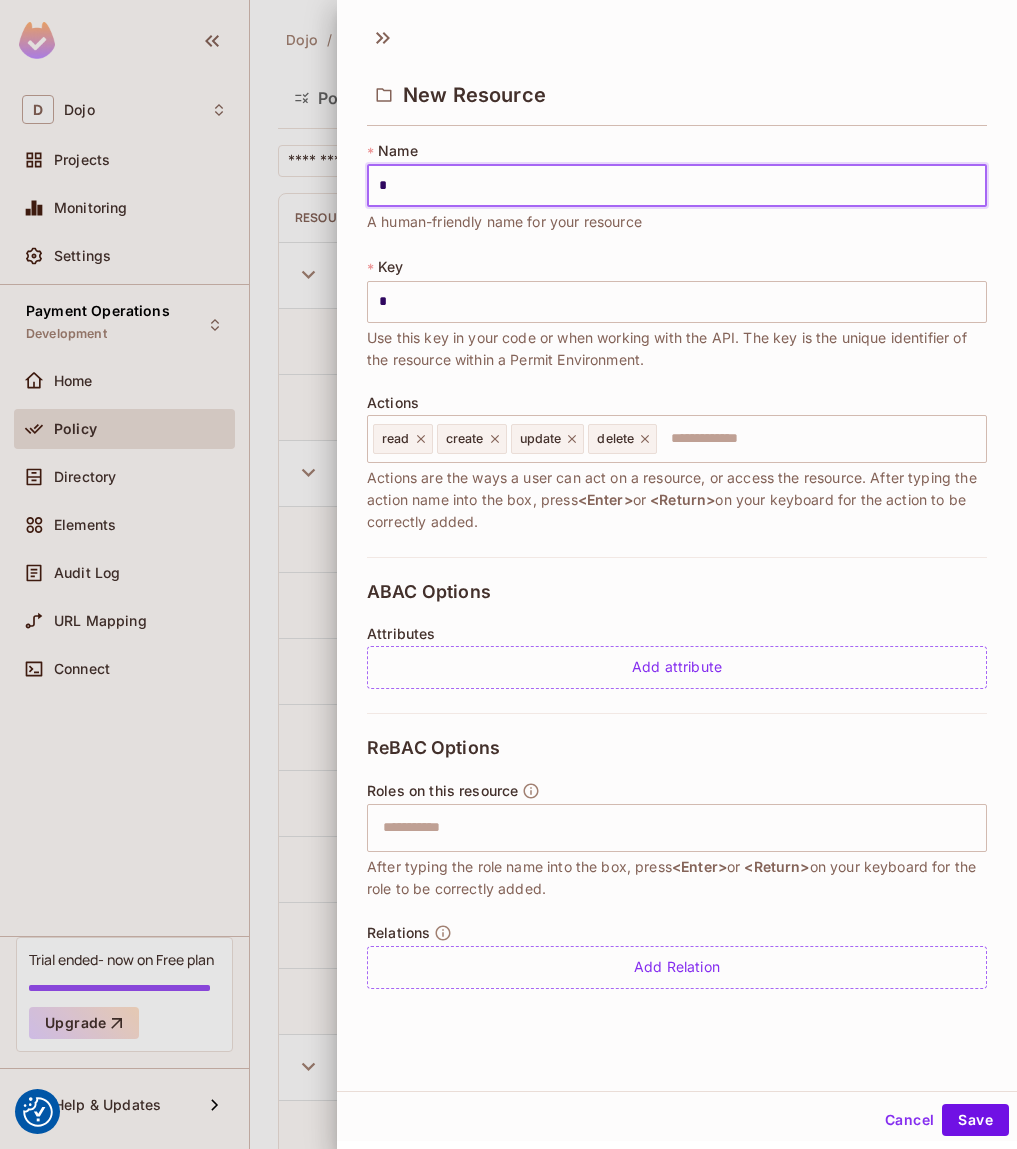 type on "**" 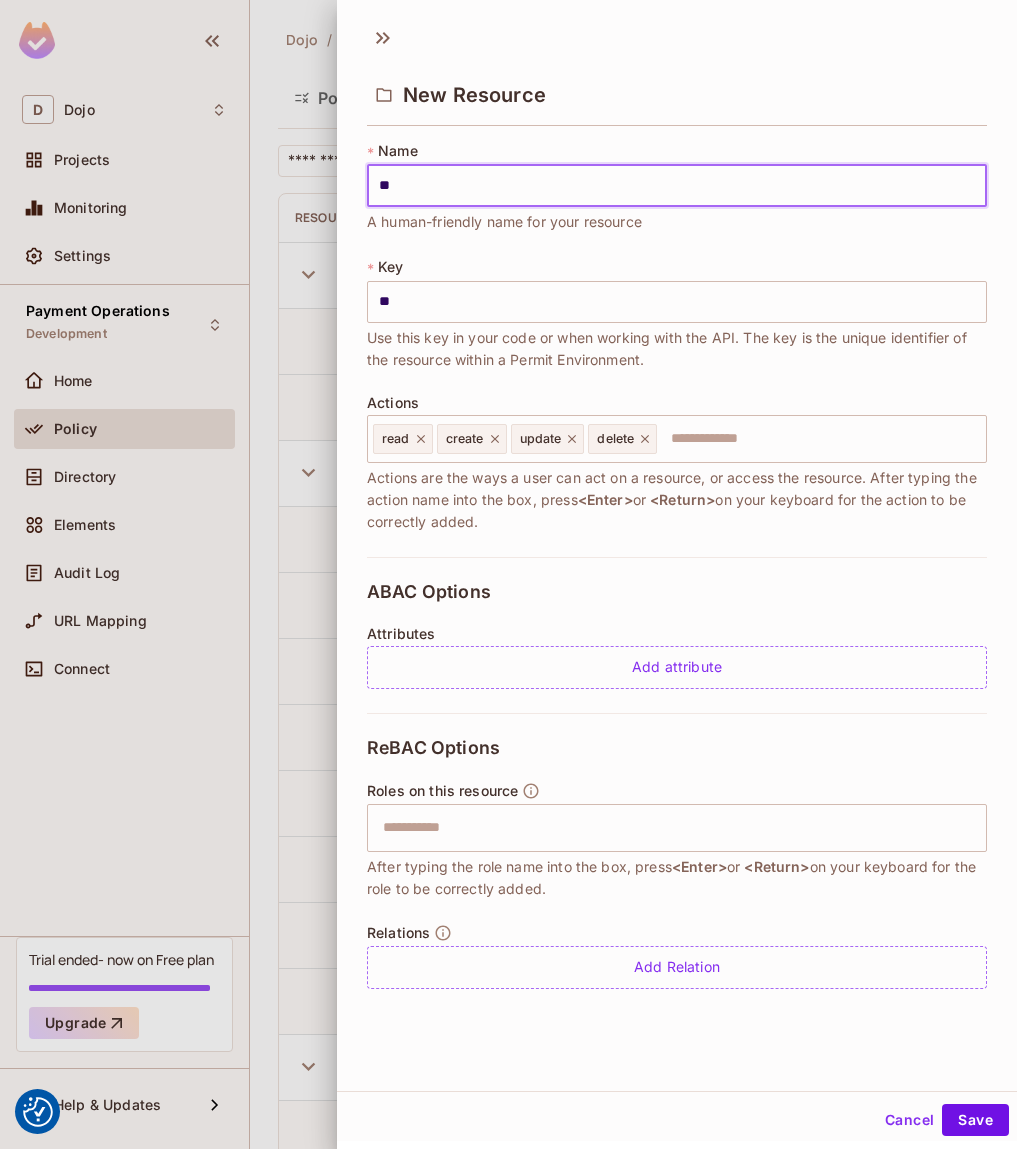 type on "***" 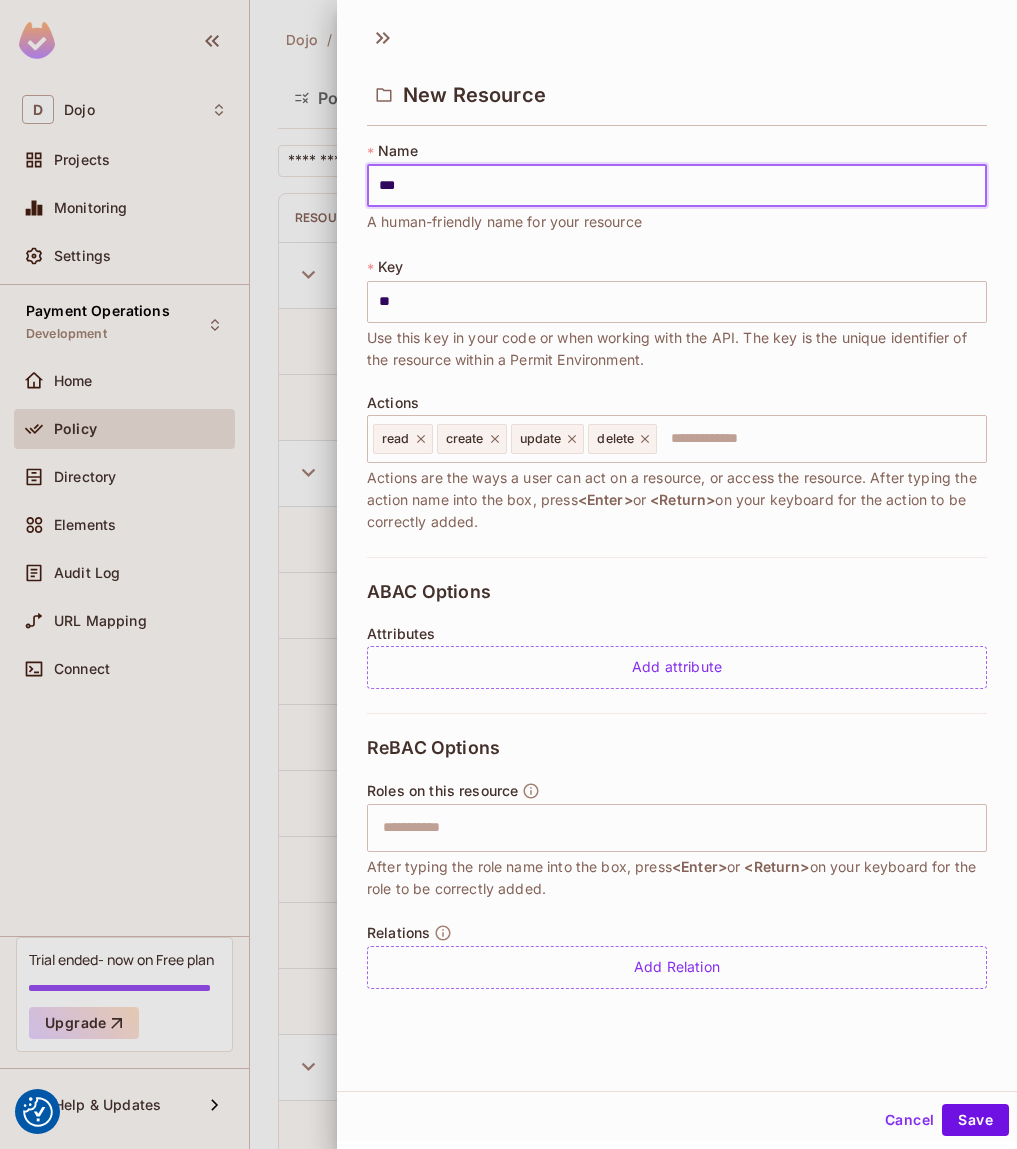 type on "***" 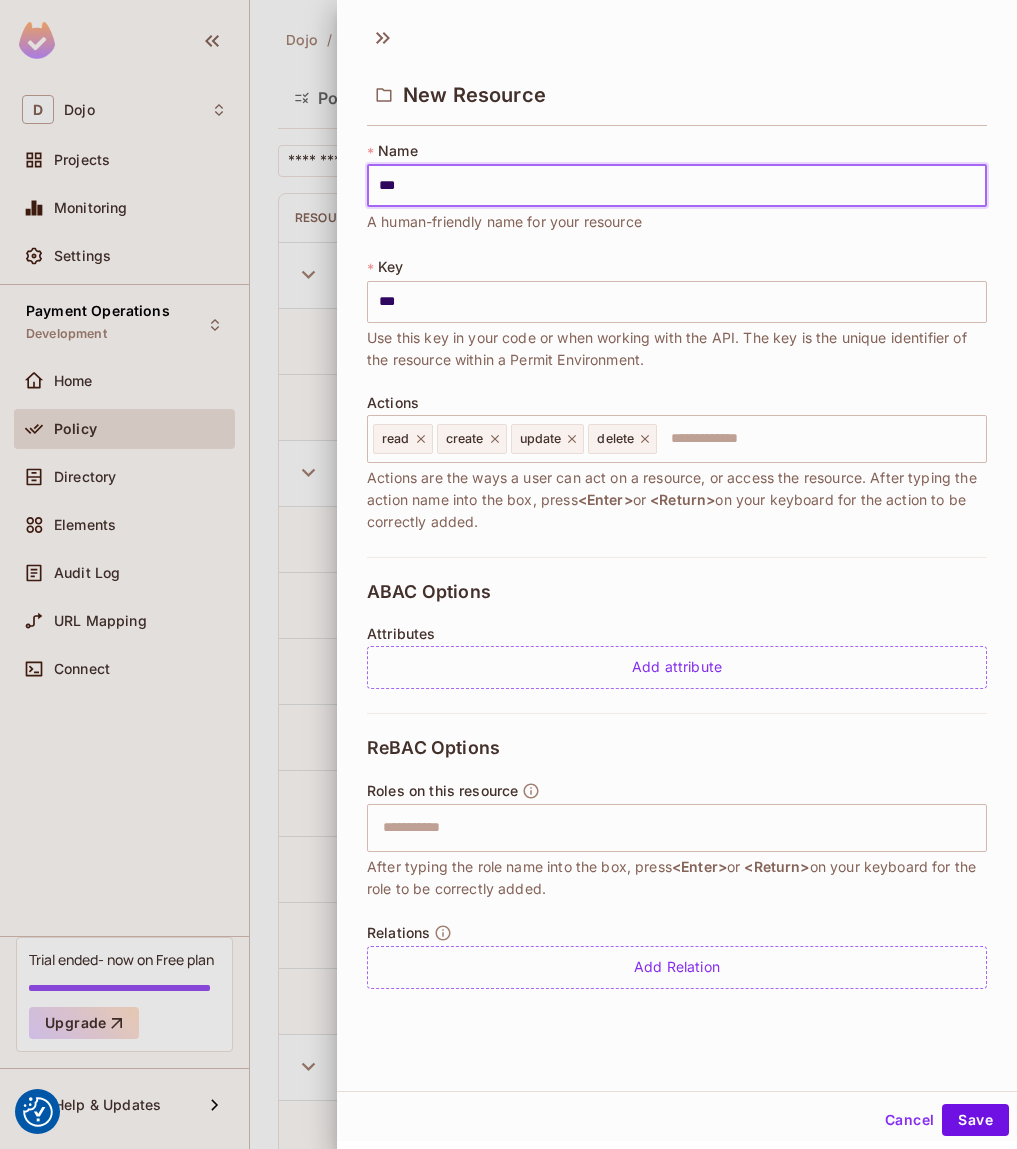 type on "****" 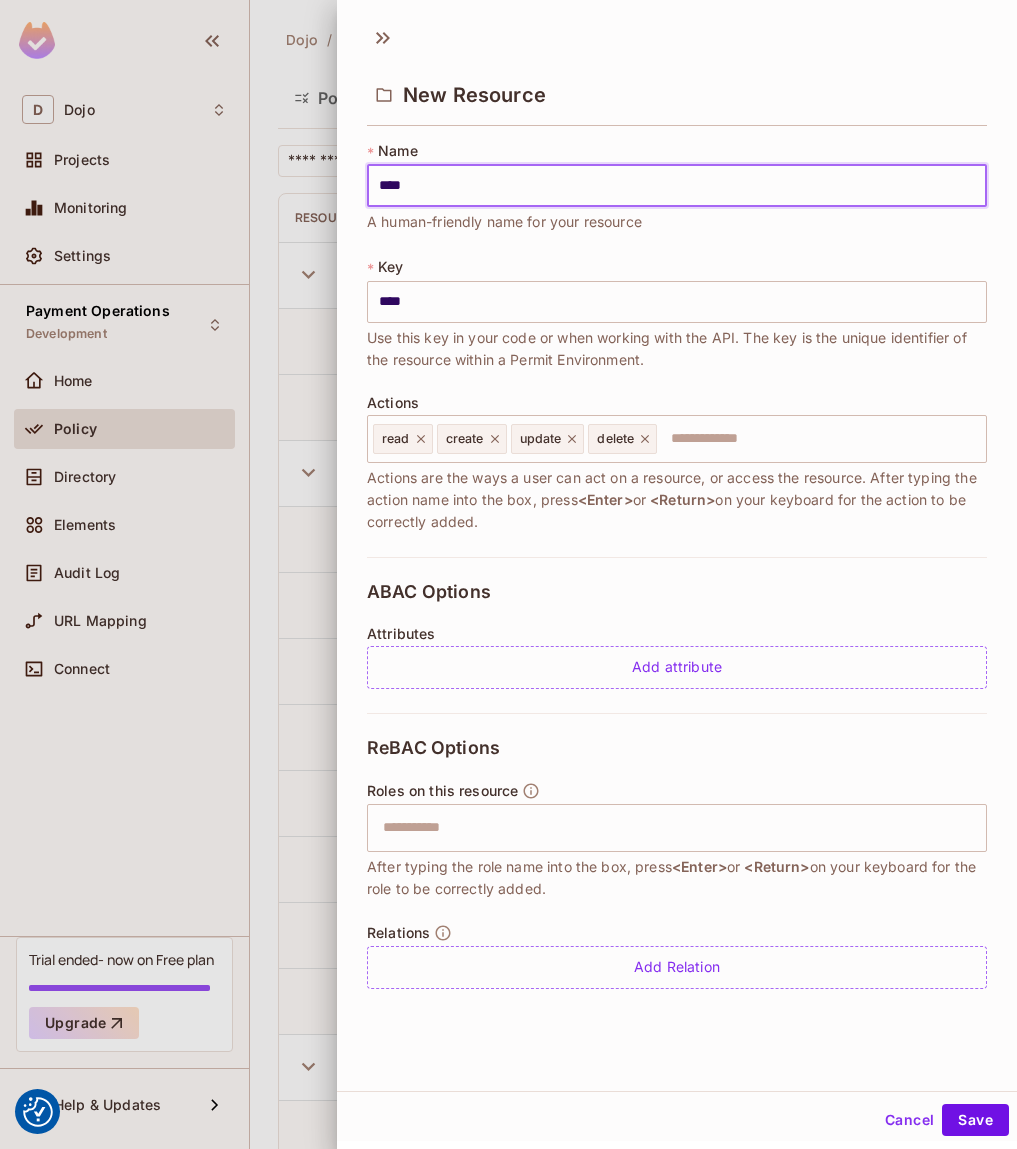 type on "*****" 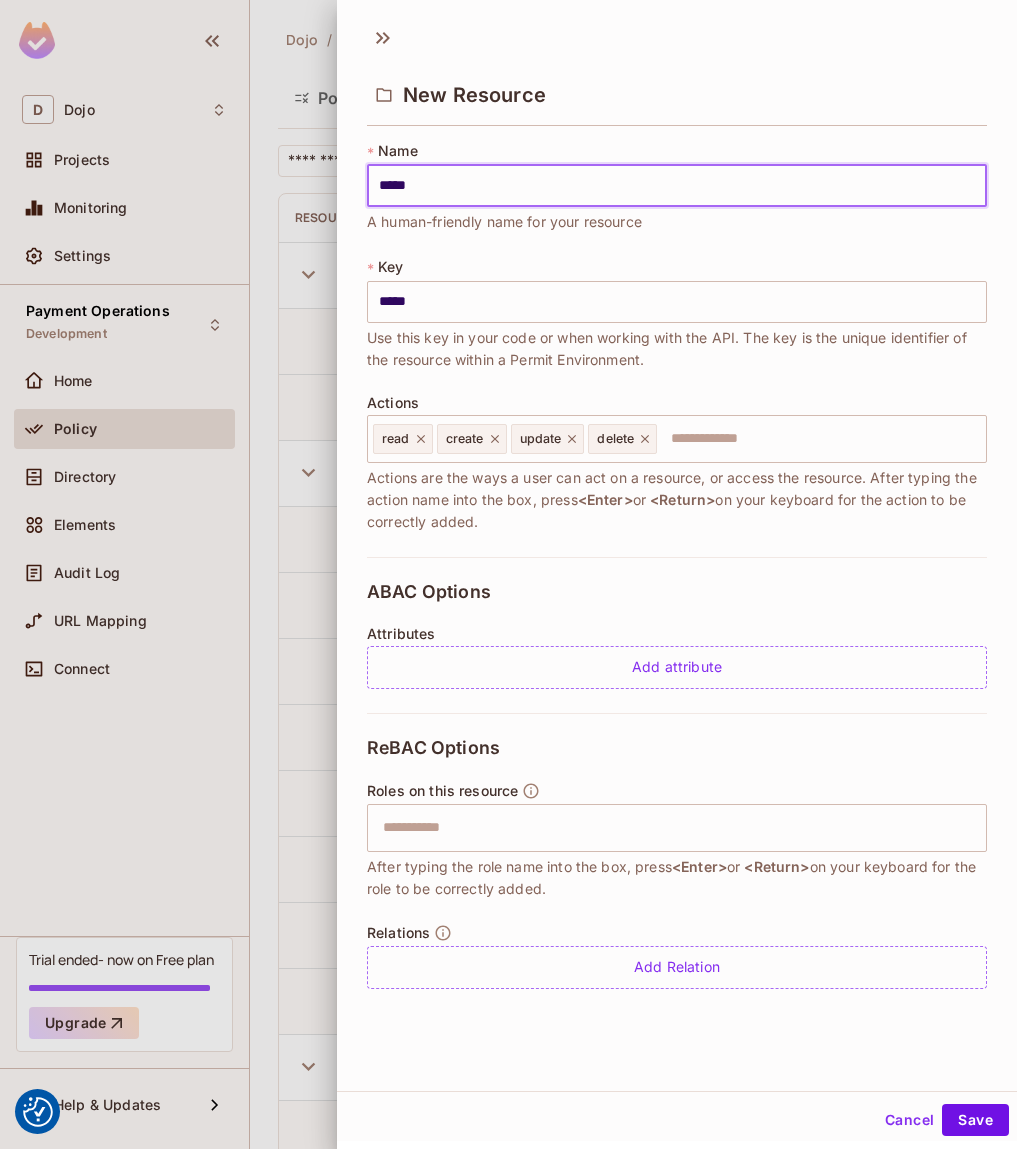 type on "******" 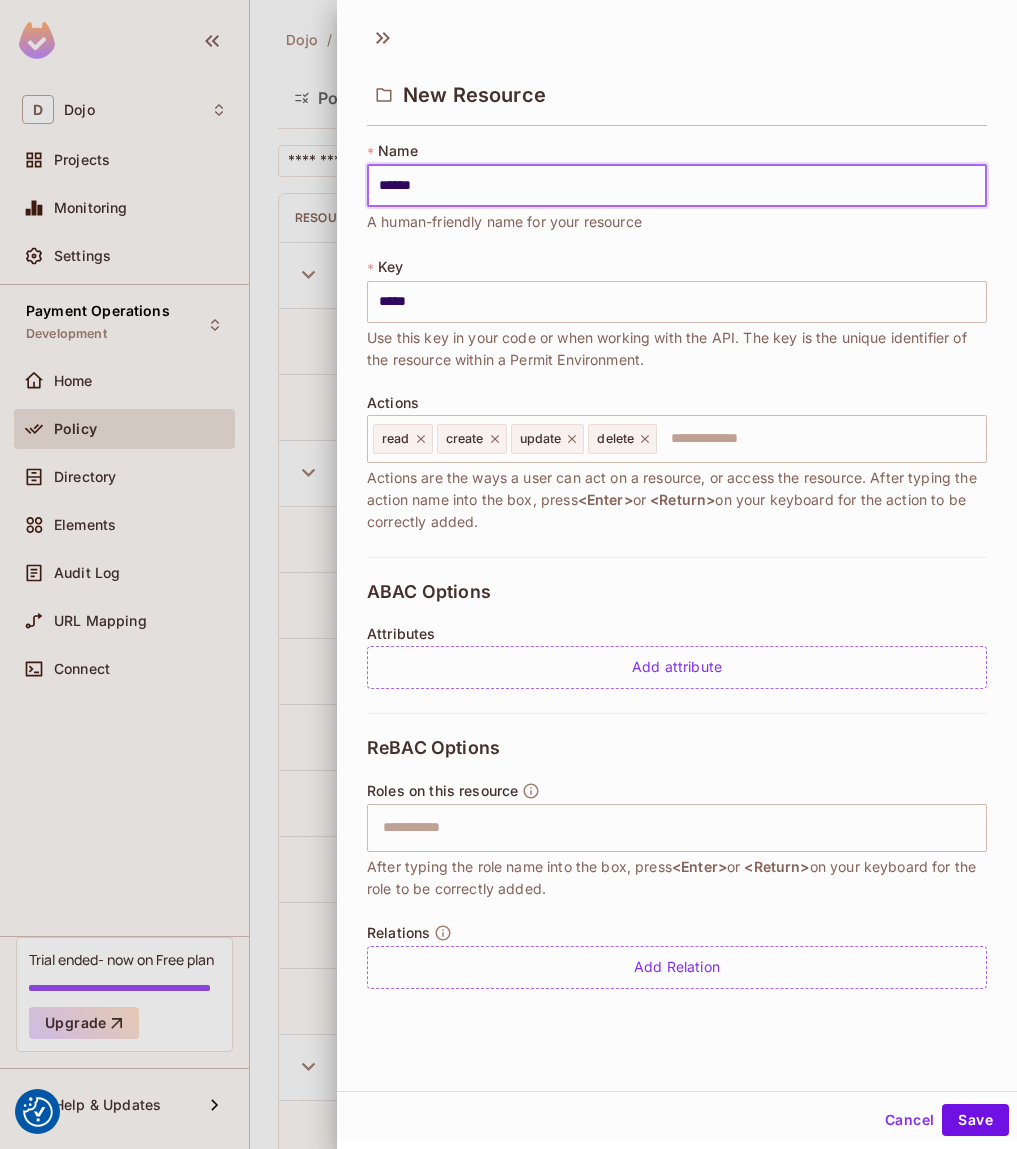 type on "******" 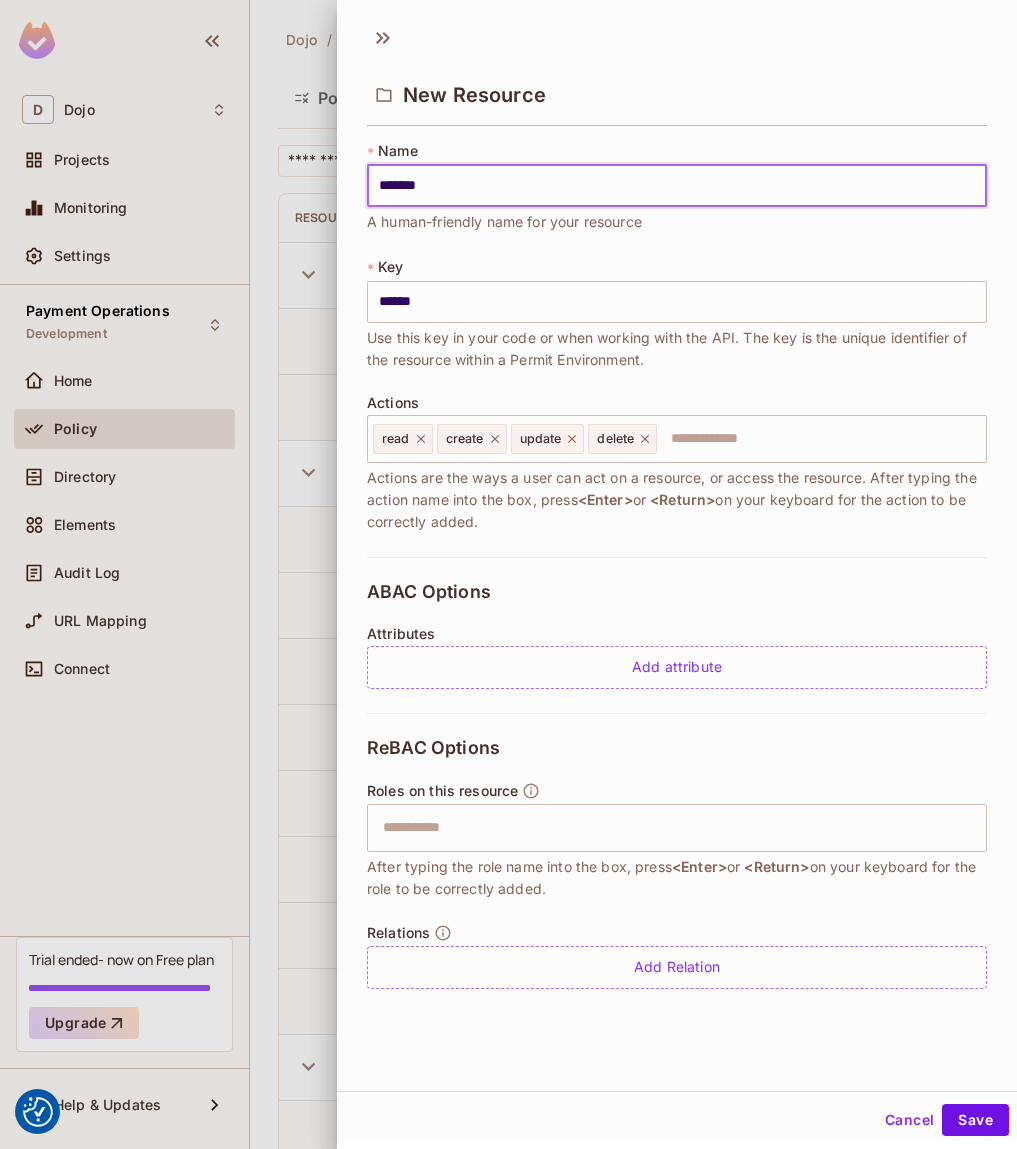 type on "********" 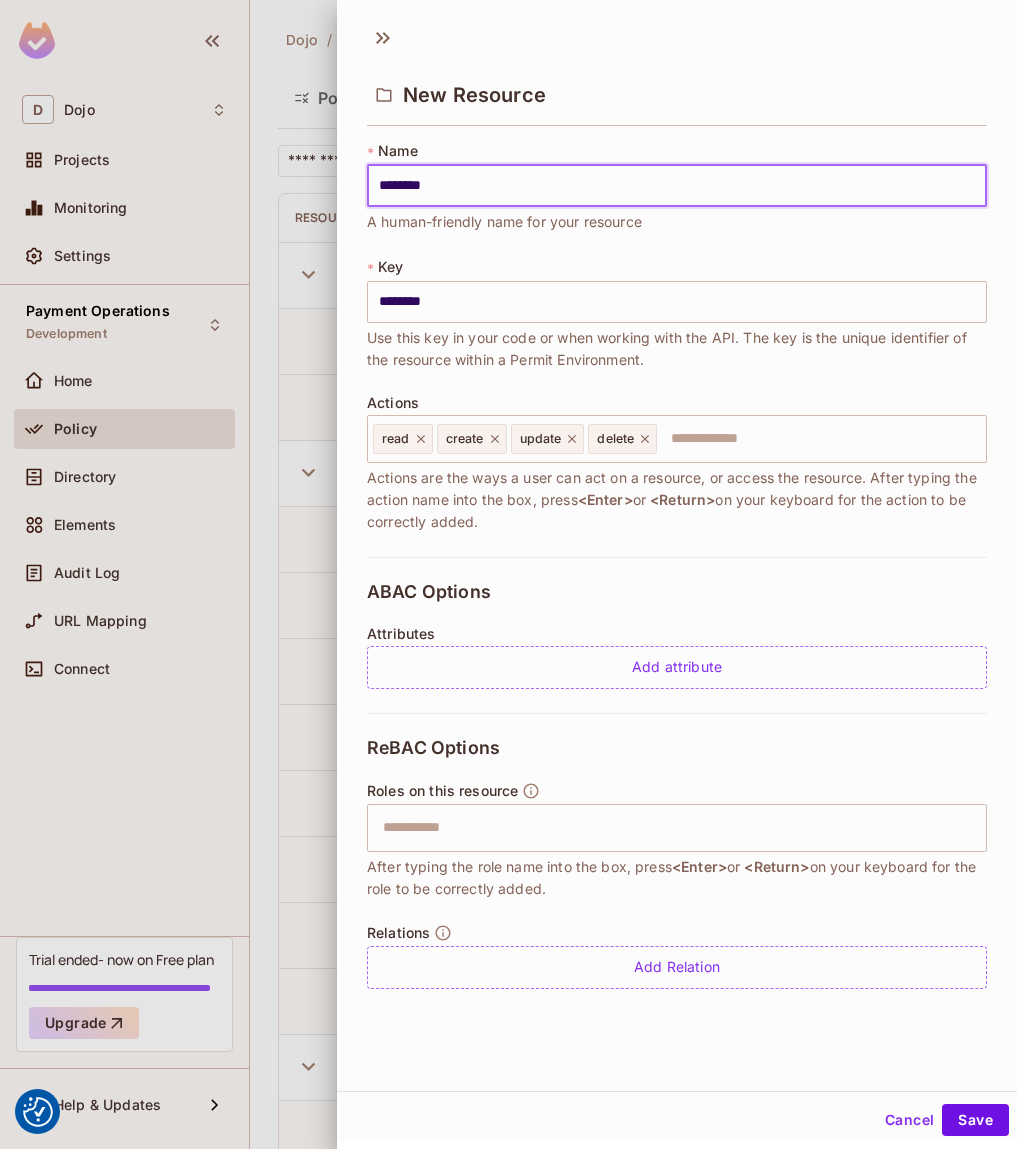 type on "*********" 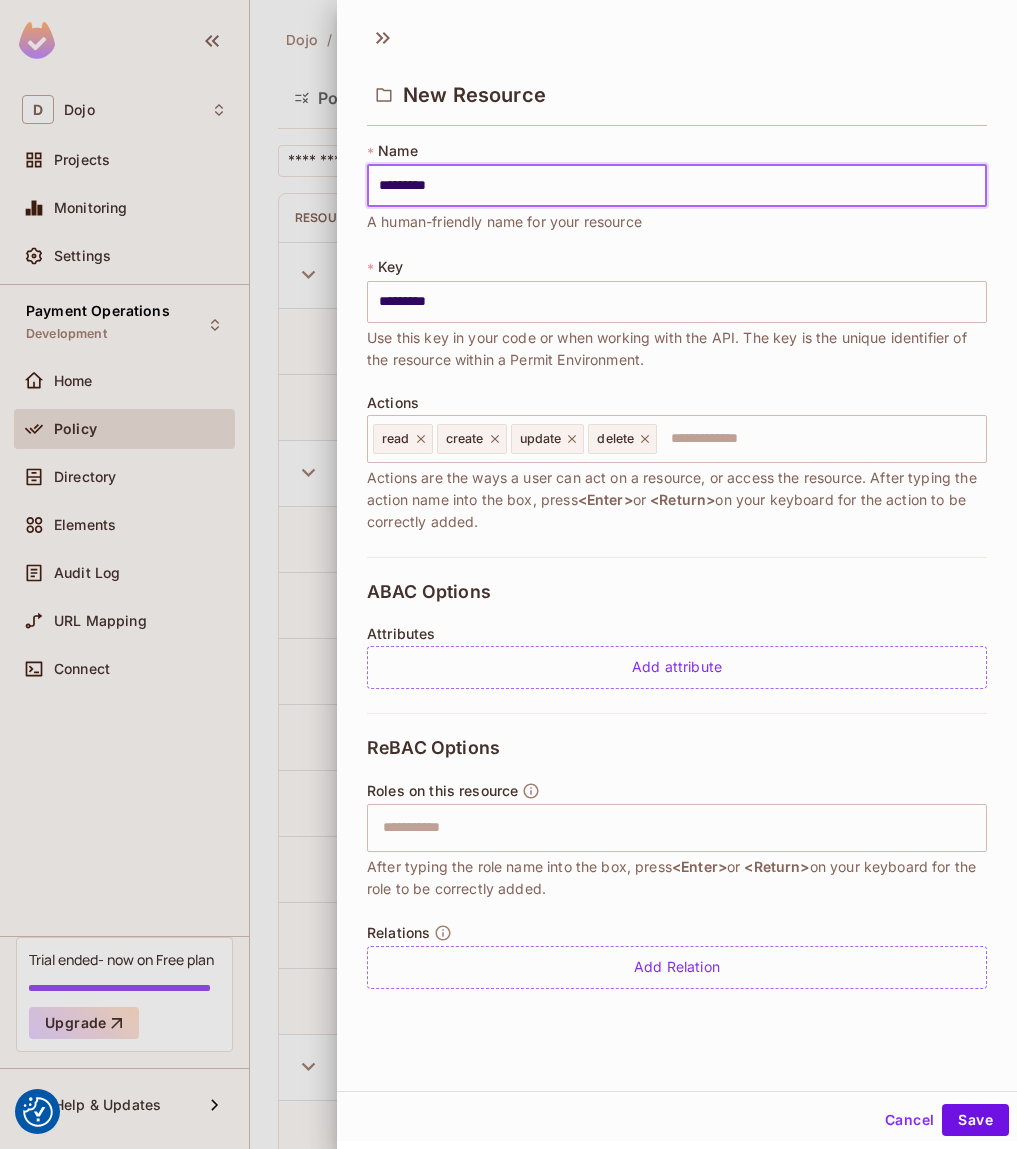 type on "**********" 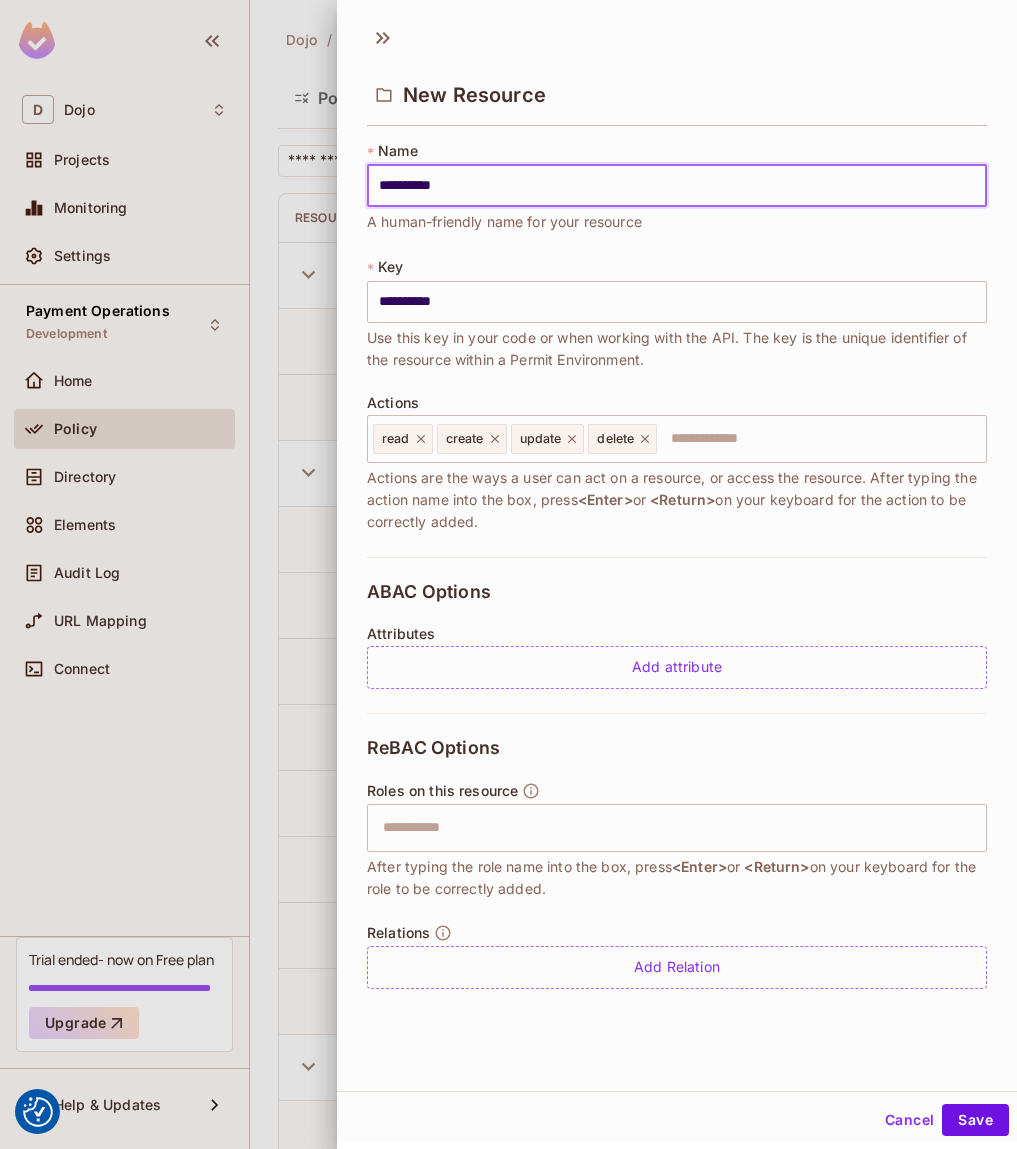 type on "*********" 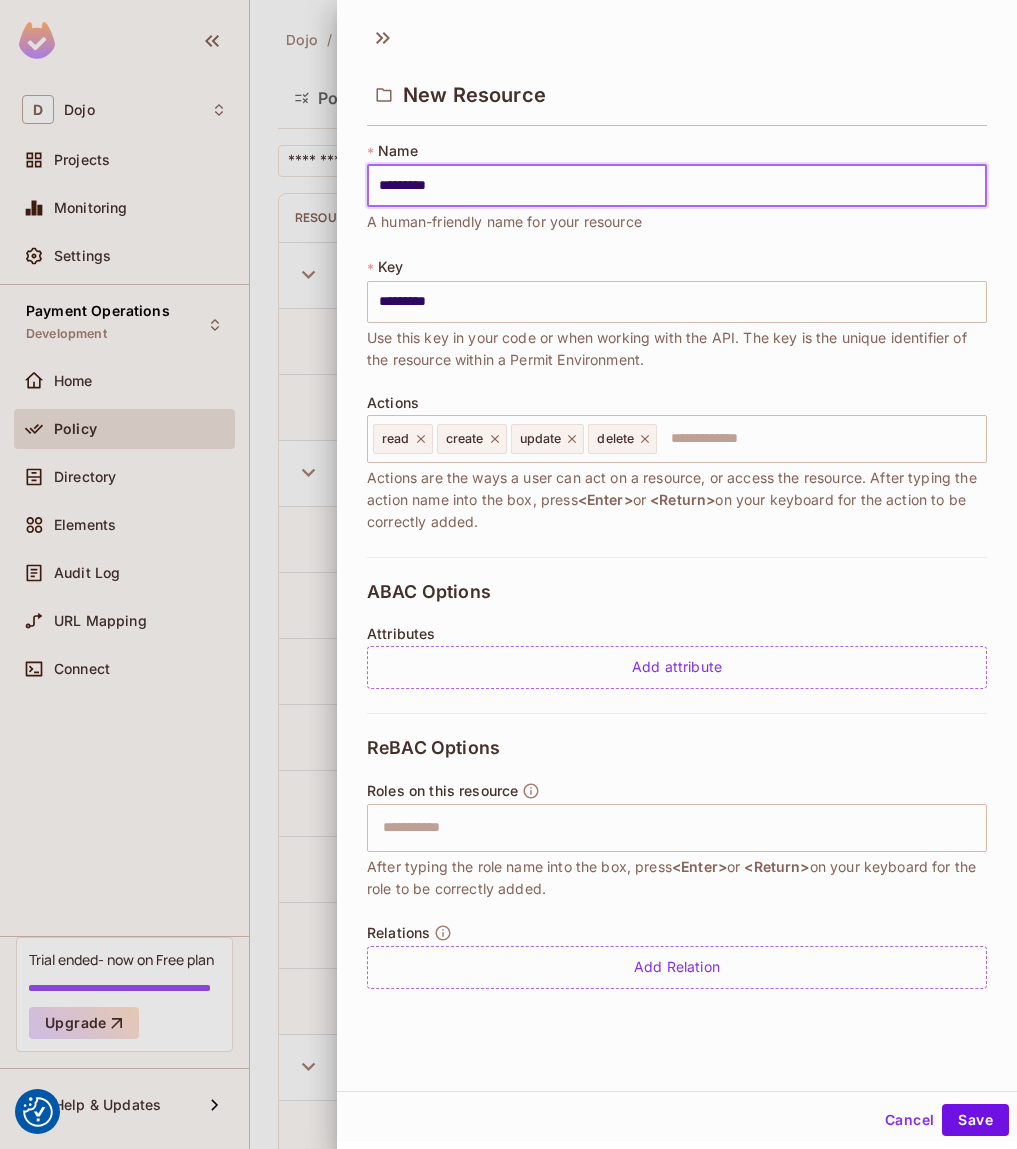 type on "********" 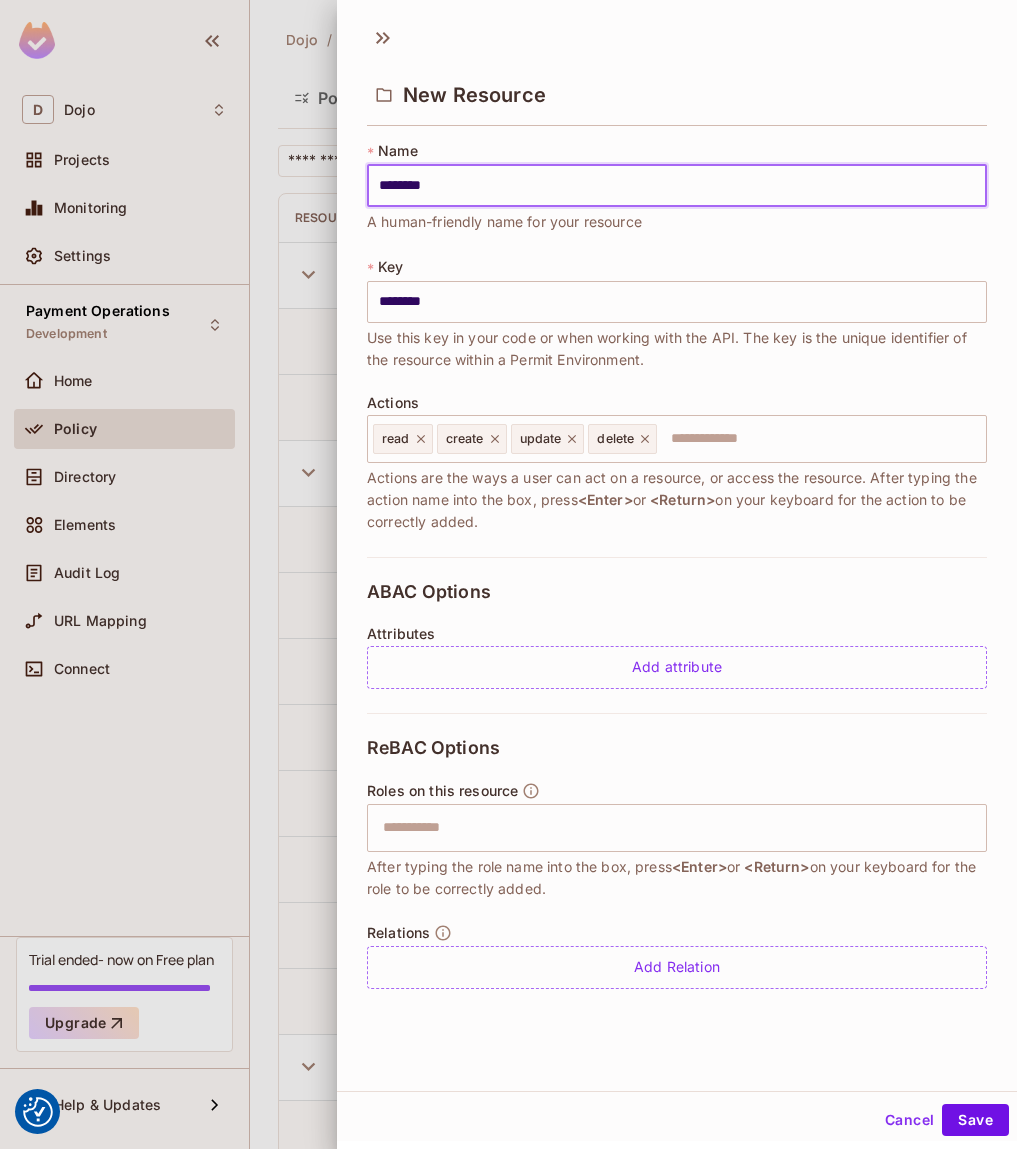type on "******" 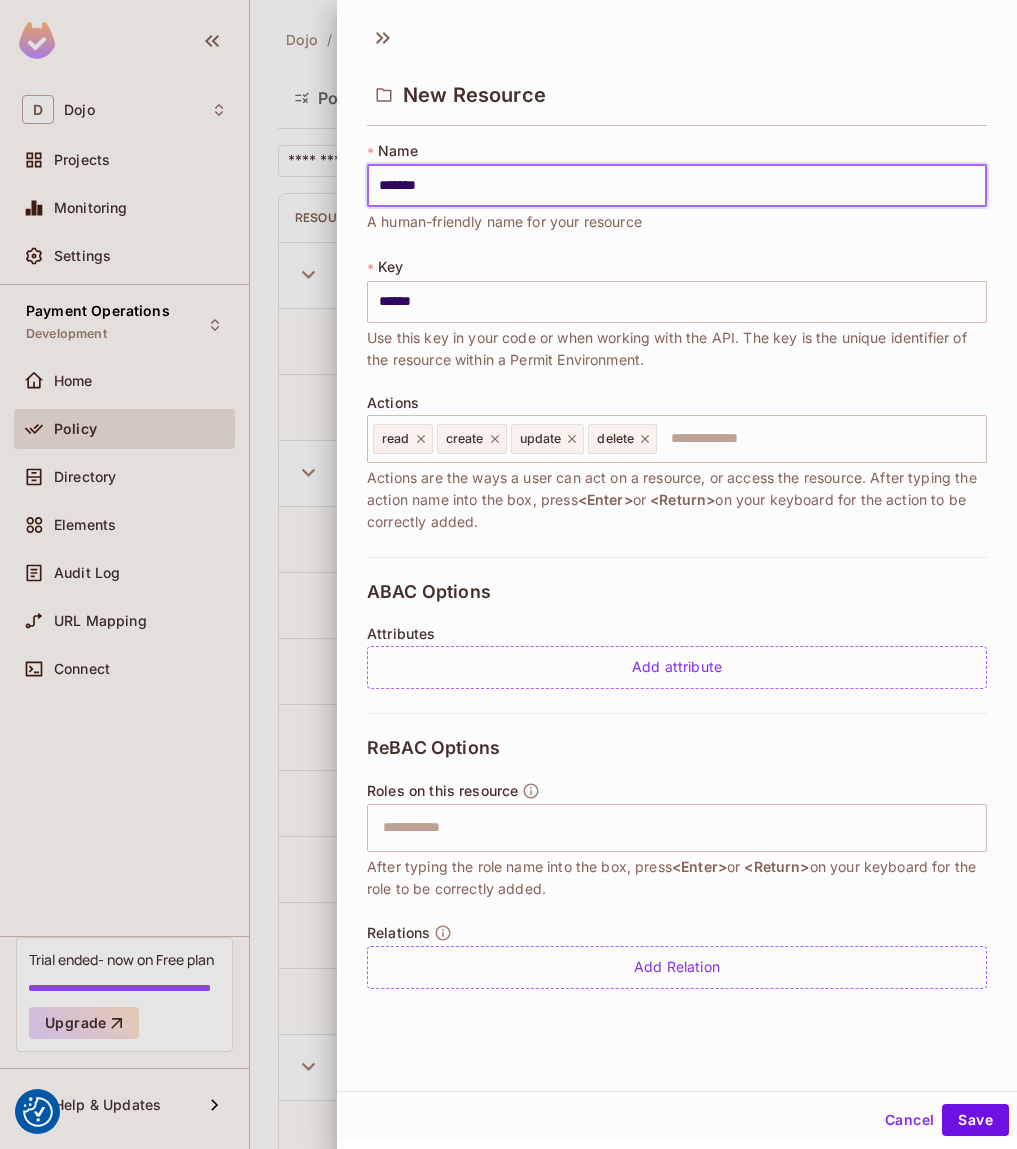 type on "********" 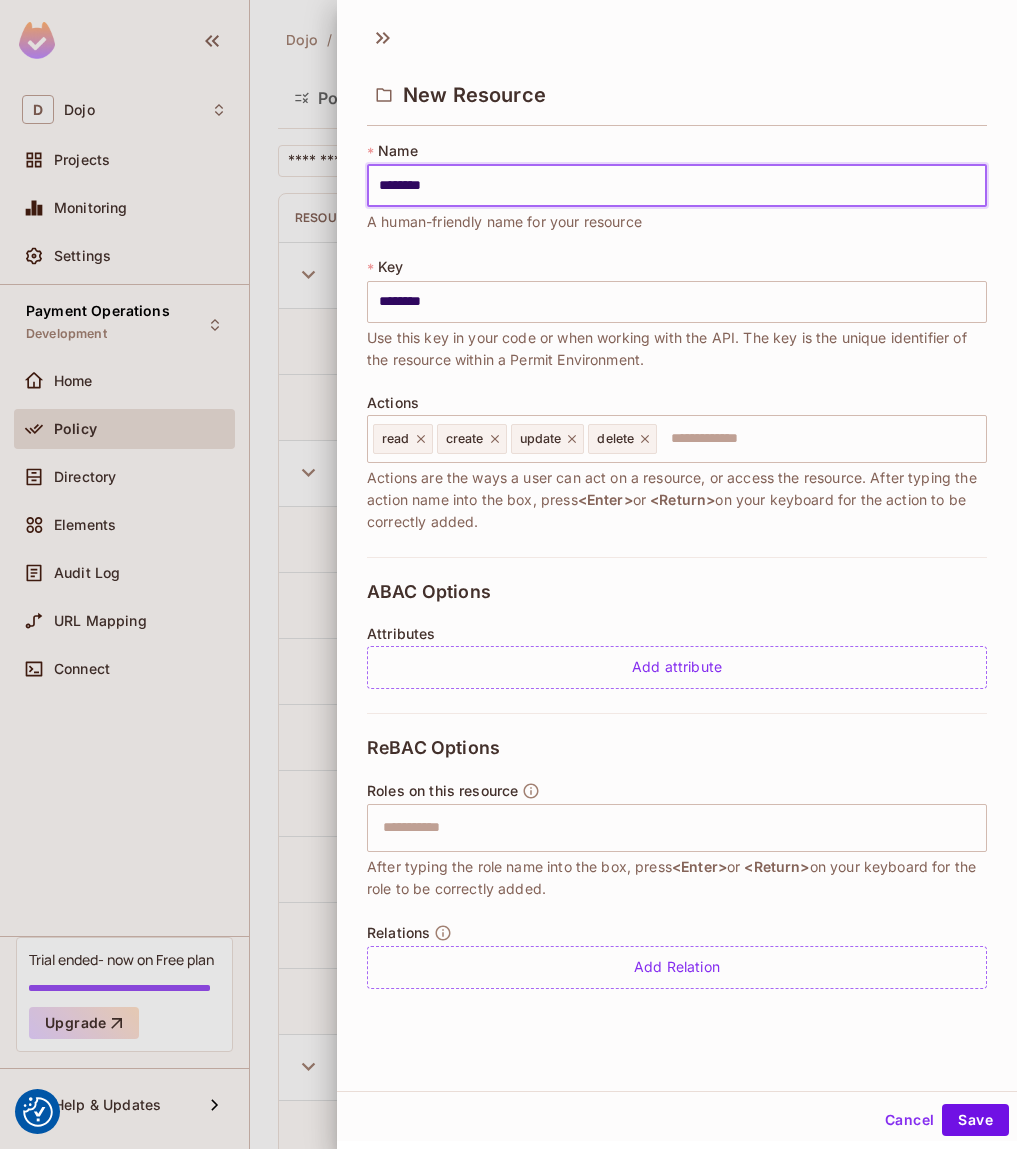 type on "*********" 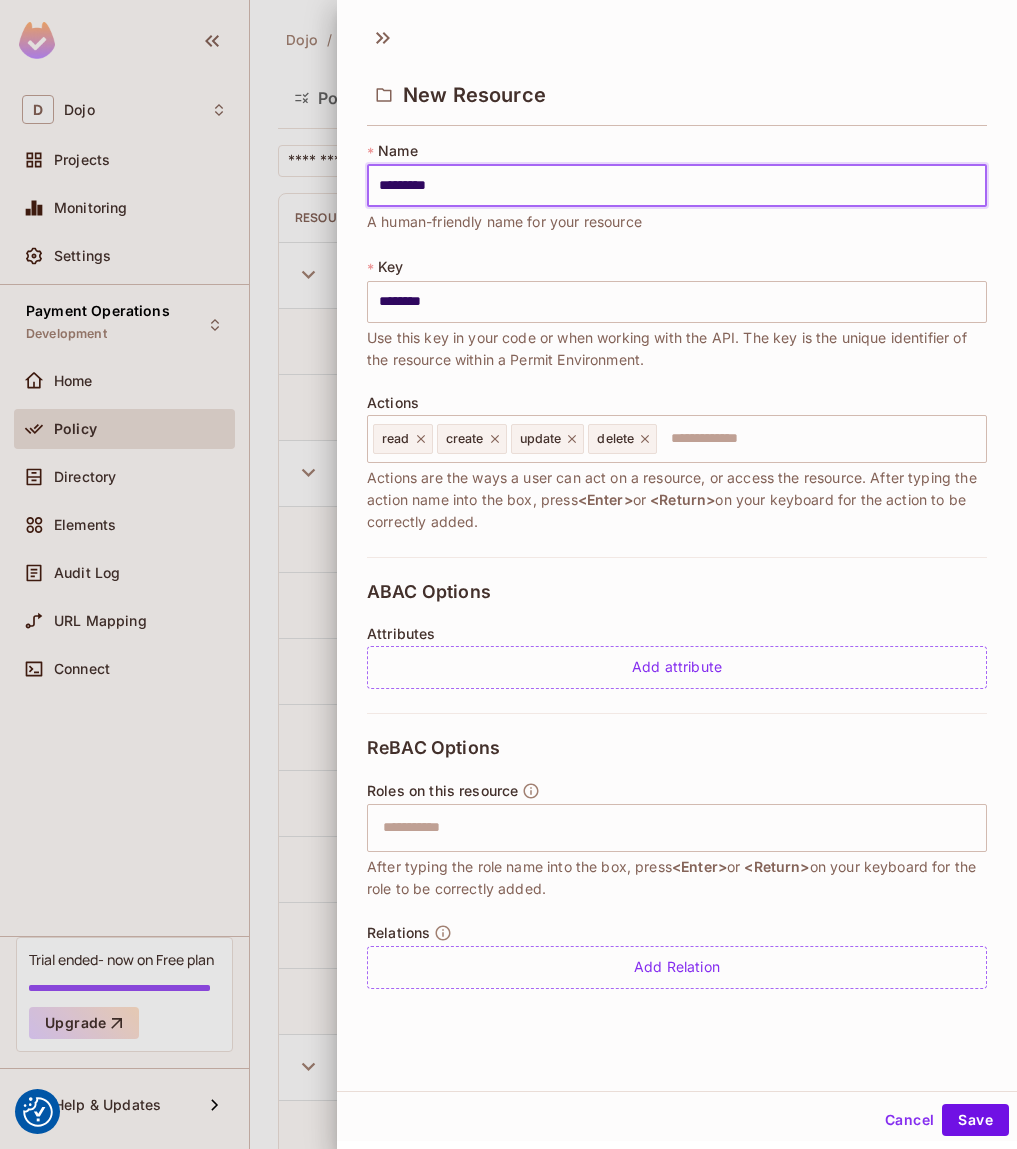 type on "*********" 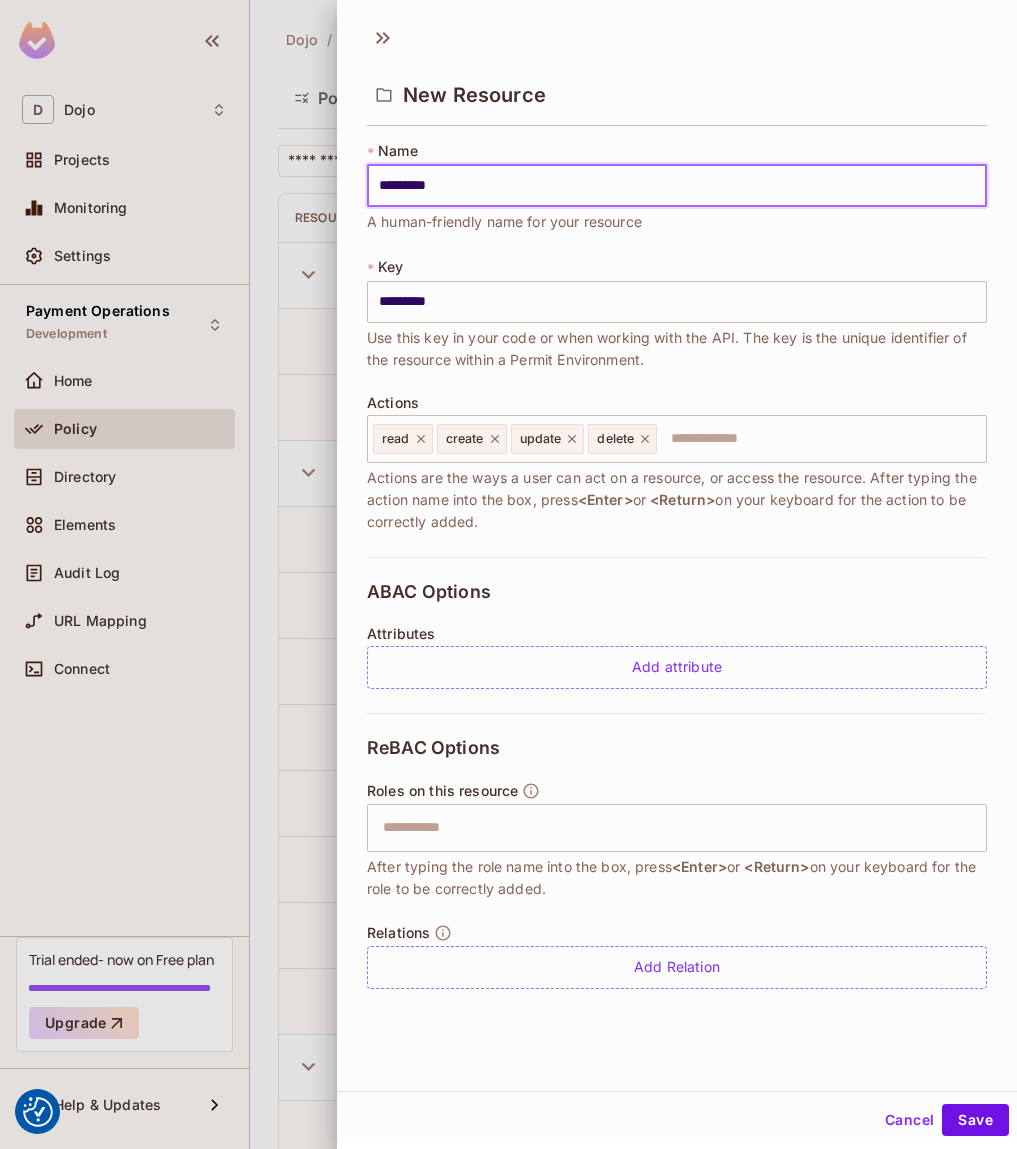 type on "**********" 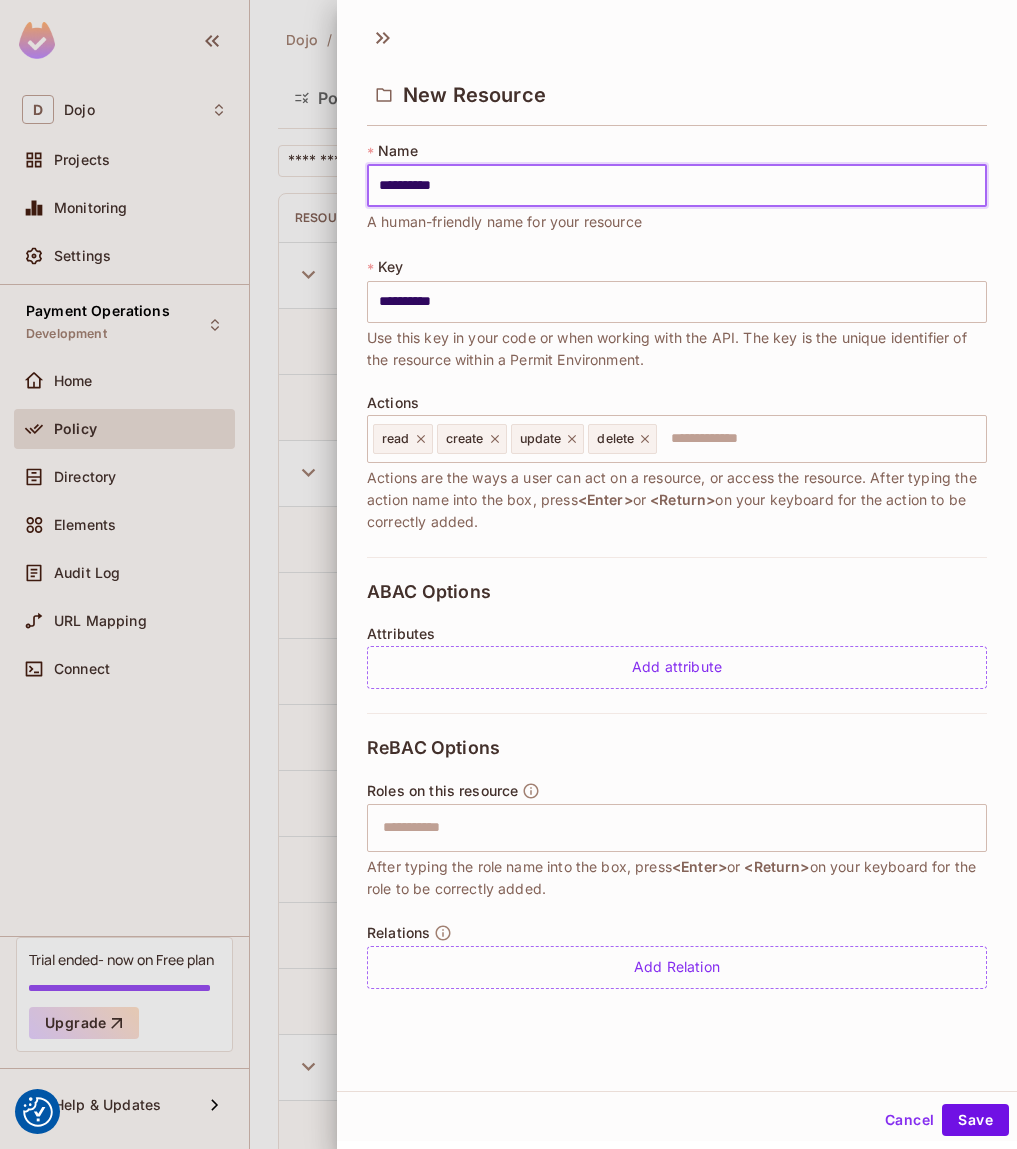 type on "**********" 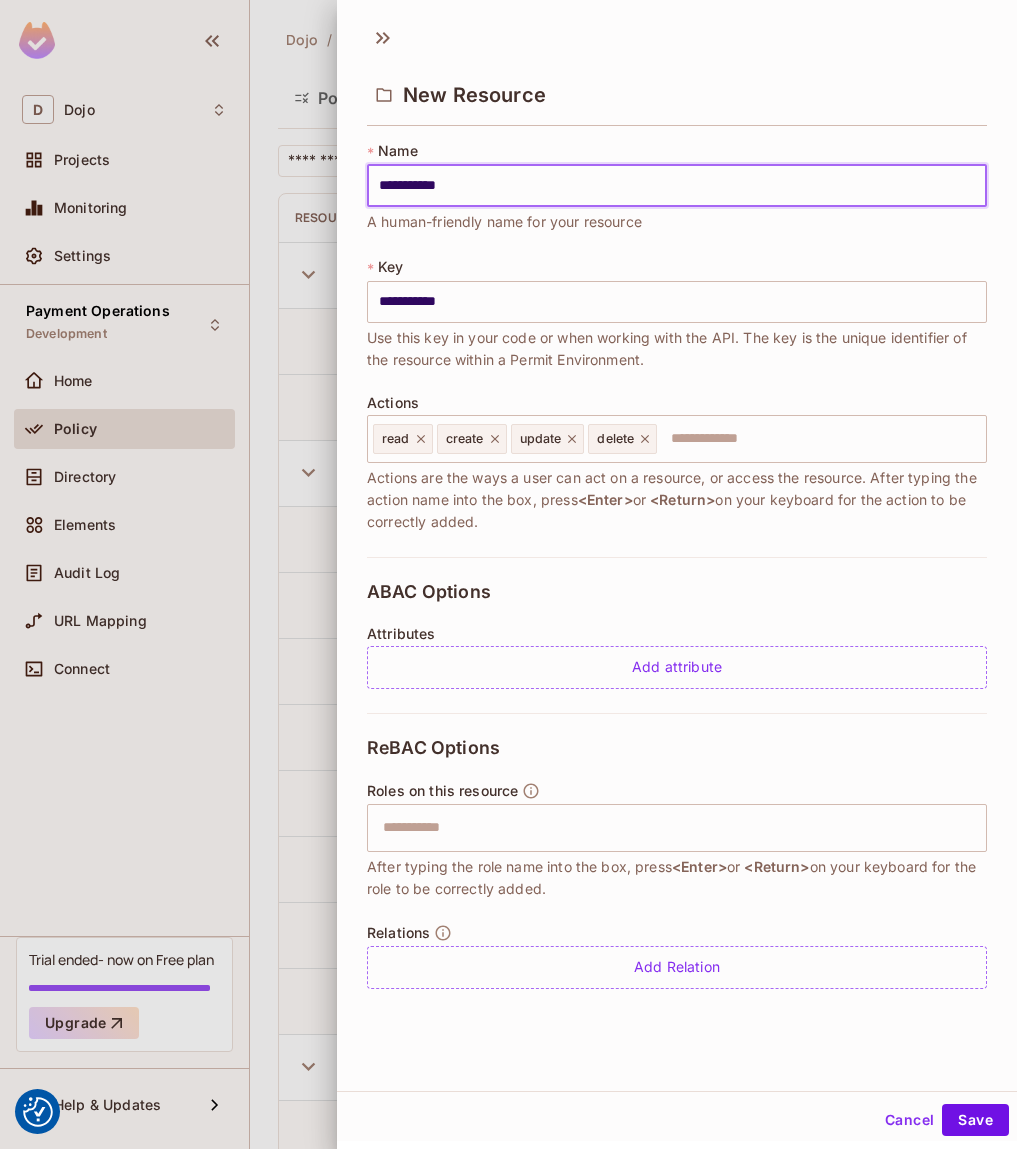 type on "**********" 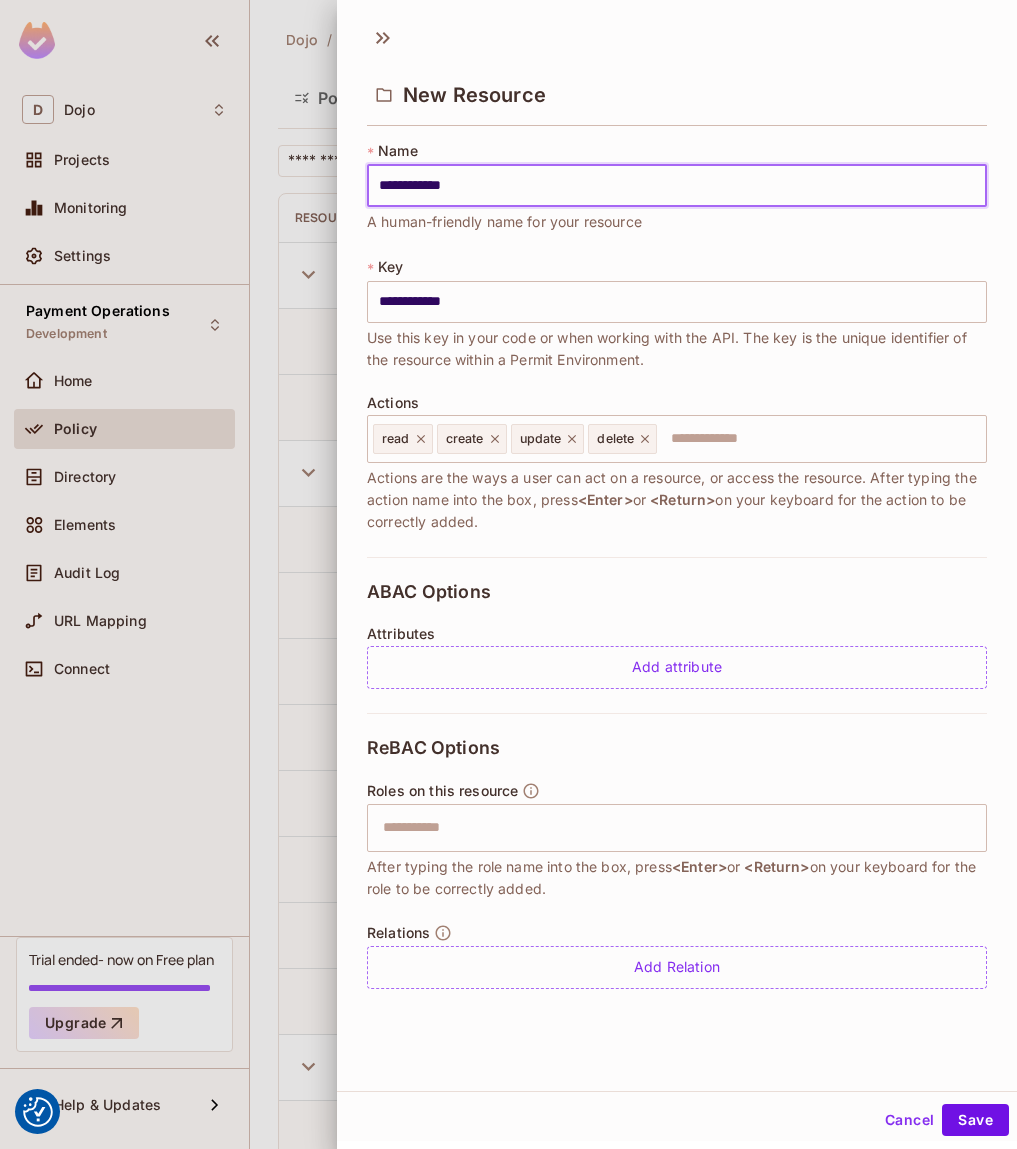 type on "**********" 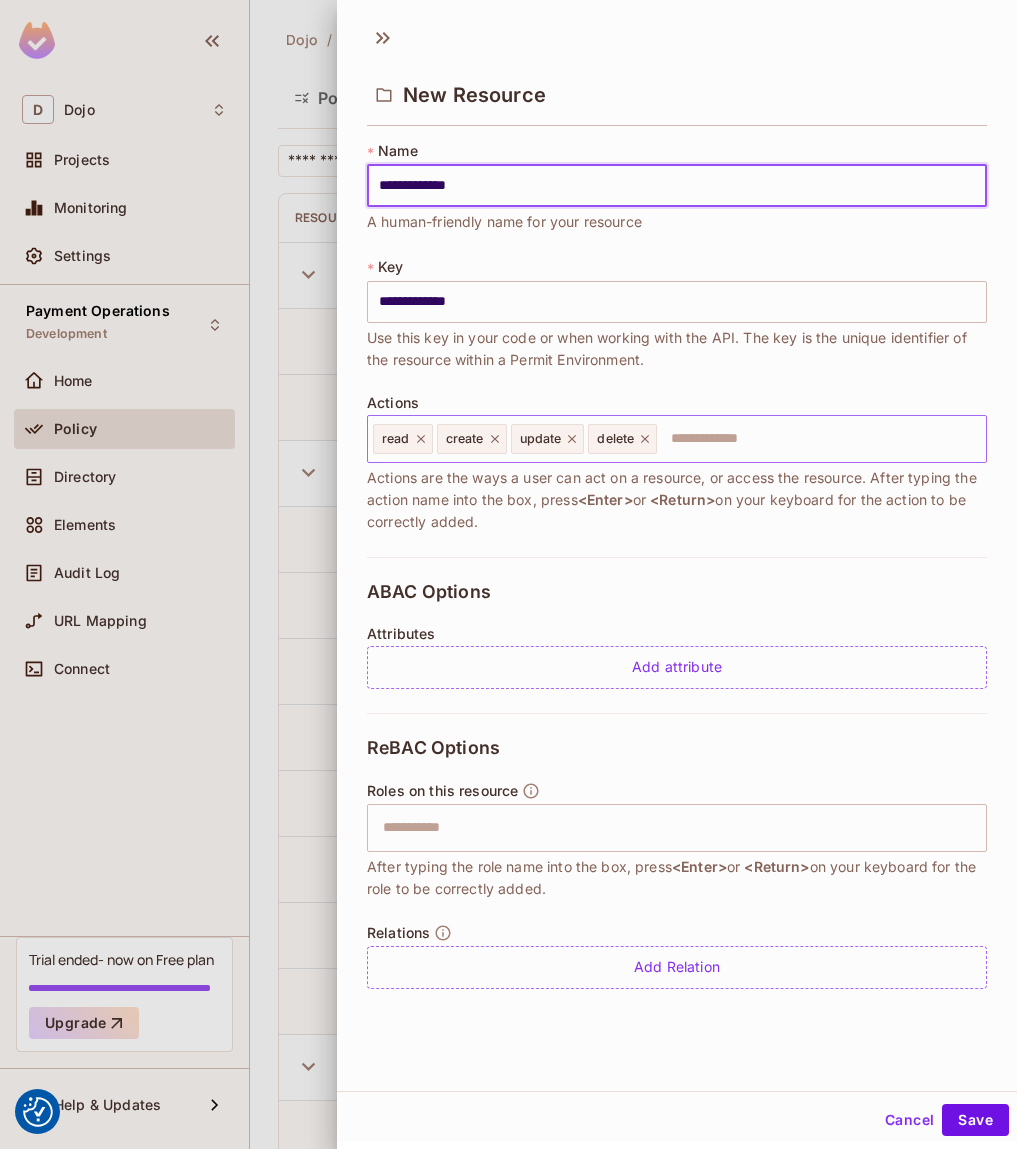 click 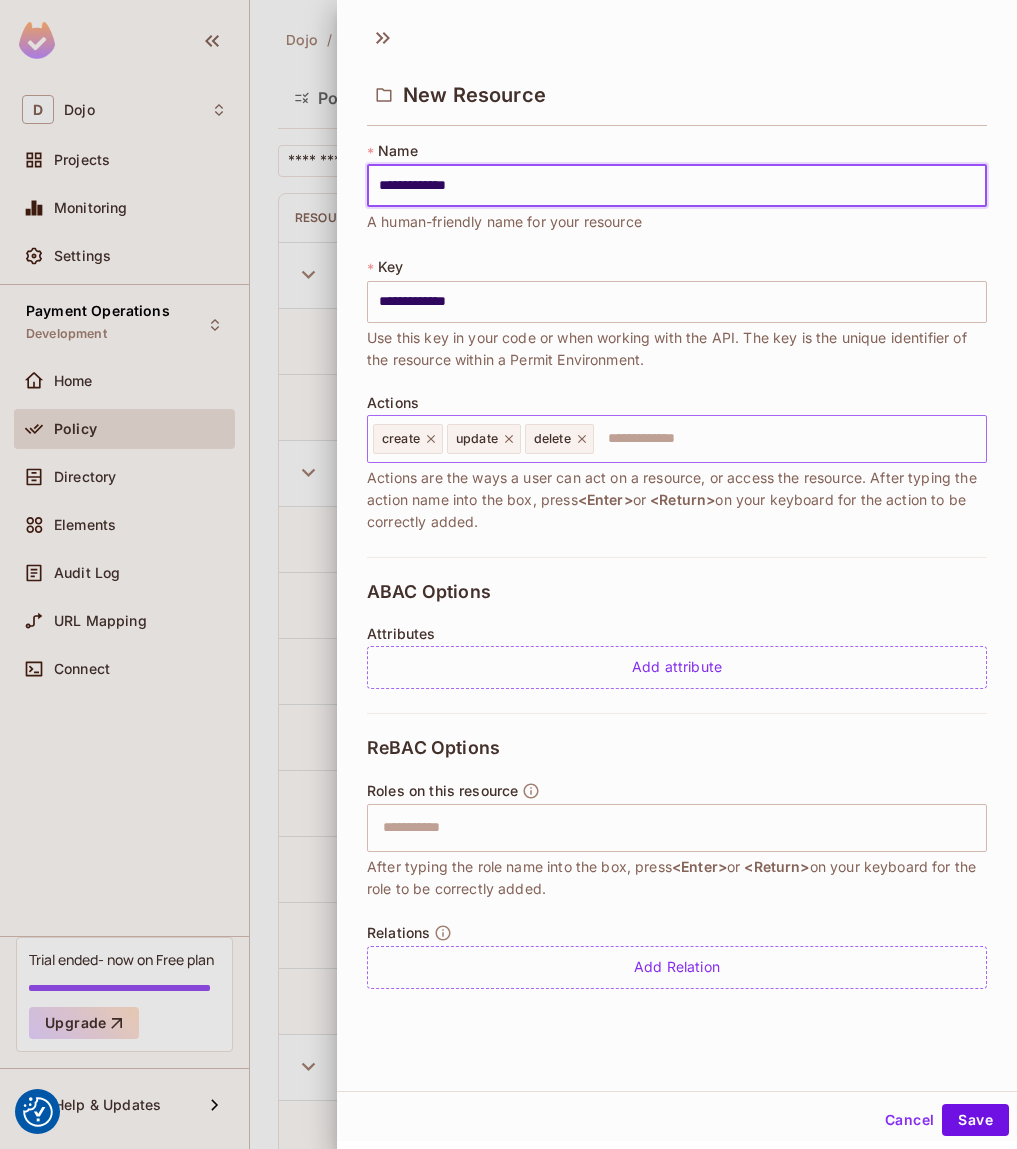 click 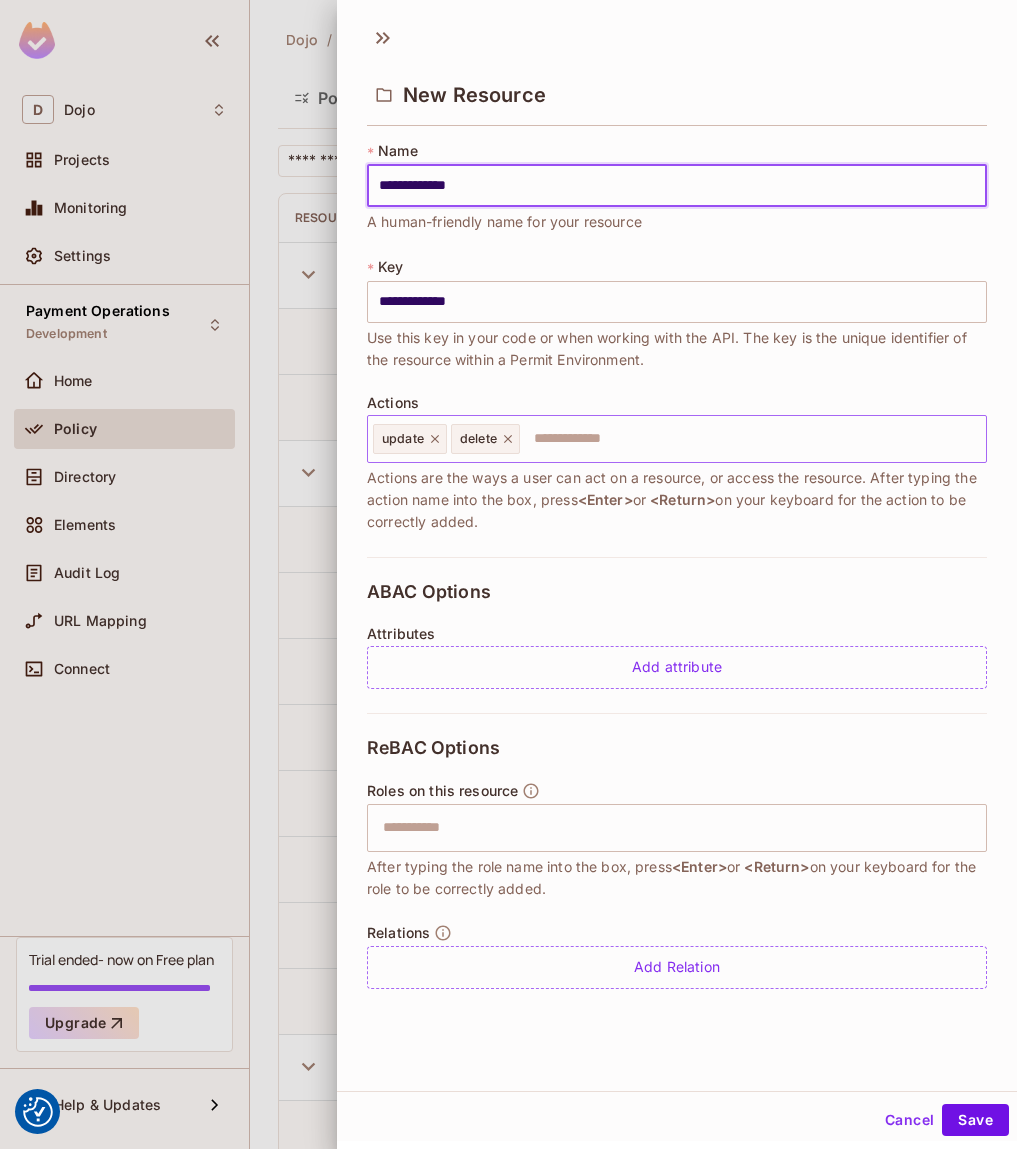click 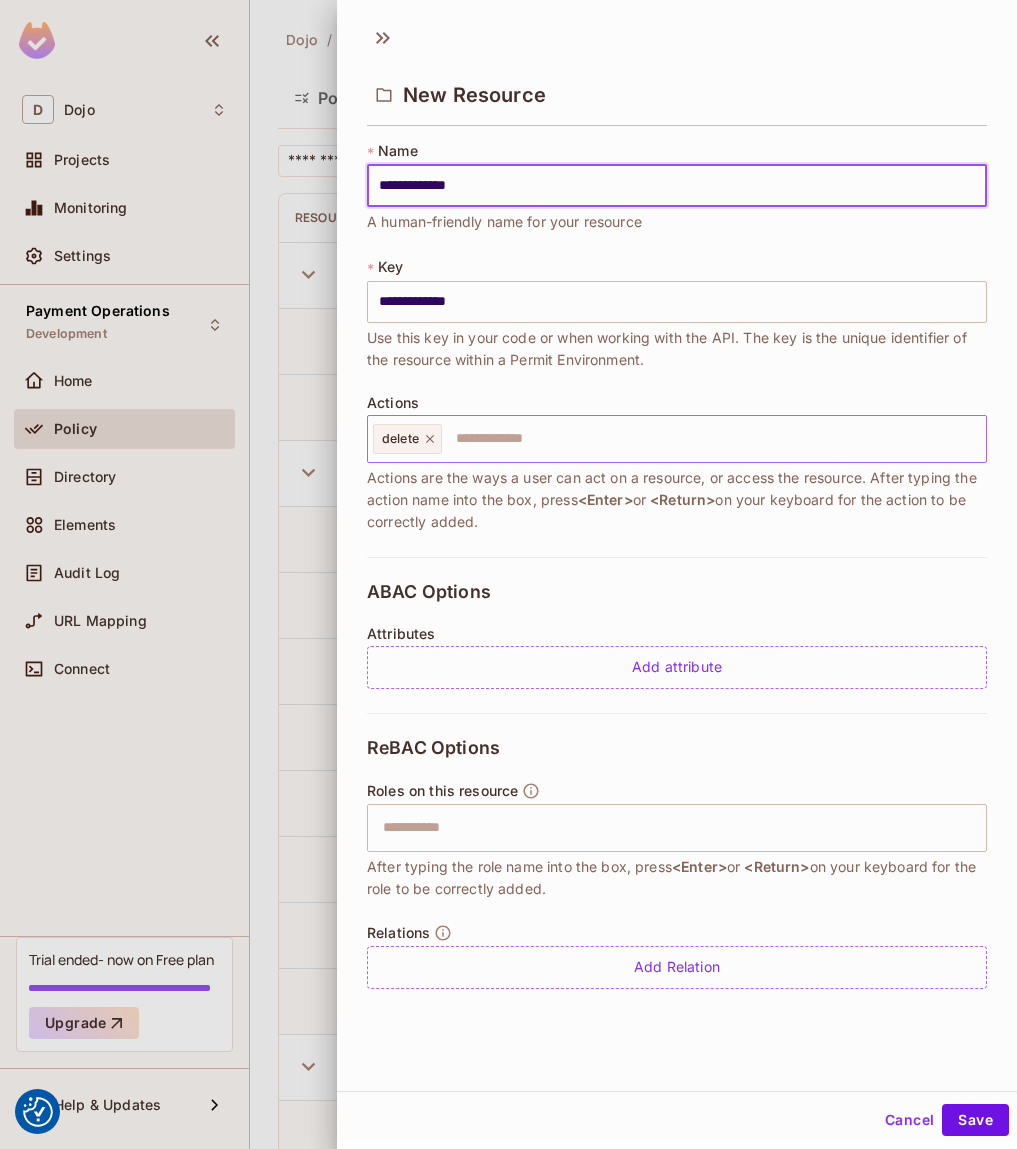 click on "delete" at bounding box center [407, 439] 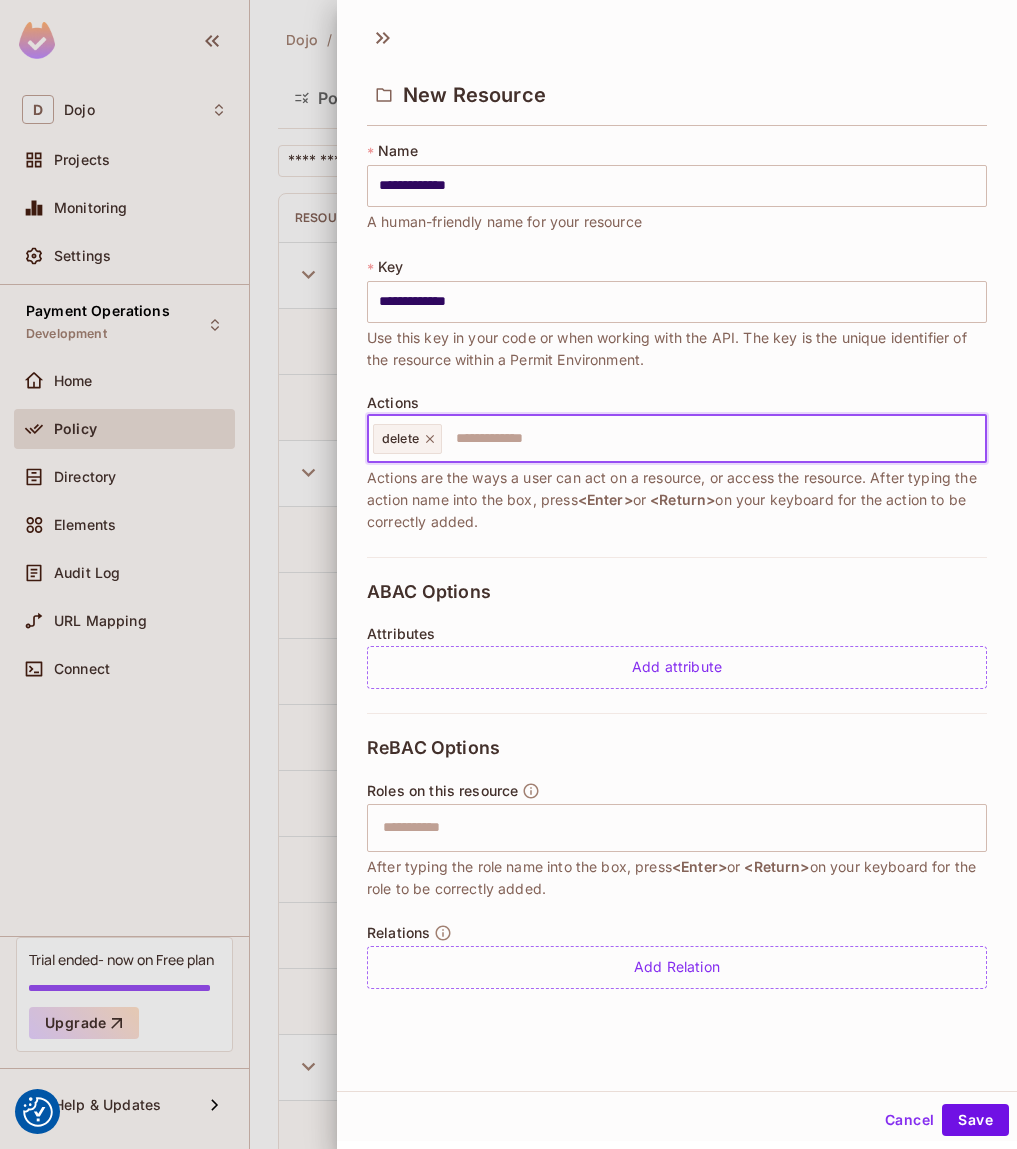 click 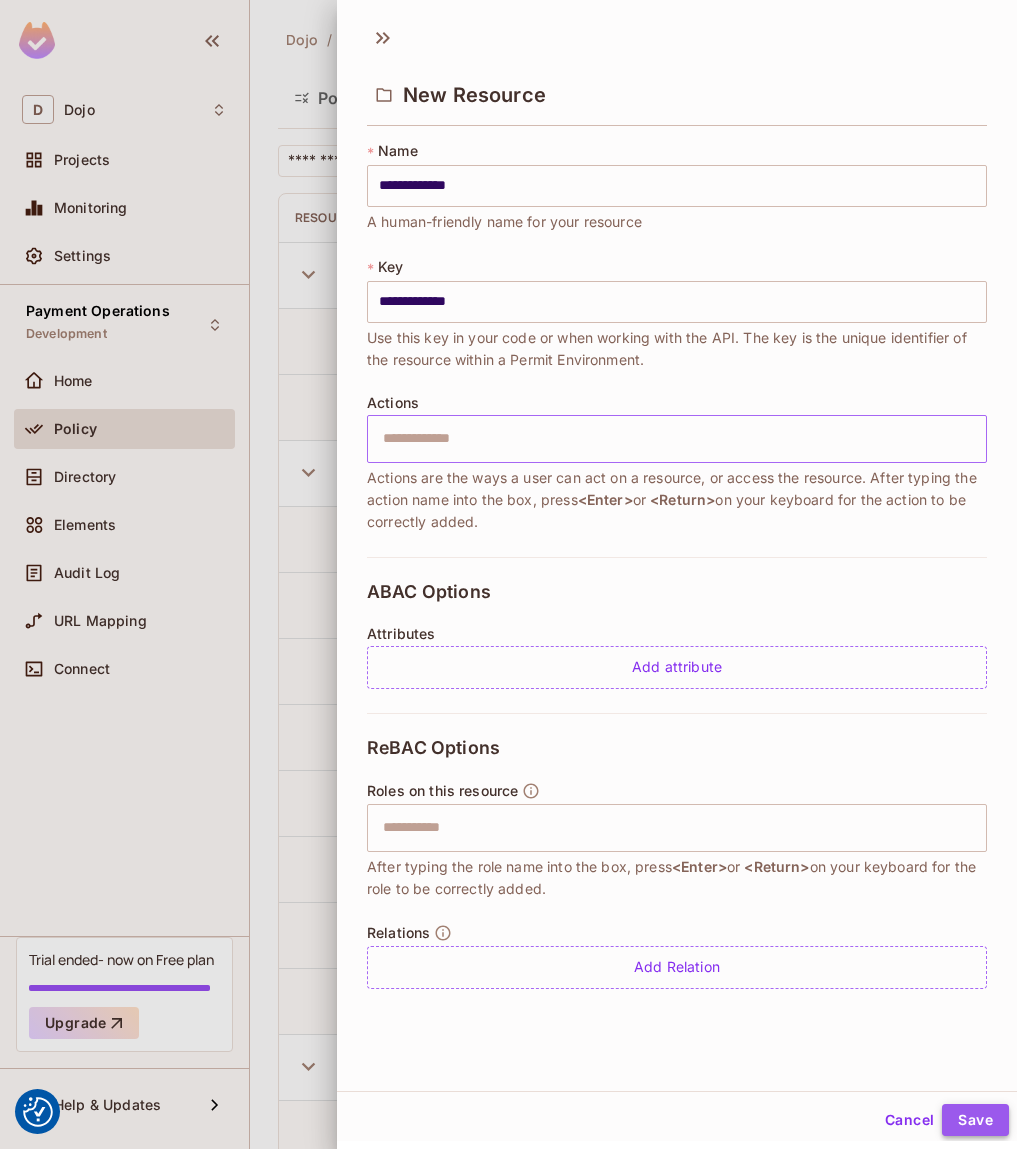 click on "Save" at bounding box center (975, 1120) 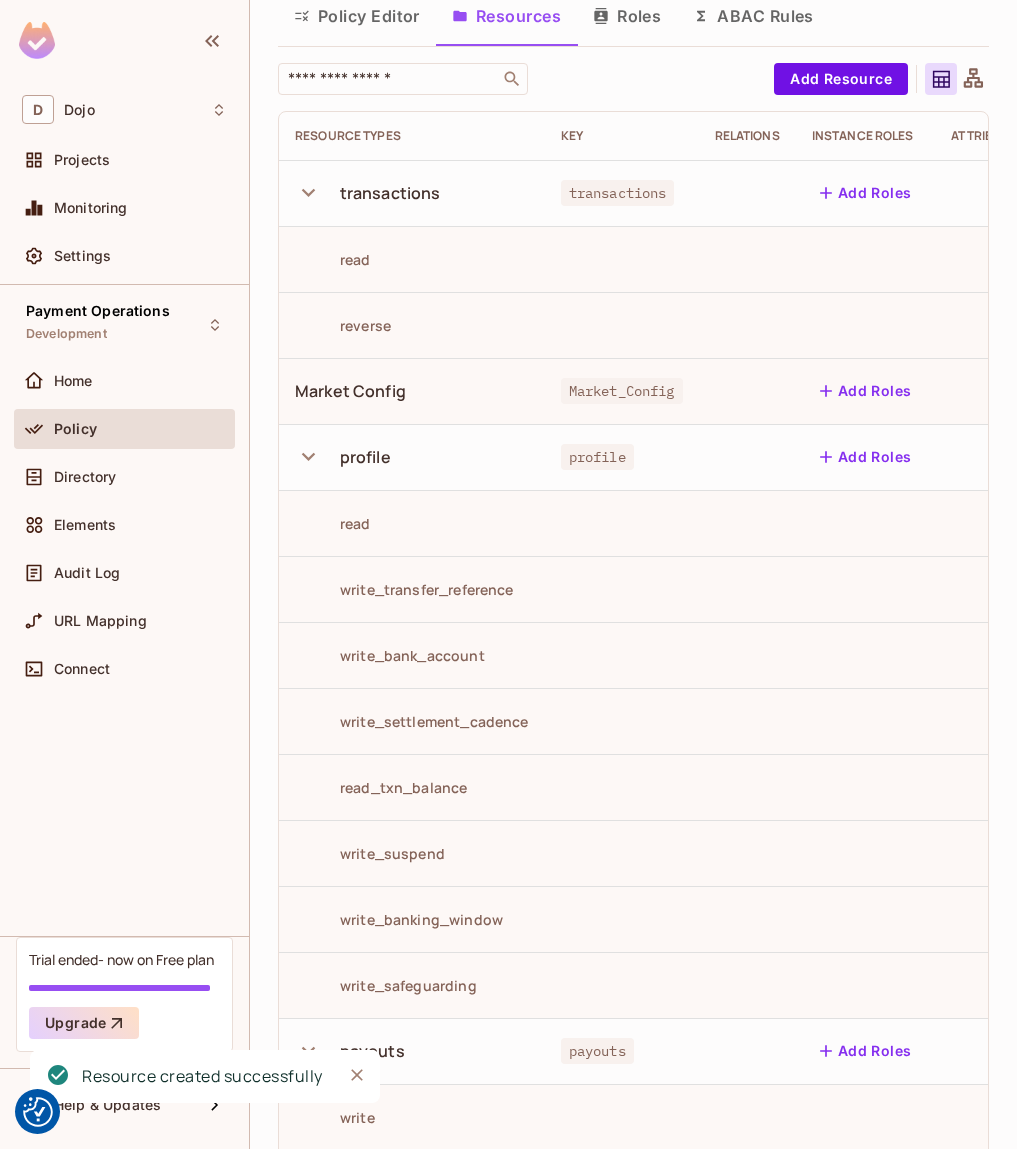 scroll, scrollTop: 37, scrollLeft: 0, axis: vertical 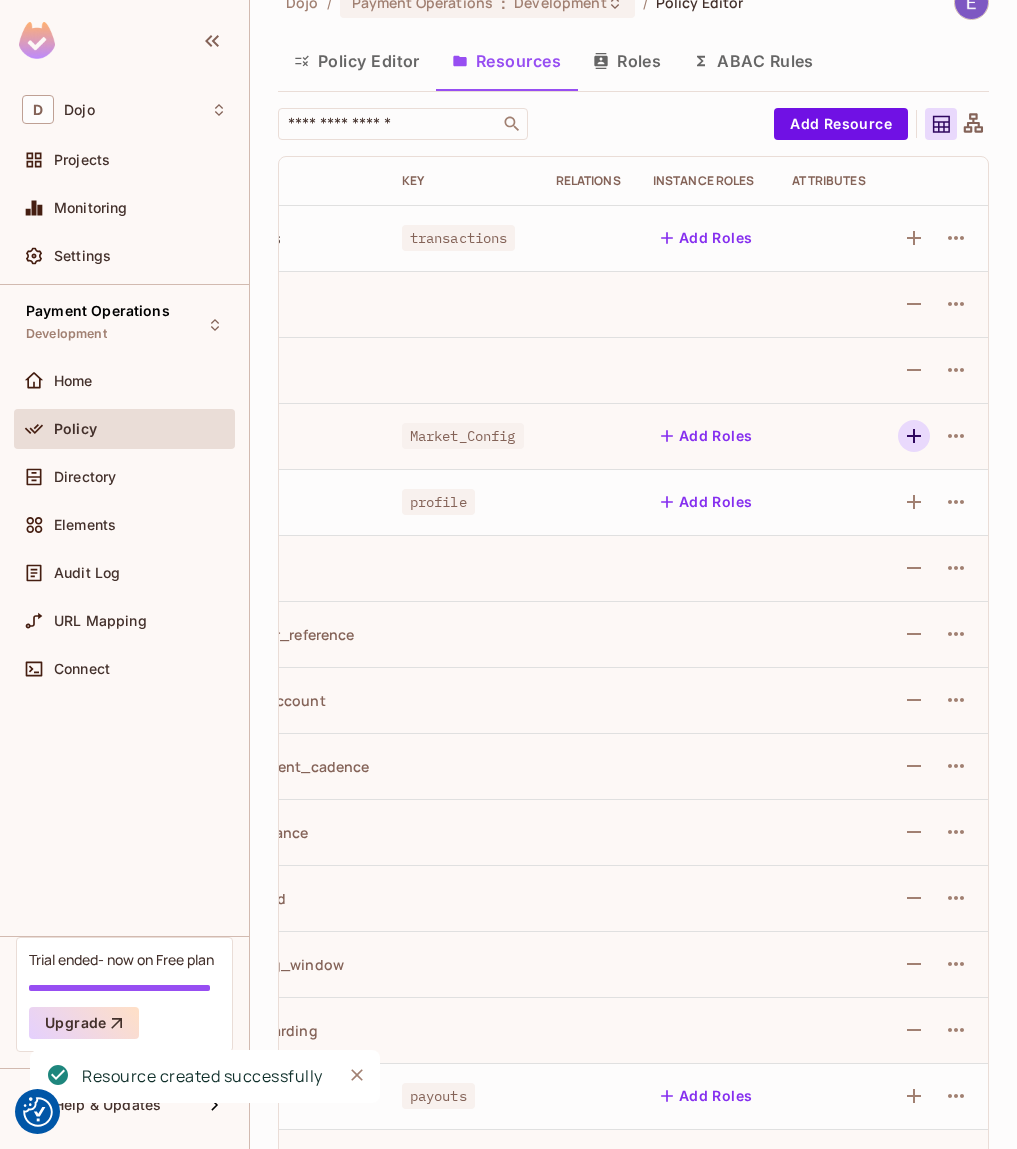 click 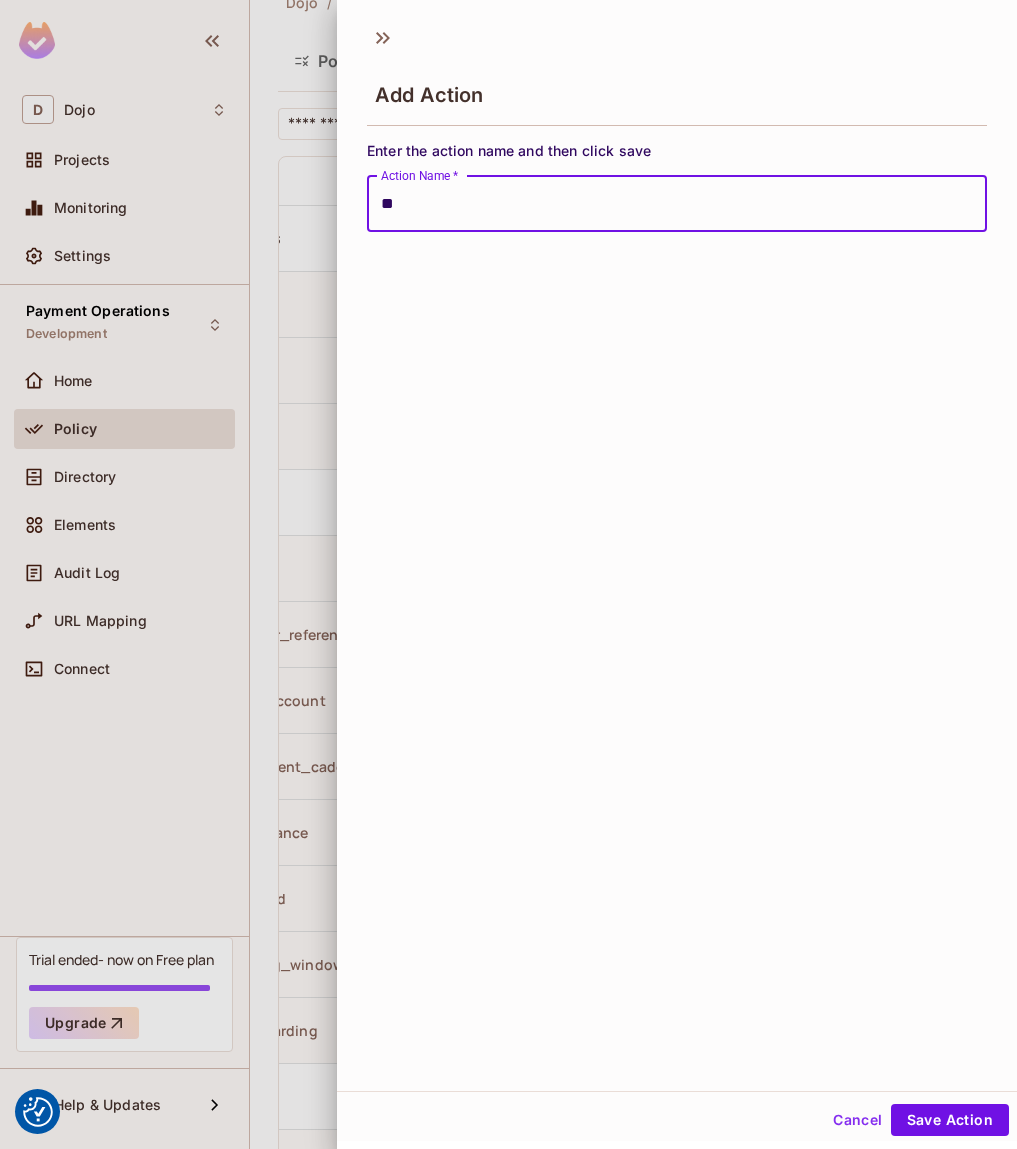 type on "*" 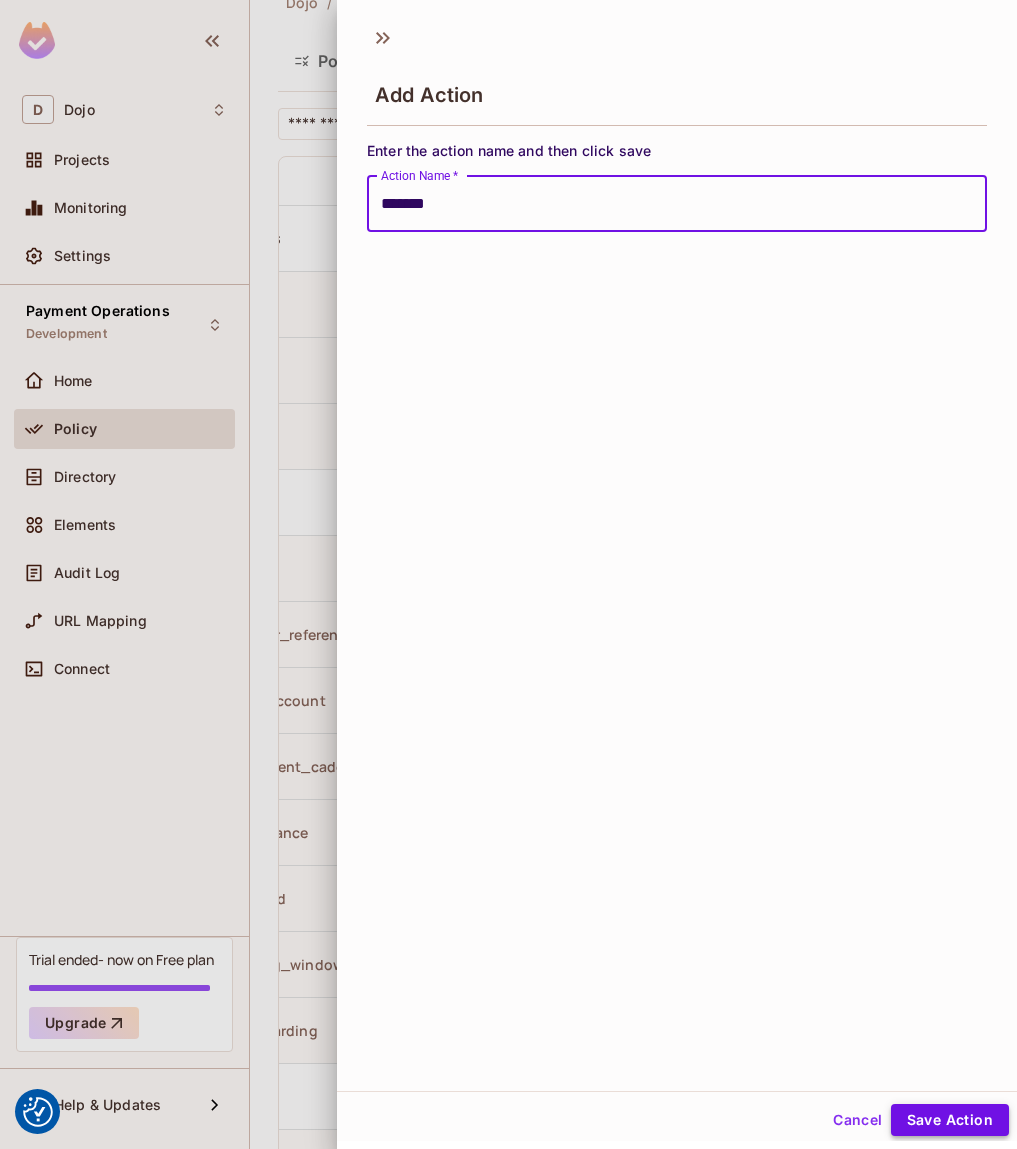 type on "*******" 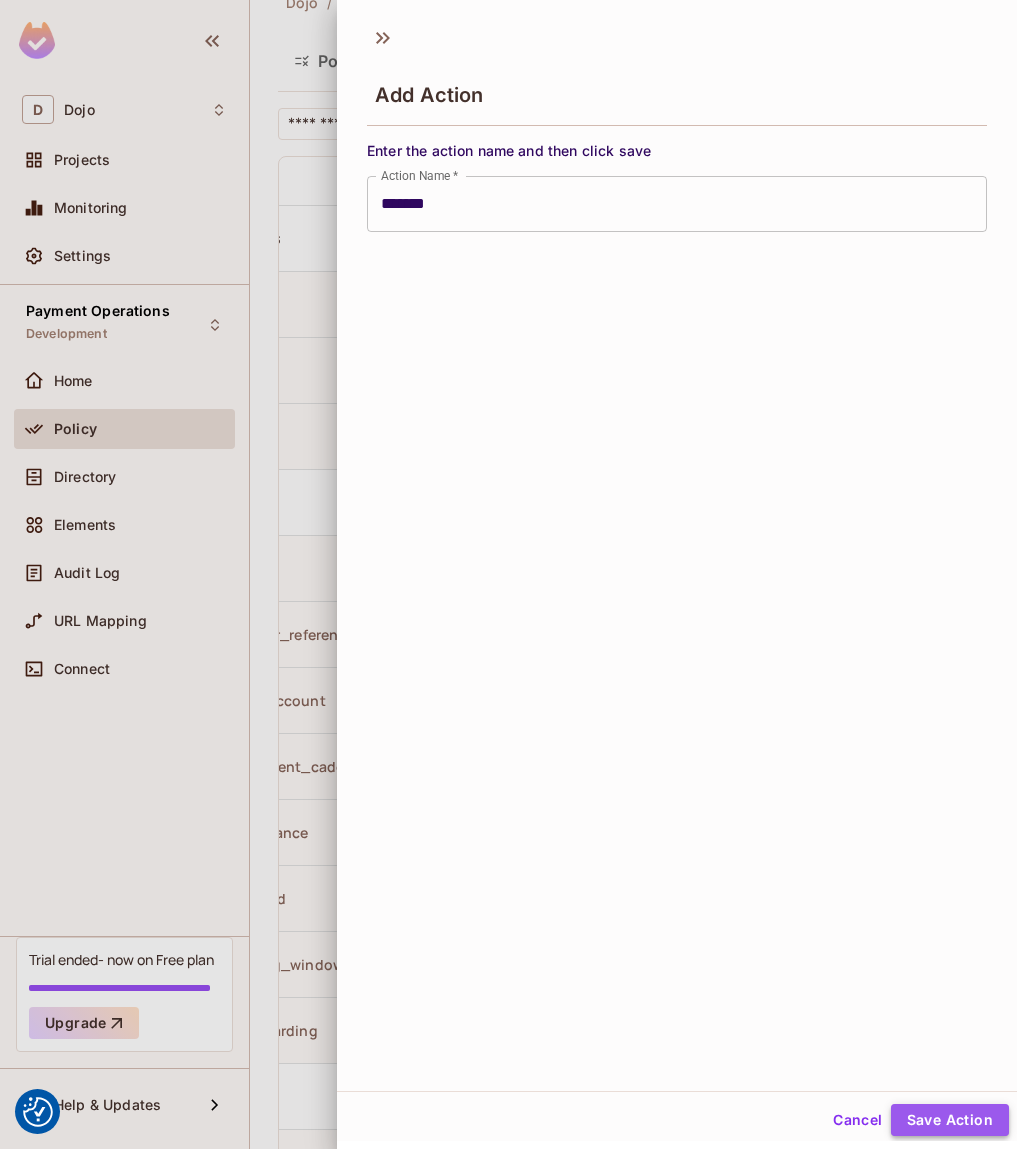 click on "Save Action" at bounding box center [950, 1120] 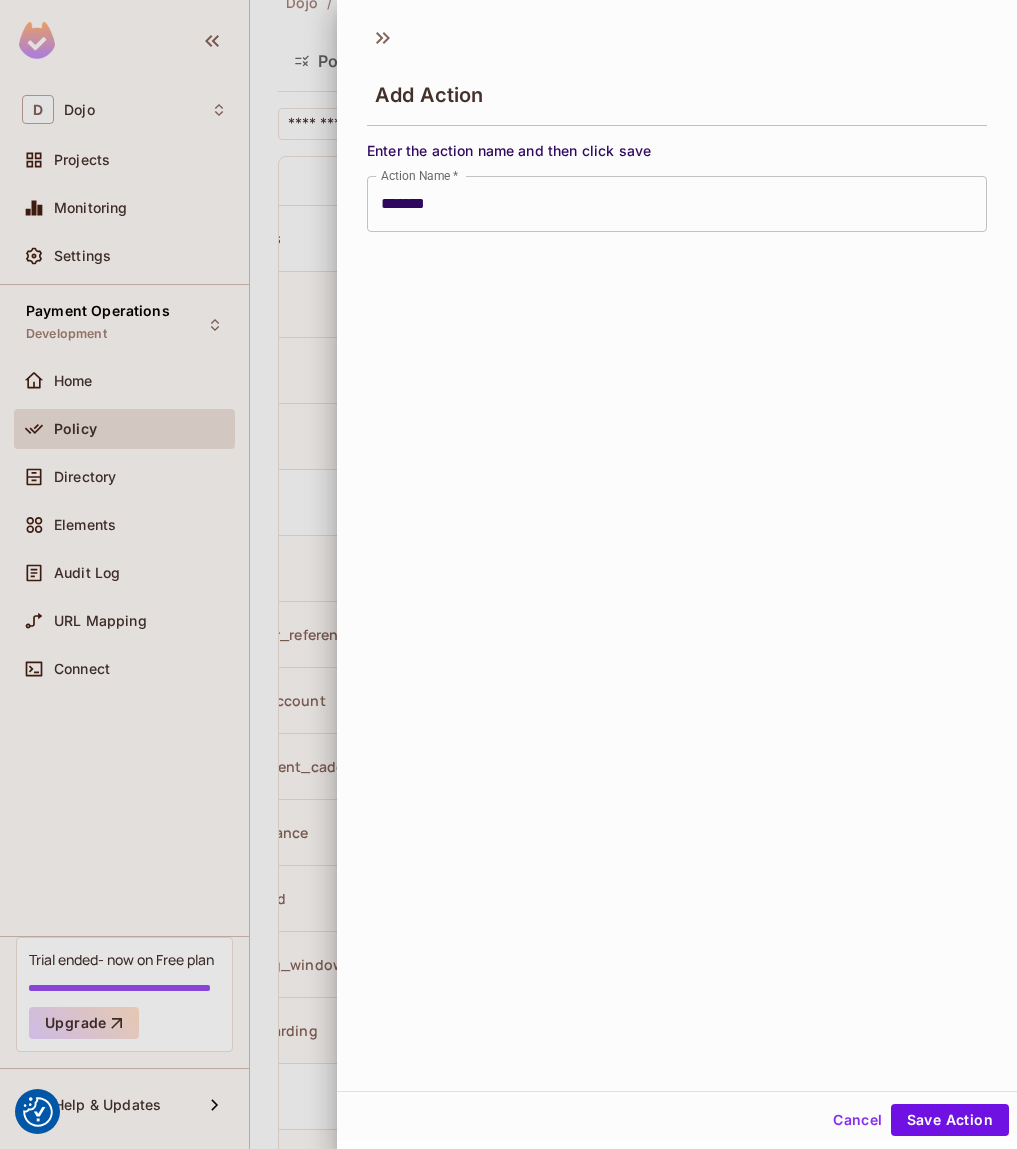 type 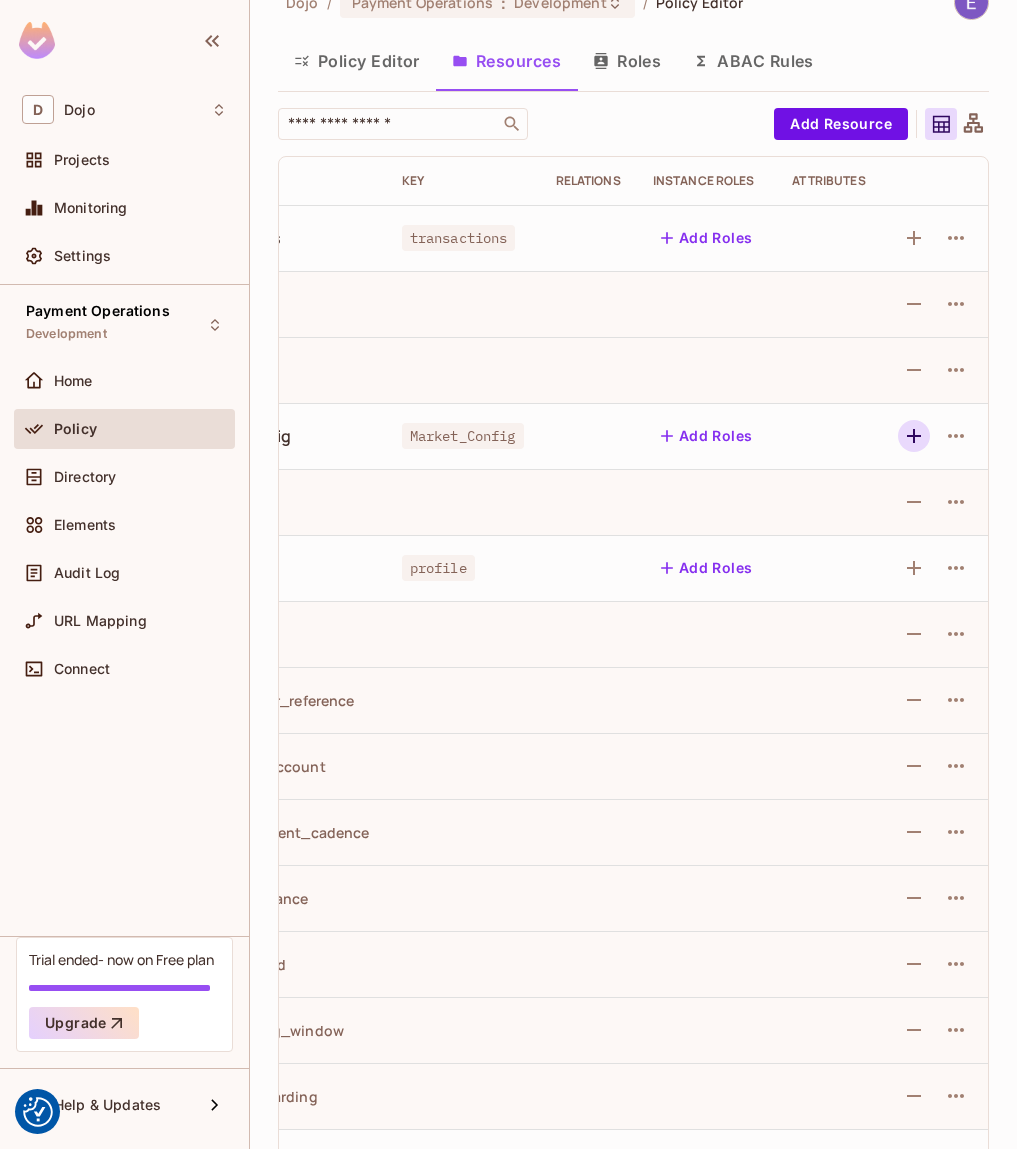 click 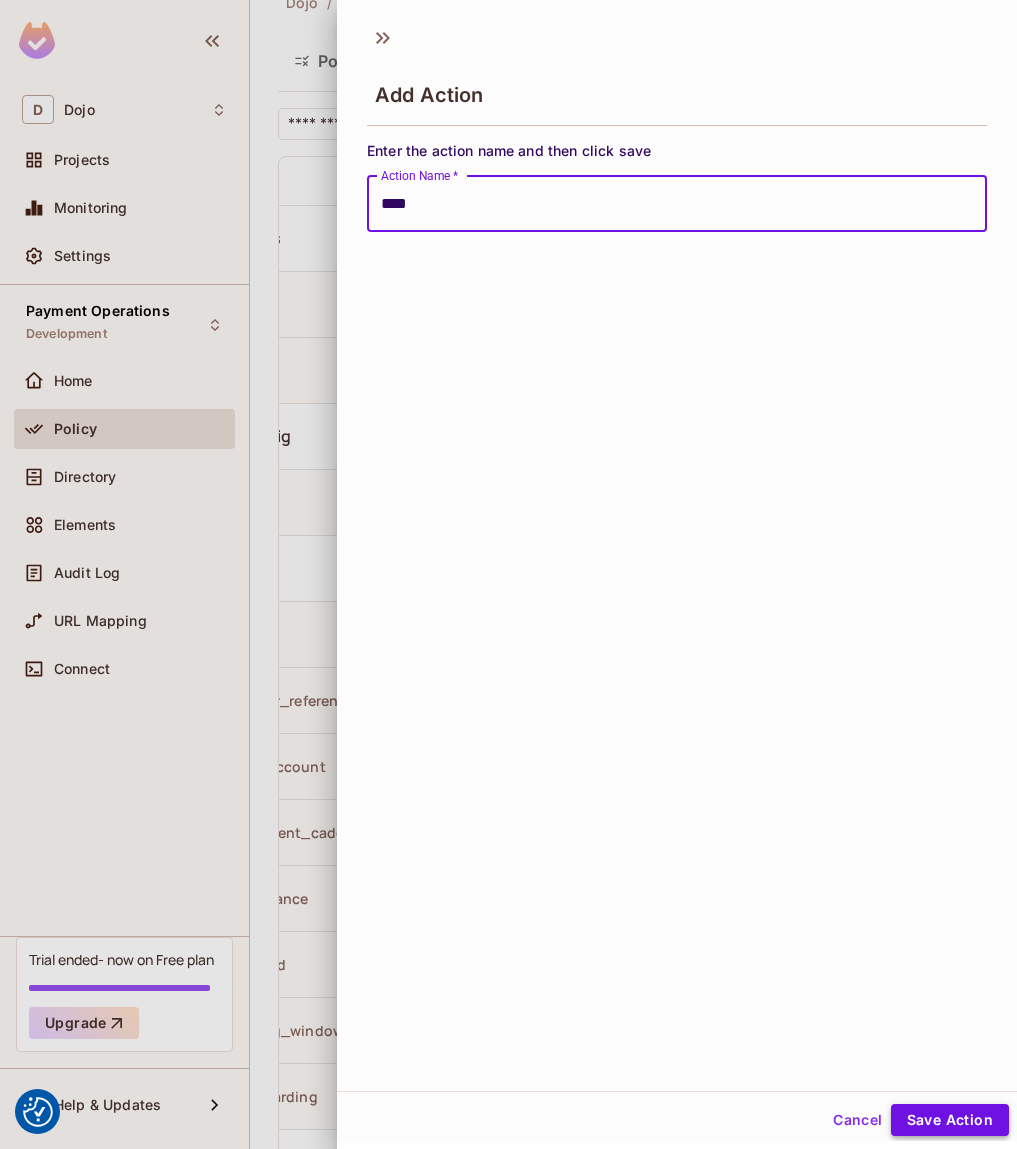 type on "****" 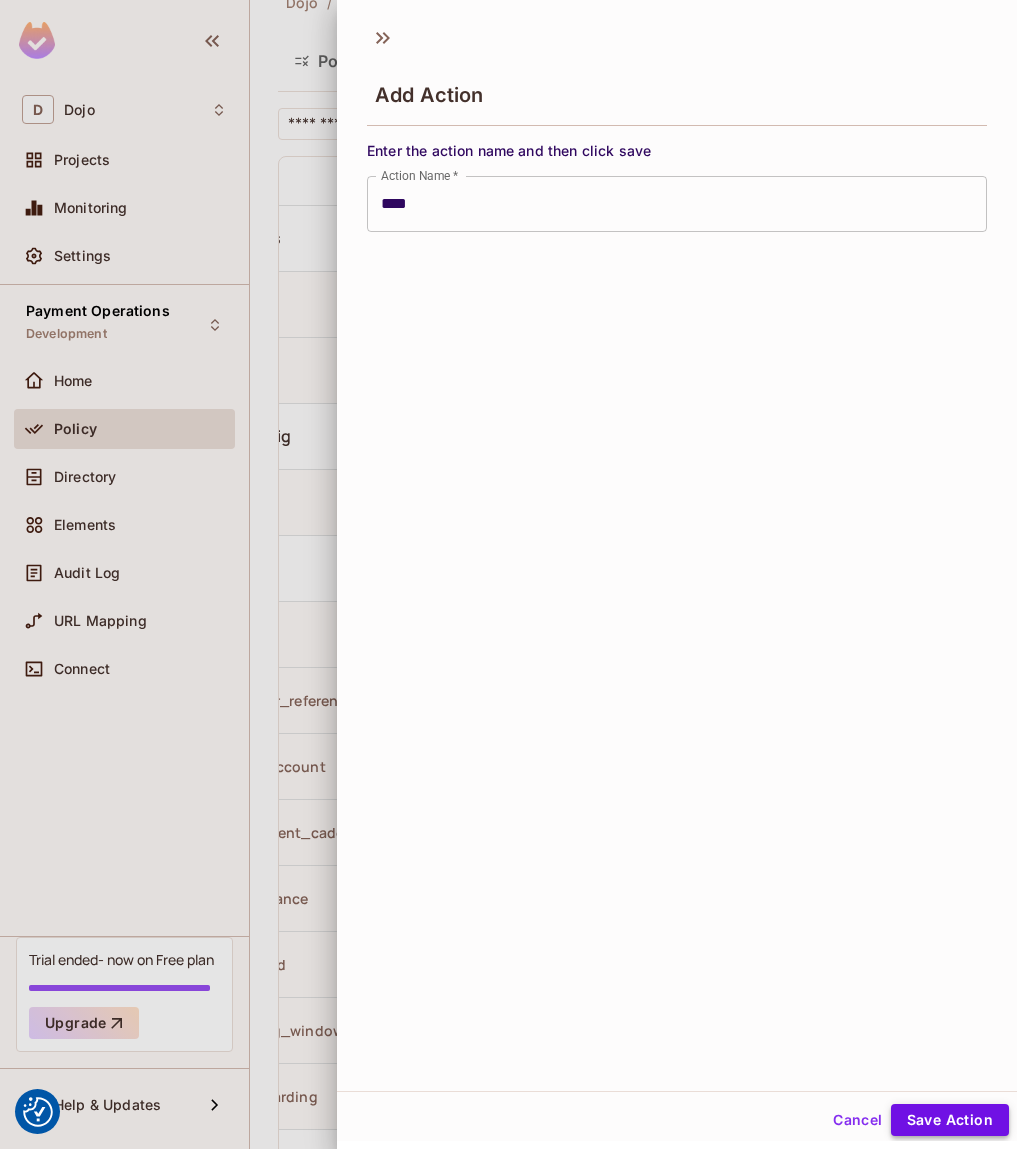 type 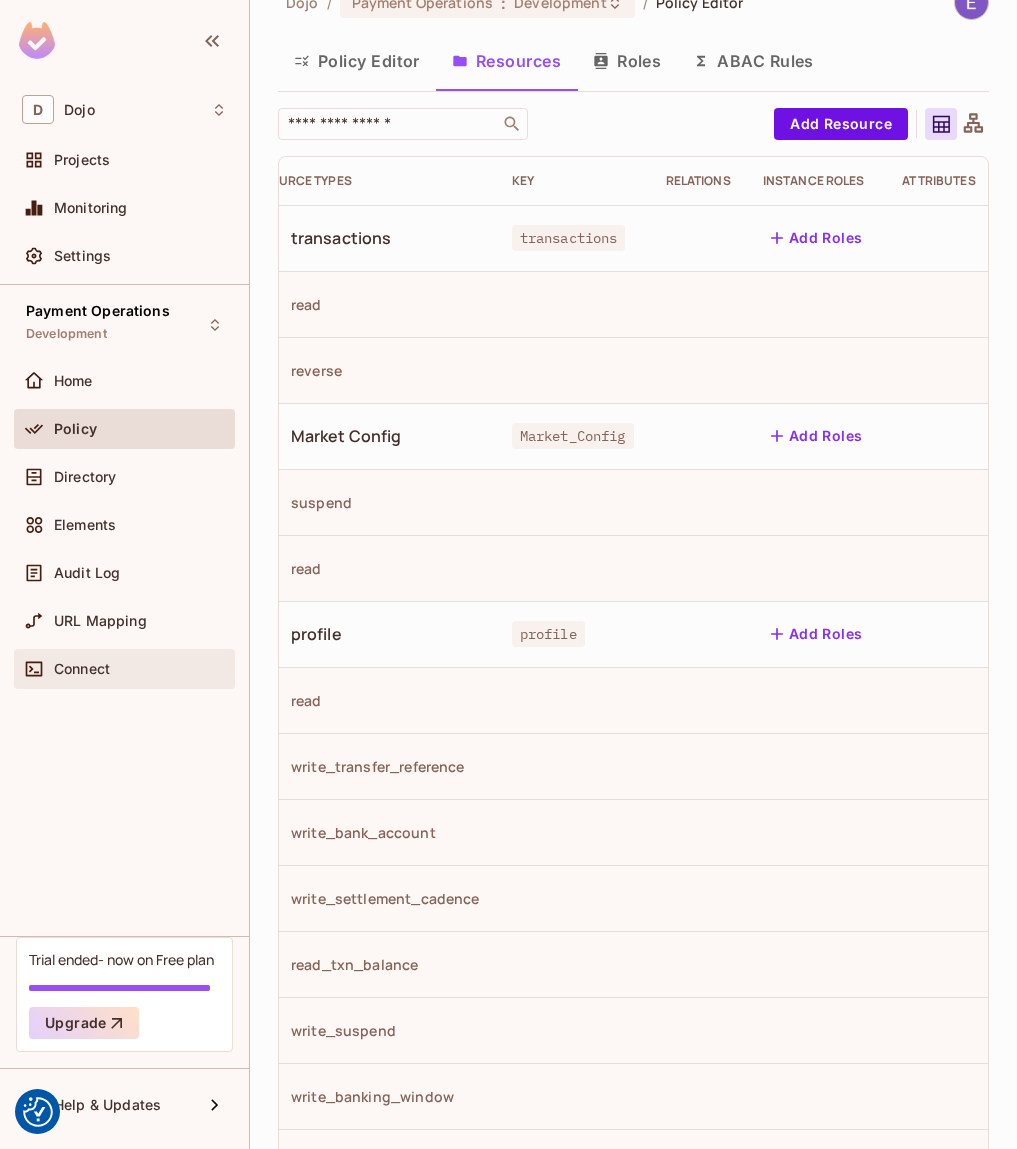 scroll, scrollTop: 0, scrollLeft: 0, axis: both 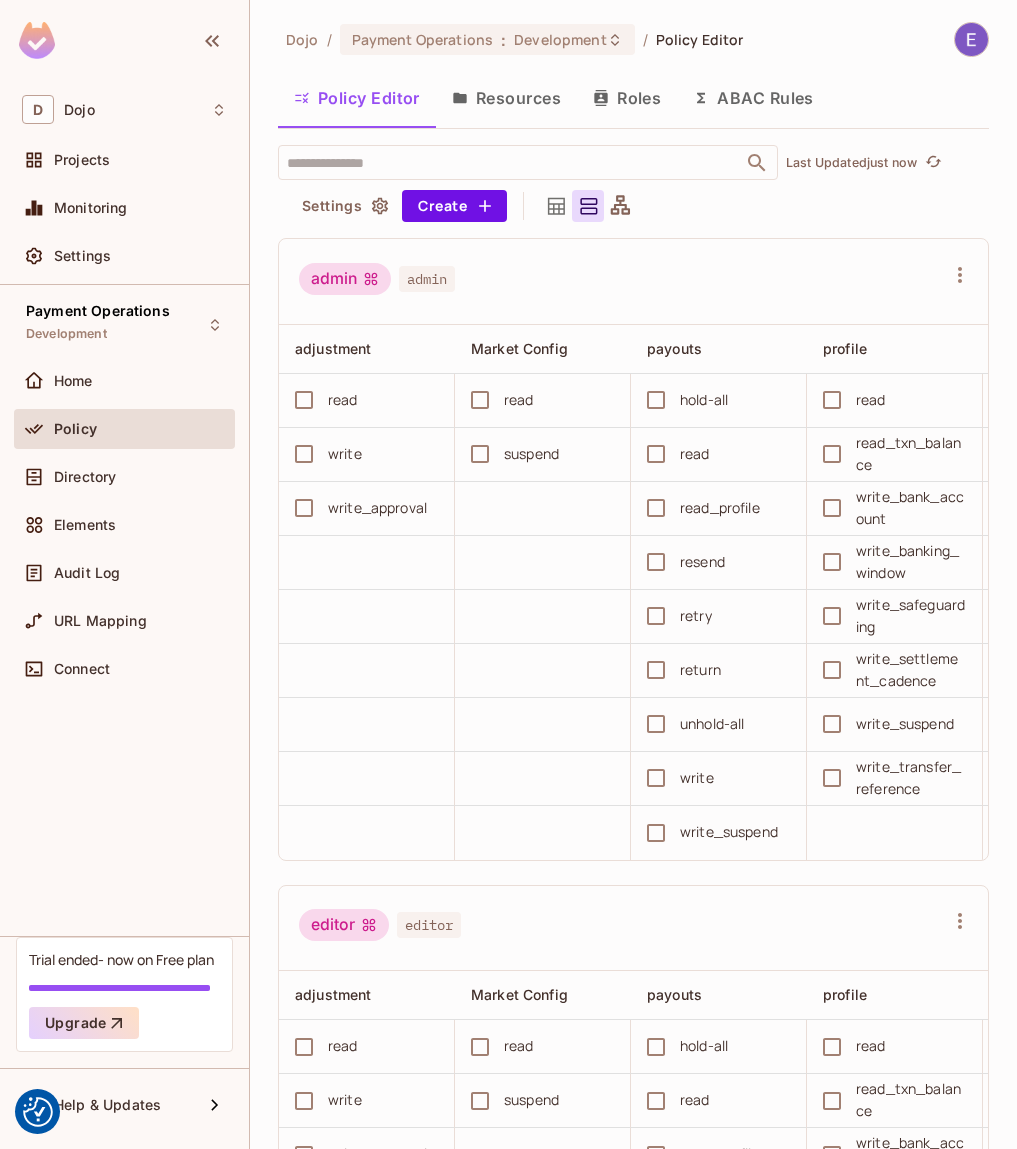 click on "Resources" at bounding box center [506, 98] 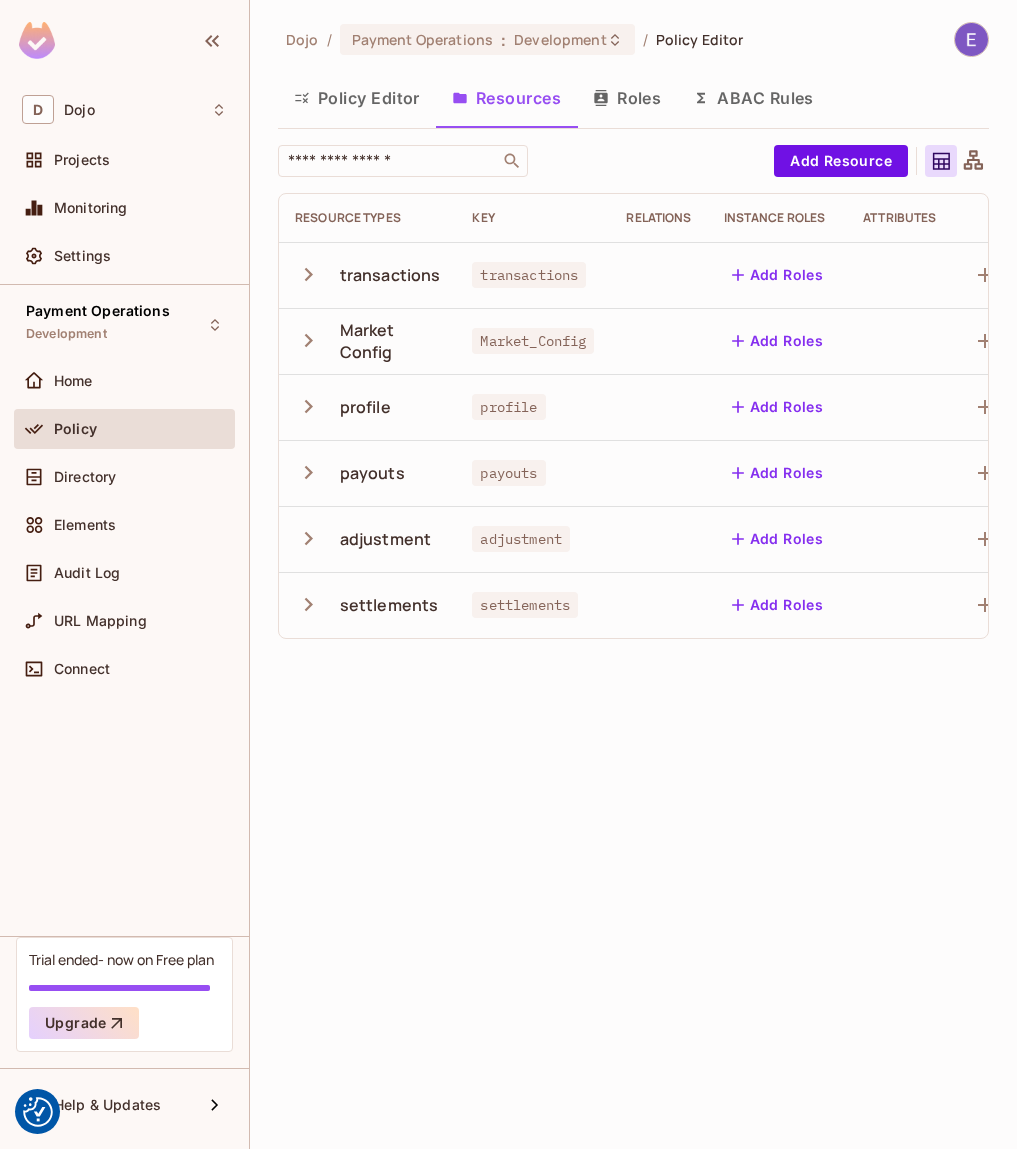 click 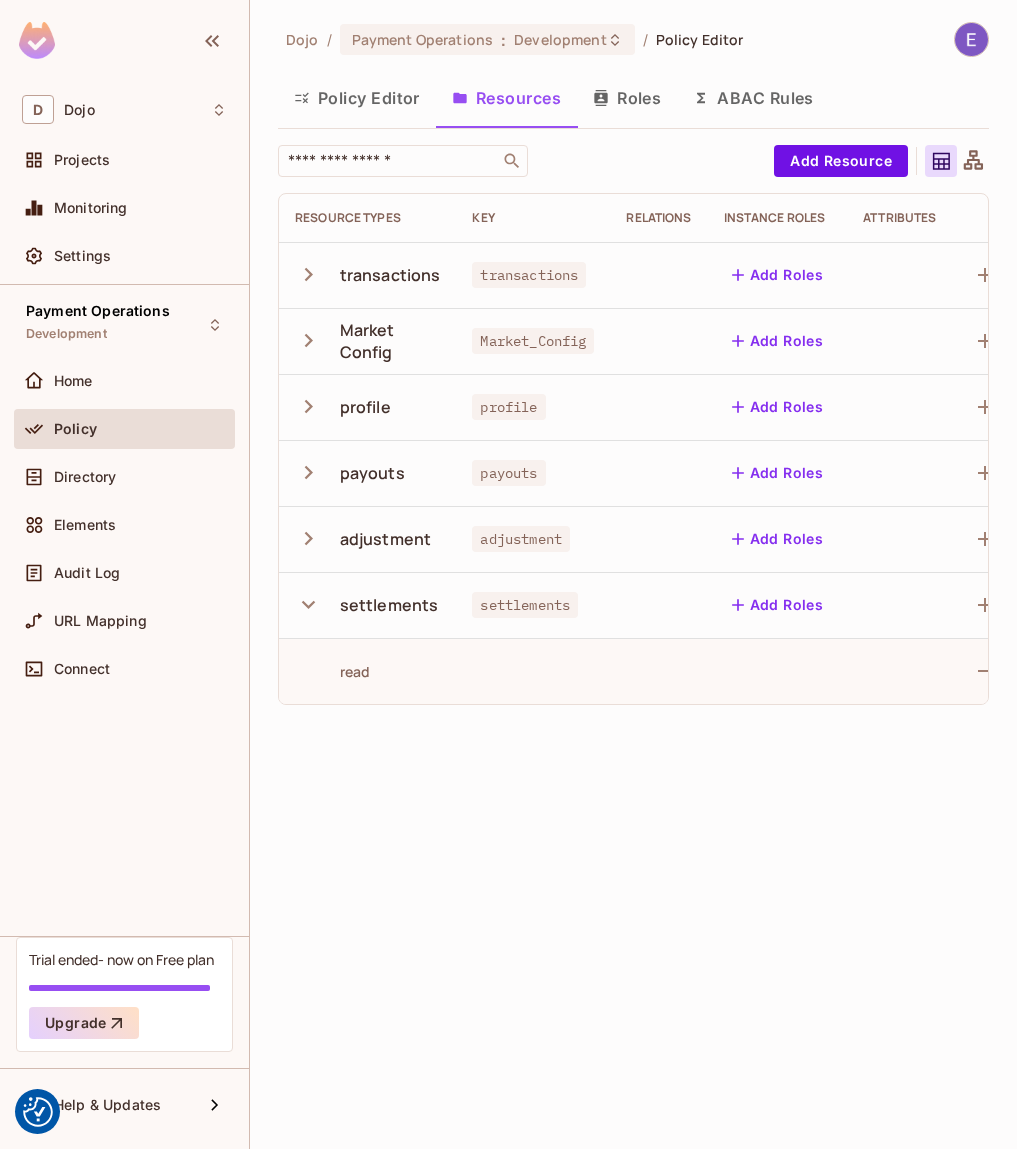 click 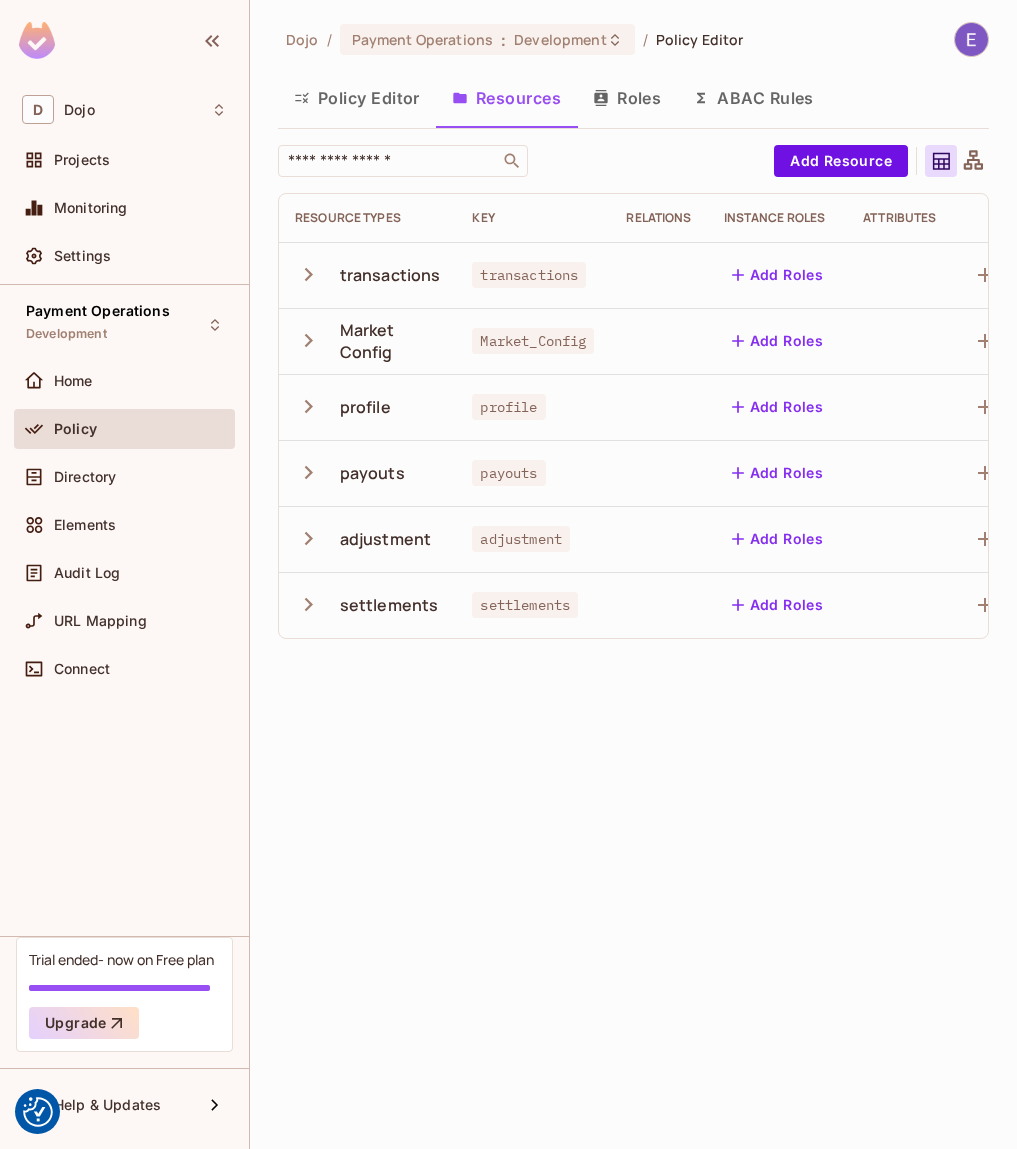 click 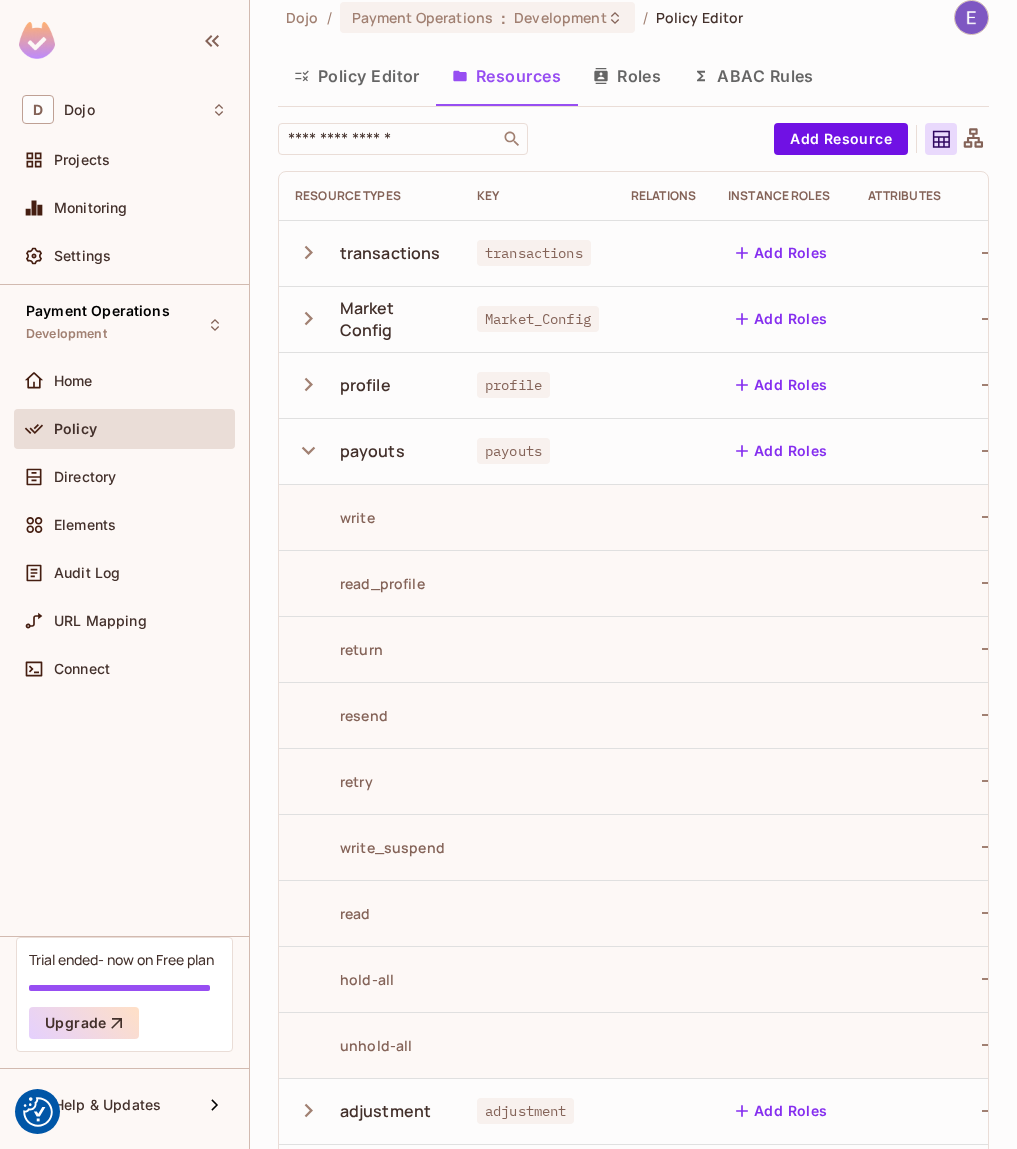 scroll, scrollTop: 18, scrollLeft: 0, axis: vertical 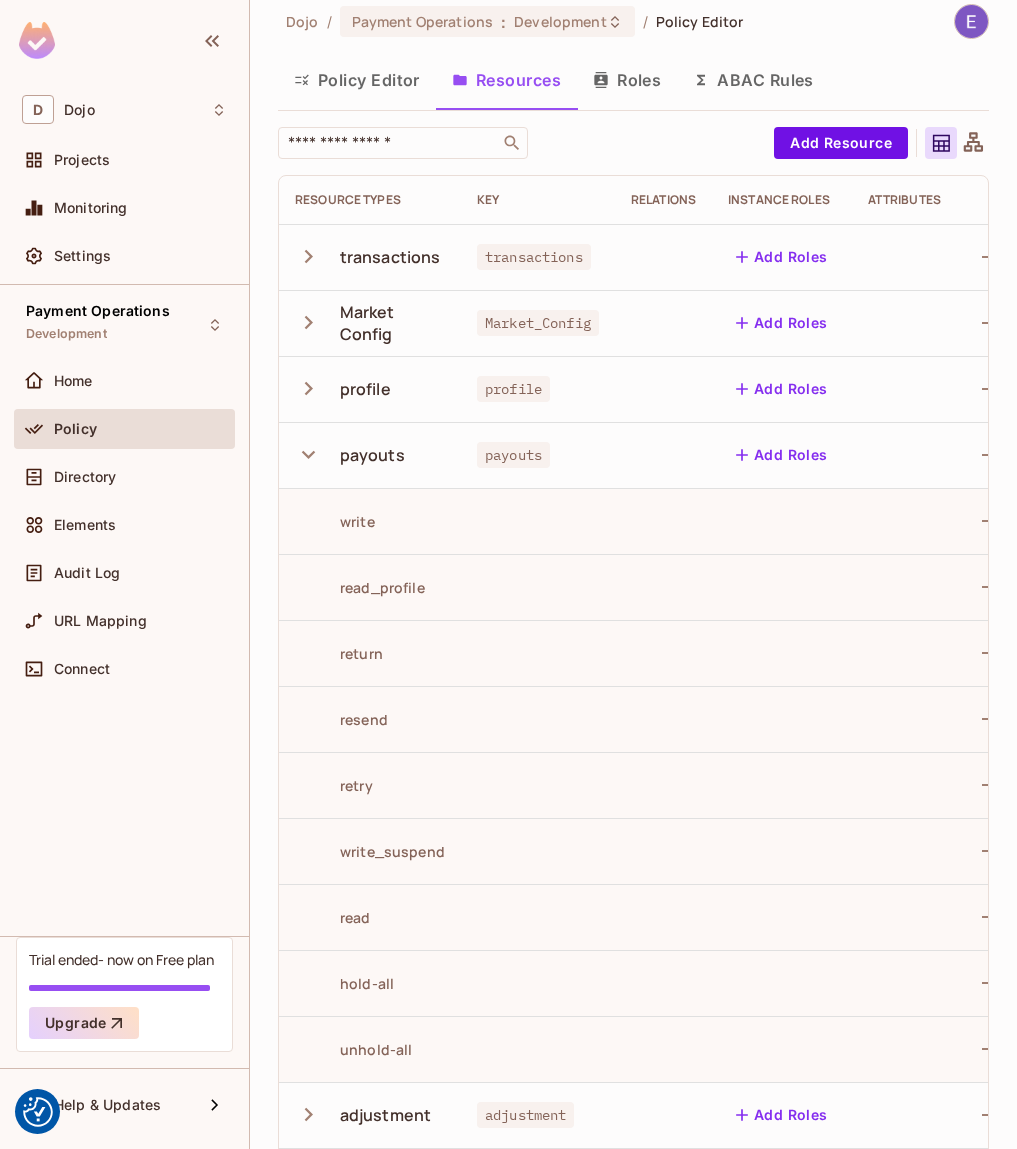 click 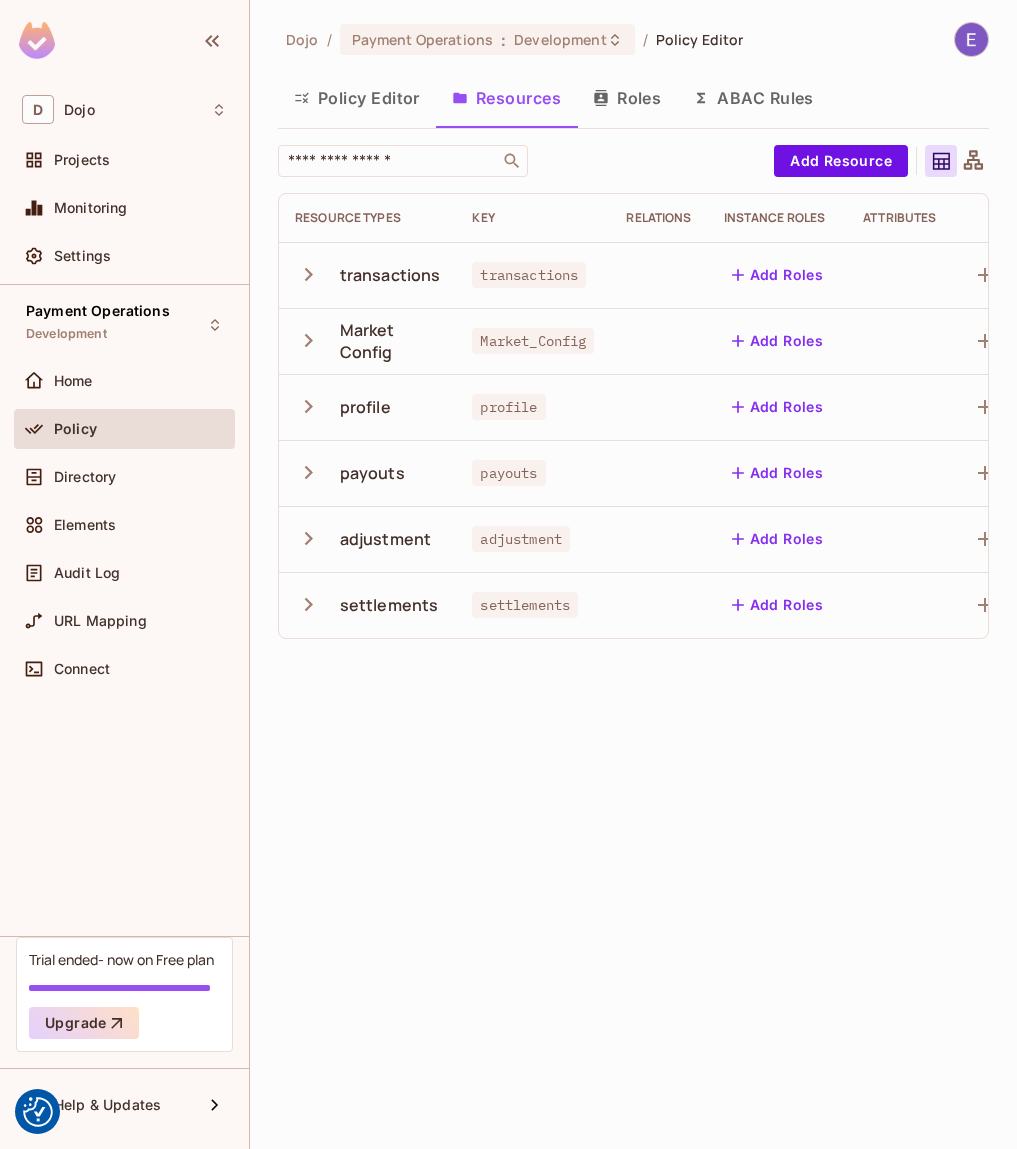click 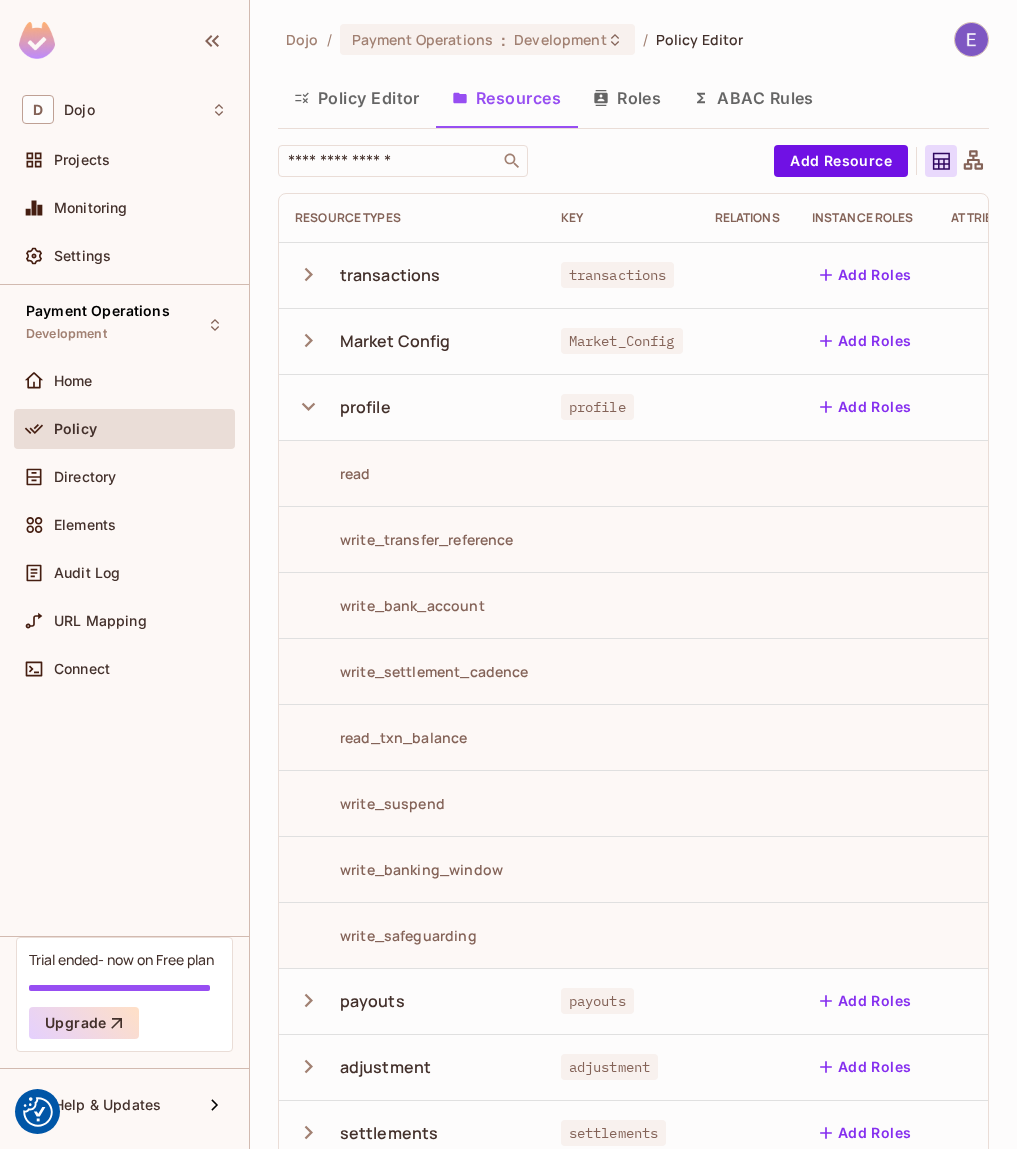 scroll, scrollTop: 34, scrollLeft: 0, axis: vertical 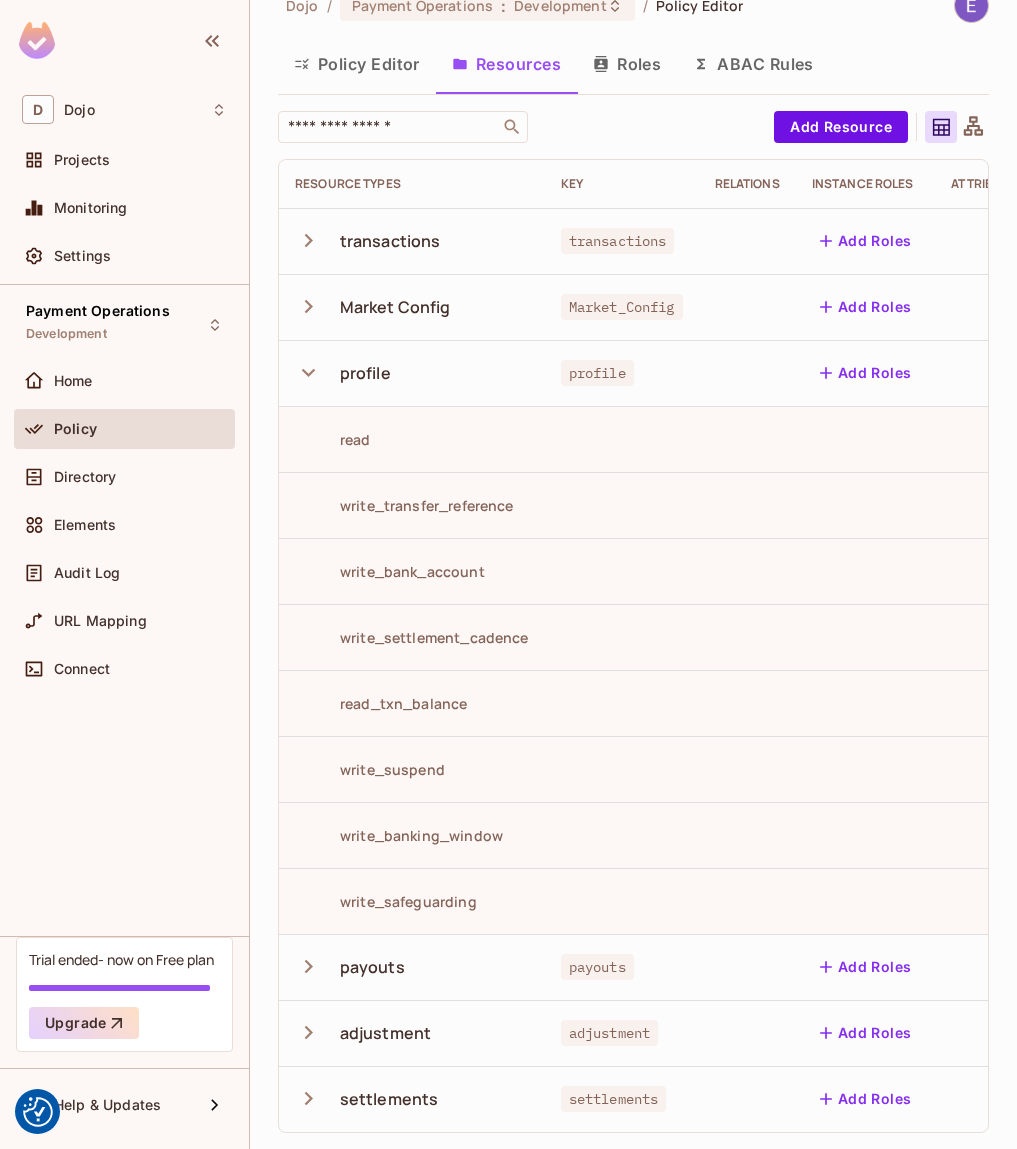 click 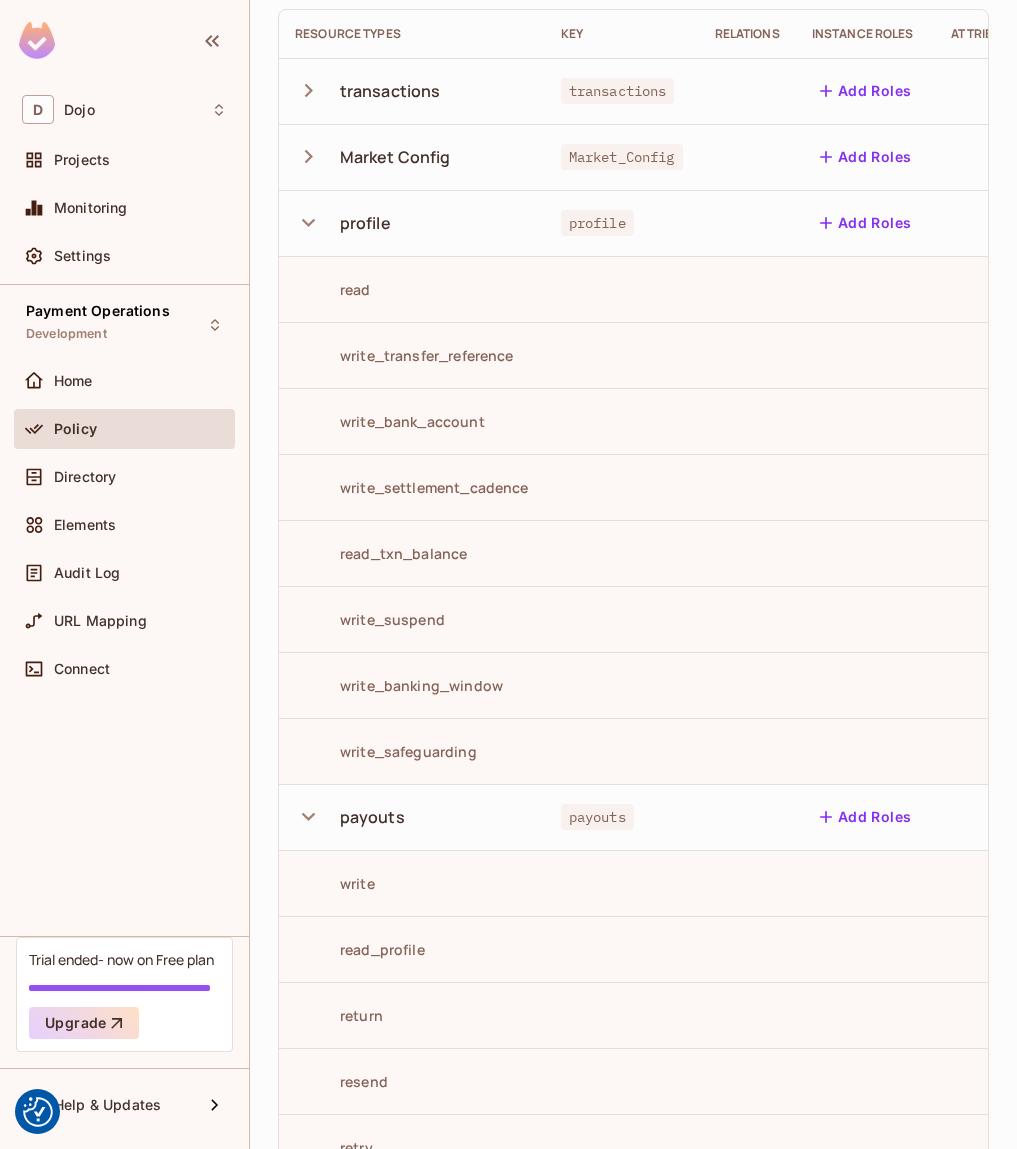 scroll, scrollTop: 183, scrollLeft: 0, axis: vertical 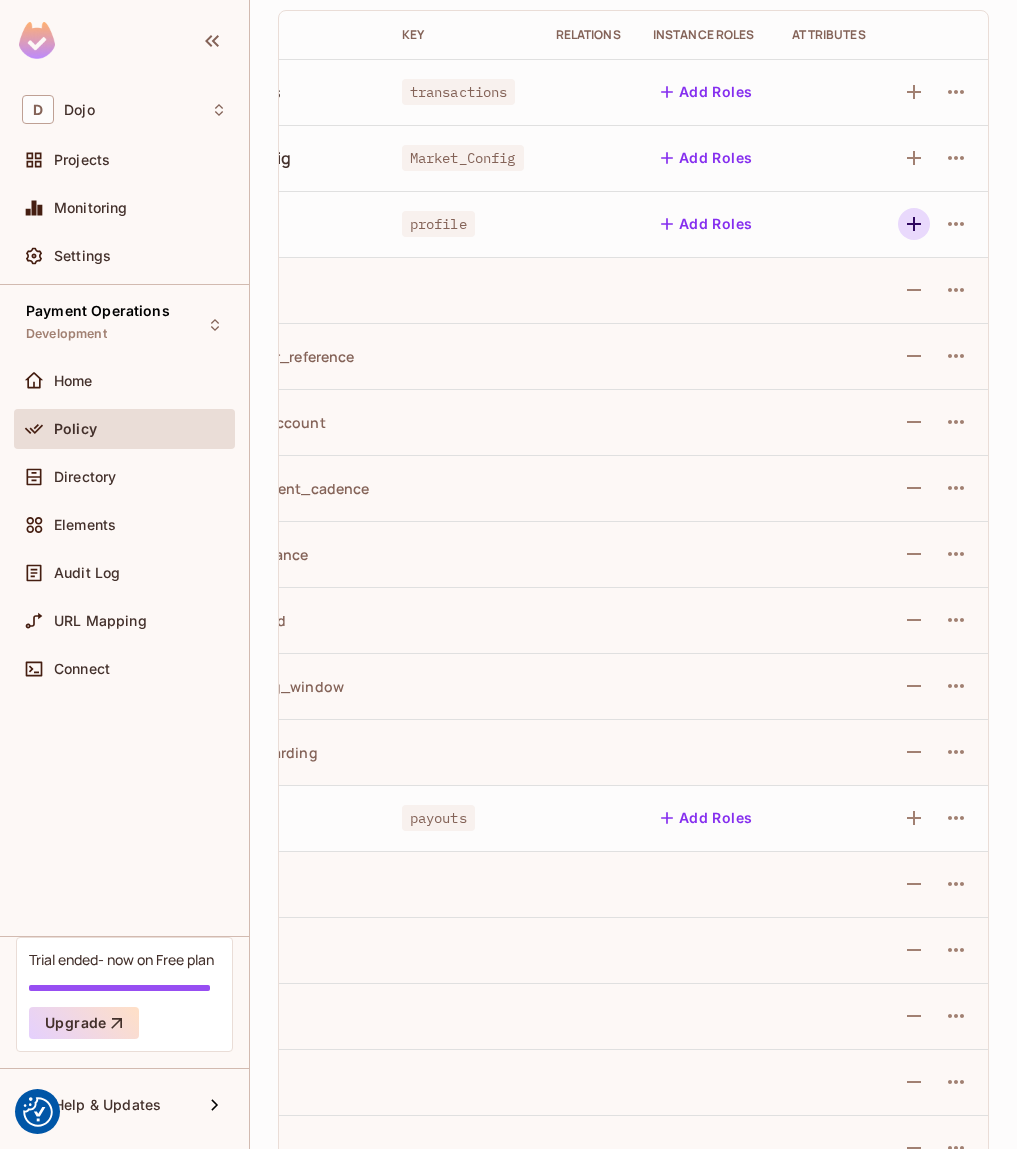 click 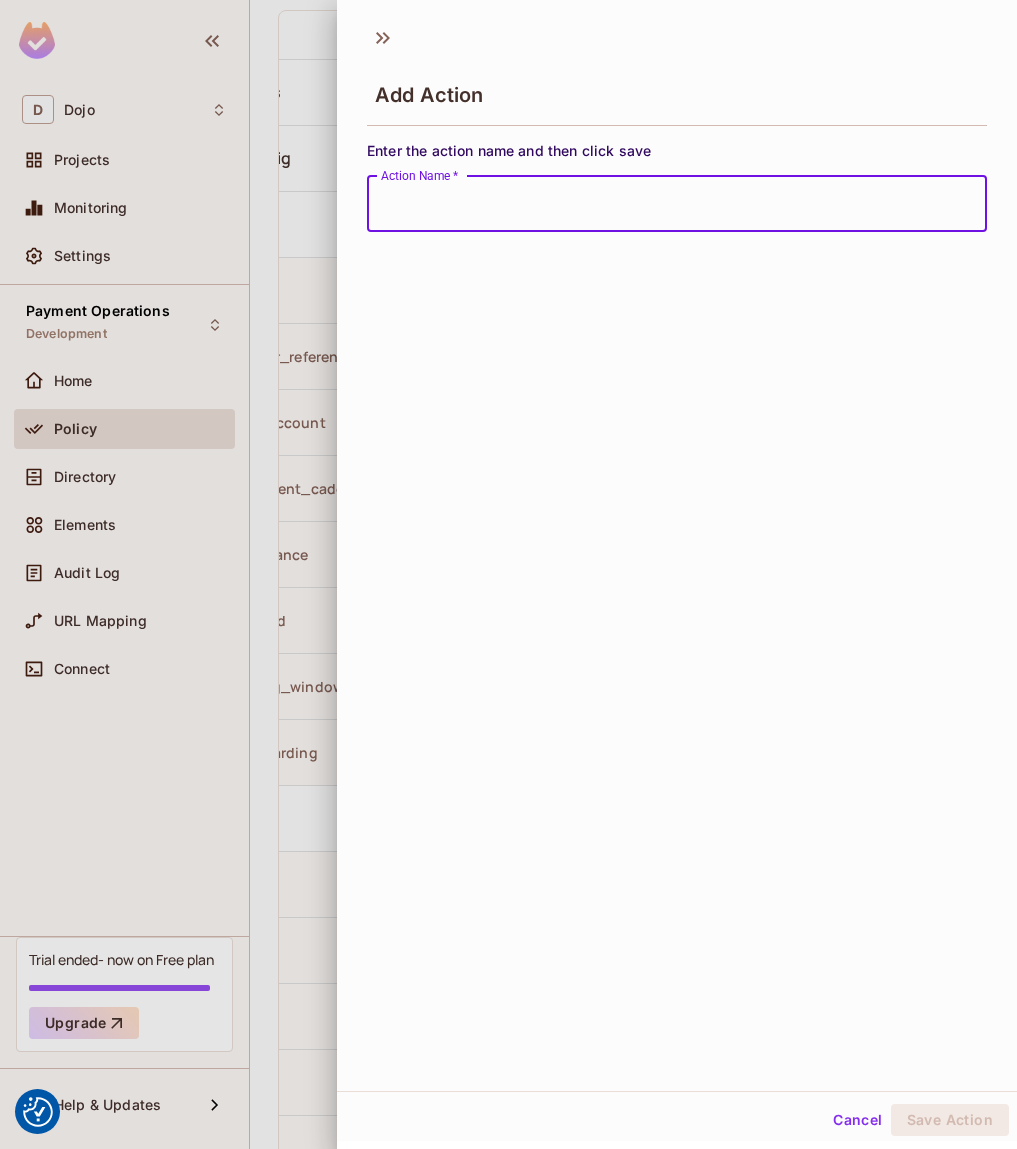 type on "*" 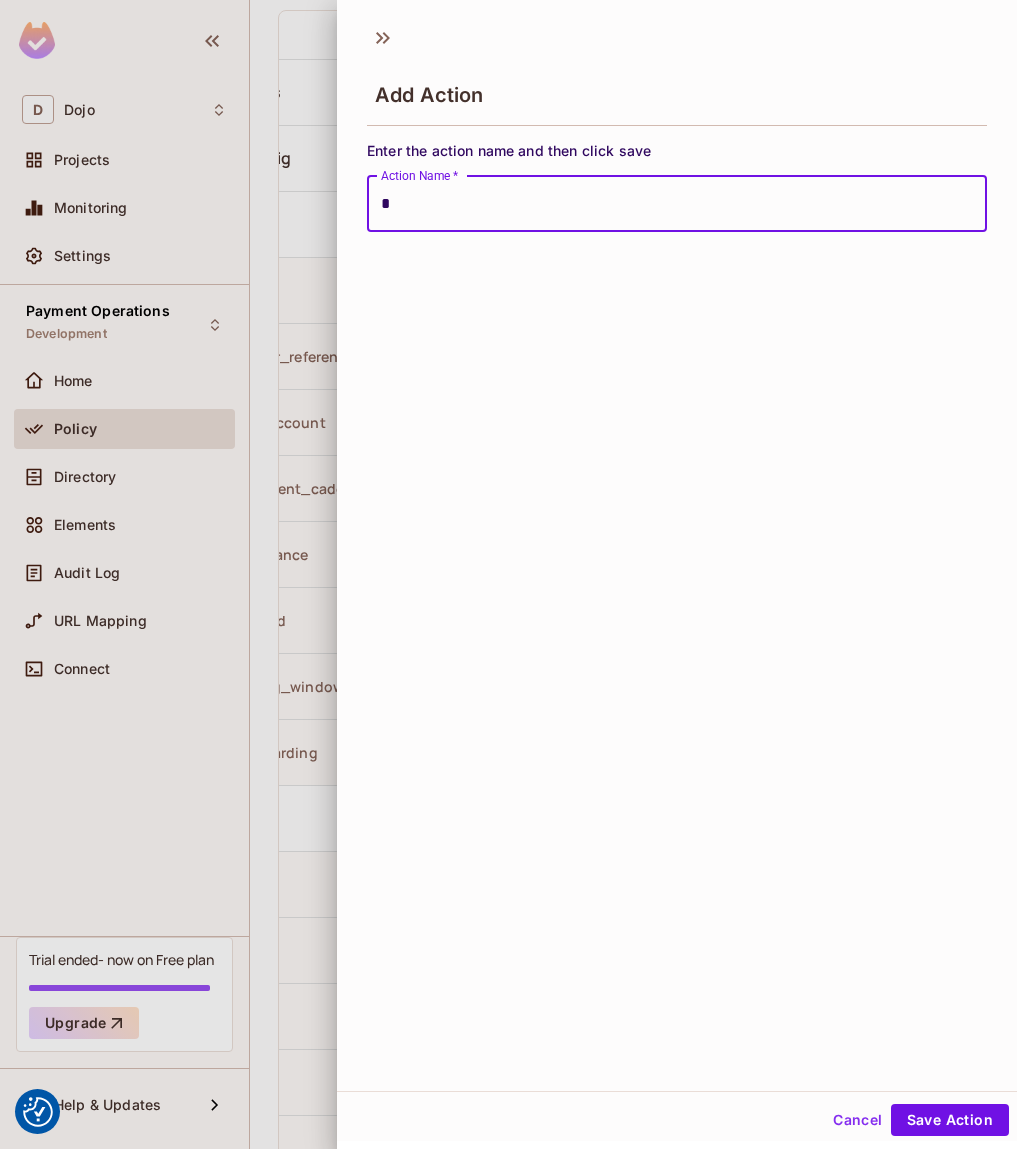 type 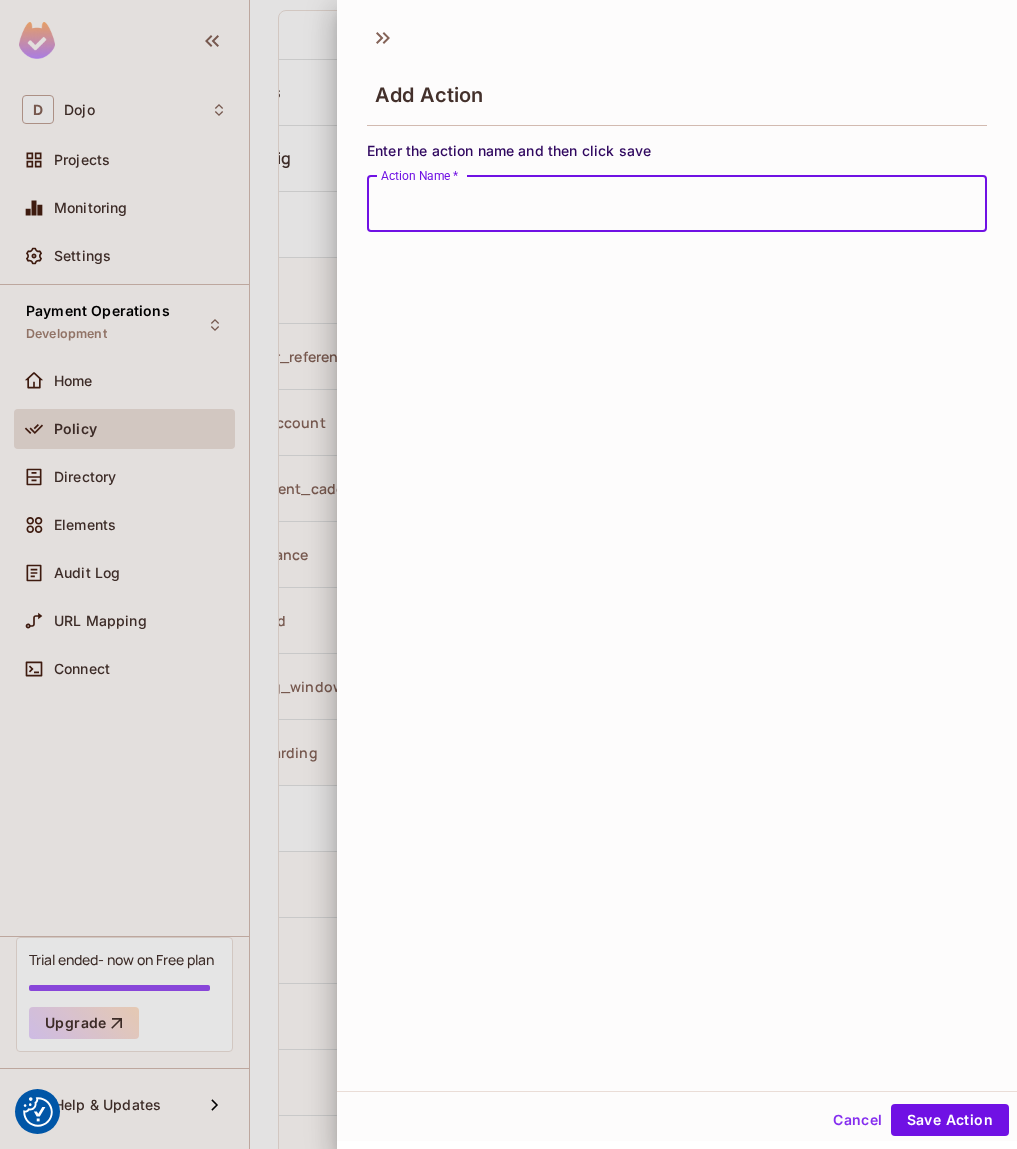 type 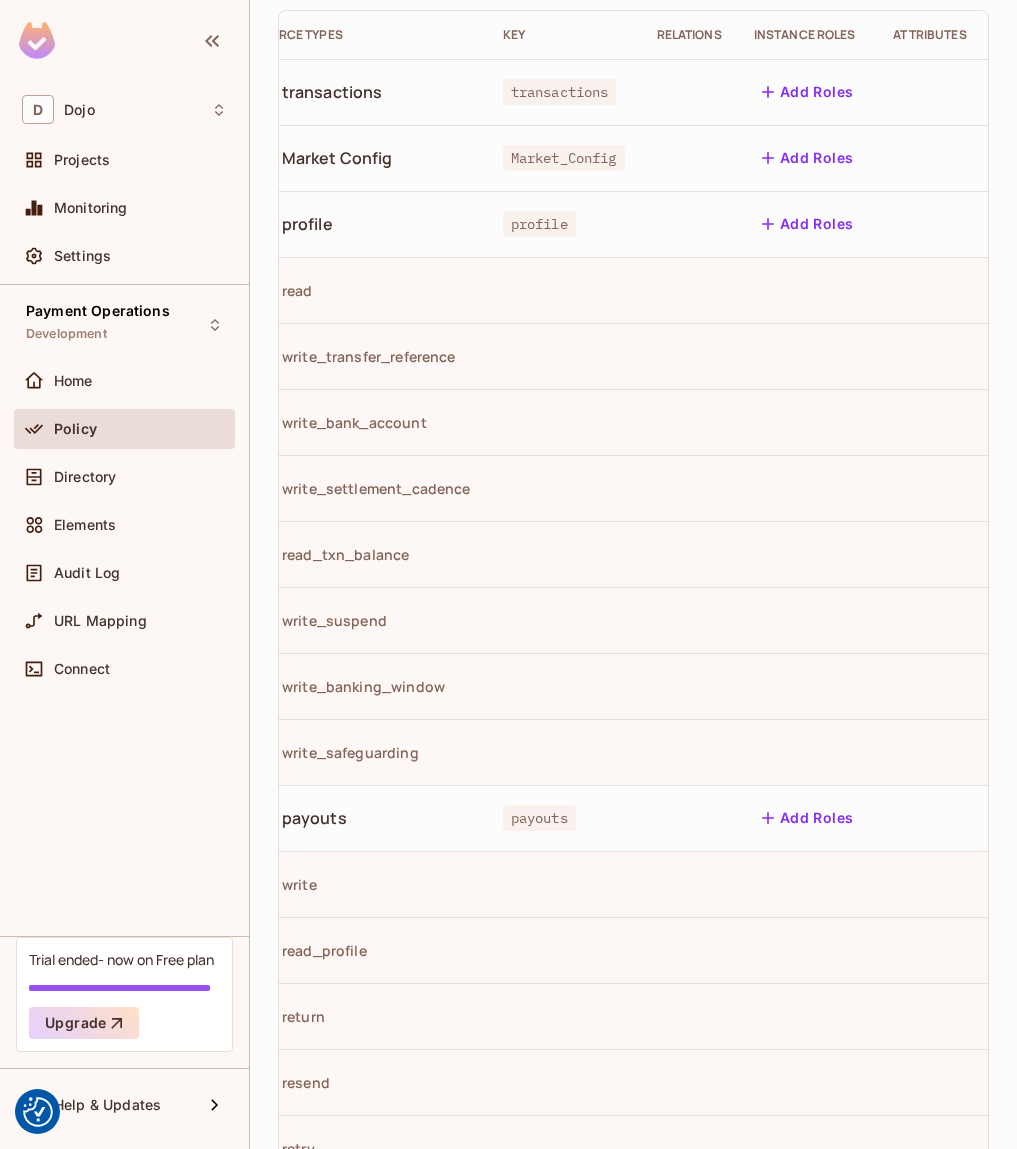 scroll, scrollTop: 0, scrollLeft: 0, axis: both 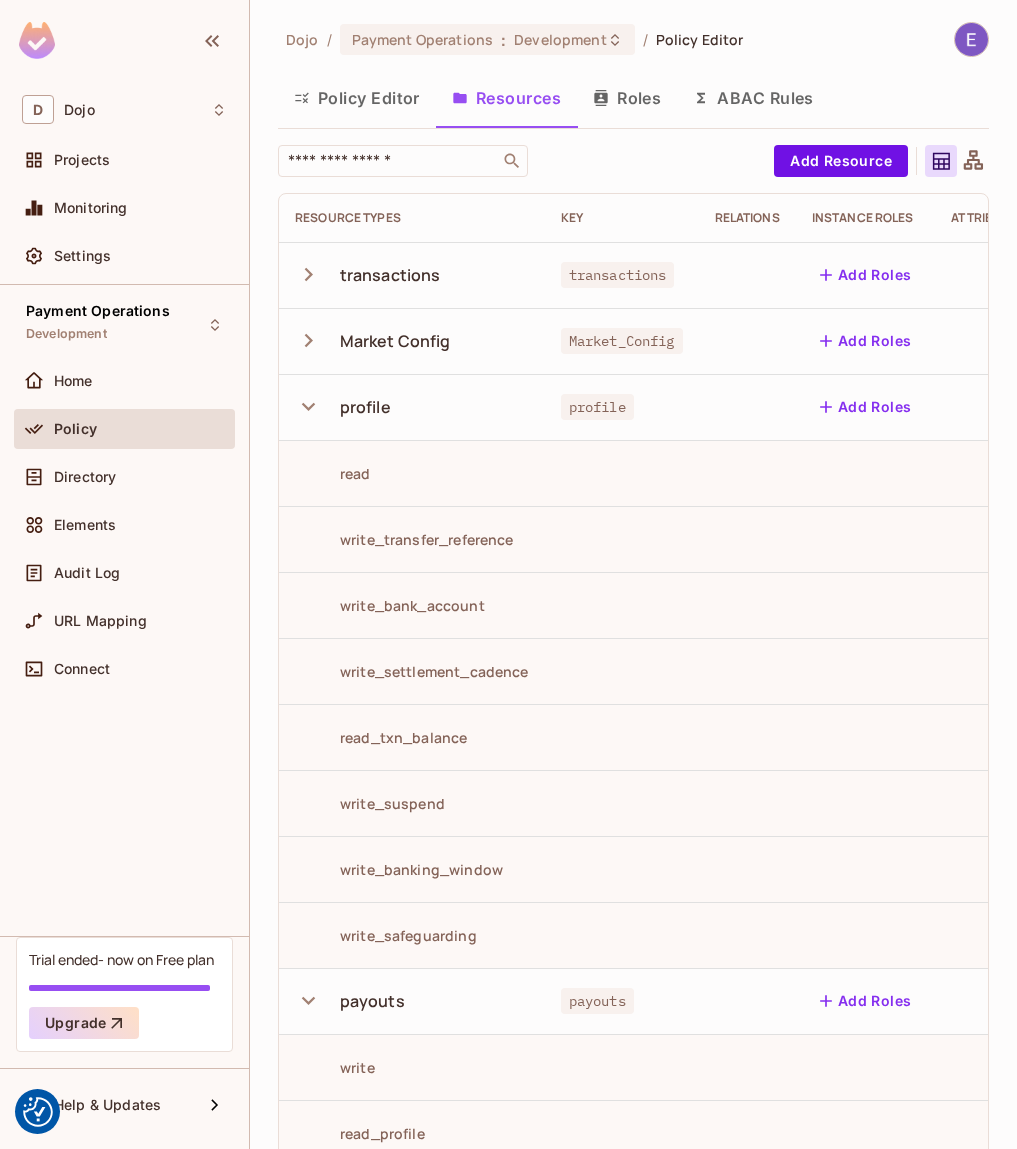 click 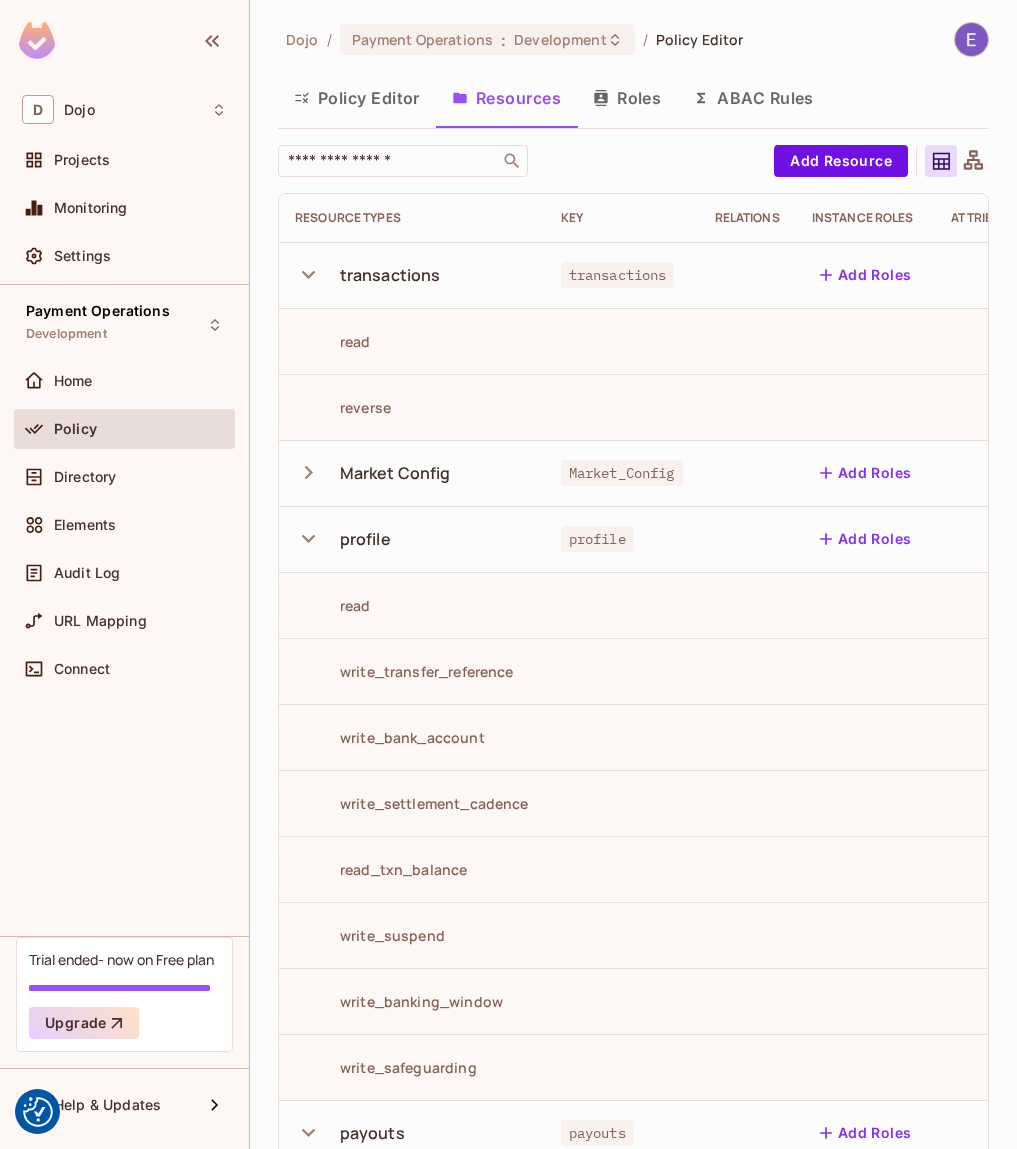 click 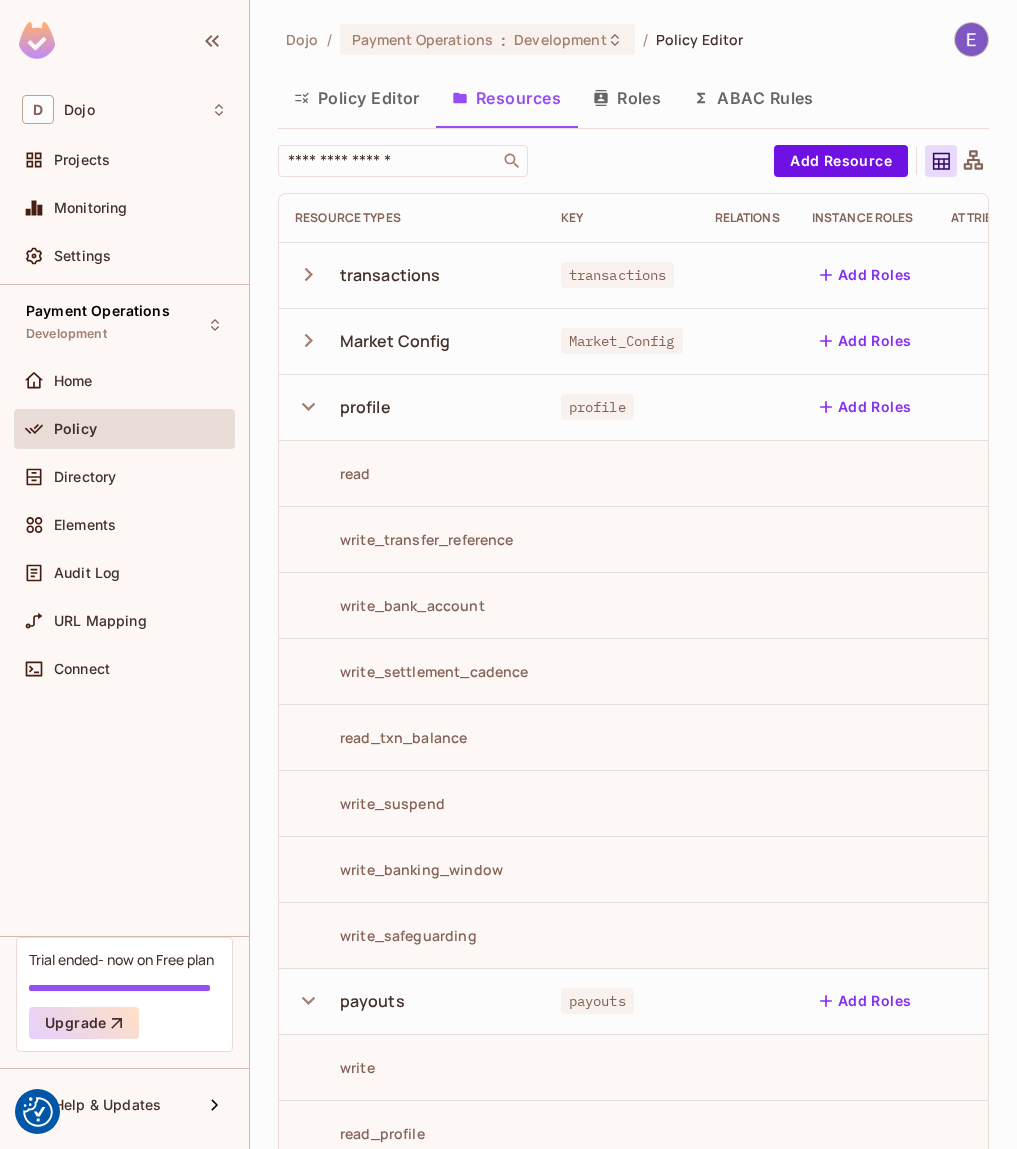 click 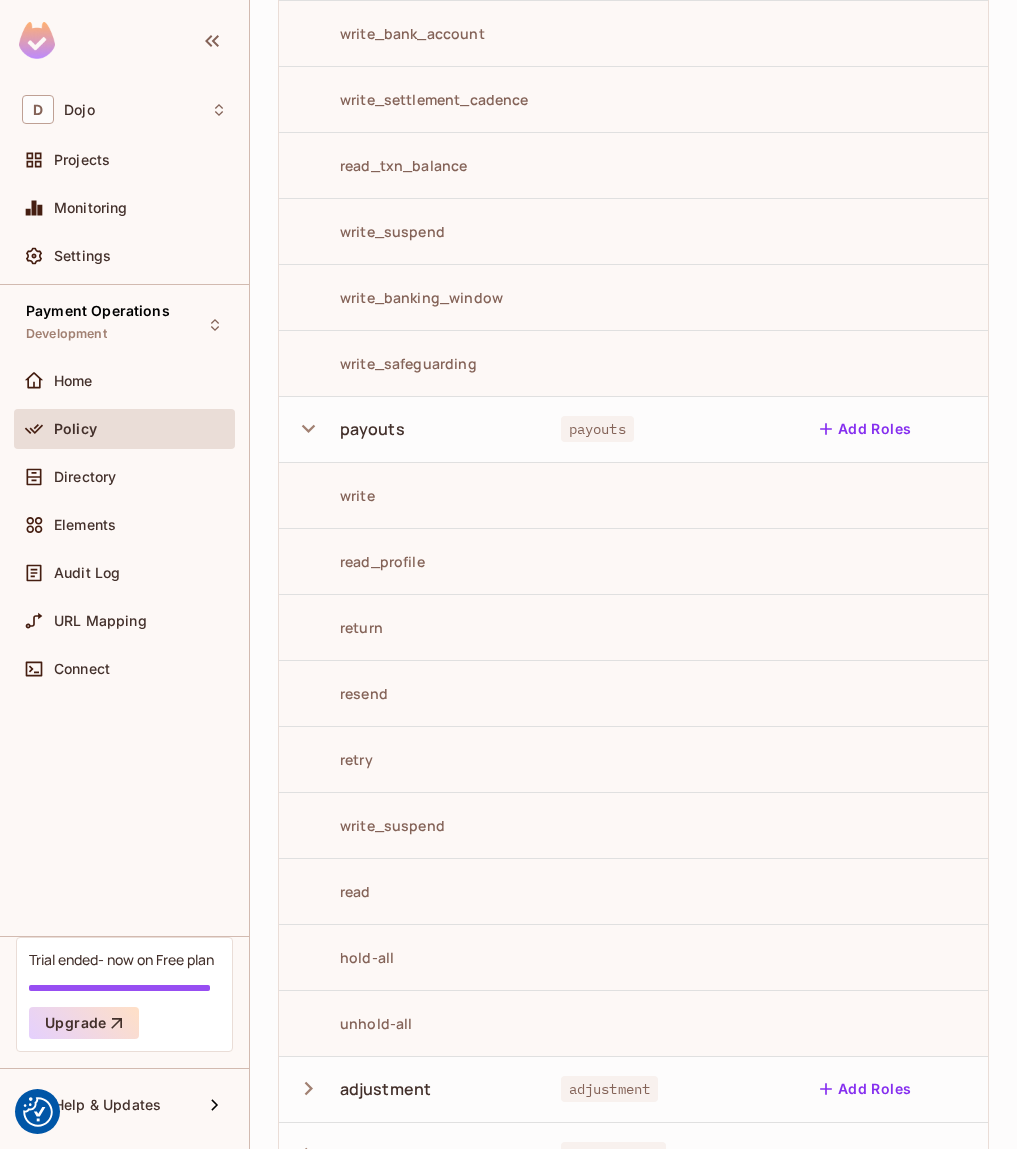 scroll, scrollTop: 760, scrollLeft: 0, axis: vertical 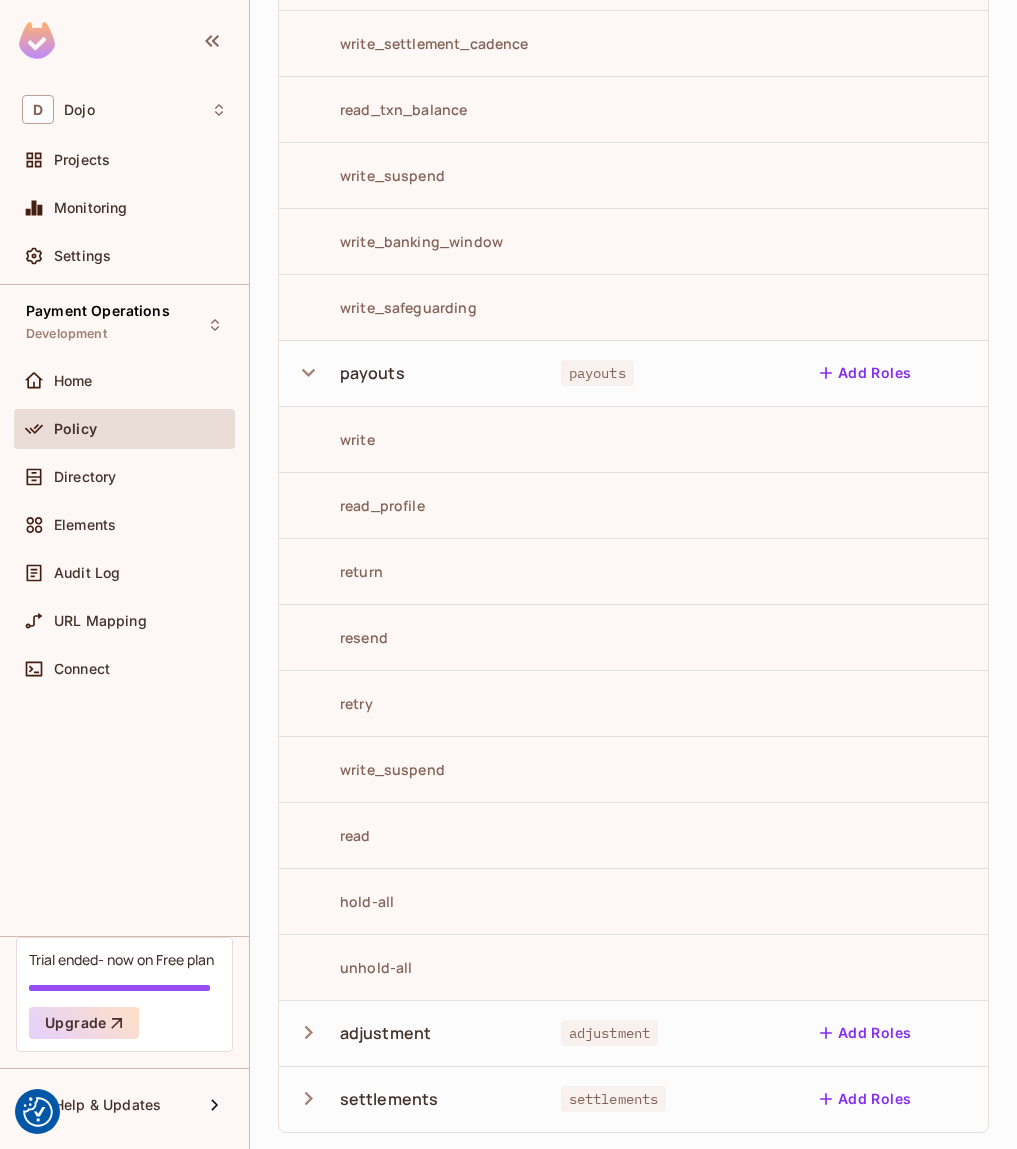 click 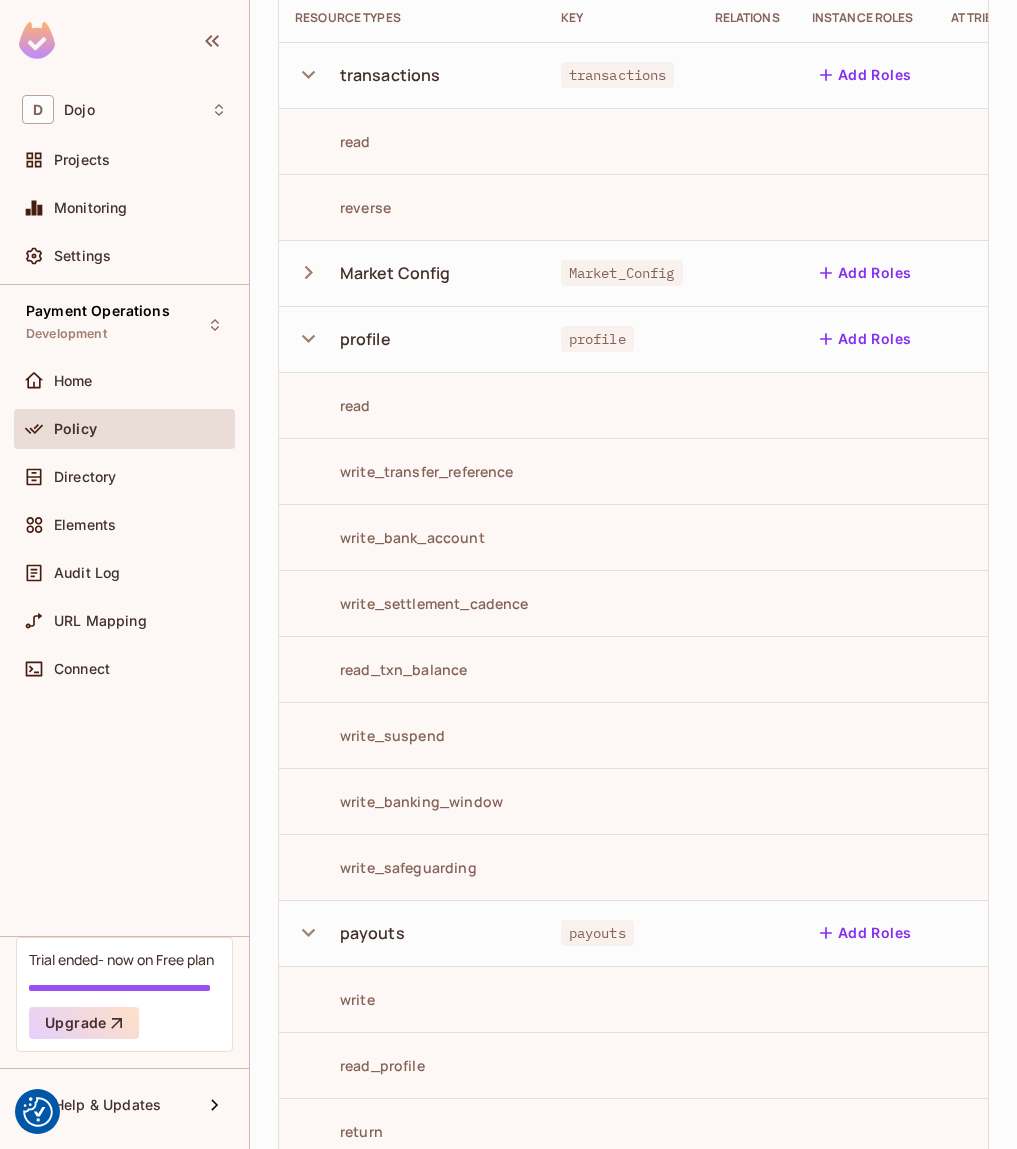 scroll, scrollTop: 0, scrollLeft: 0, axis: both 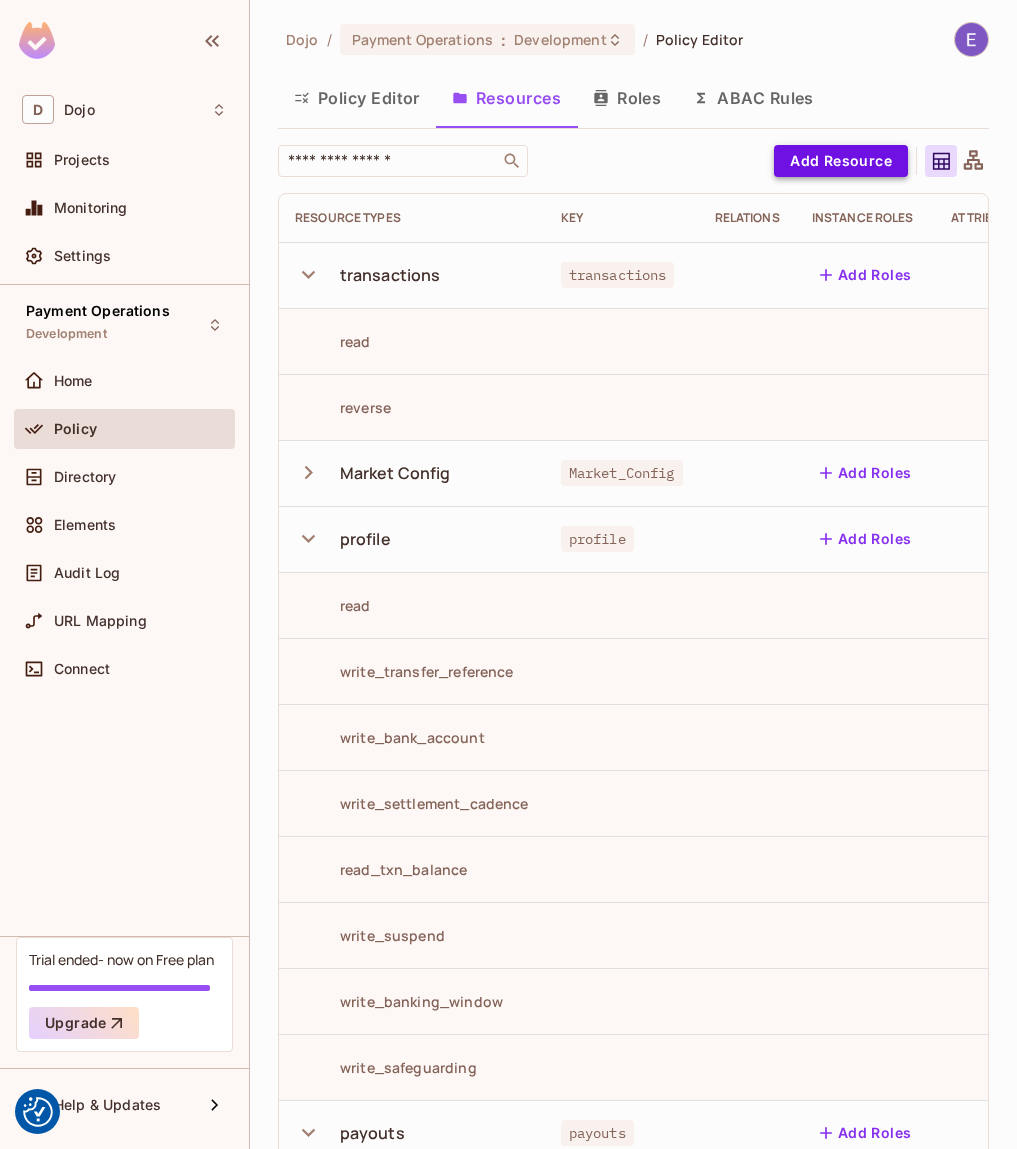 click on "Add Resource" at bounding box center [841, 161] 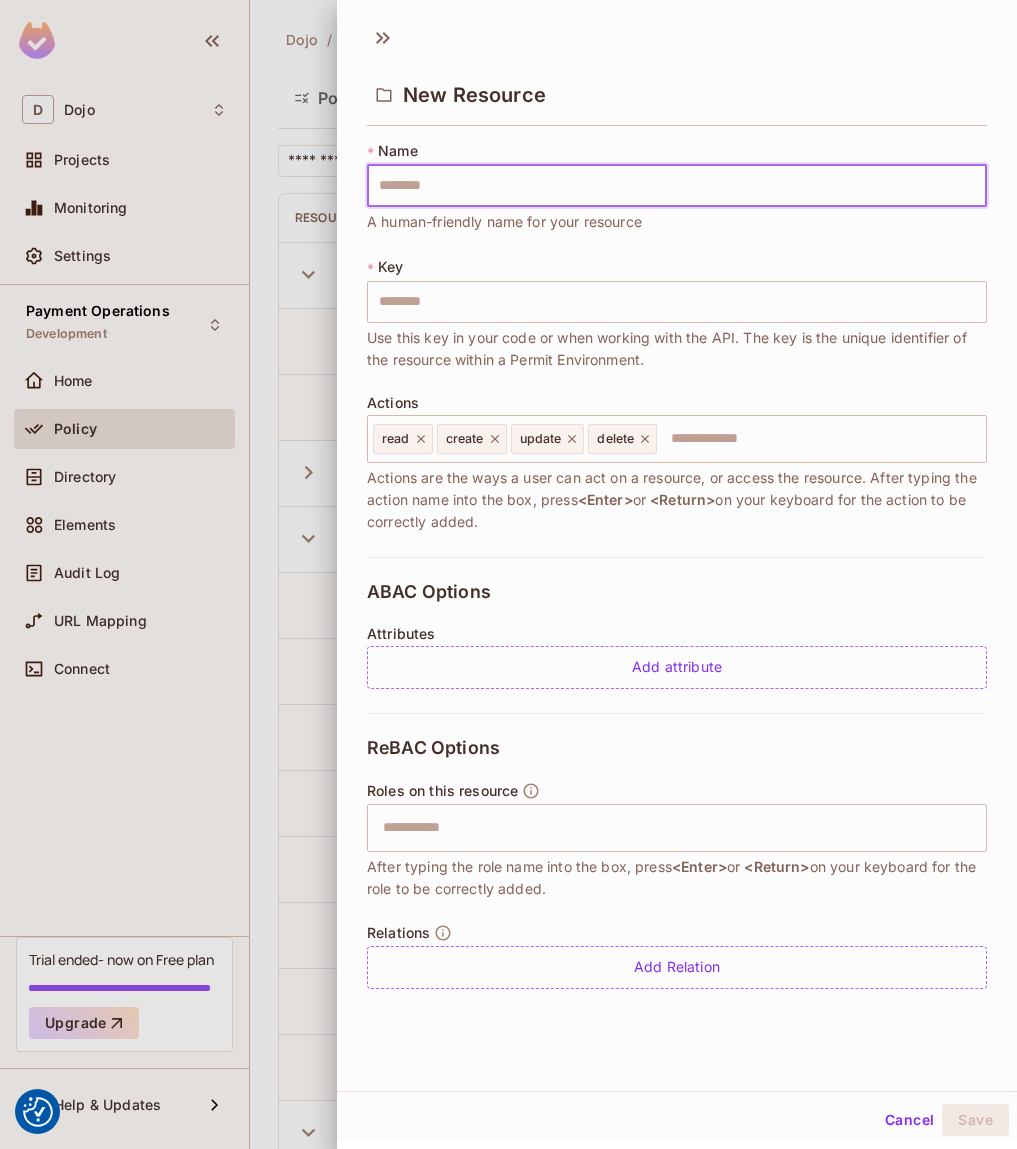 type on "*" 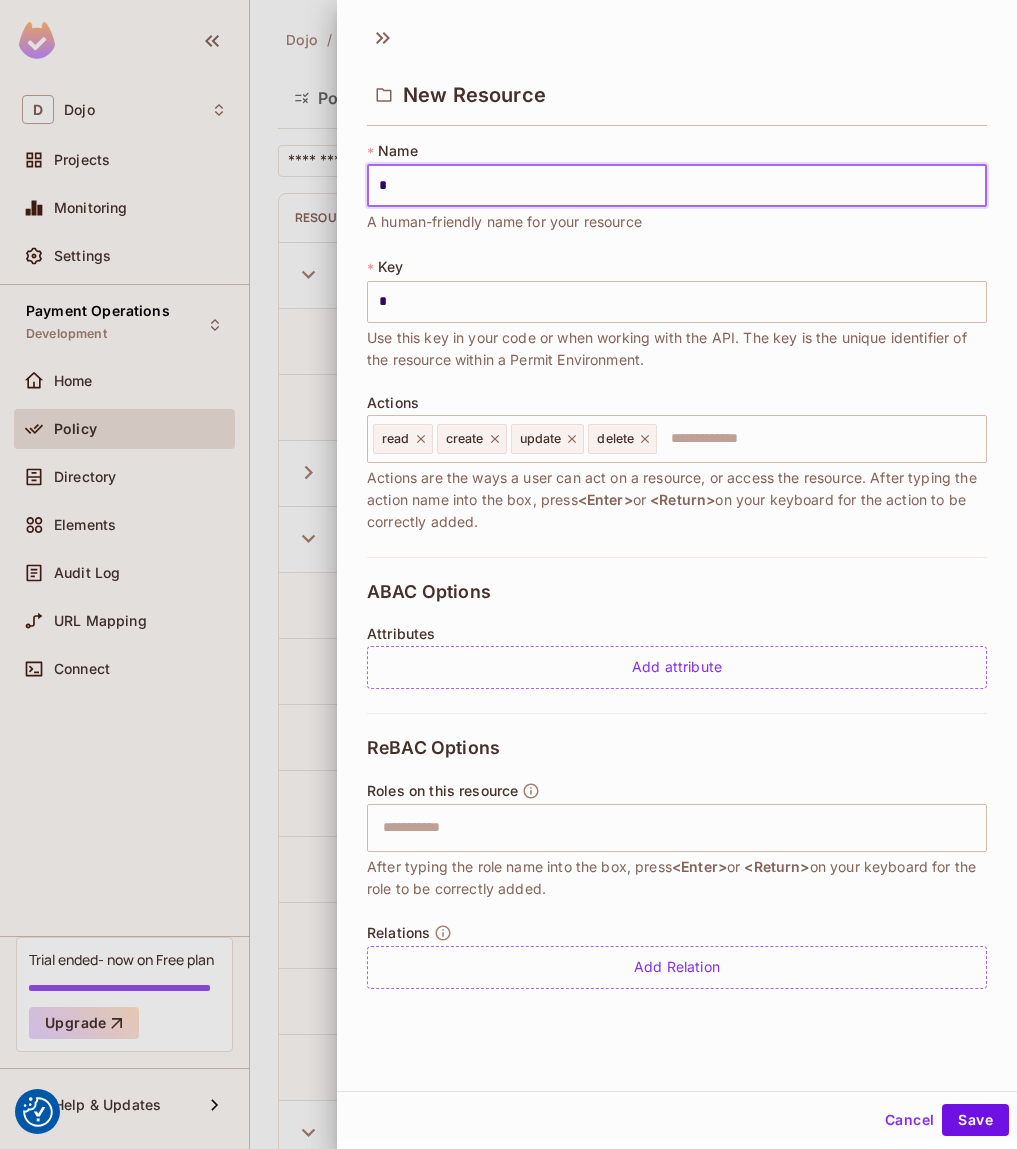 type on "**" 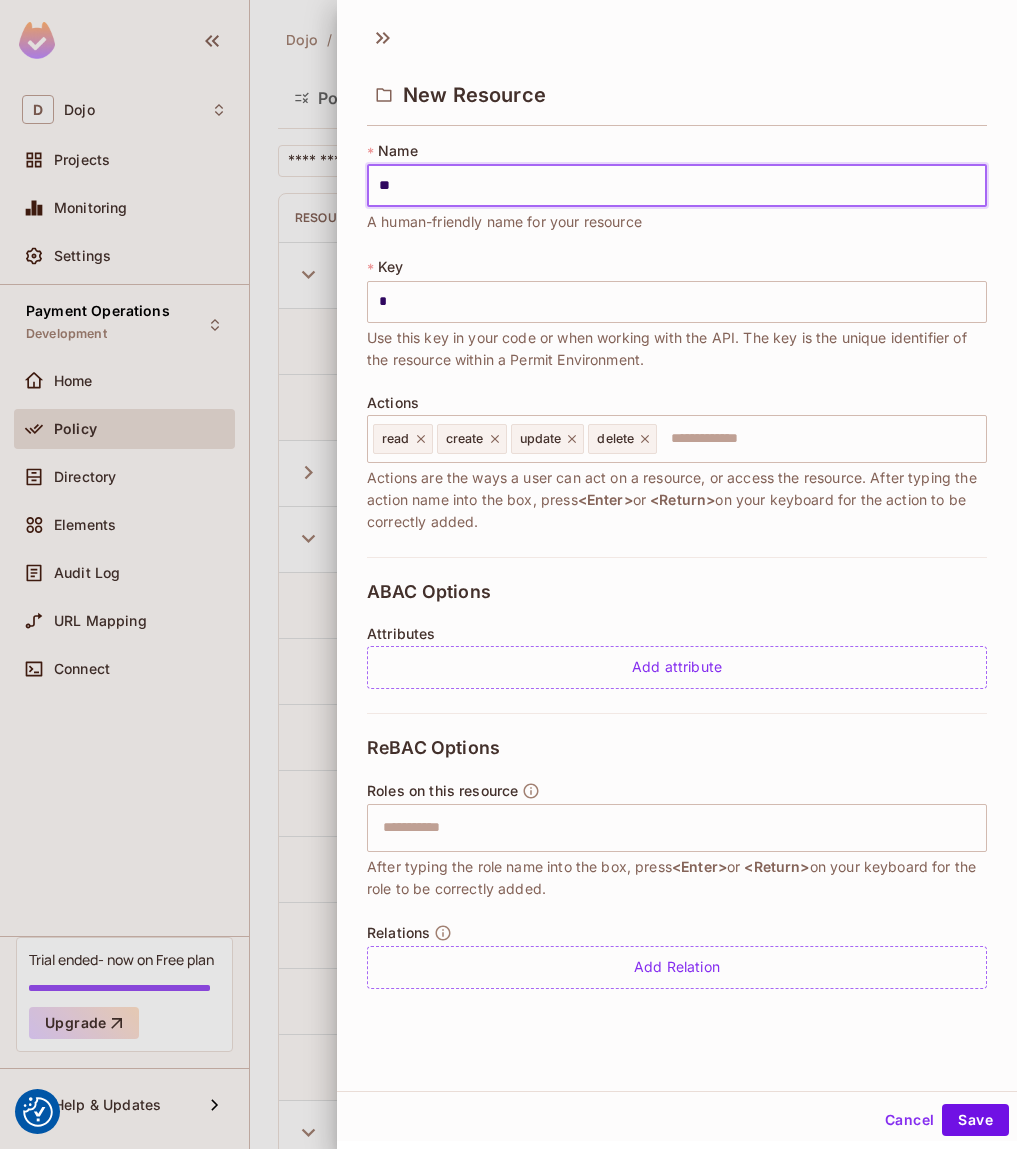 type on "**" 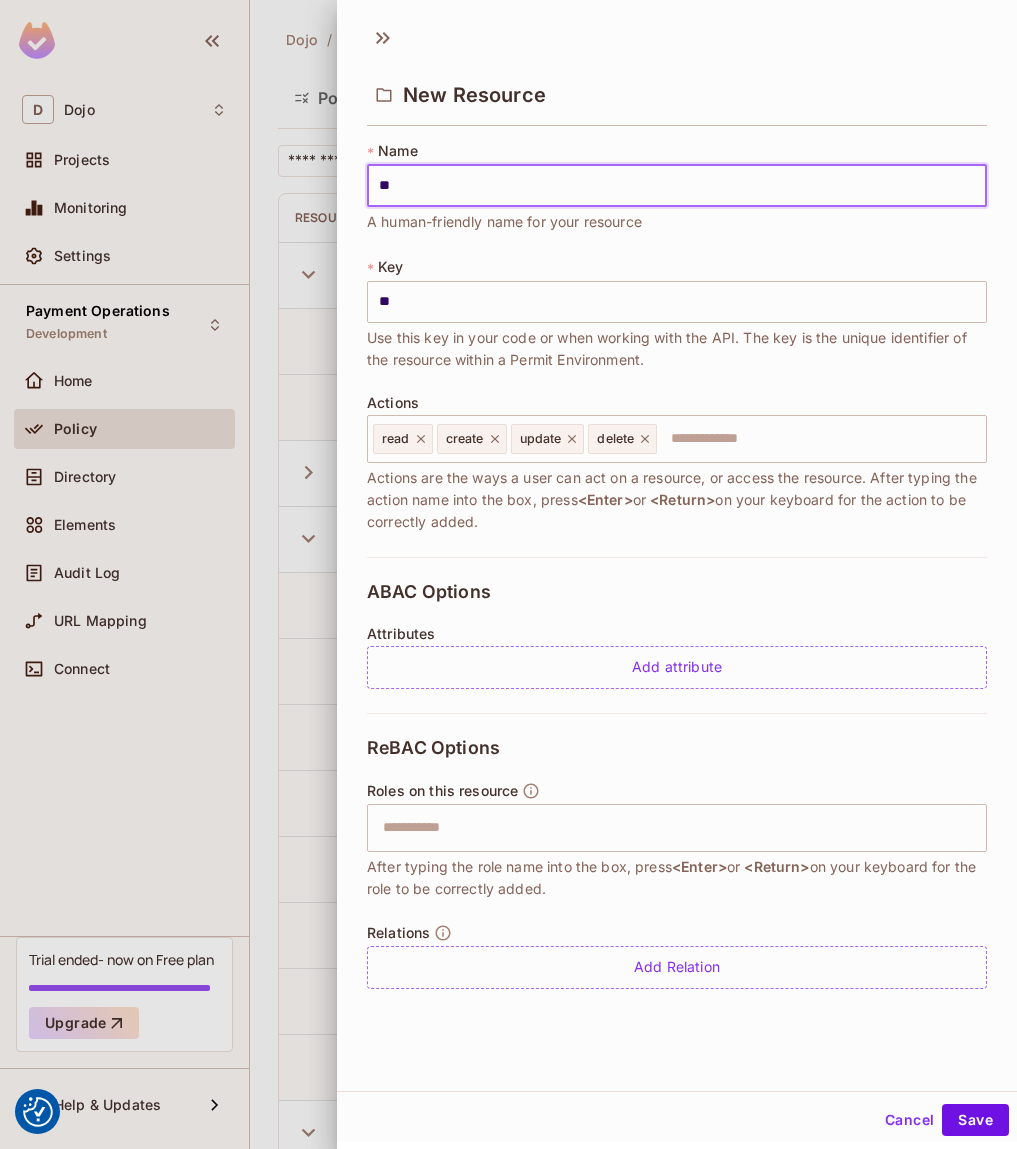 type on "***" 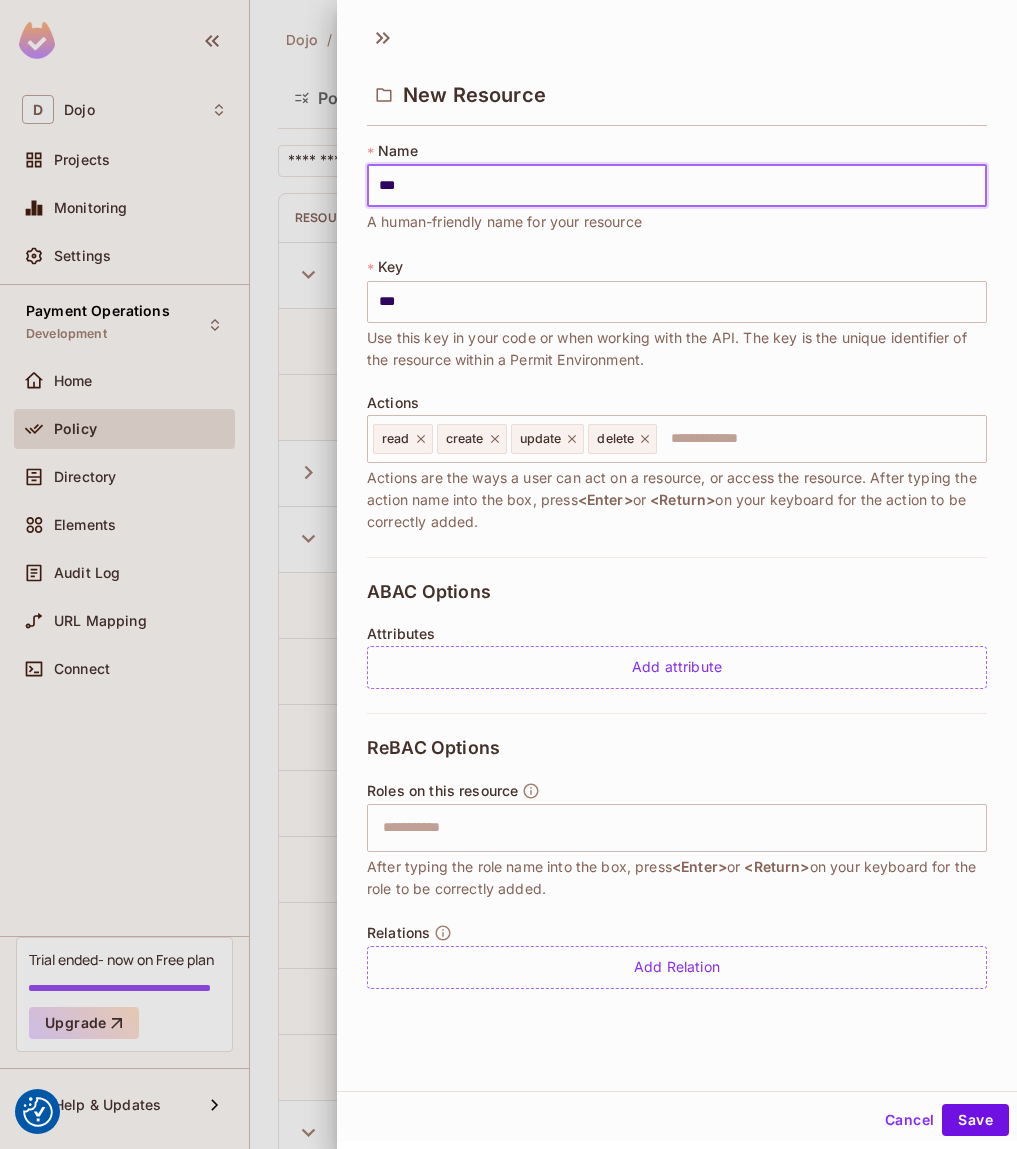 type on "****" 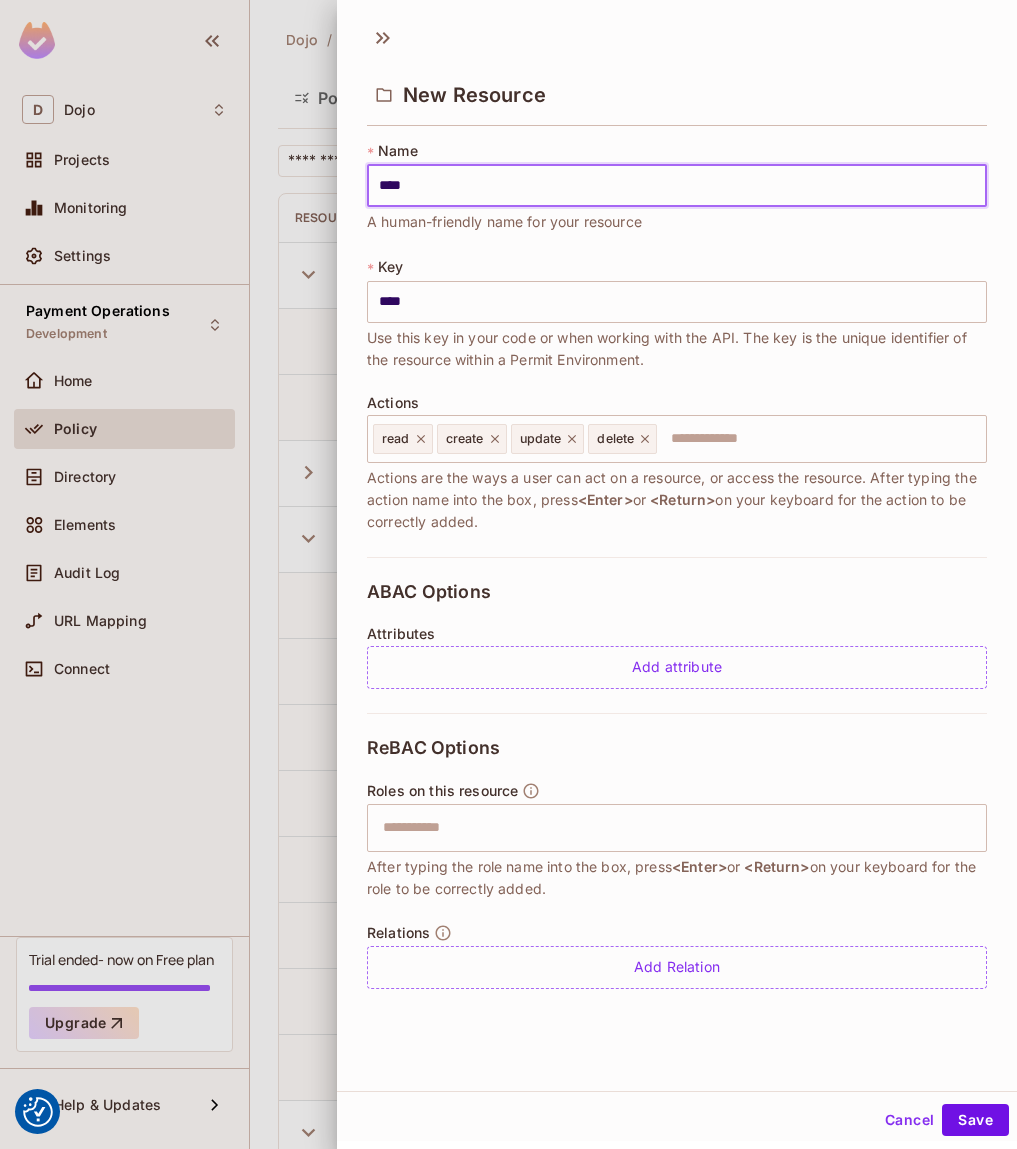 type on "*****" 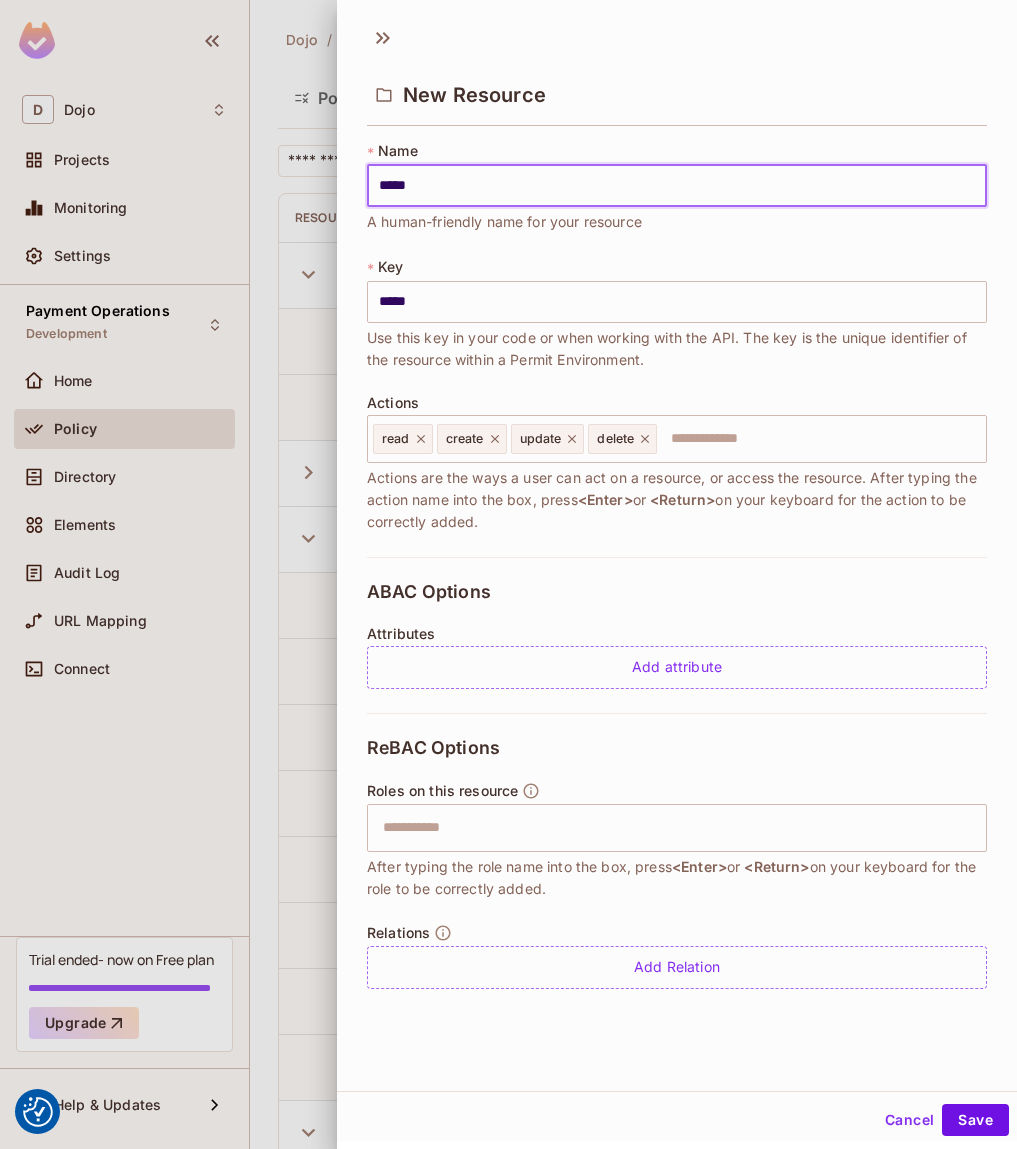 type on "****" 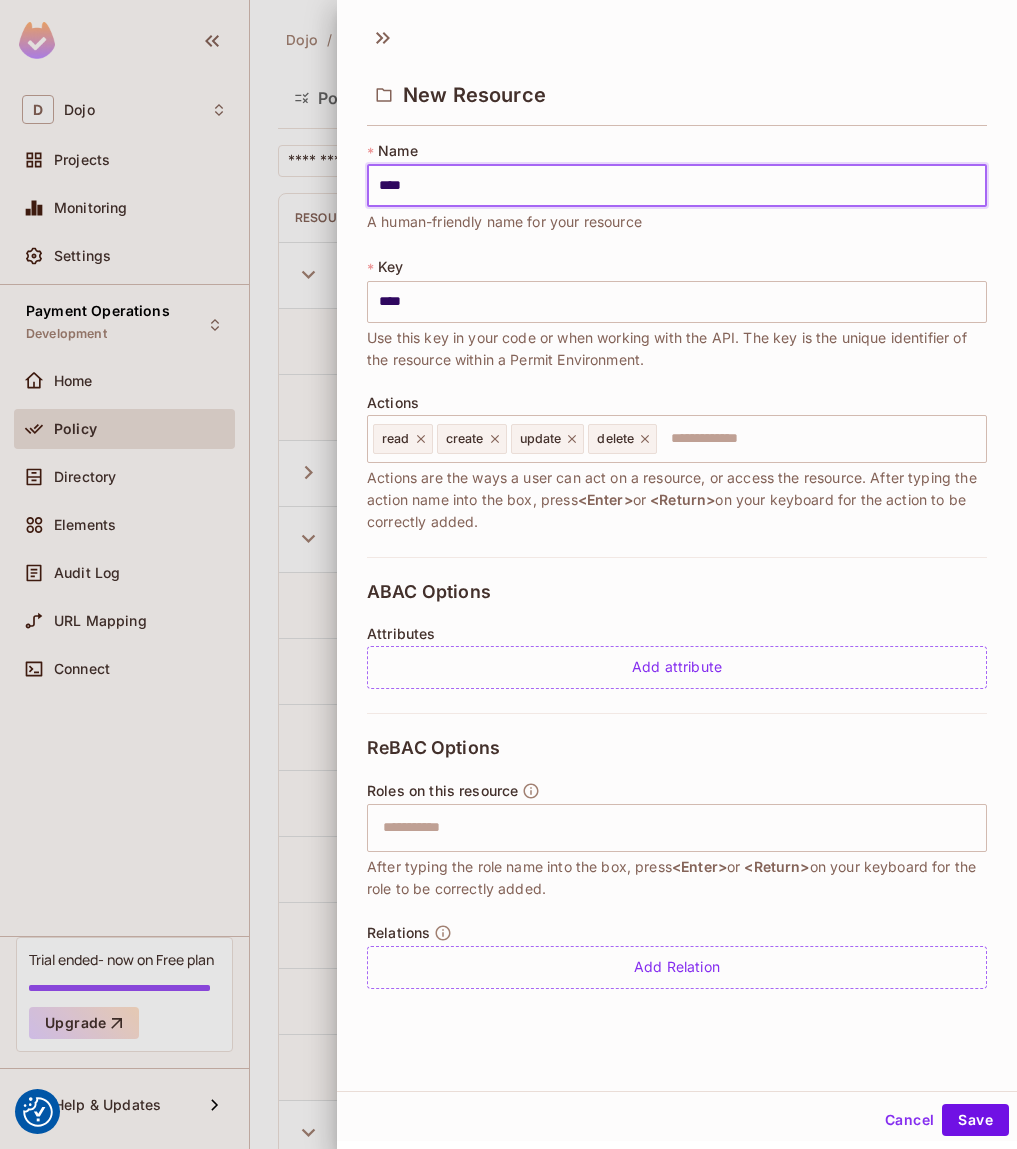 type on "***" 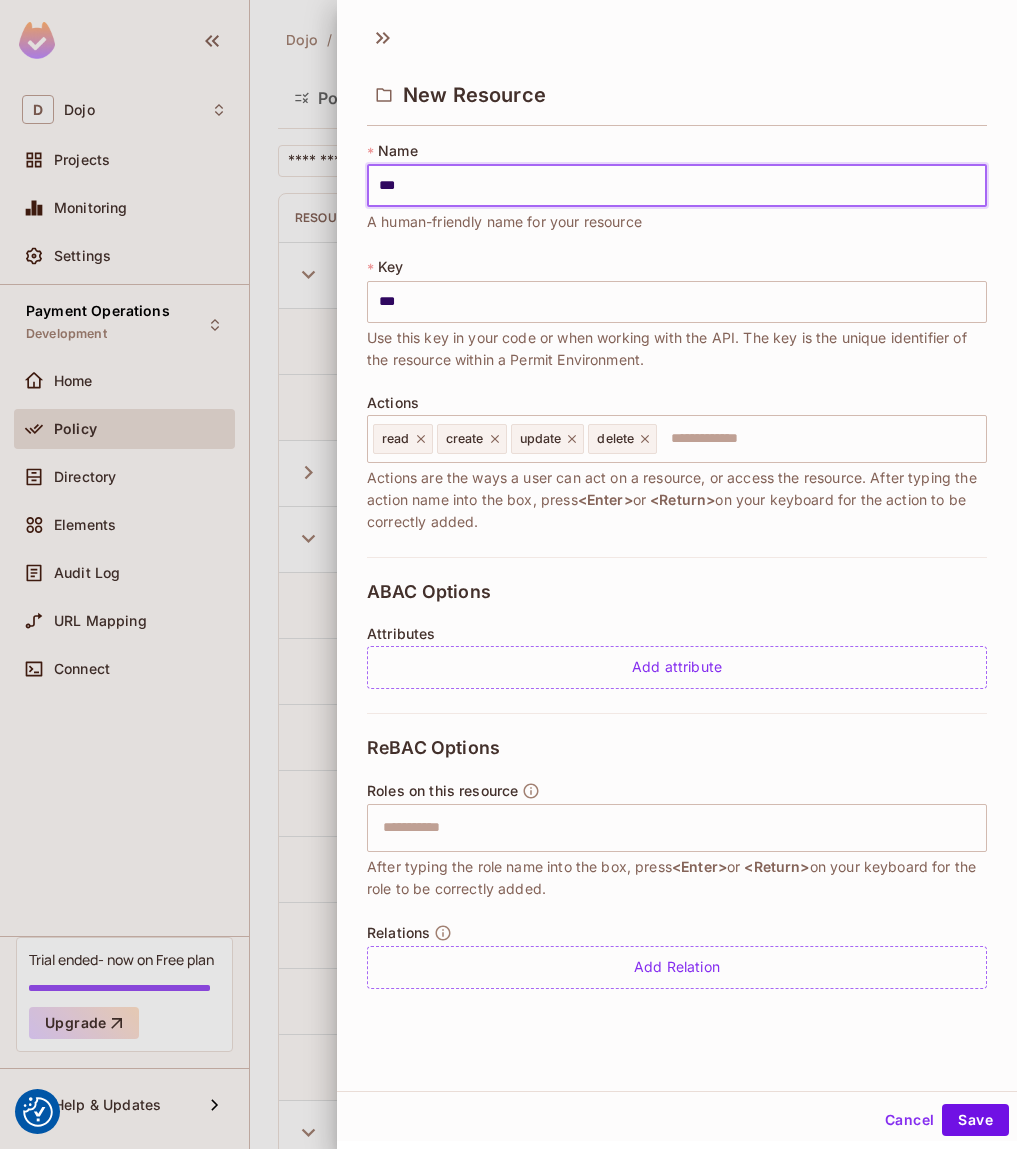 type on "**" 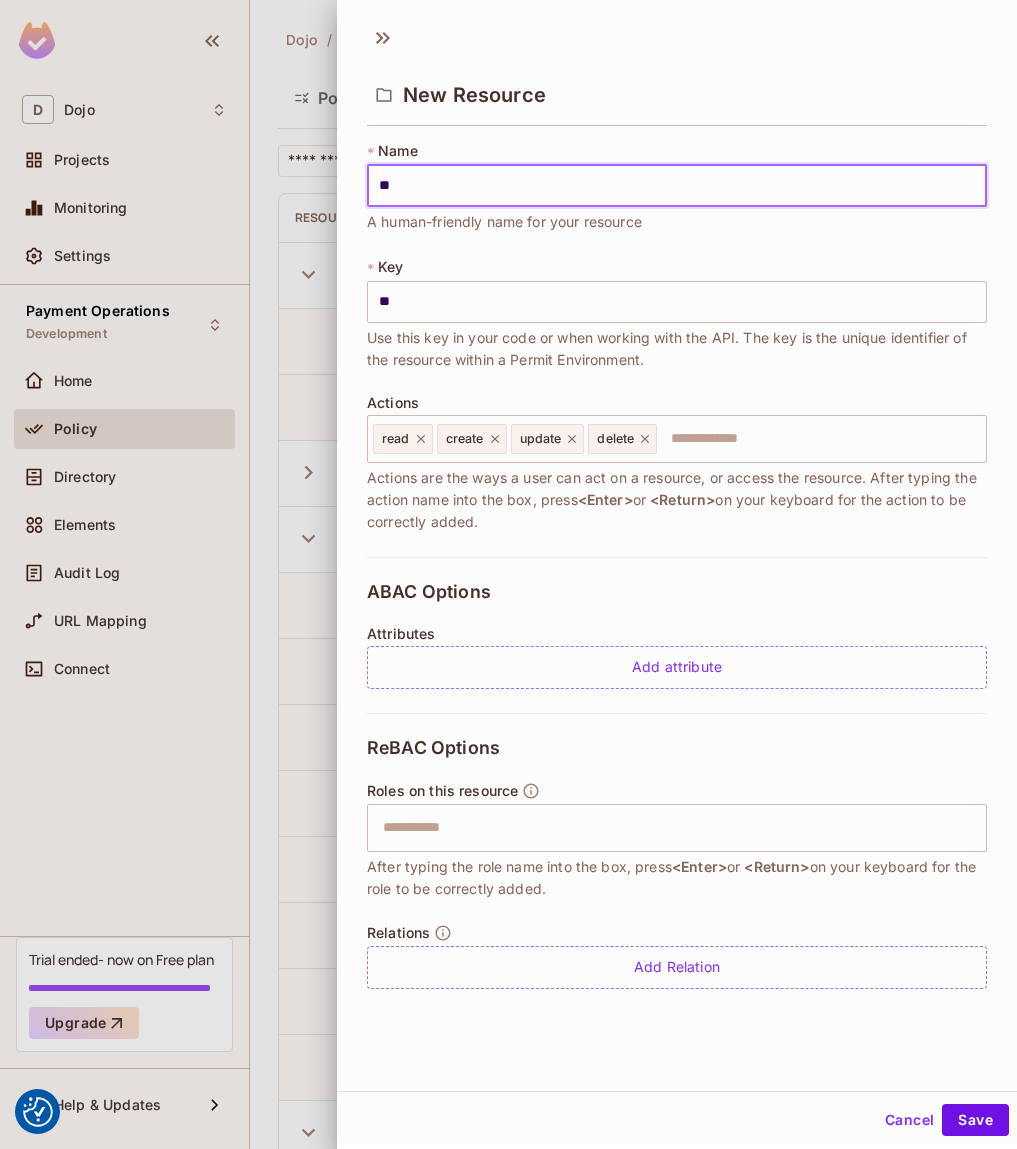 type on "*" 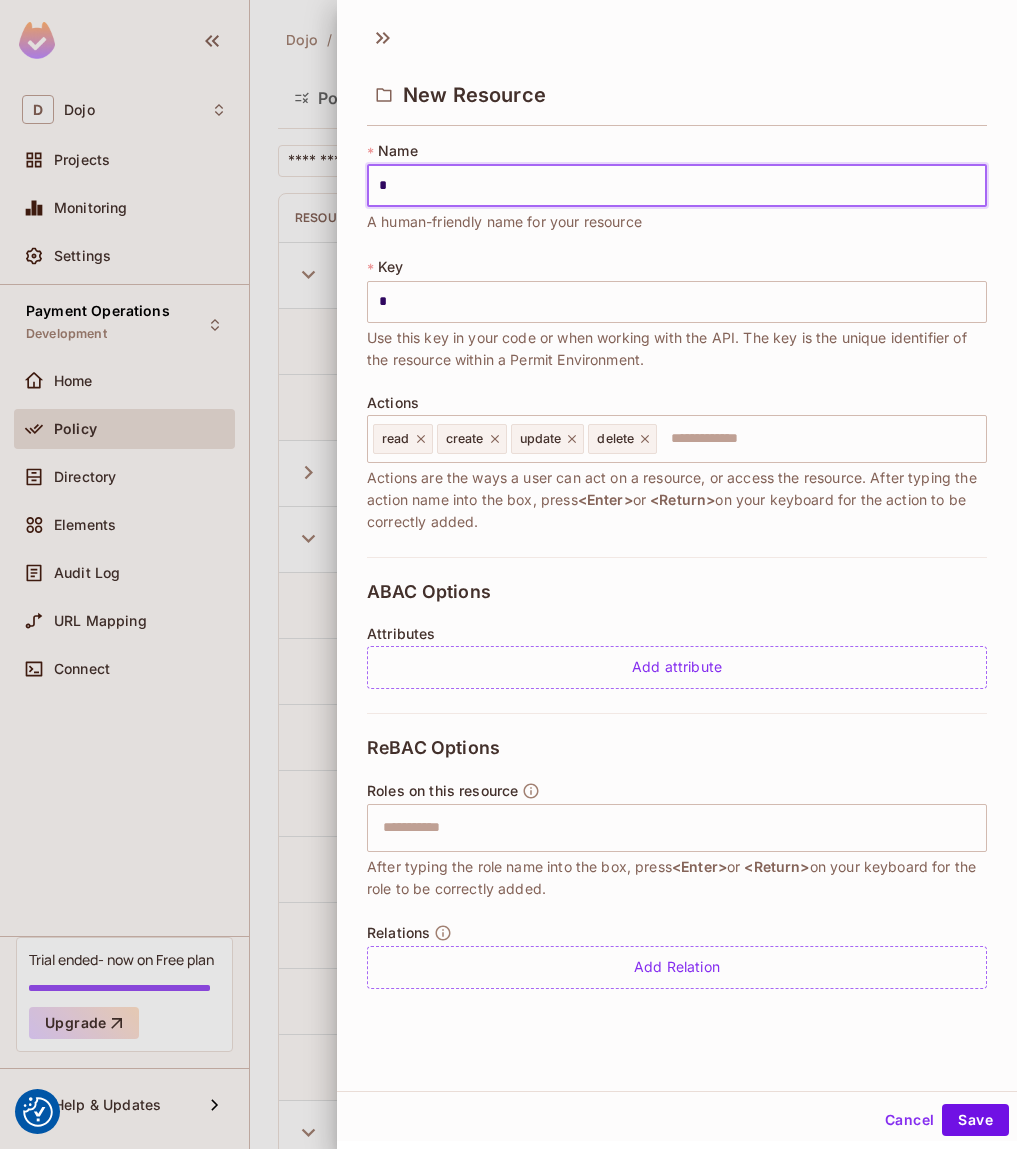type 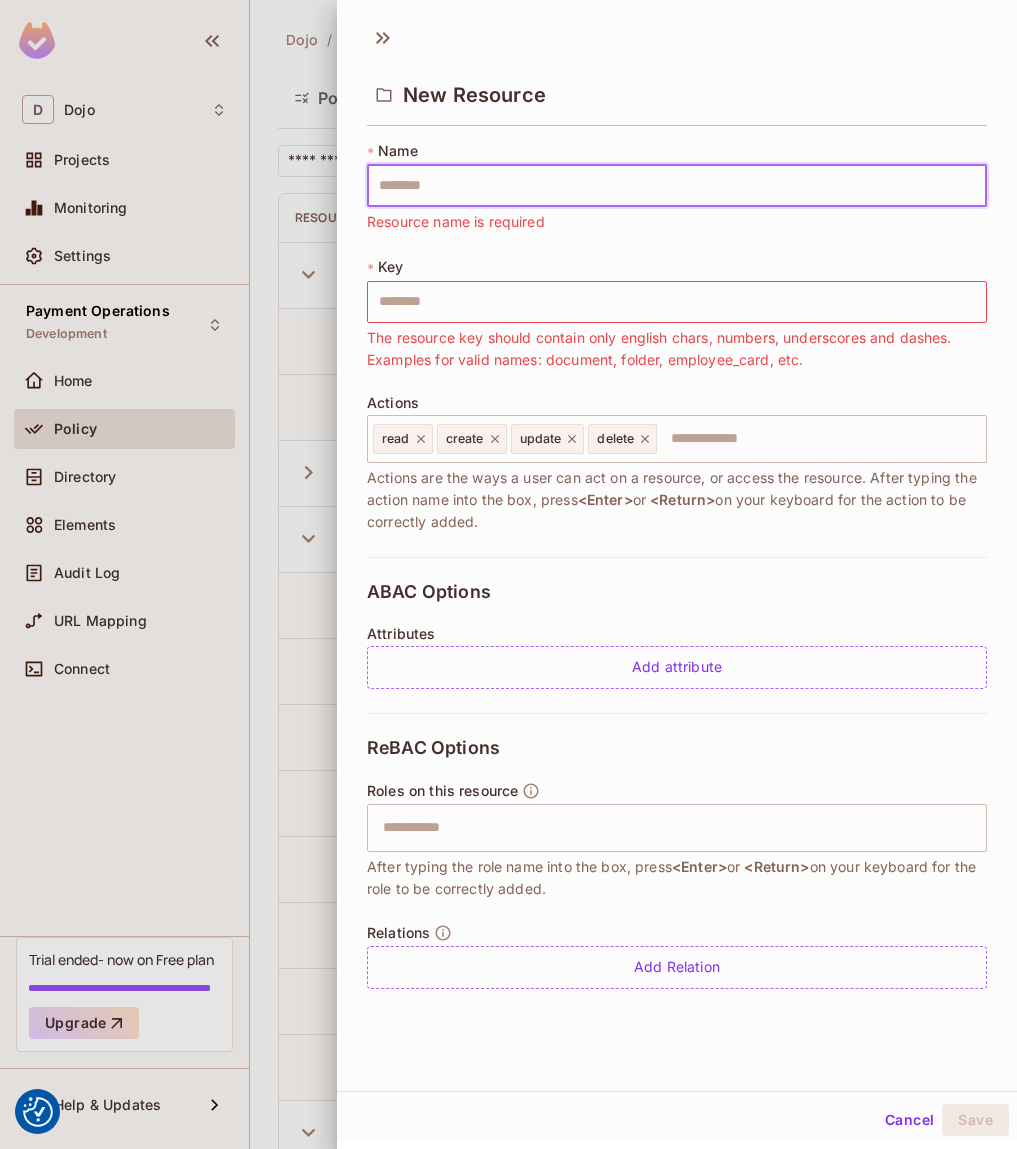 type on "*" 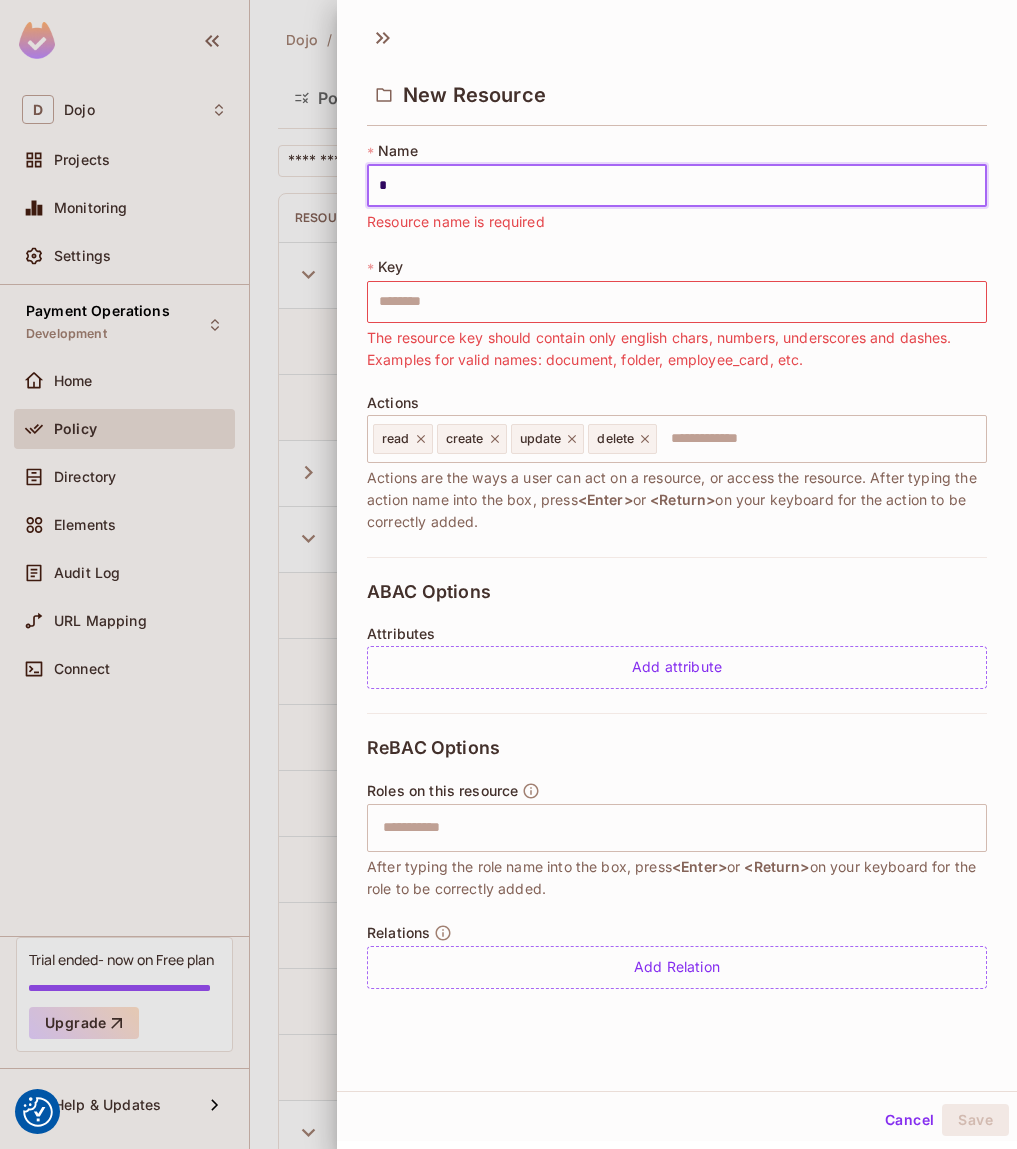 type on "*" 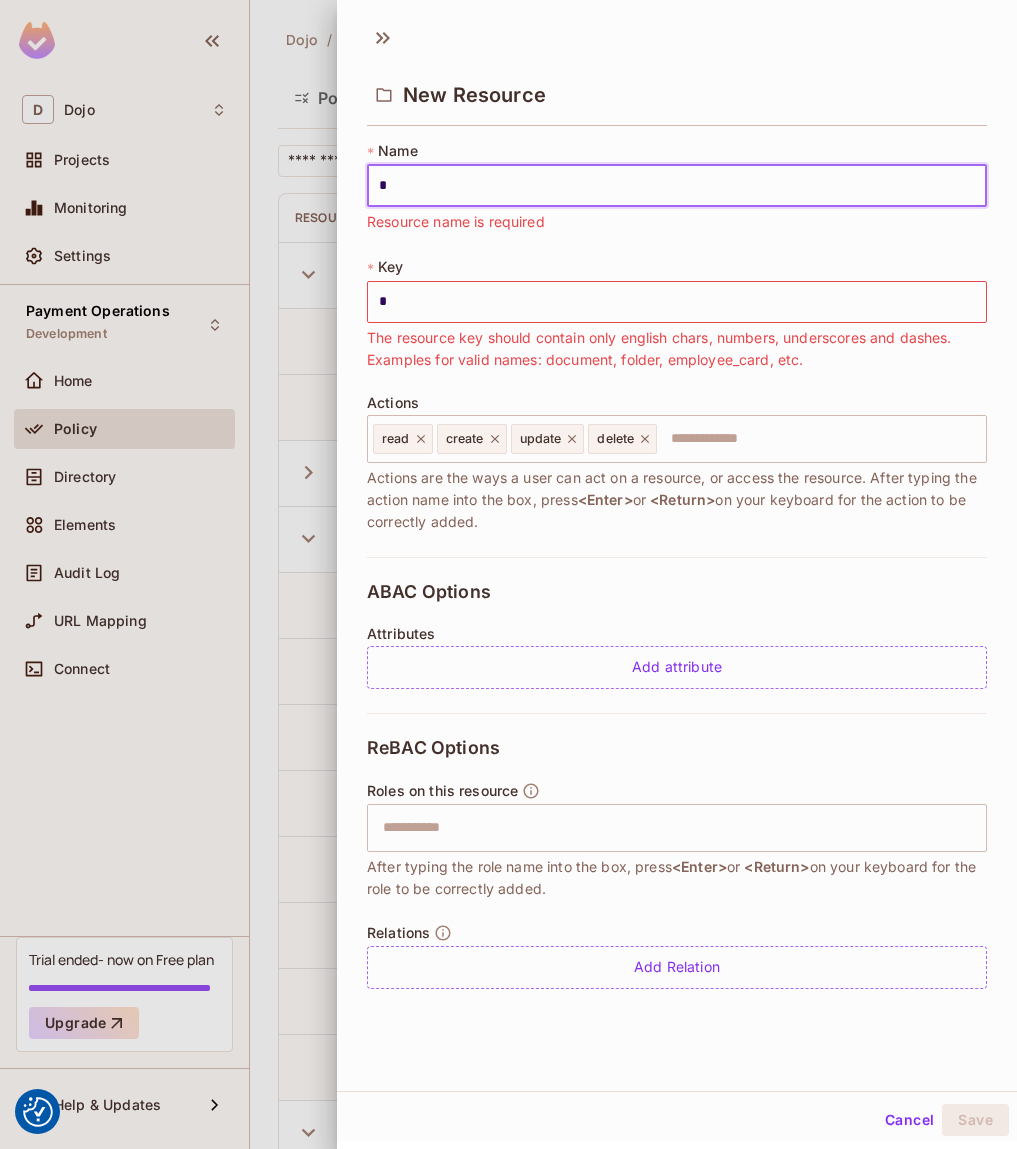 type on "**" 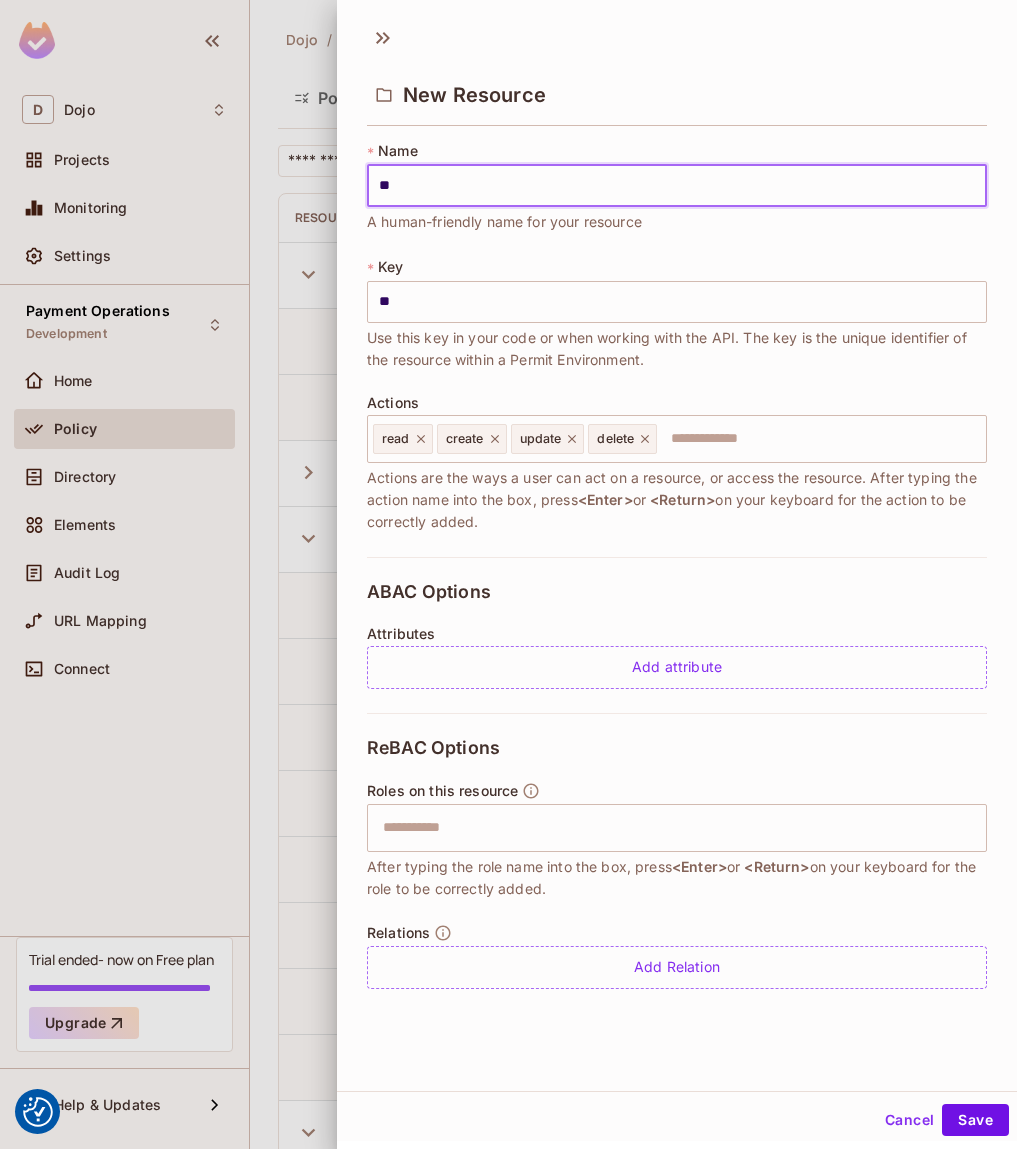 type on "***" 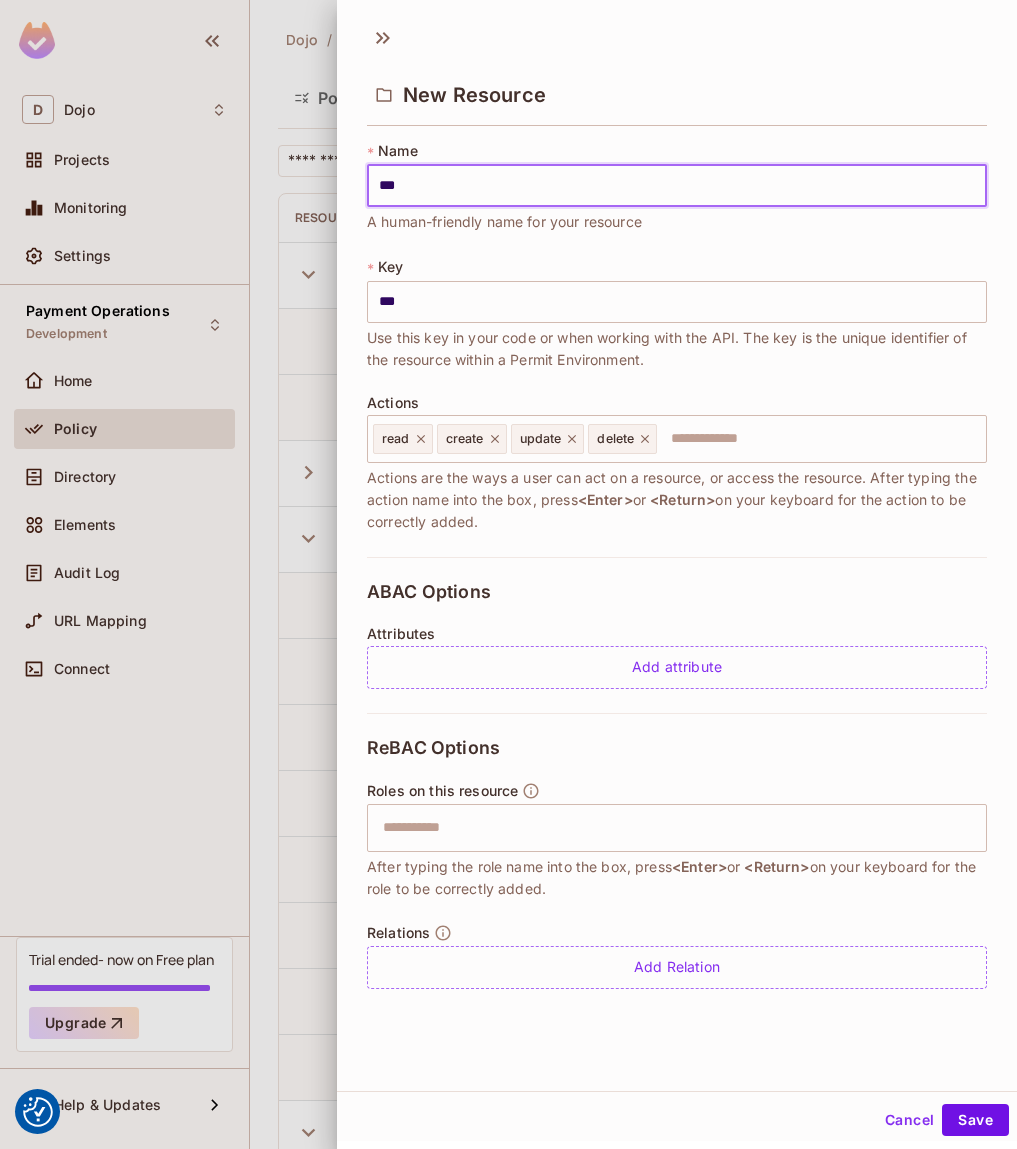 type on "****" 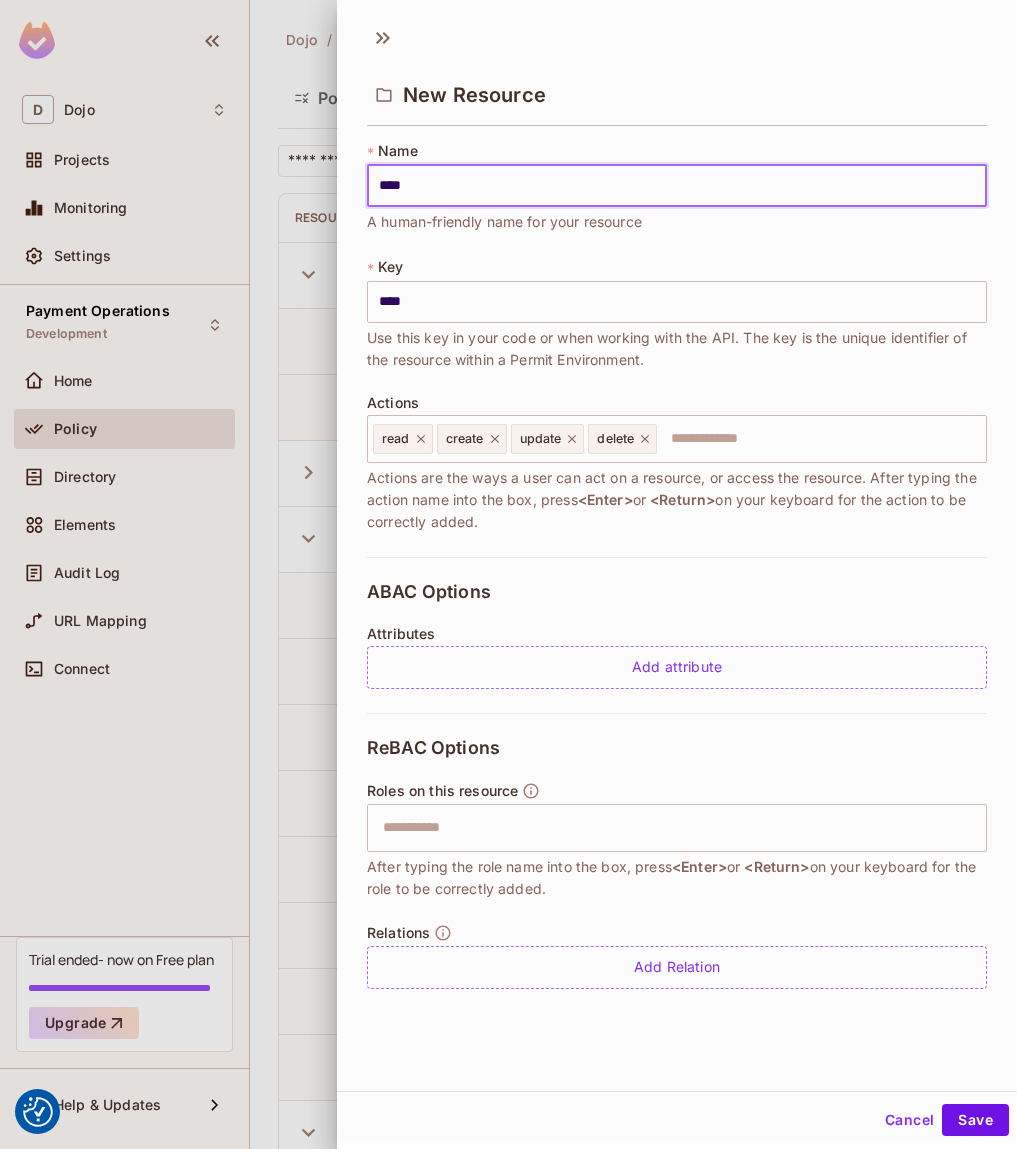 type on "*****" 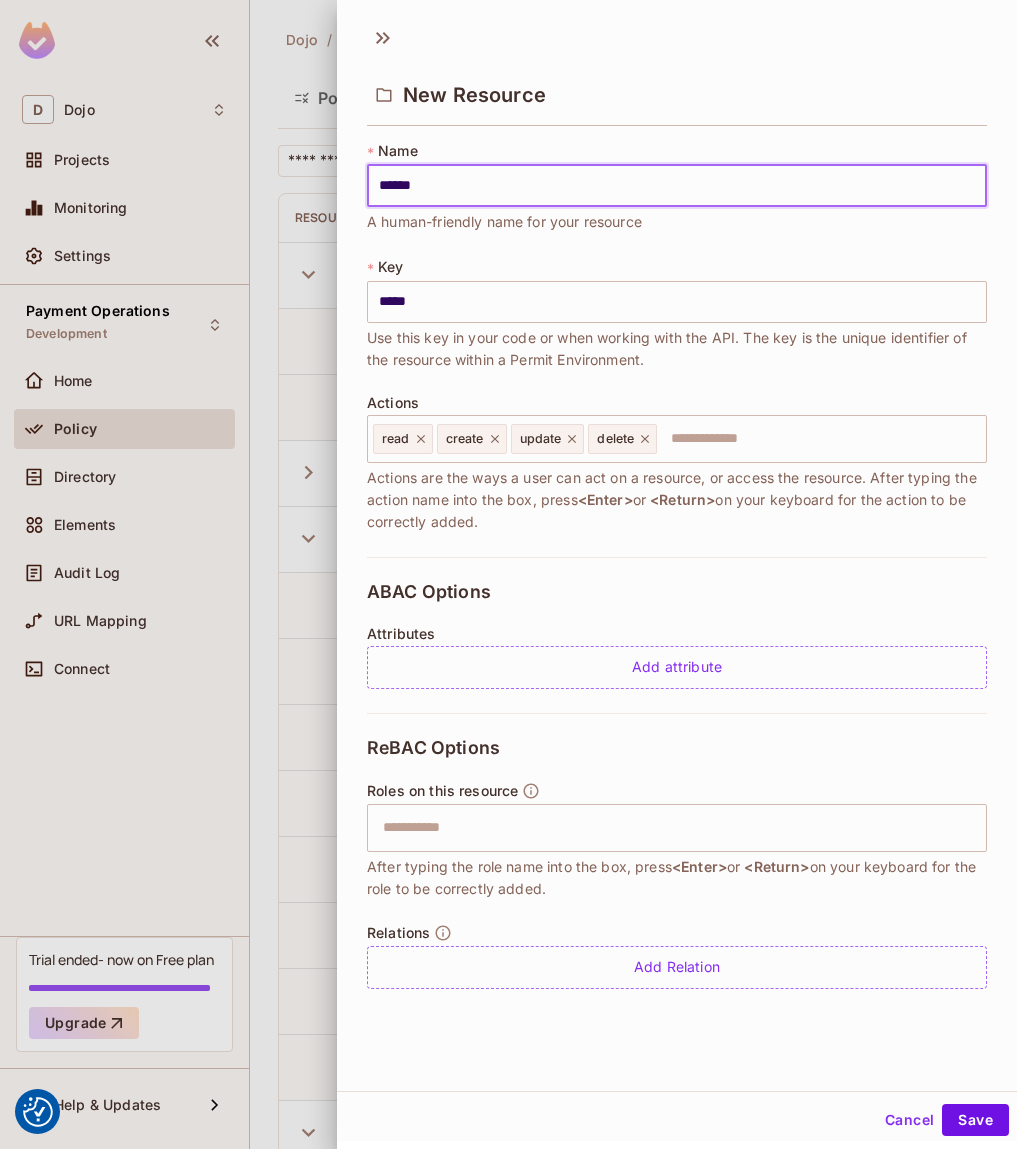 type on "*******" 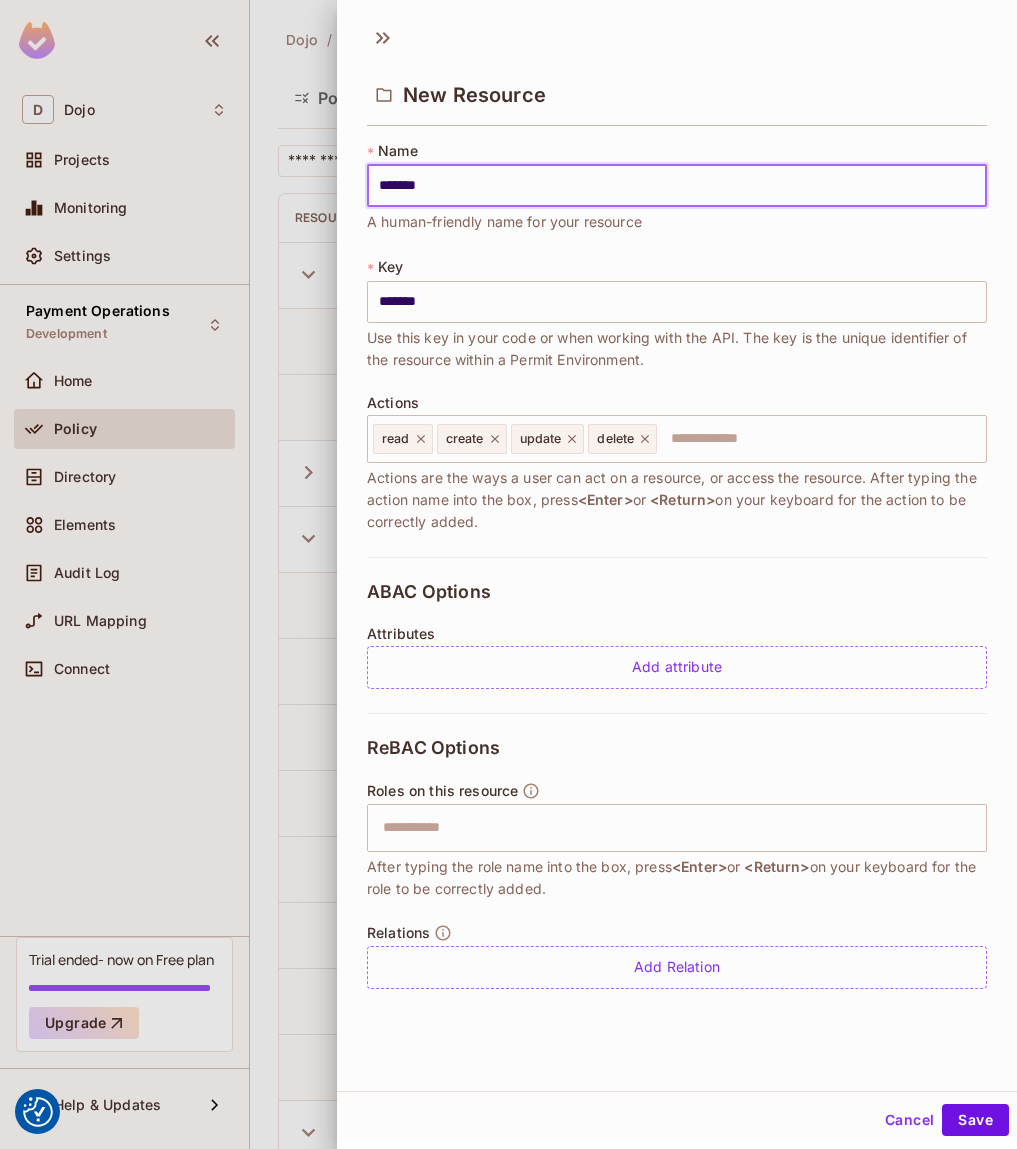 type on "********" 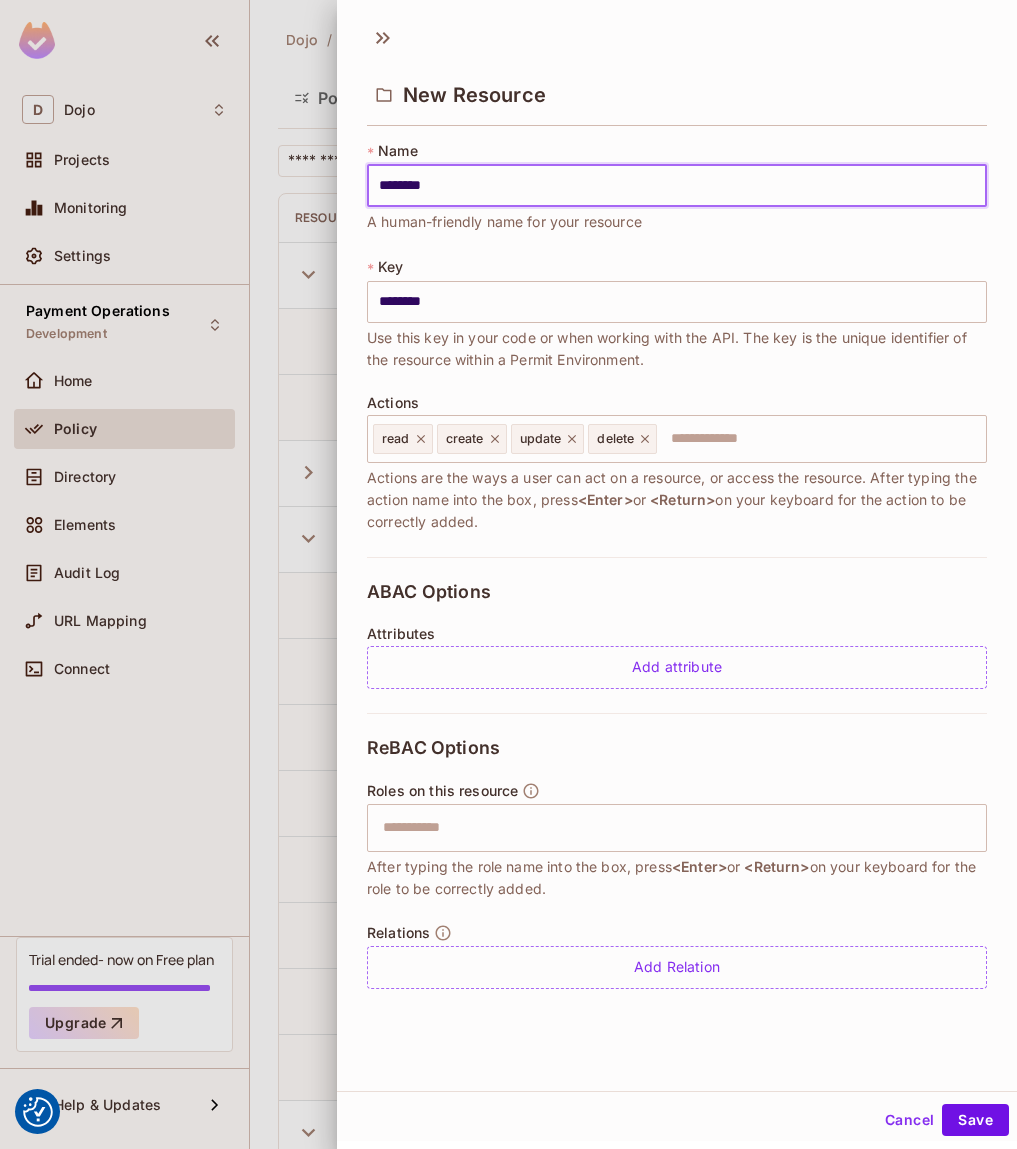 type on "*********" 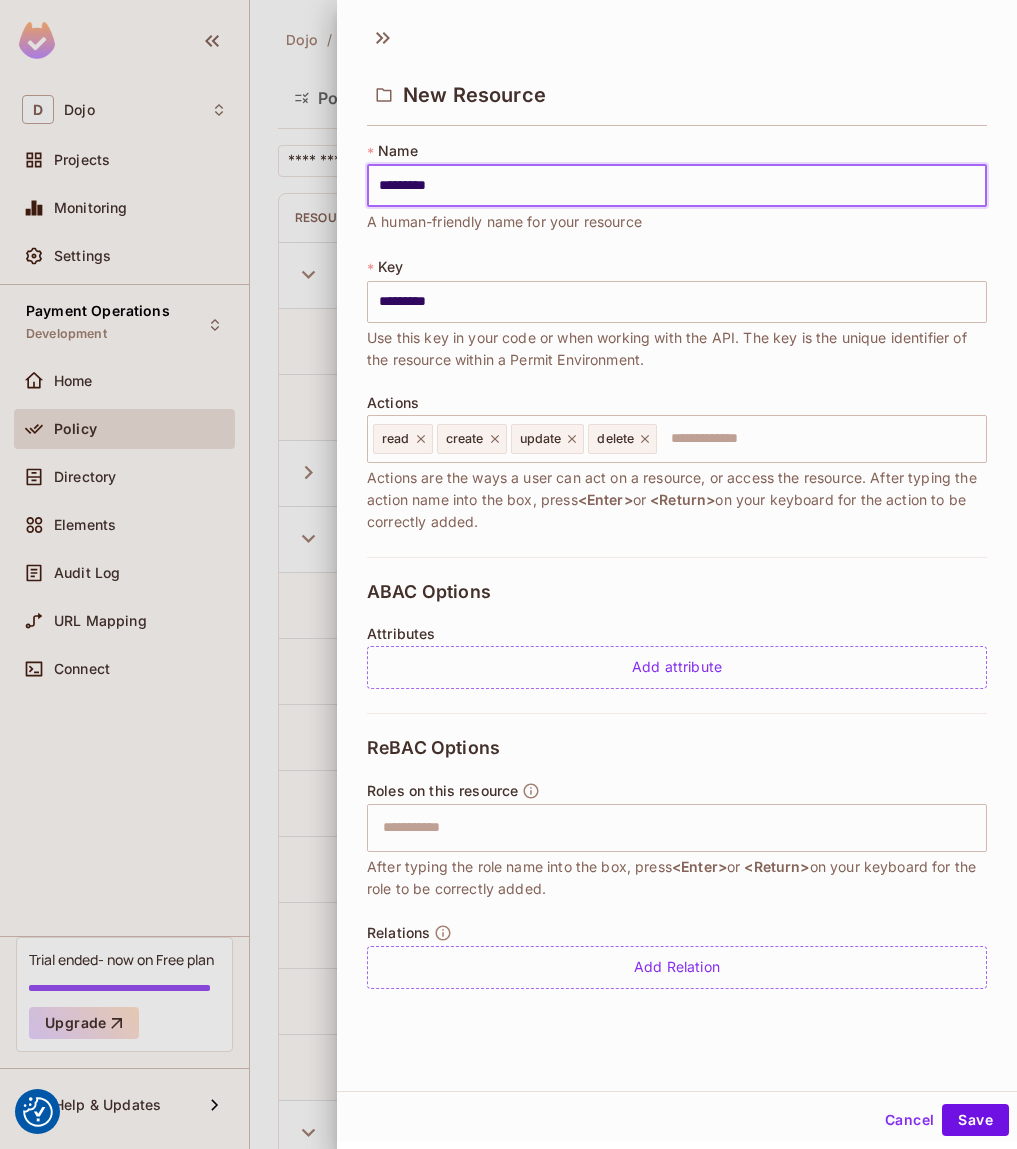 type on "**********" 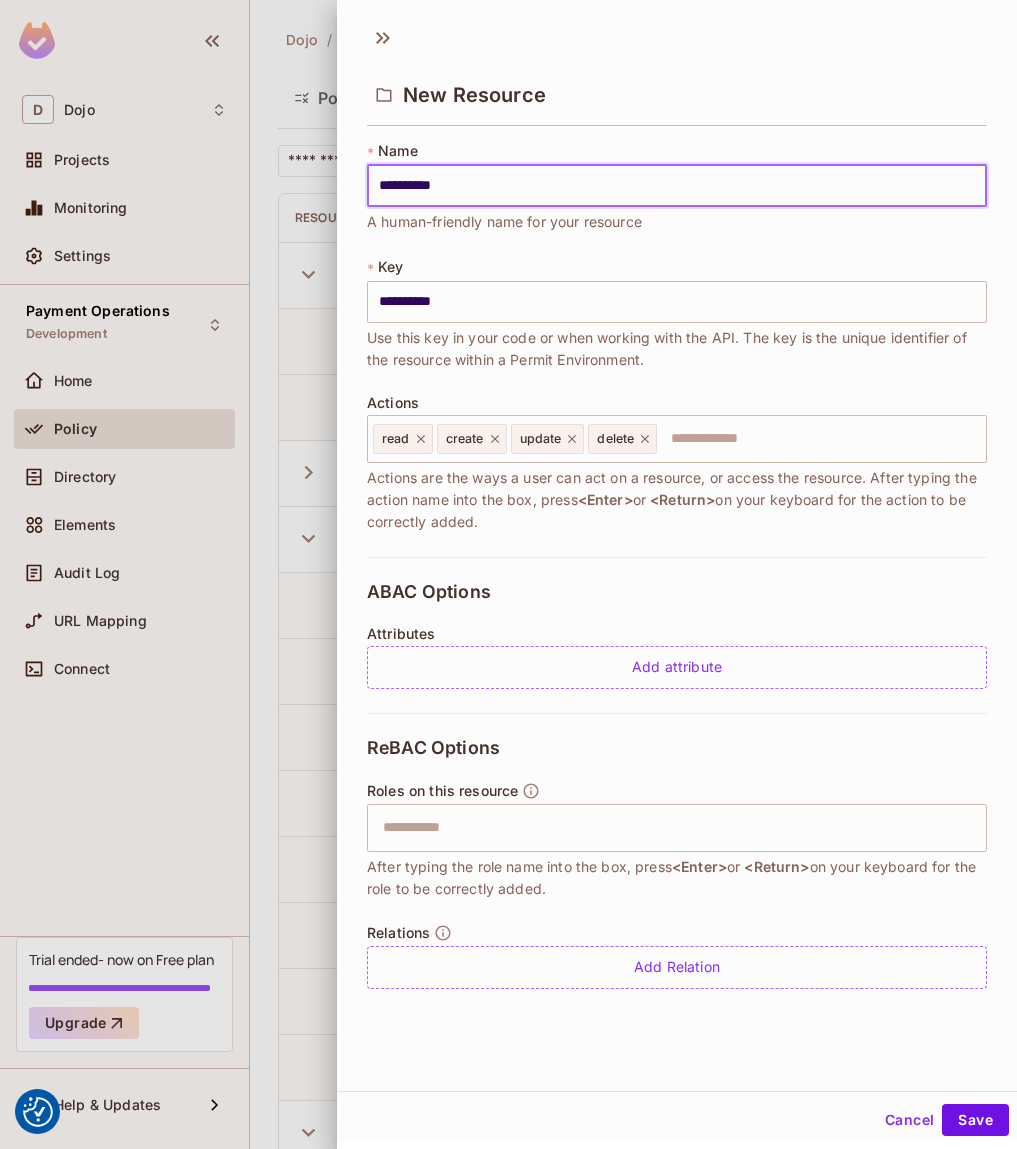 type on "**********" 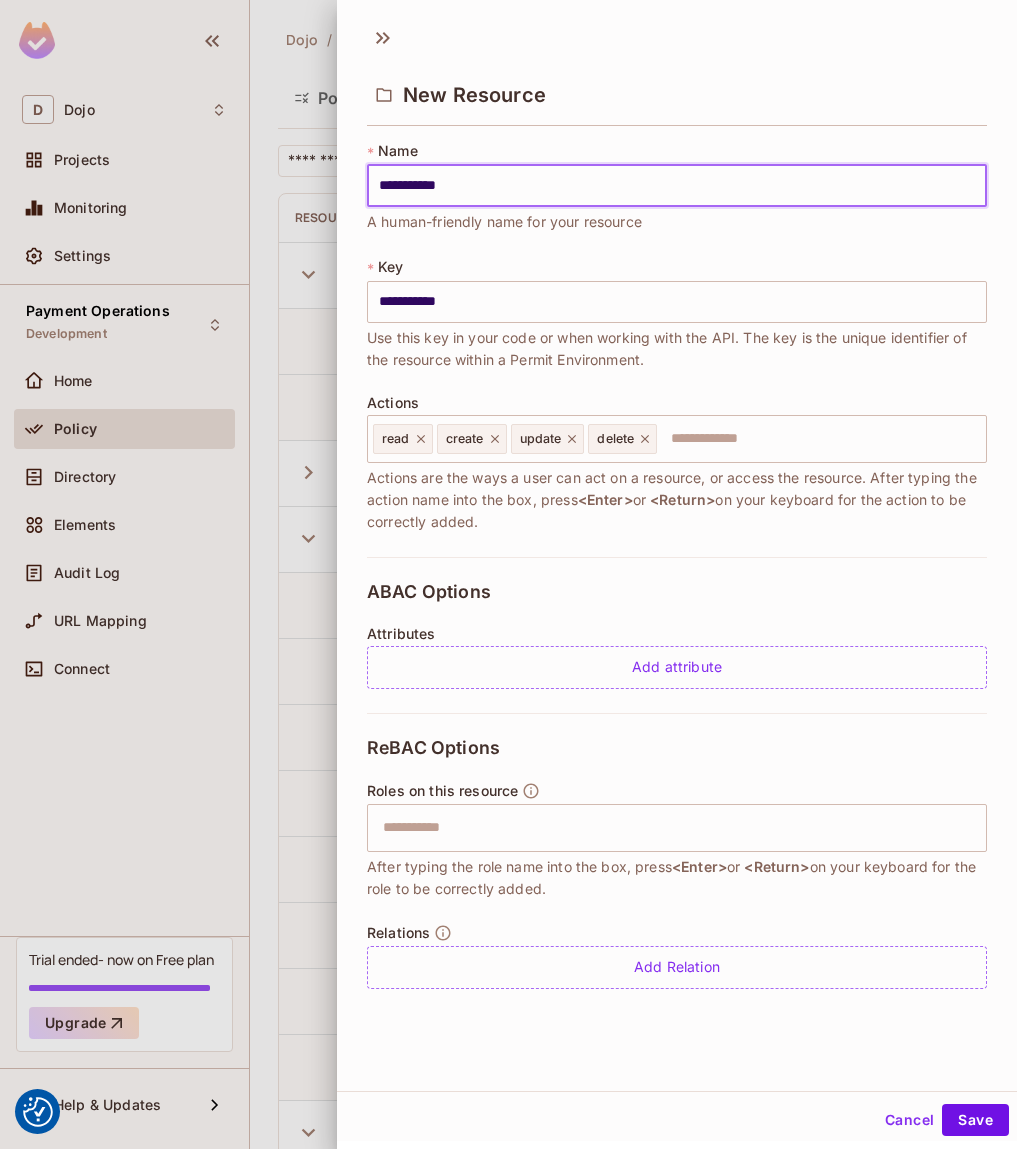 type on "**********" 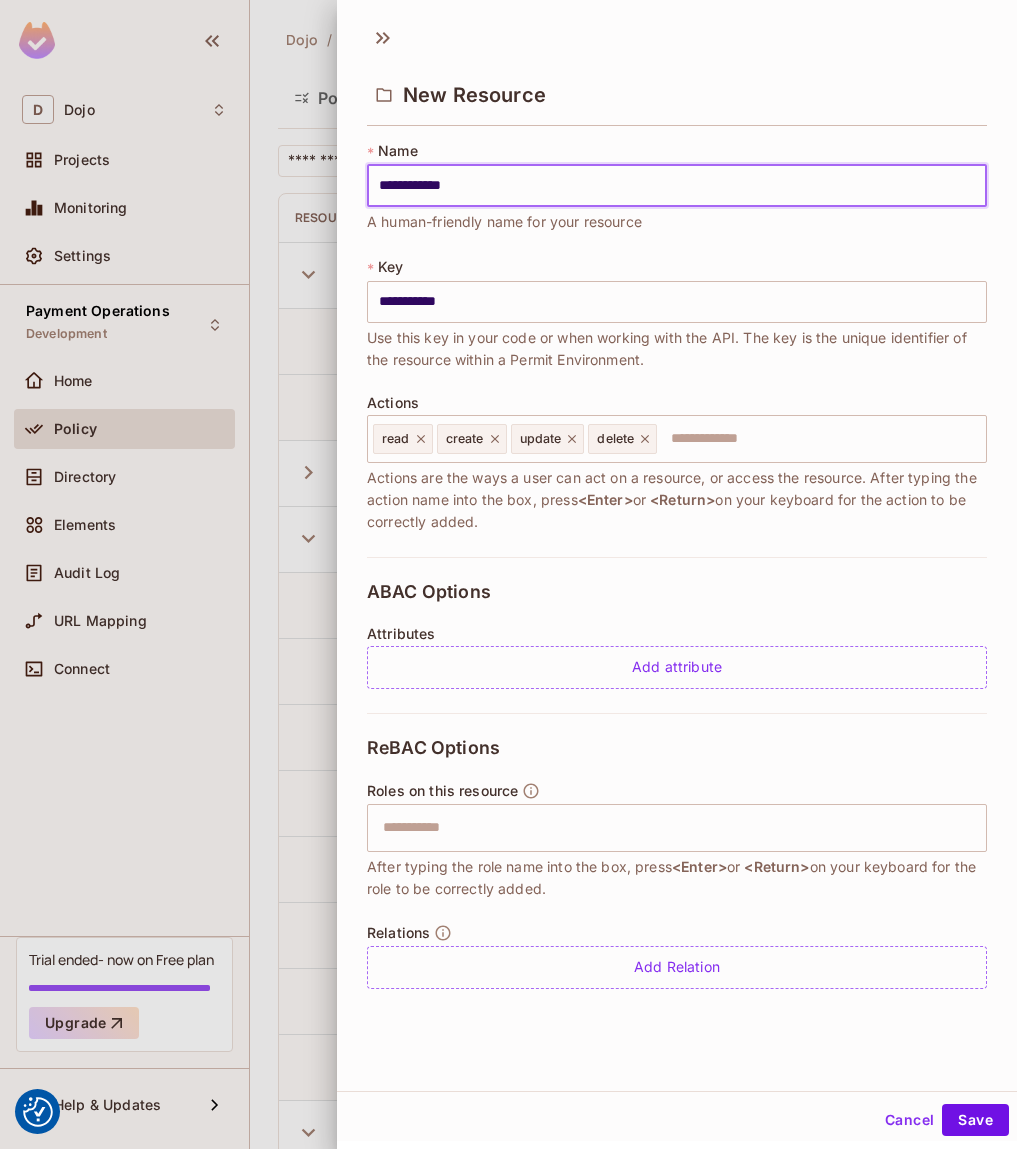 type on "**********" 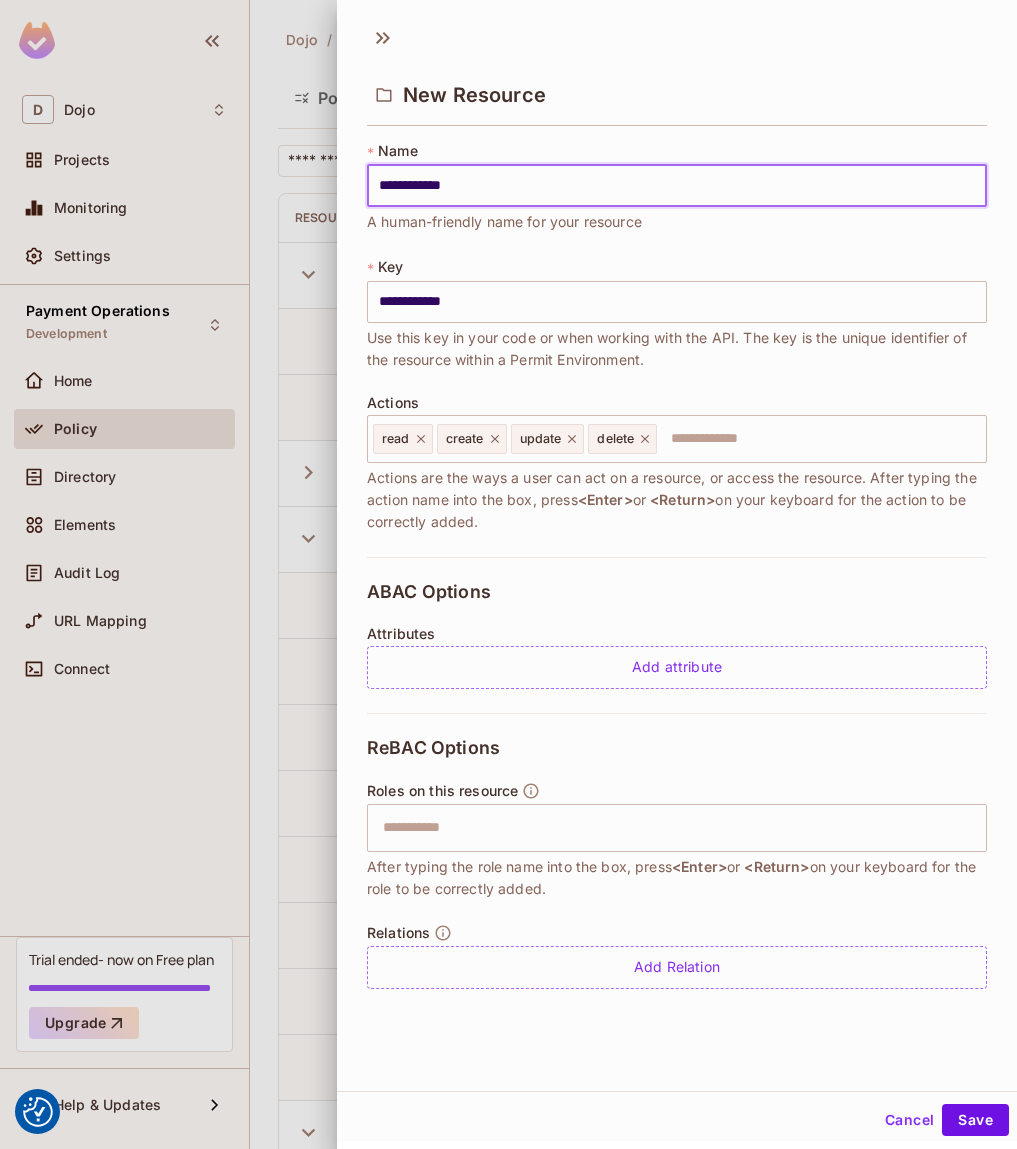 type on "**********" 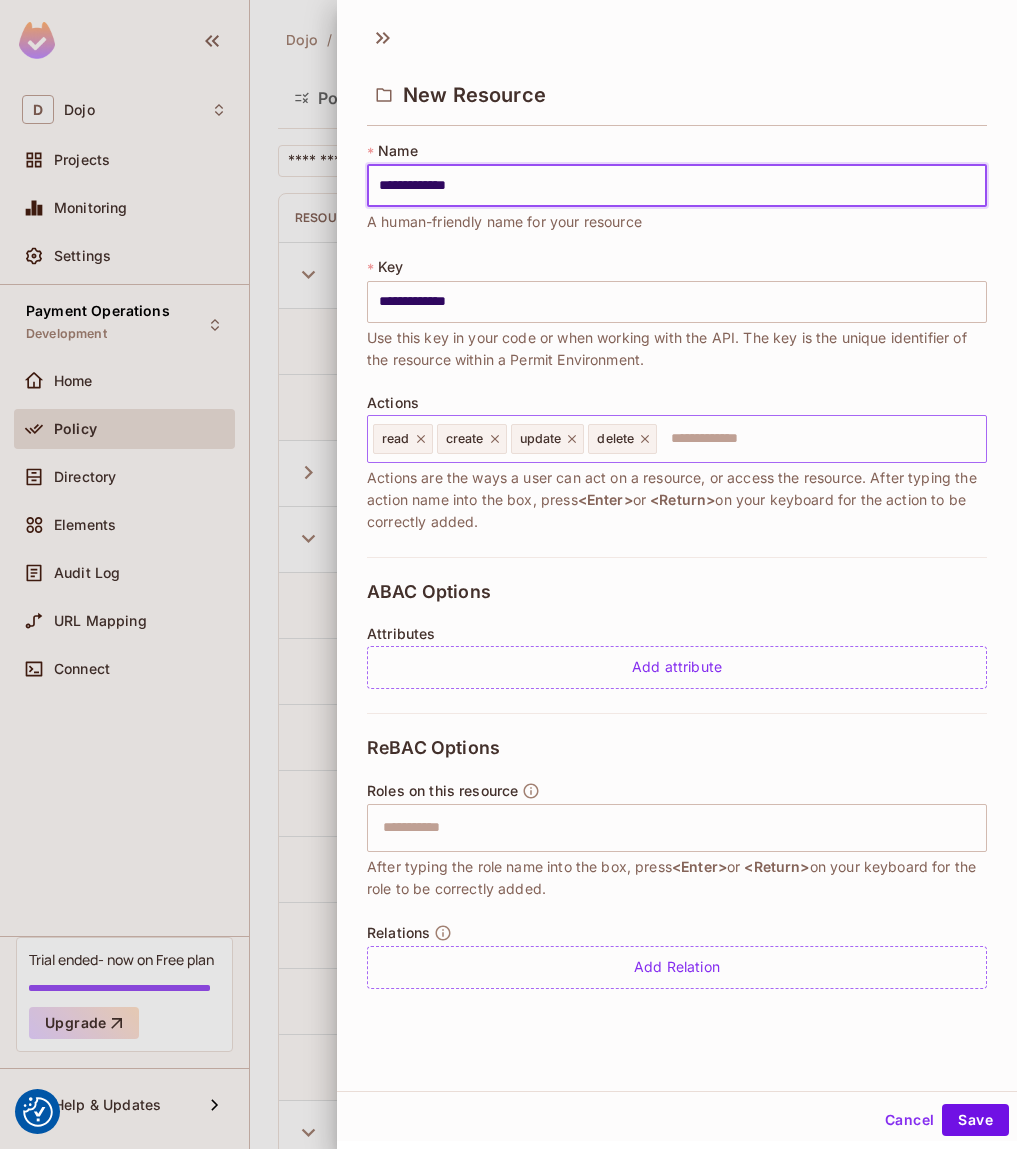 click 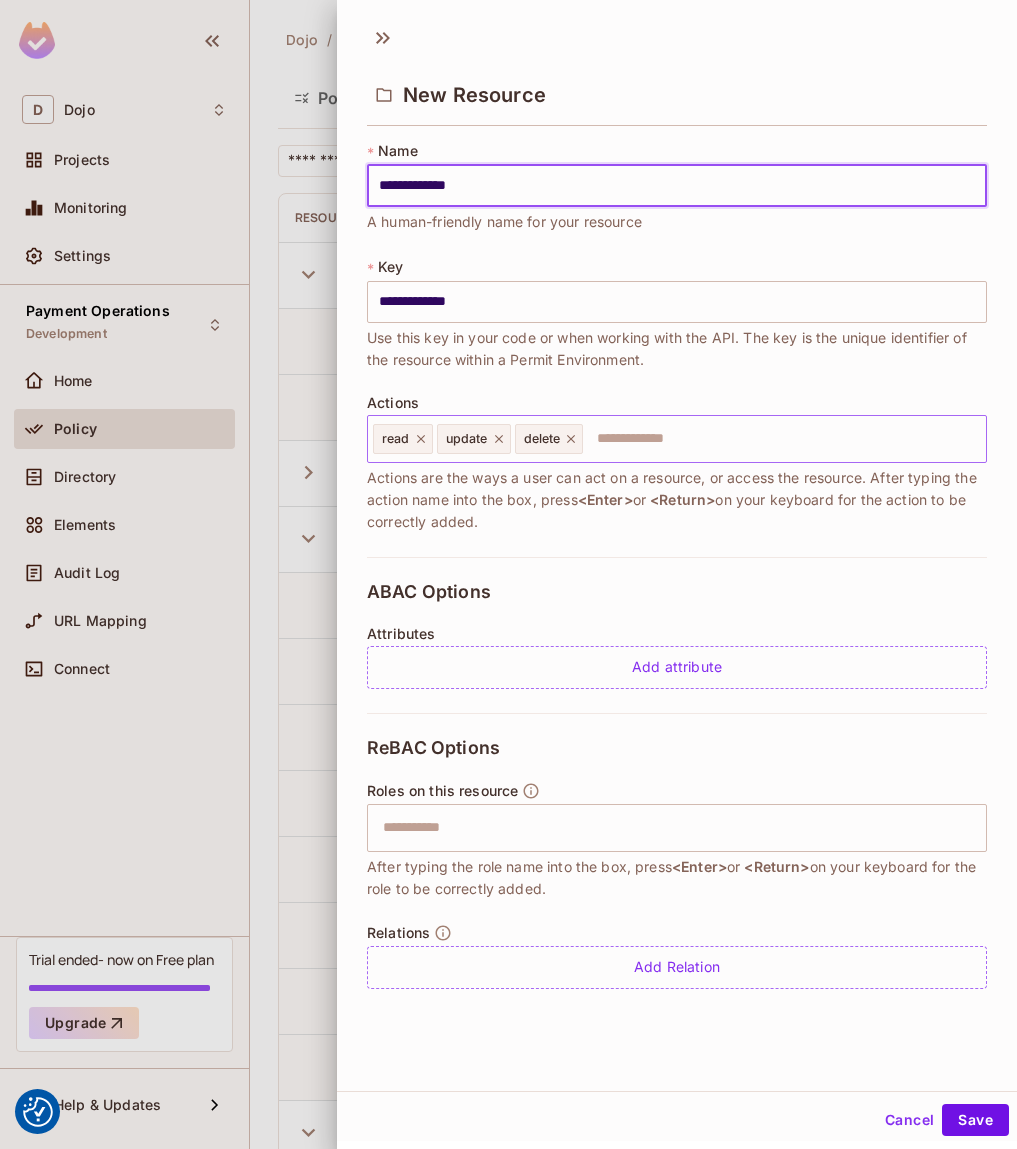click 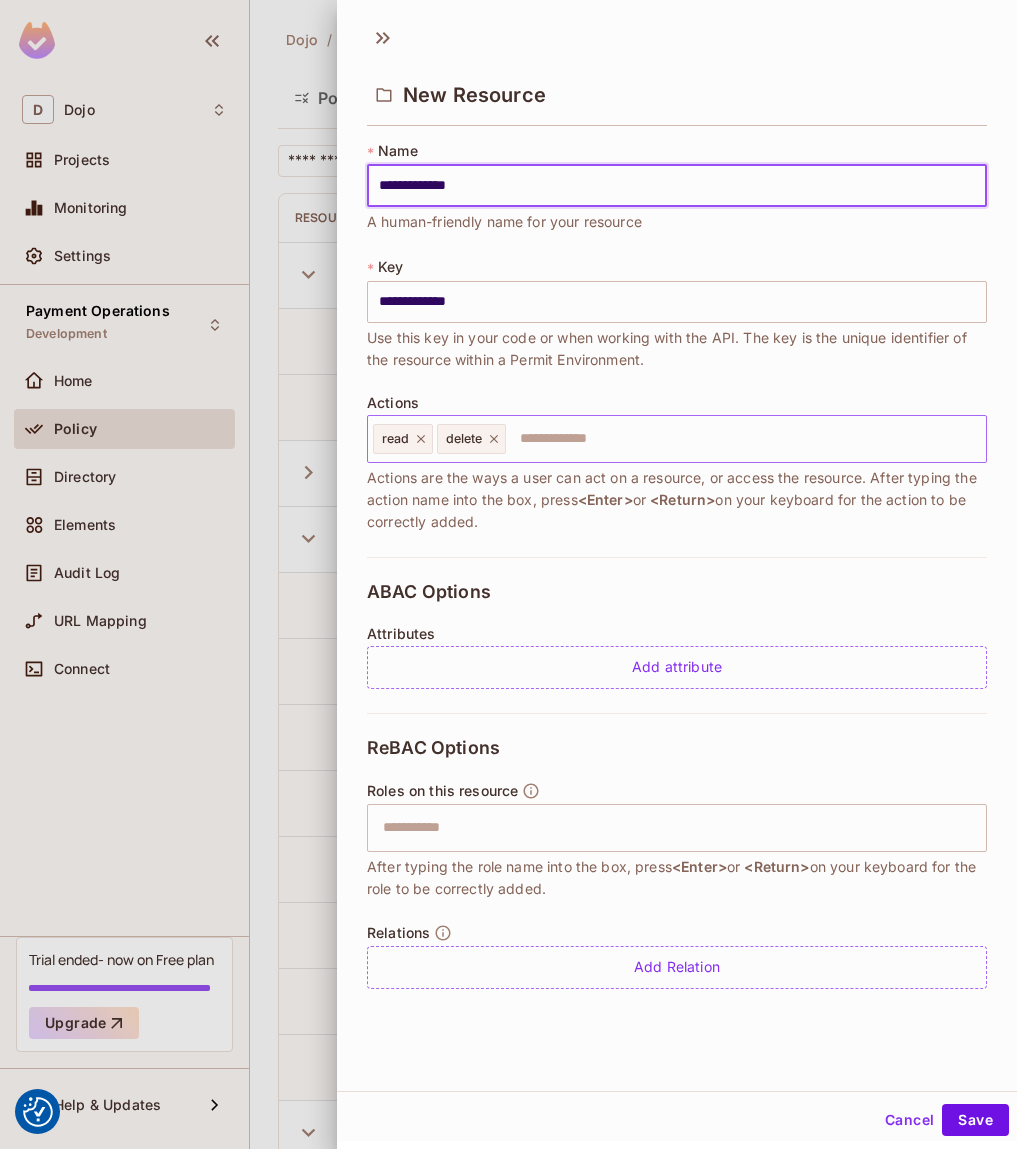 click 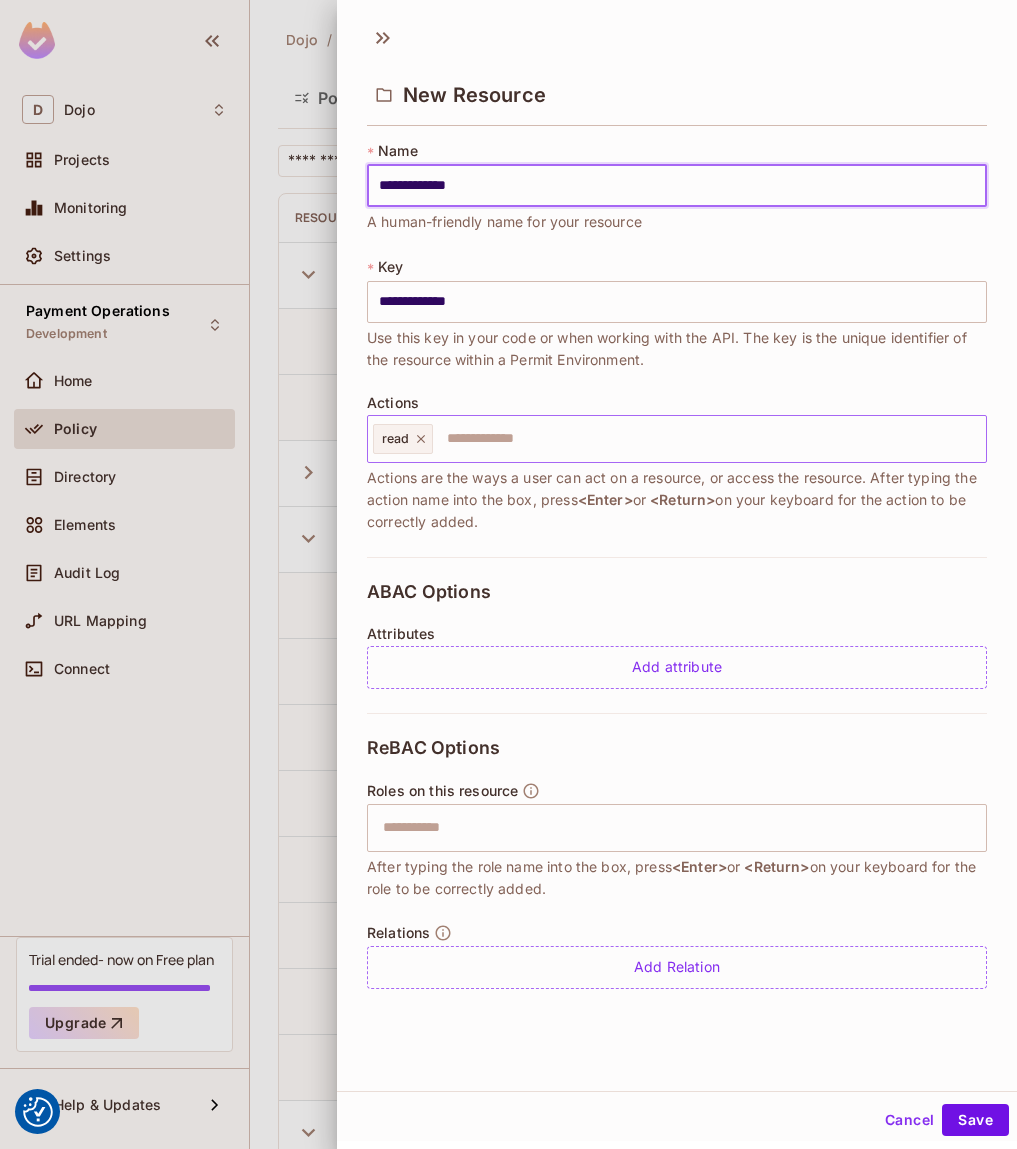 click on "**********" at bounding box center [677, 186] 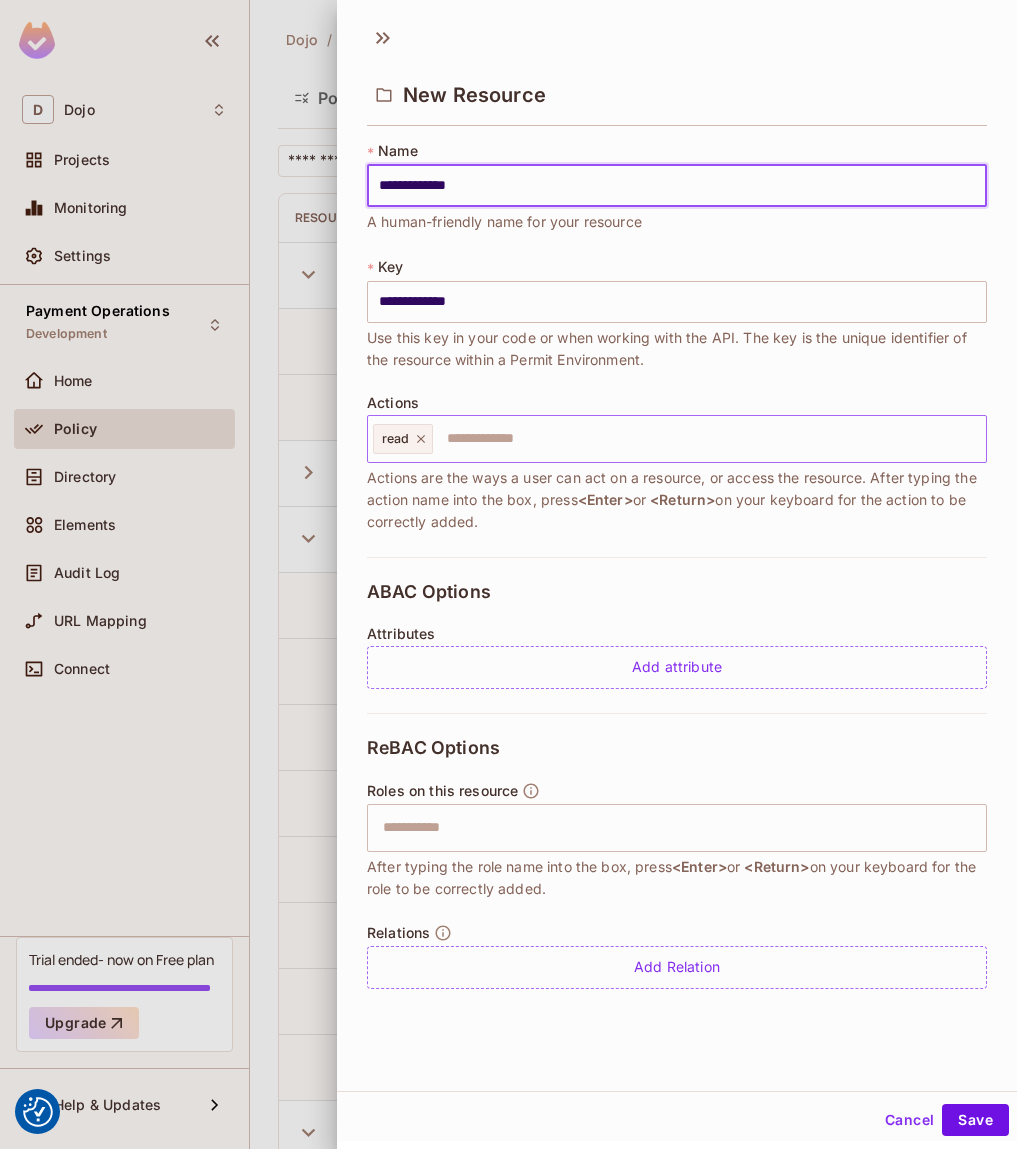 type on "**********" 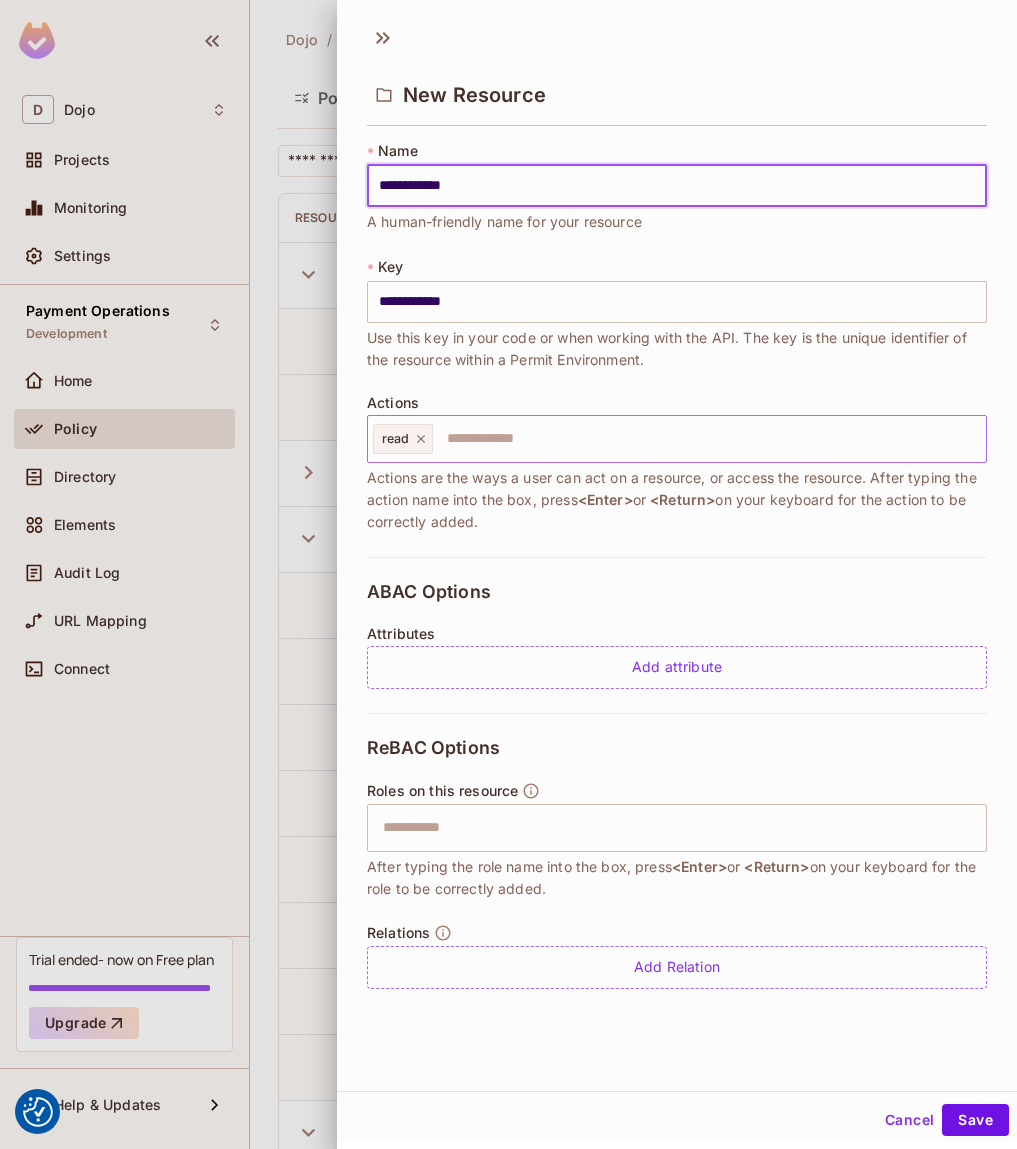 type on "**********" 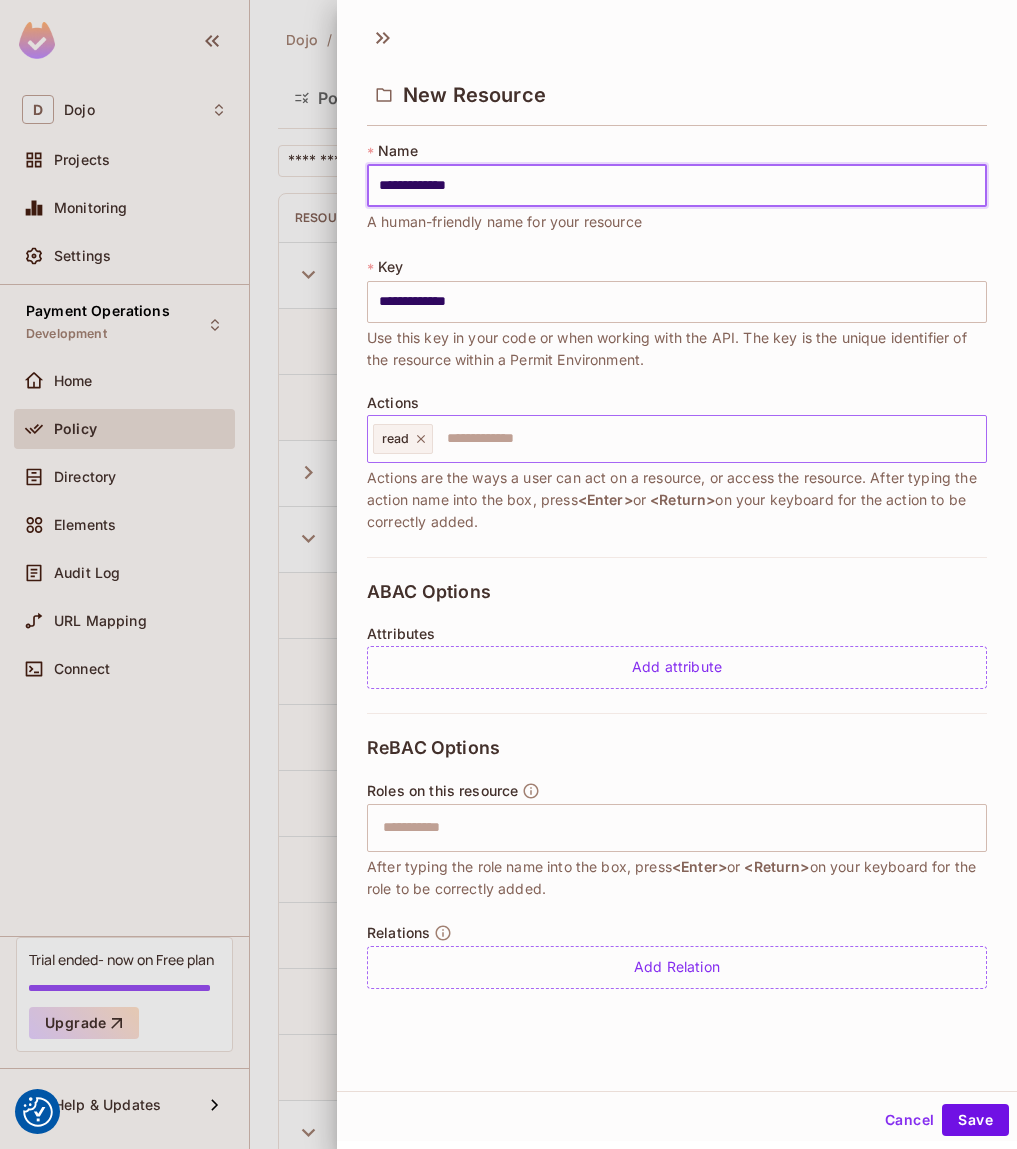 click on "**********" at bounding box center (677, 186) 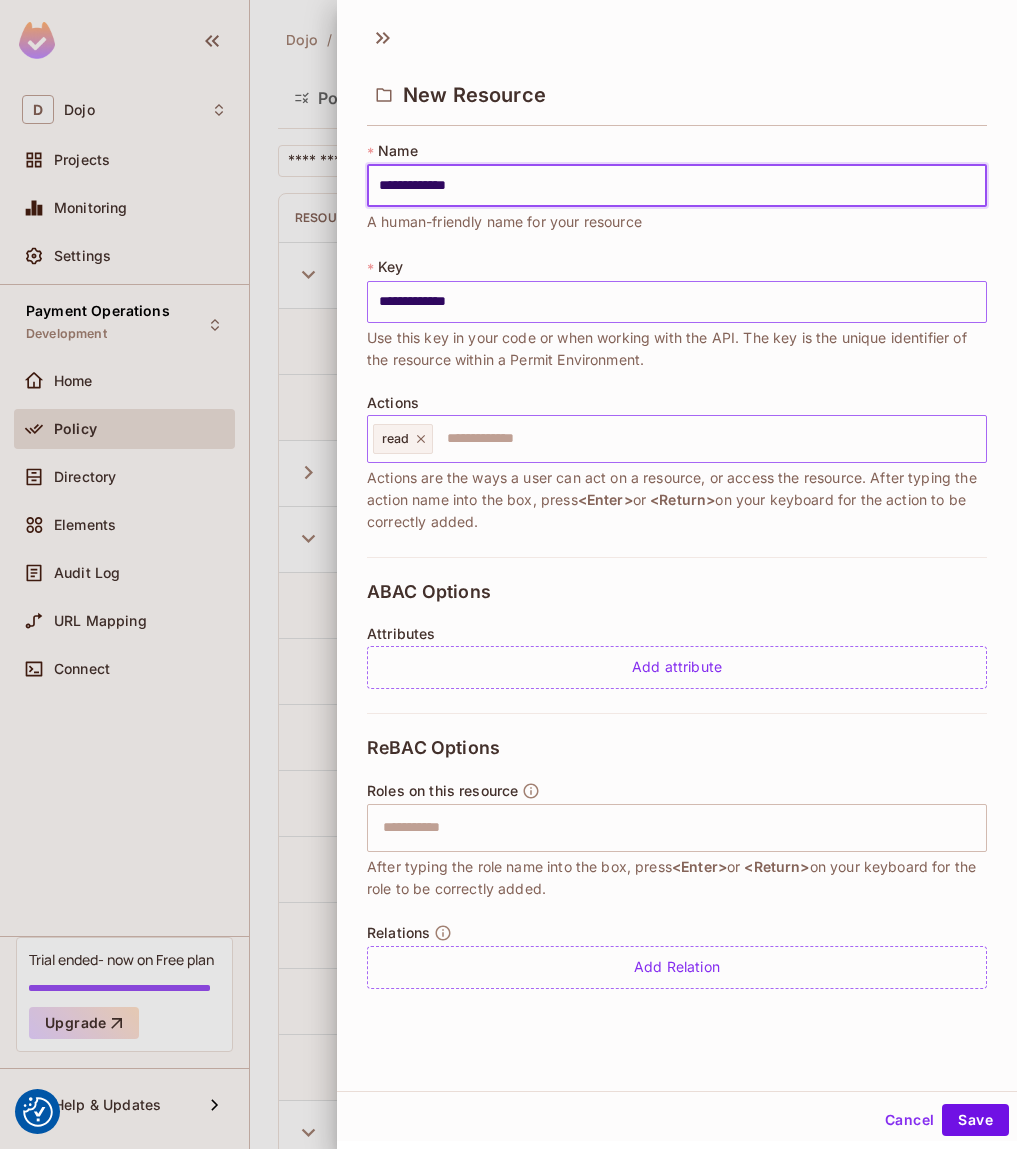 type on "**********" 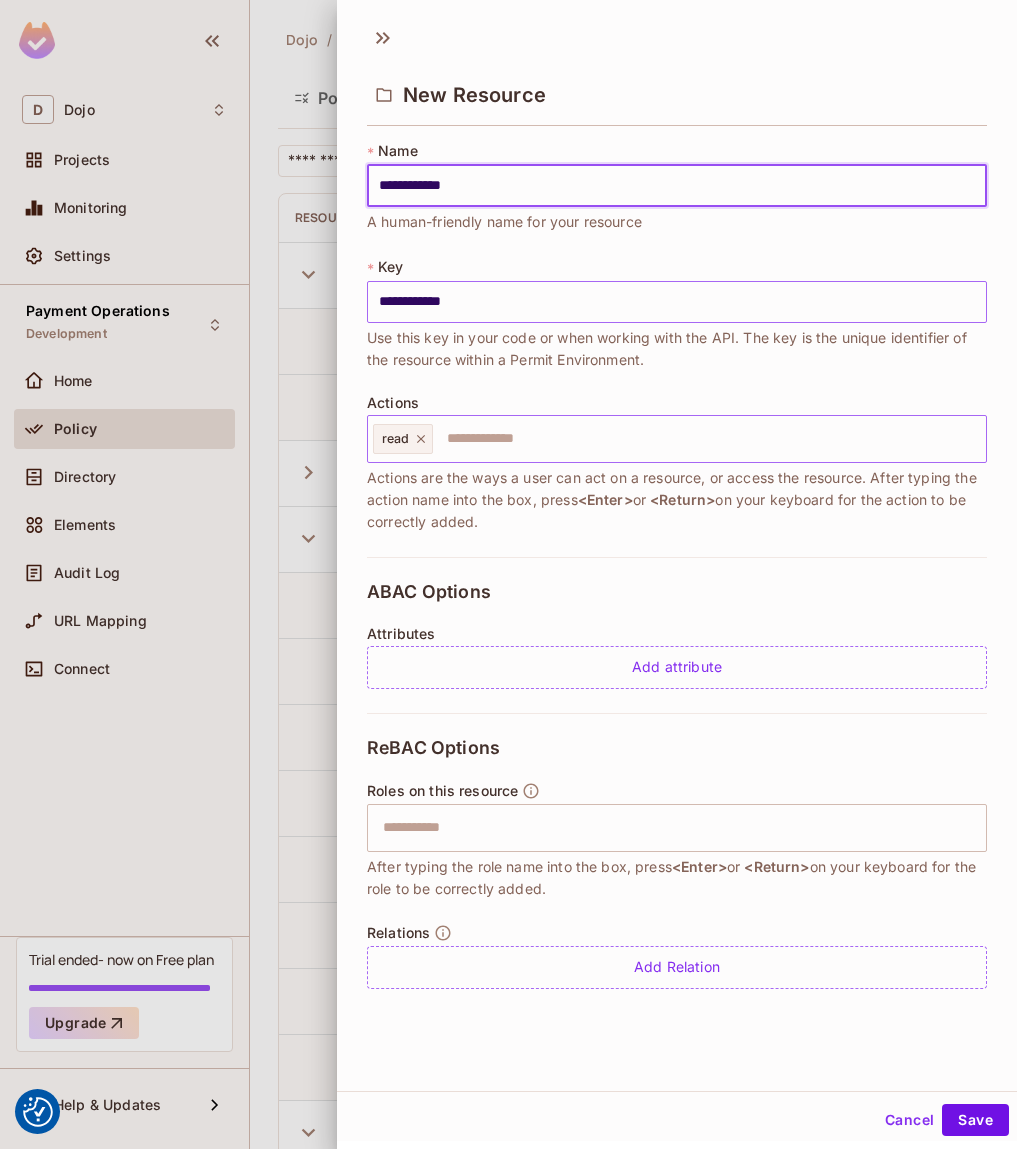 type on "**********" 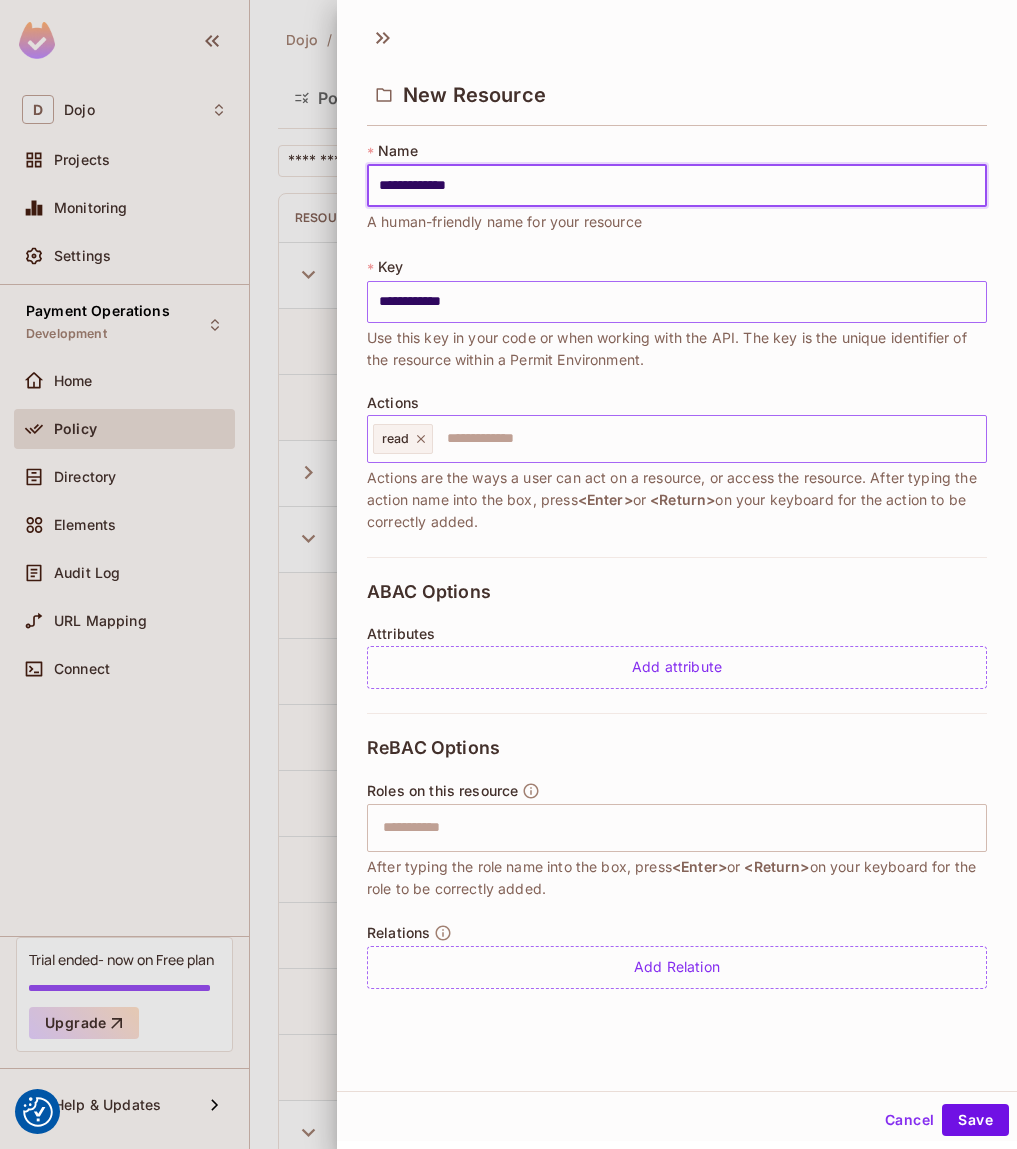 type on "**********" 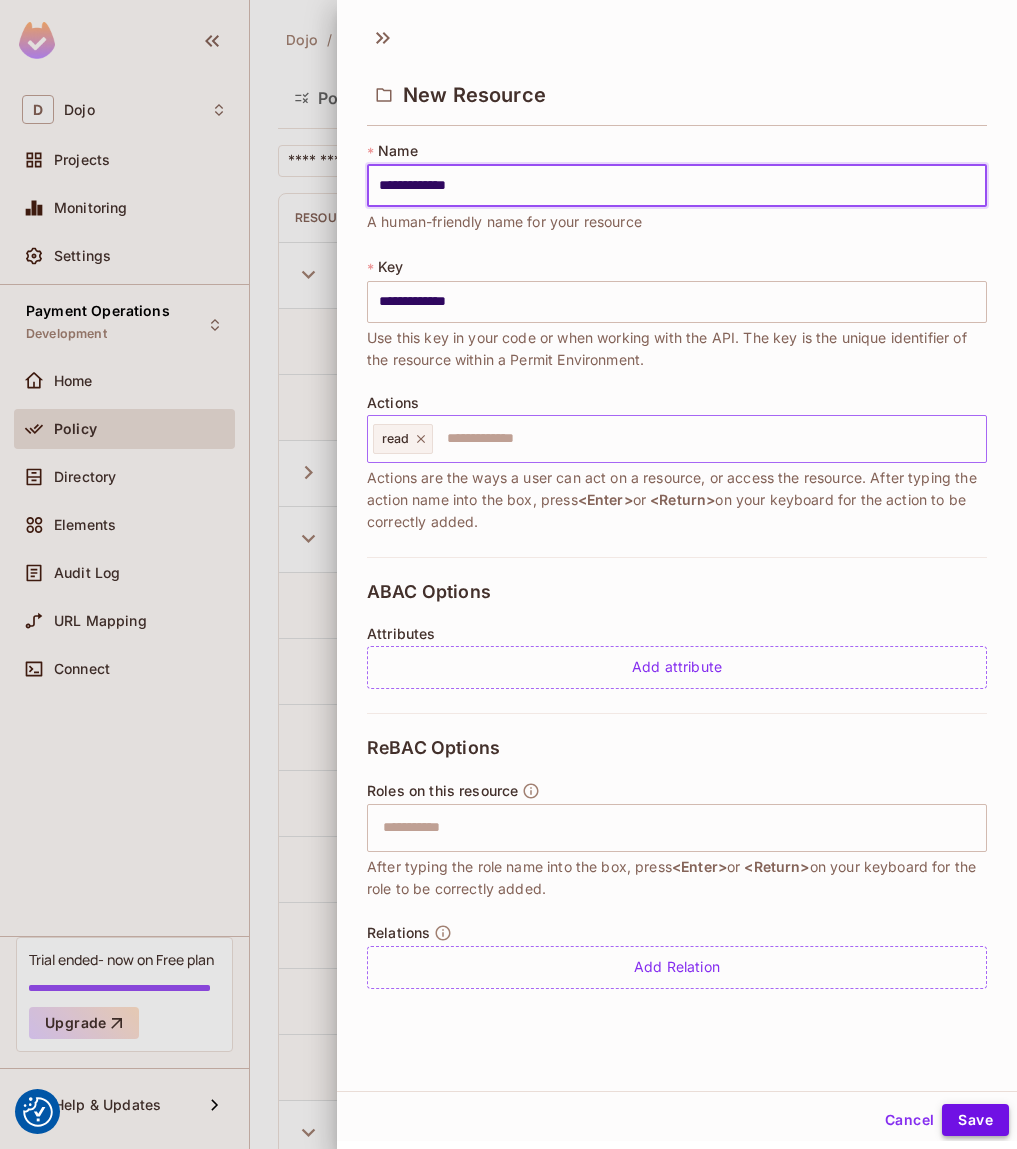 type on "**********" 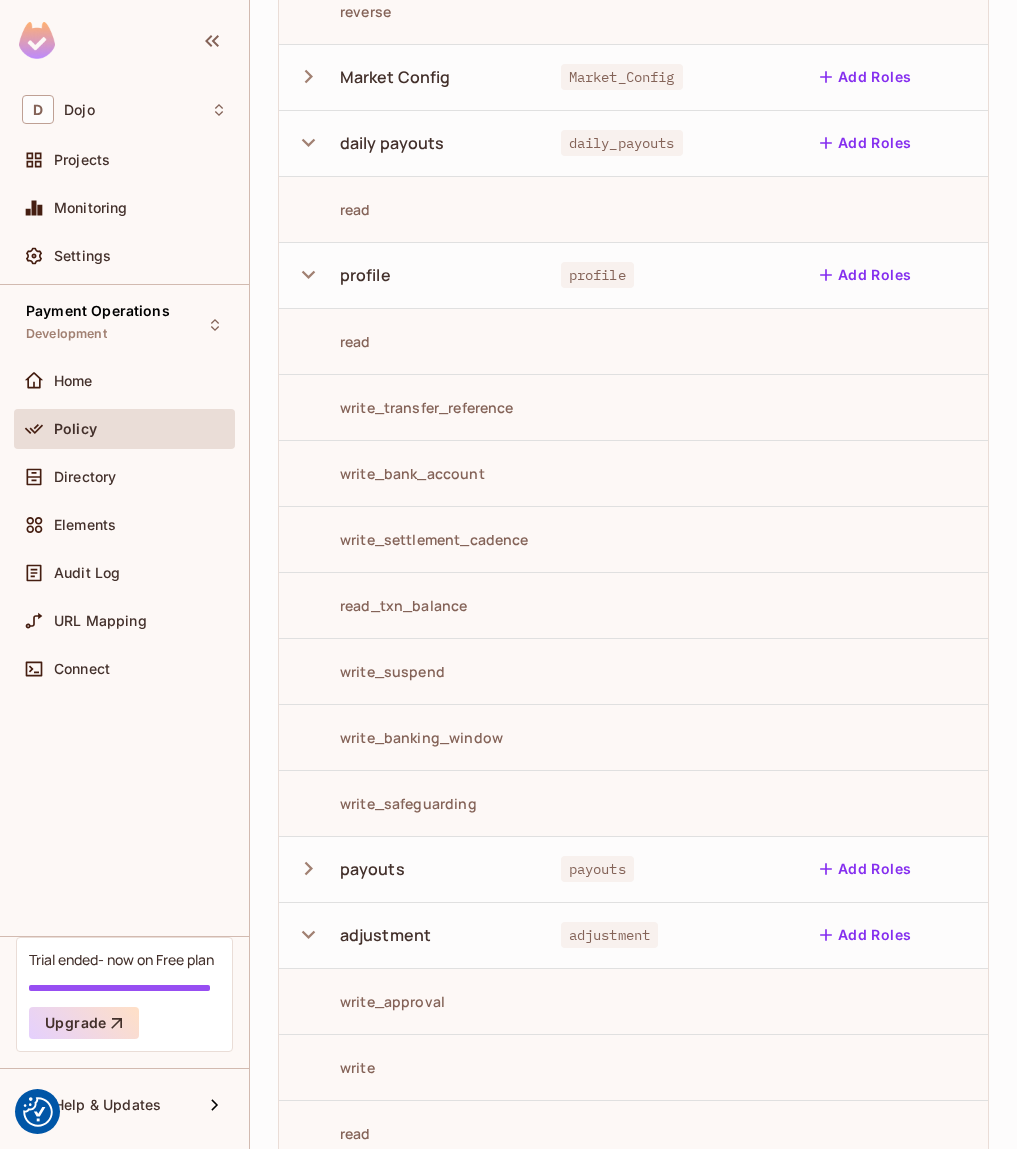 scroll, scrollTop: 496, scrollLeft: 0, axis: vertical 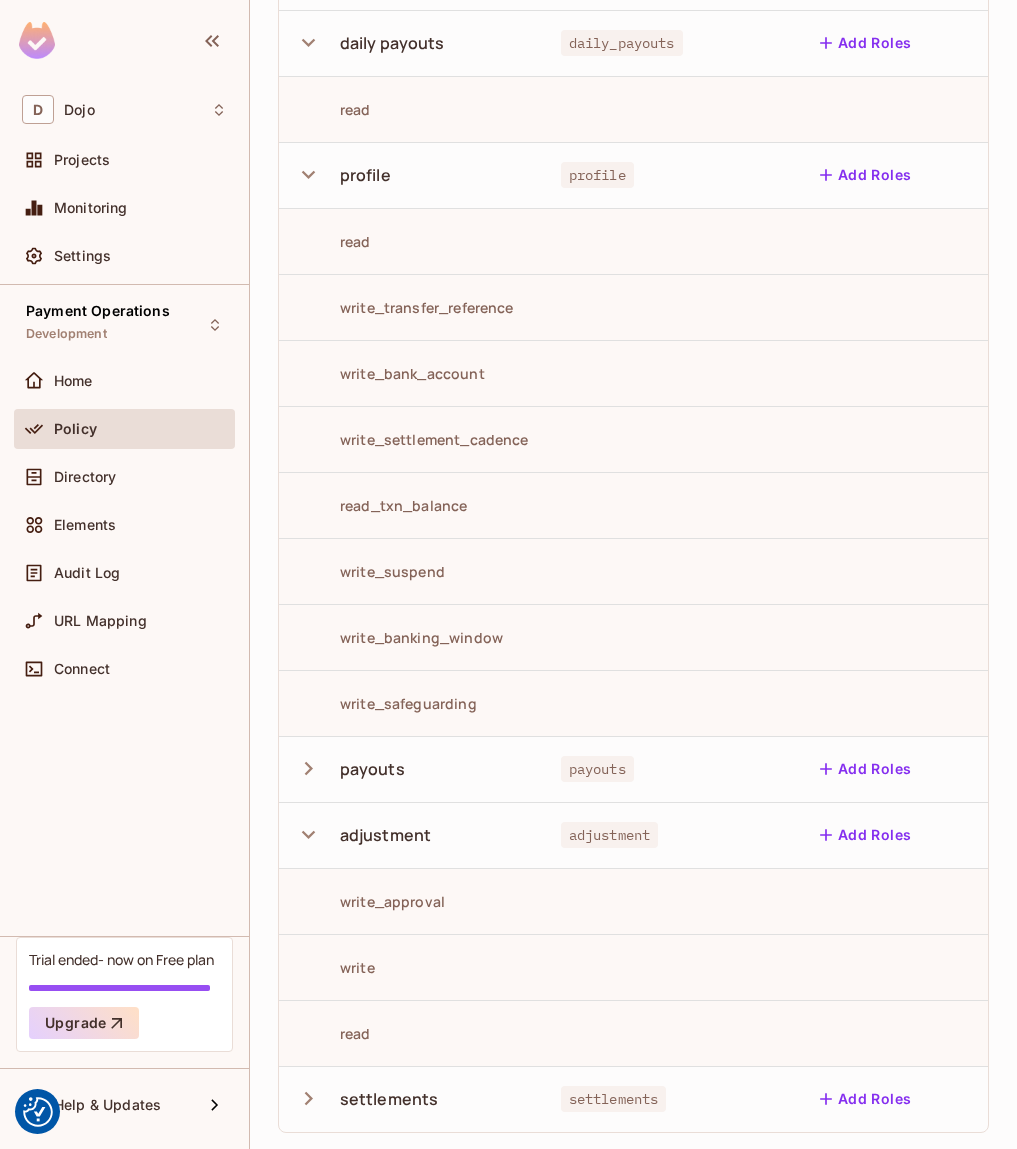 click 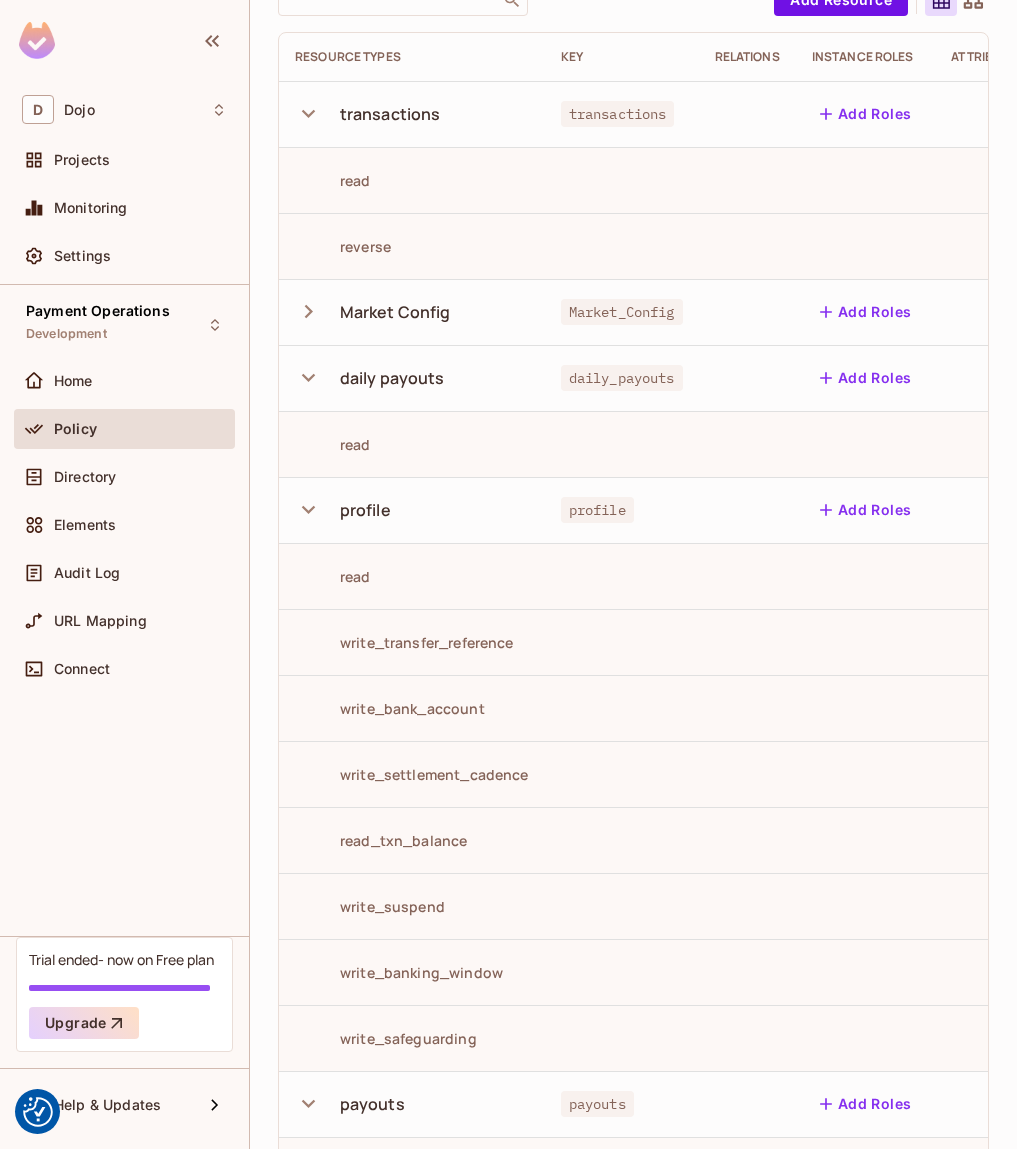 scroll, scrollTop: 0, scrollLeft: 0, axis: both 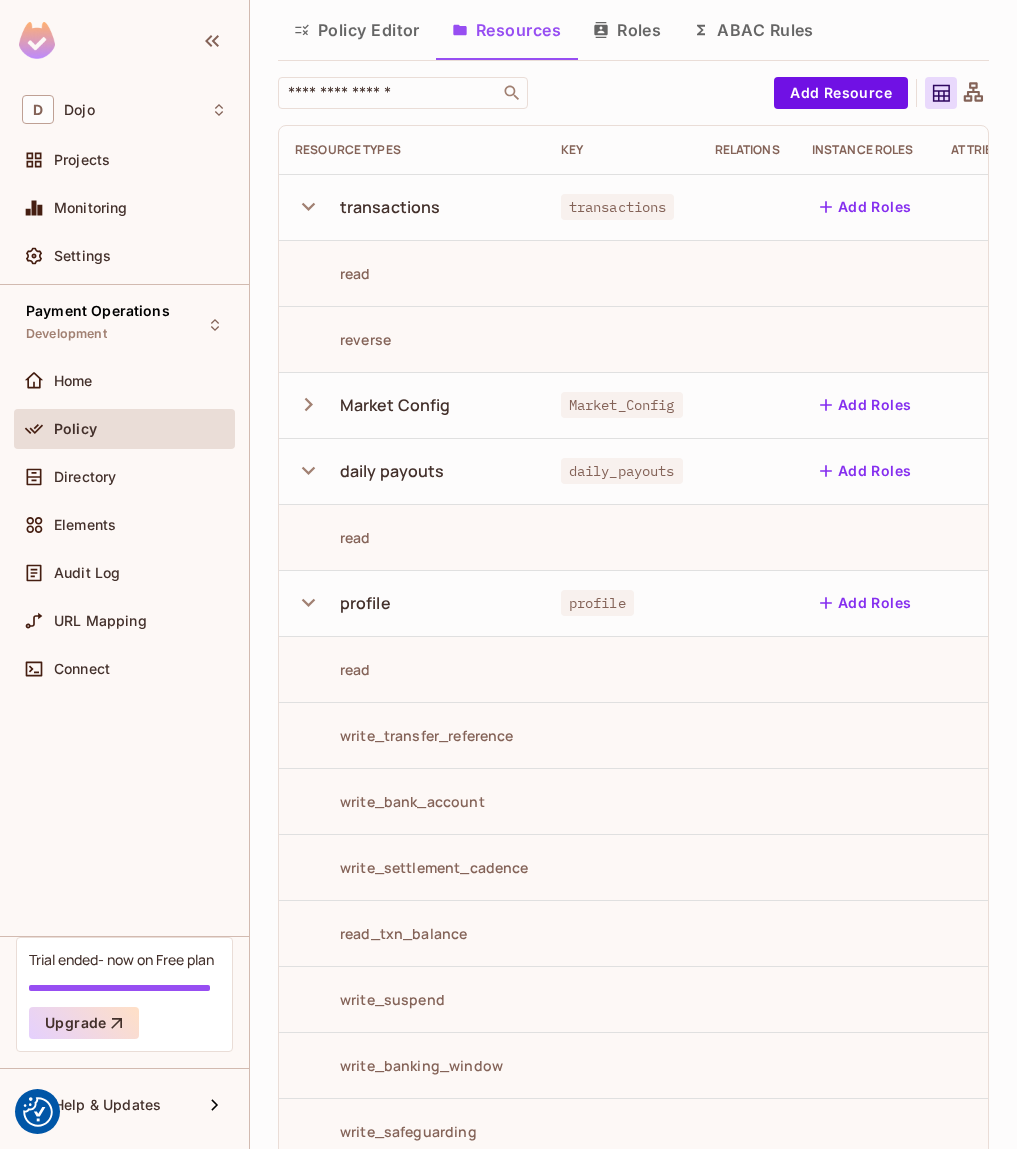 click 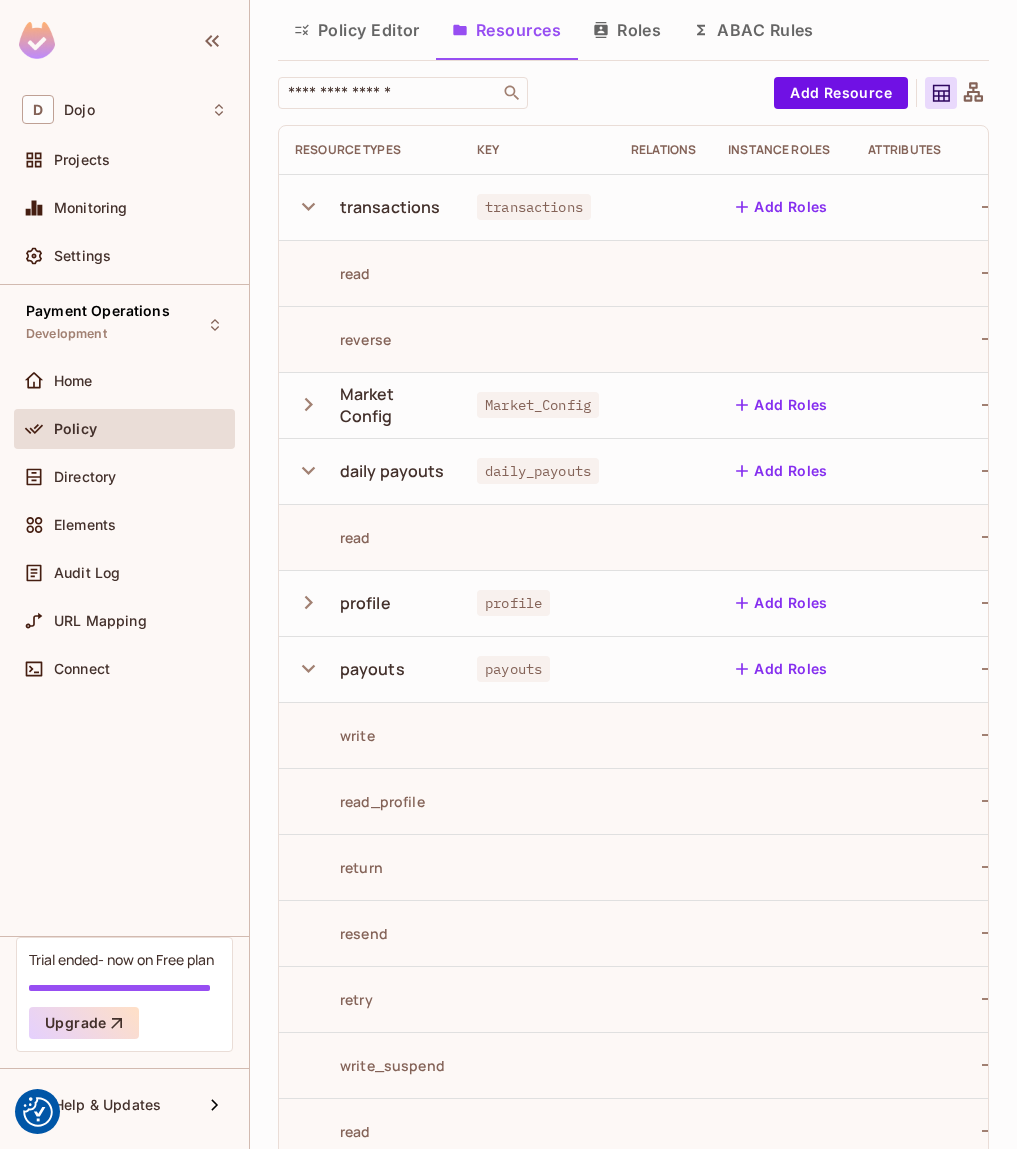 click 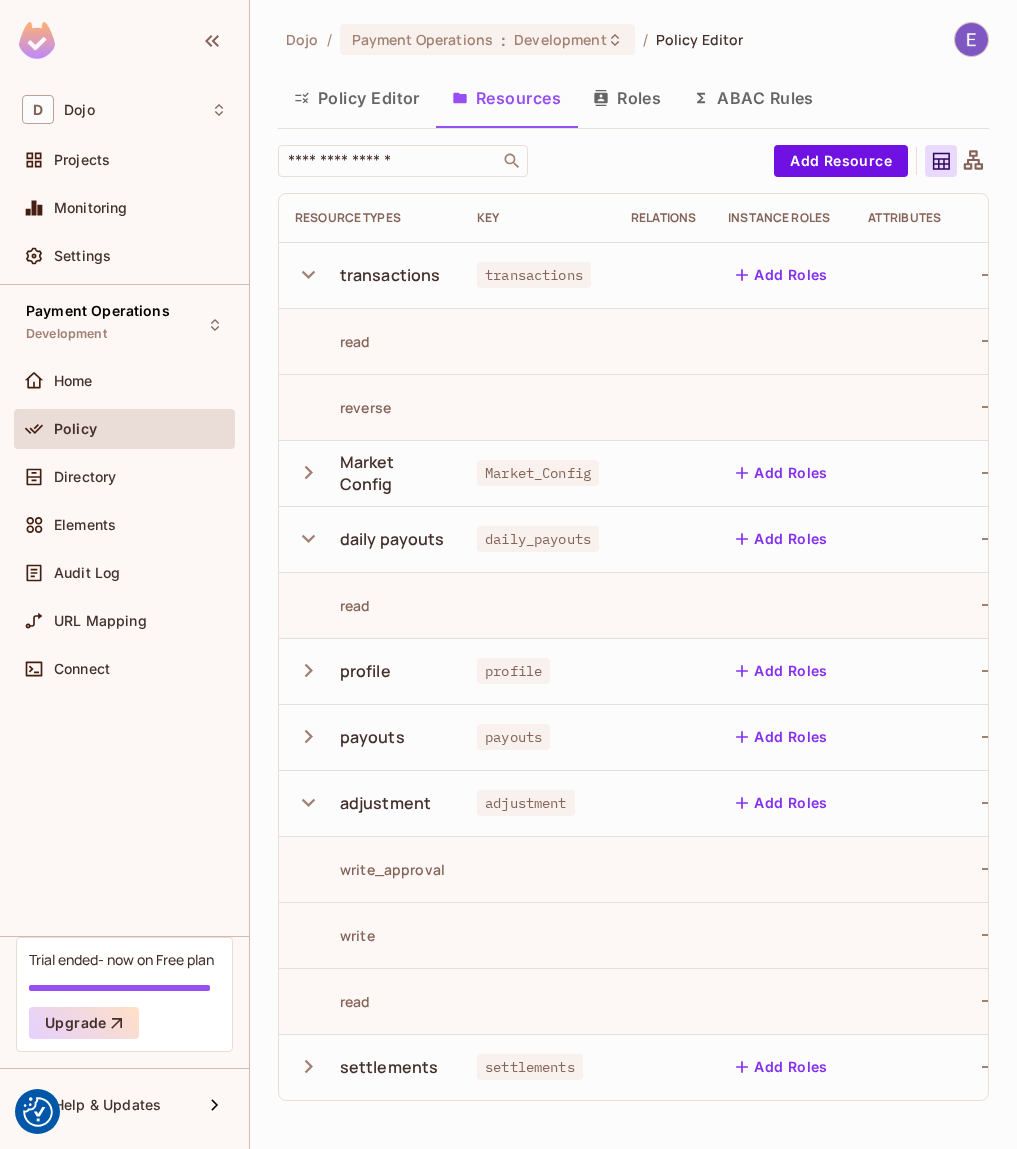 click 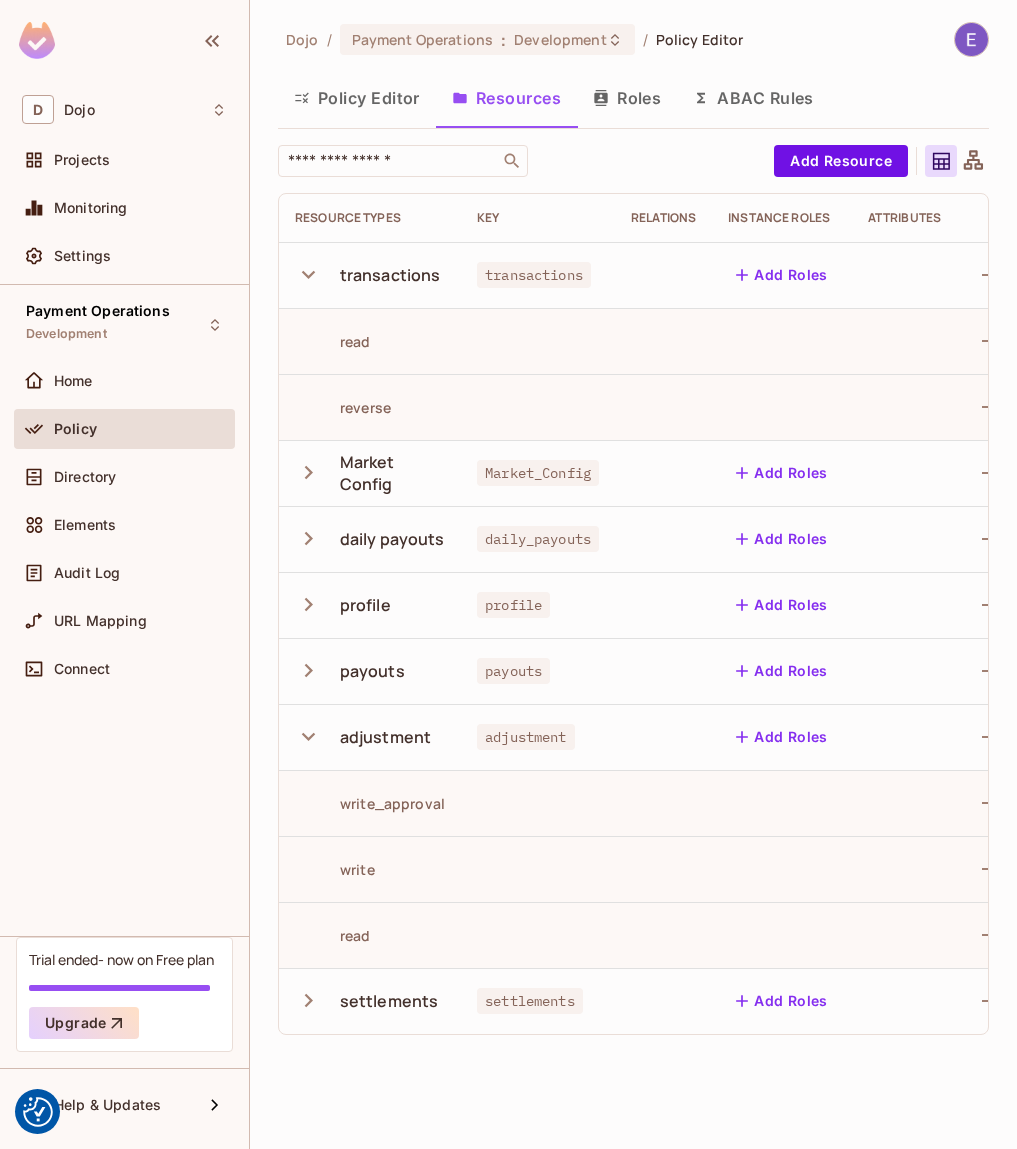 click 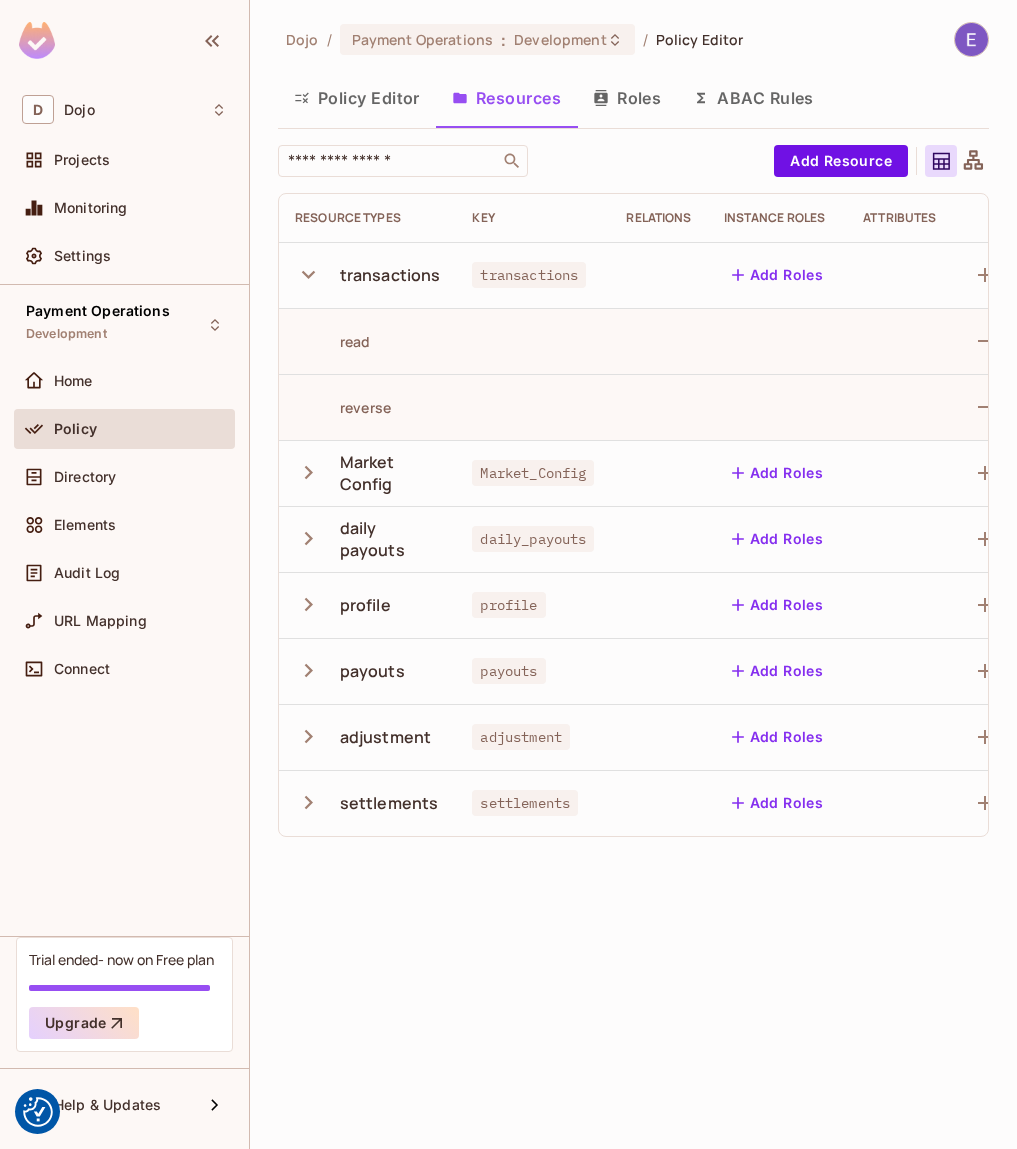 click 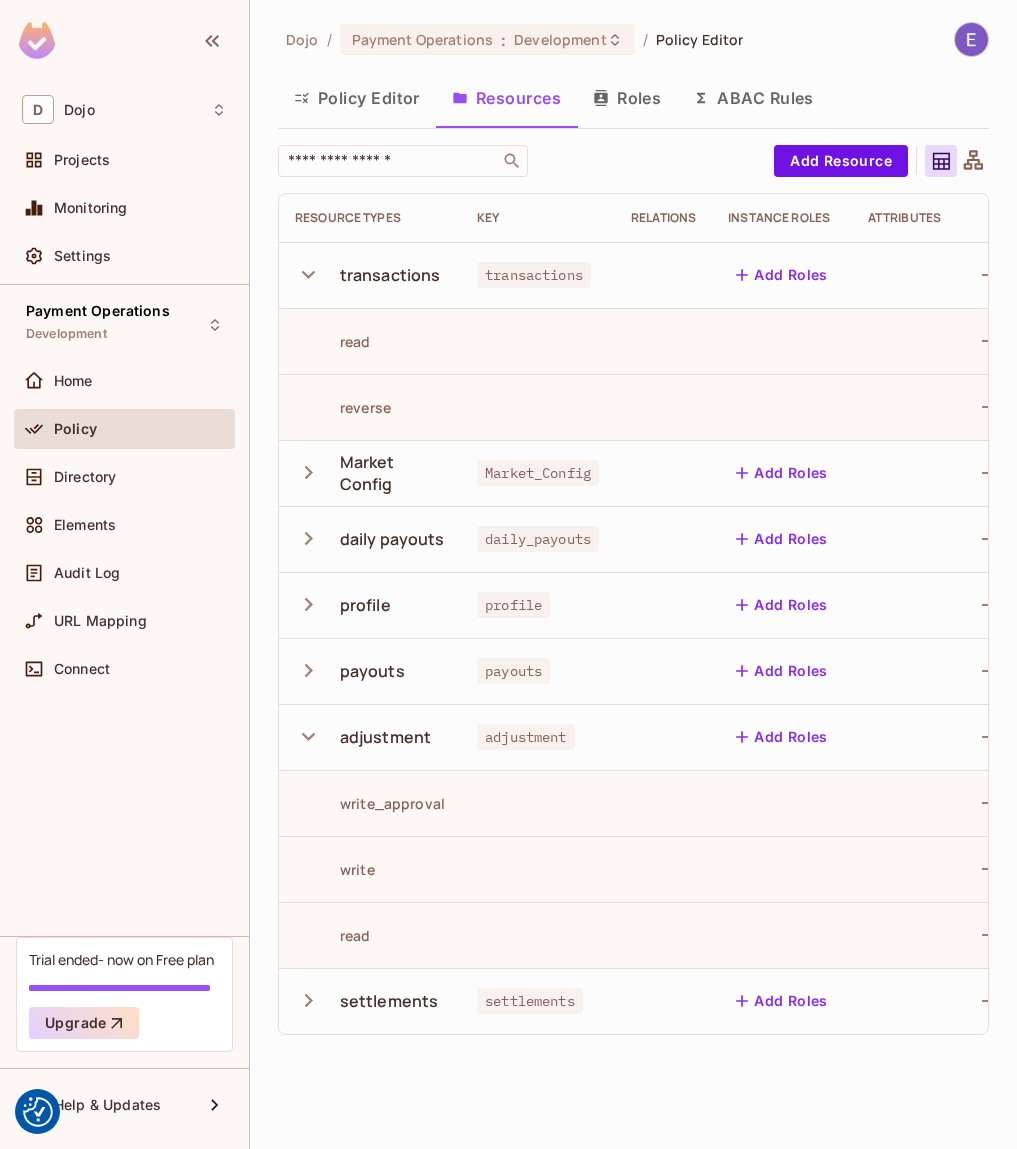 click 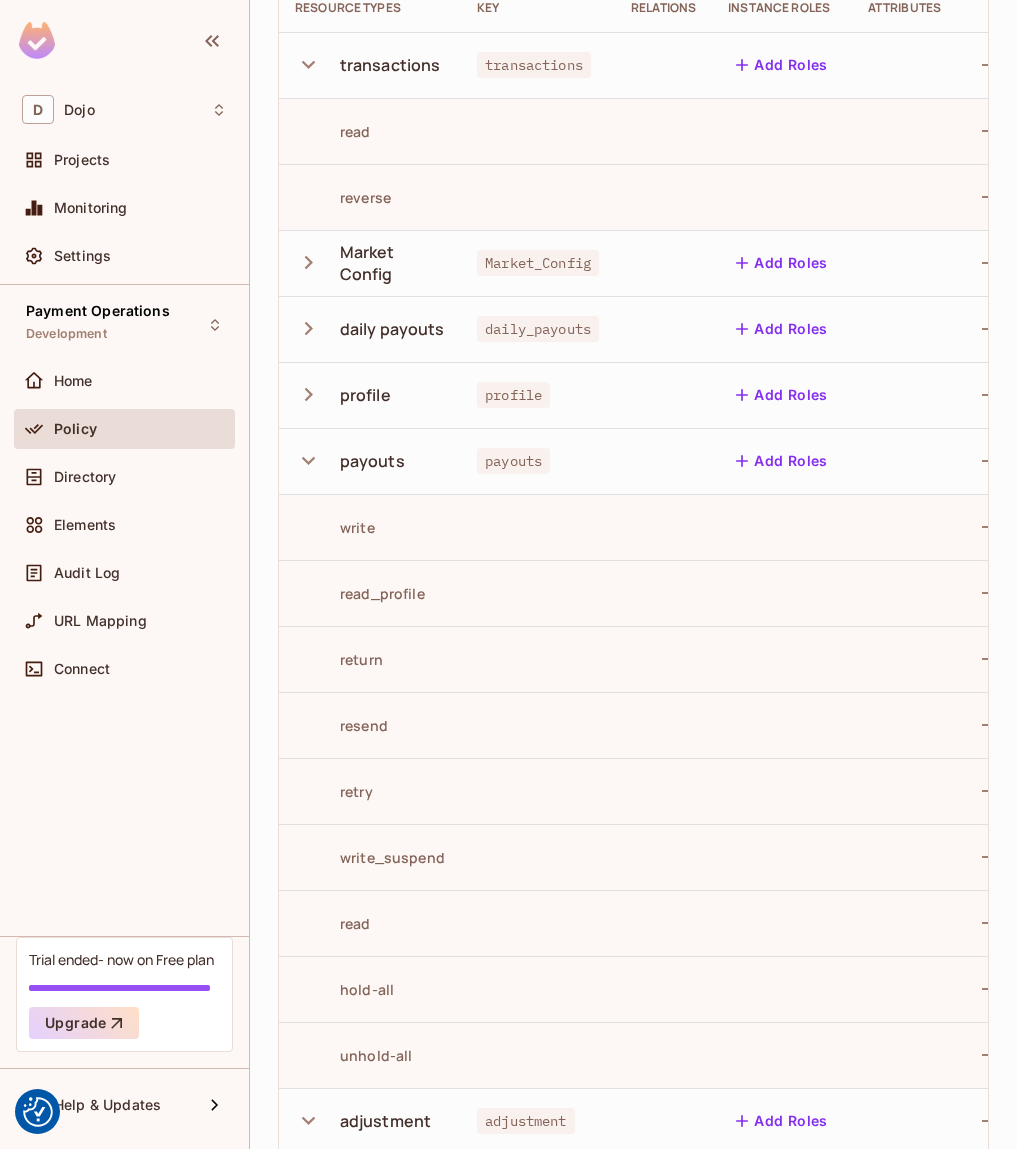 scroll, scrollTop: 260, scrollLeft: 0, axis: vertical 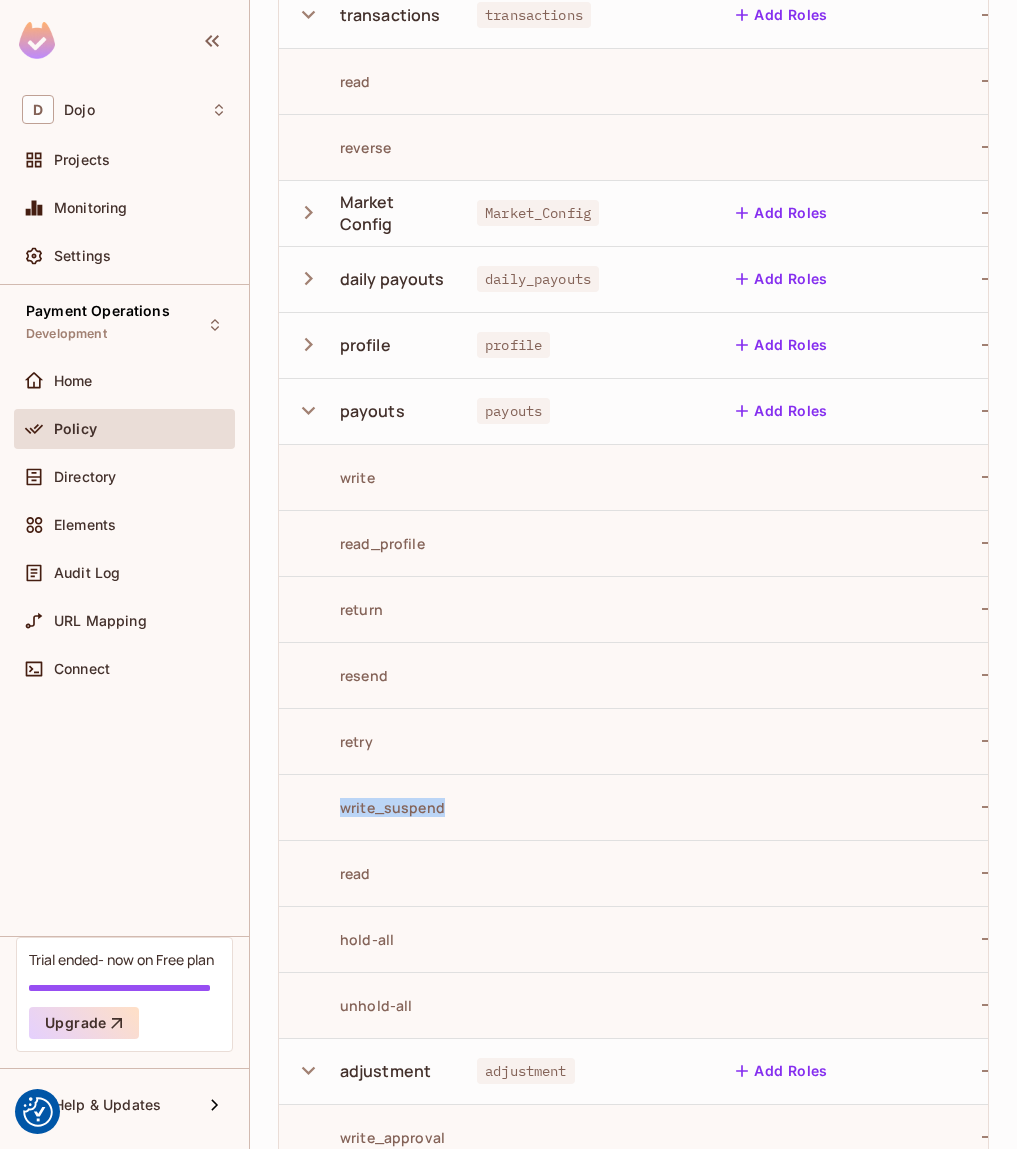 drag, startPoint x: 451, startPoint y: 802, endPoint x: 339, endPoint y: 803, distance: 112.00446 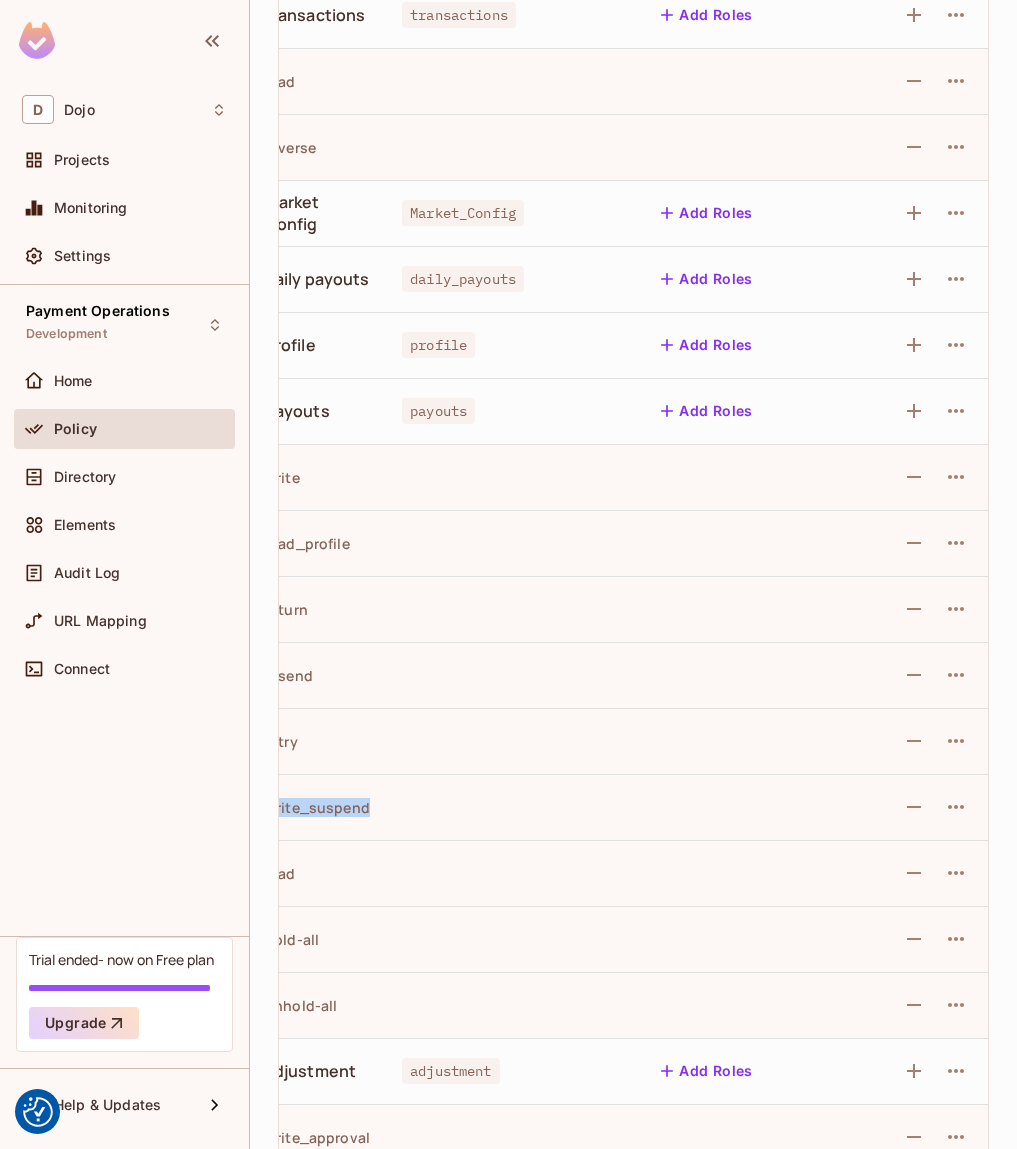 scroll, scrollTop: 0, scrollLeft: 77, axis: horizontal 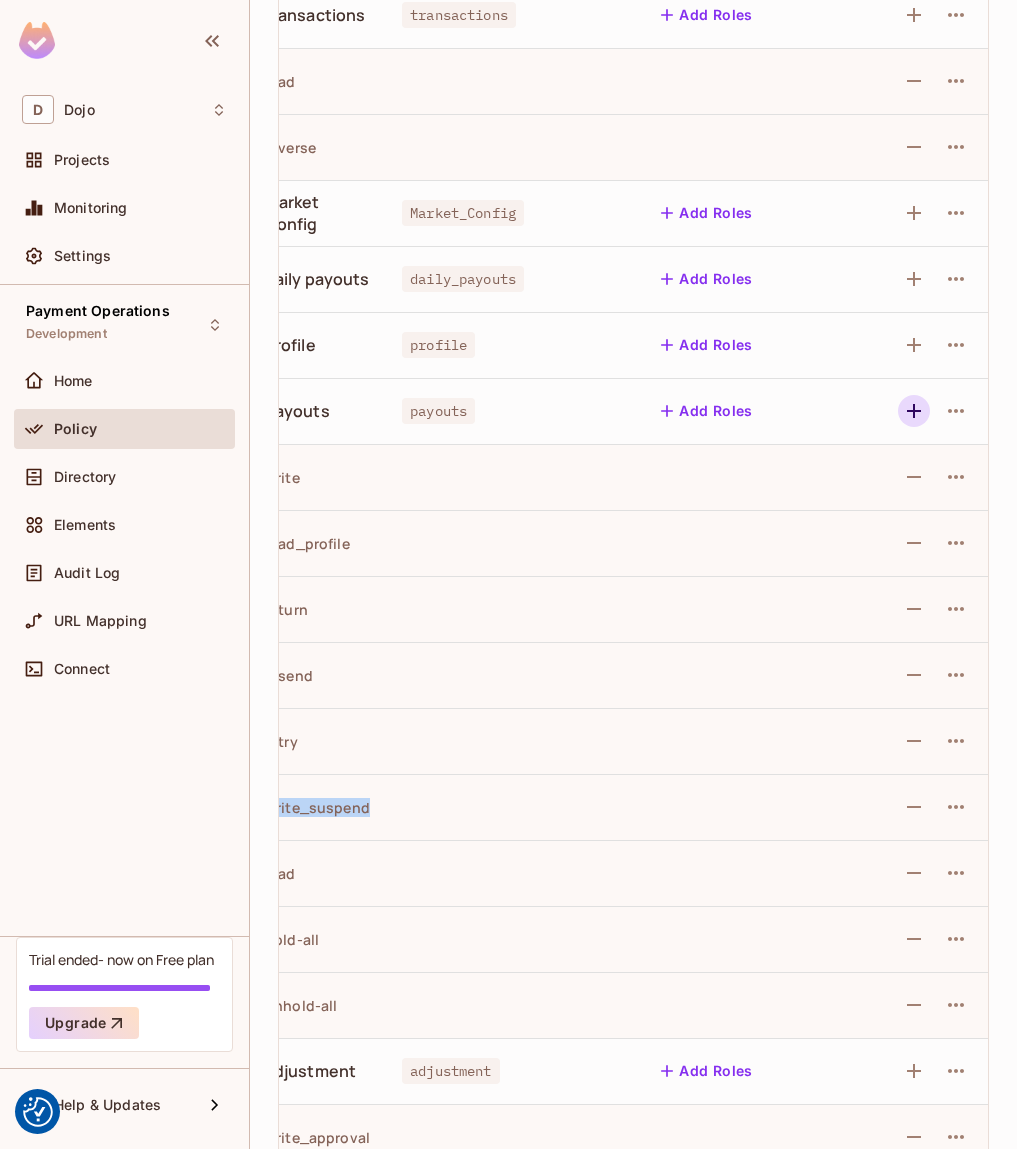 click 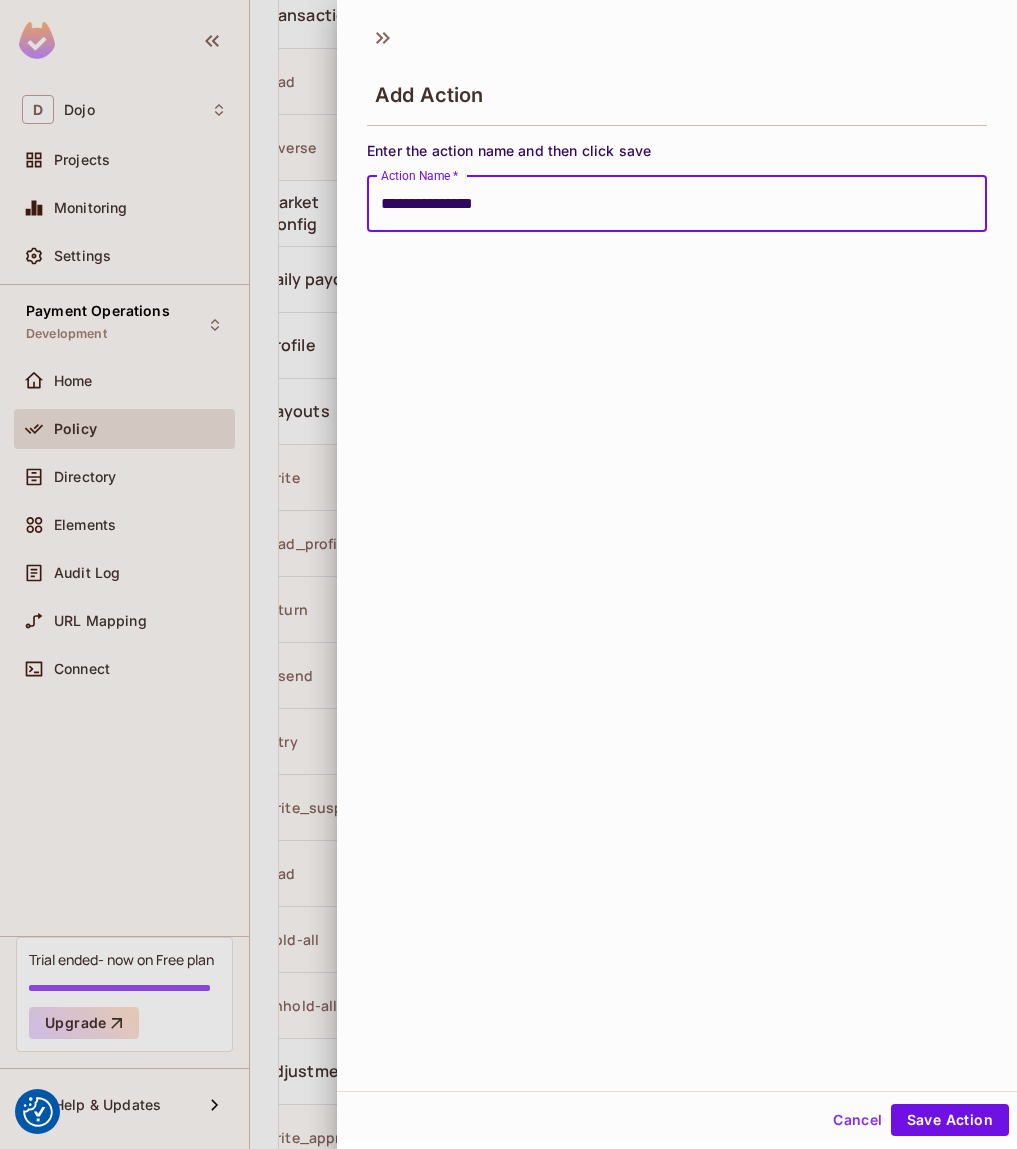 type on "**********" 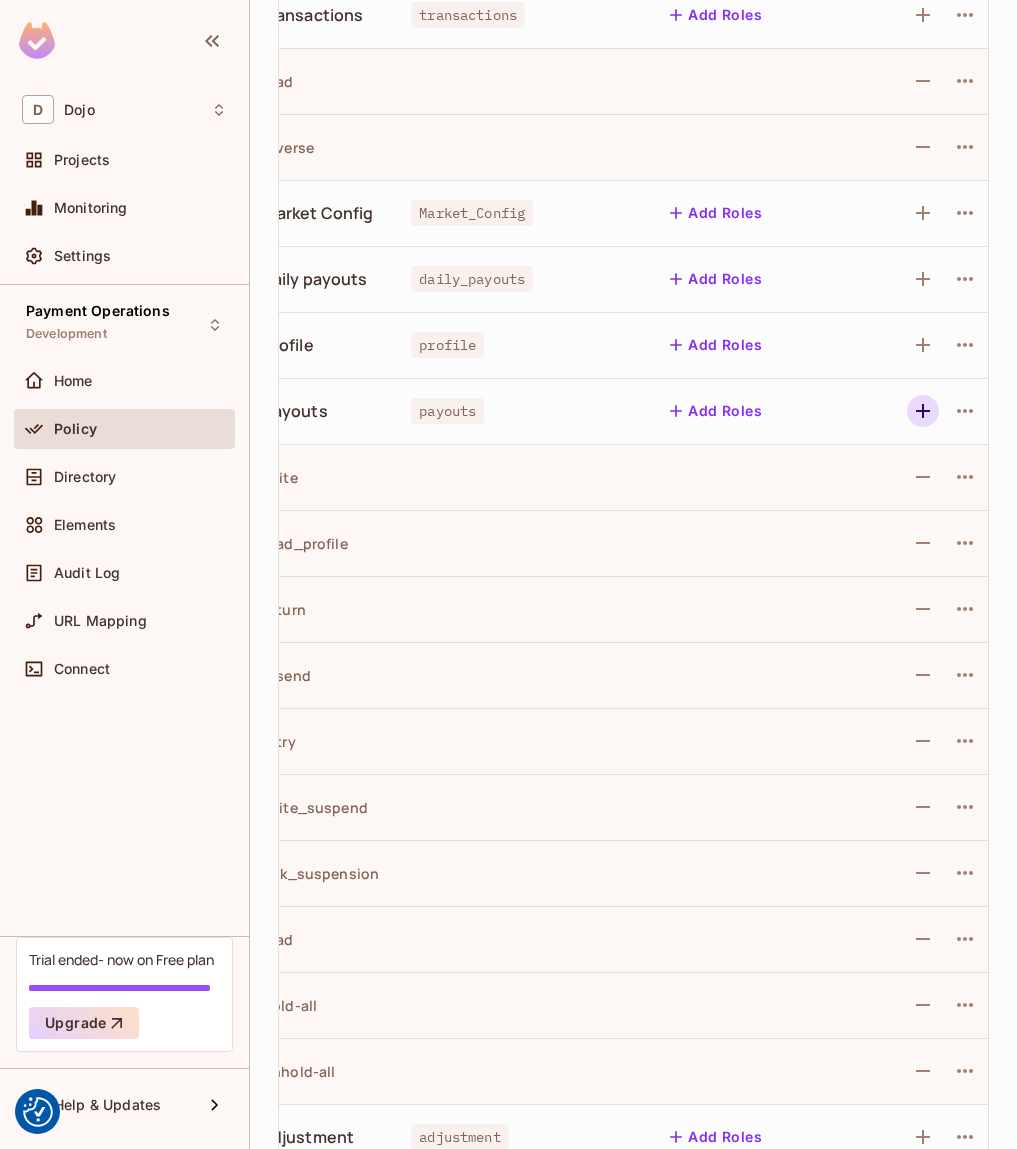 click 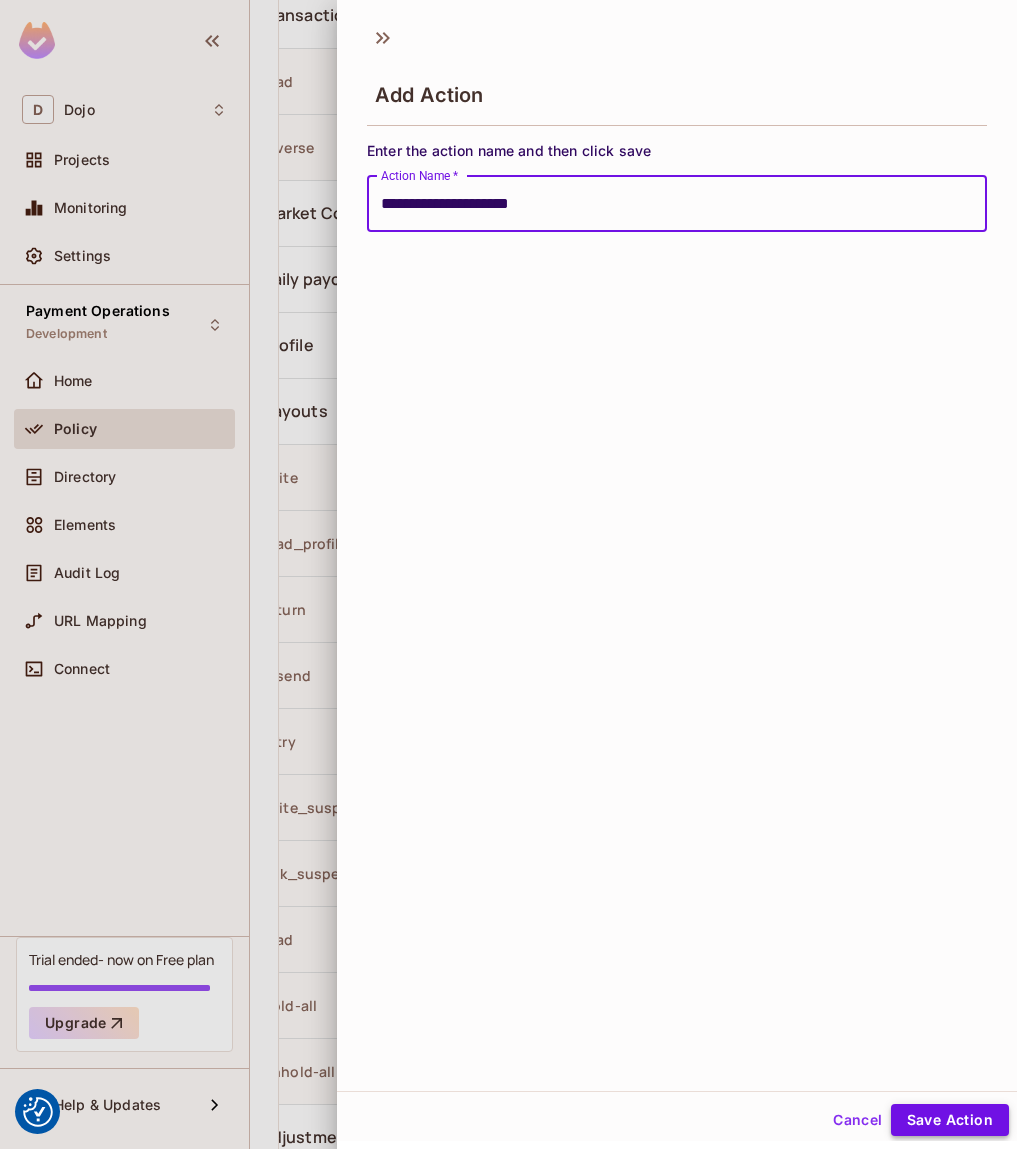 type on "**********" 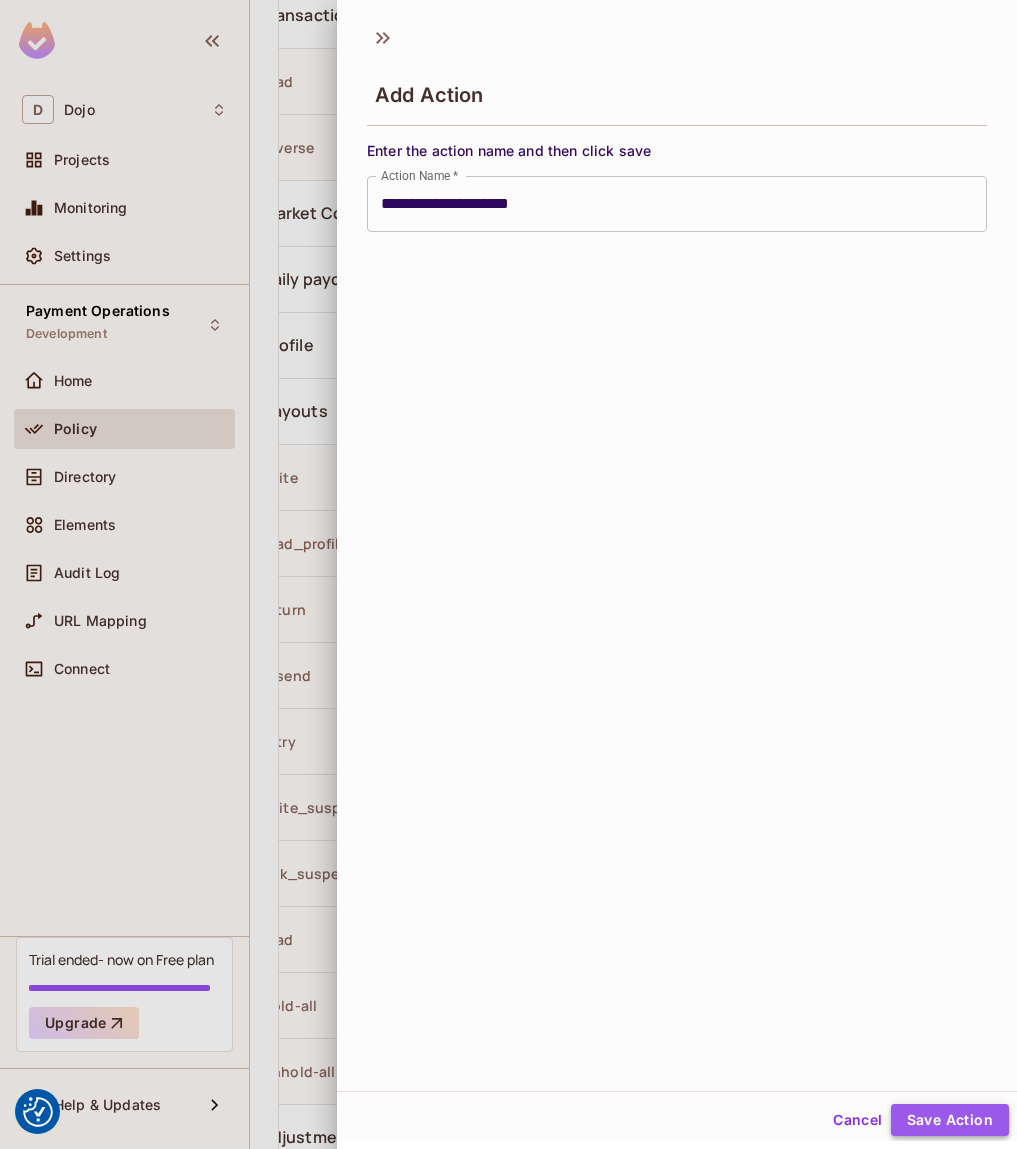 click on "Save Action" at bounding box center [950, 1120] 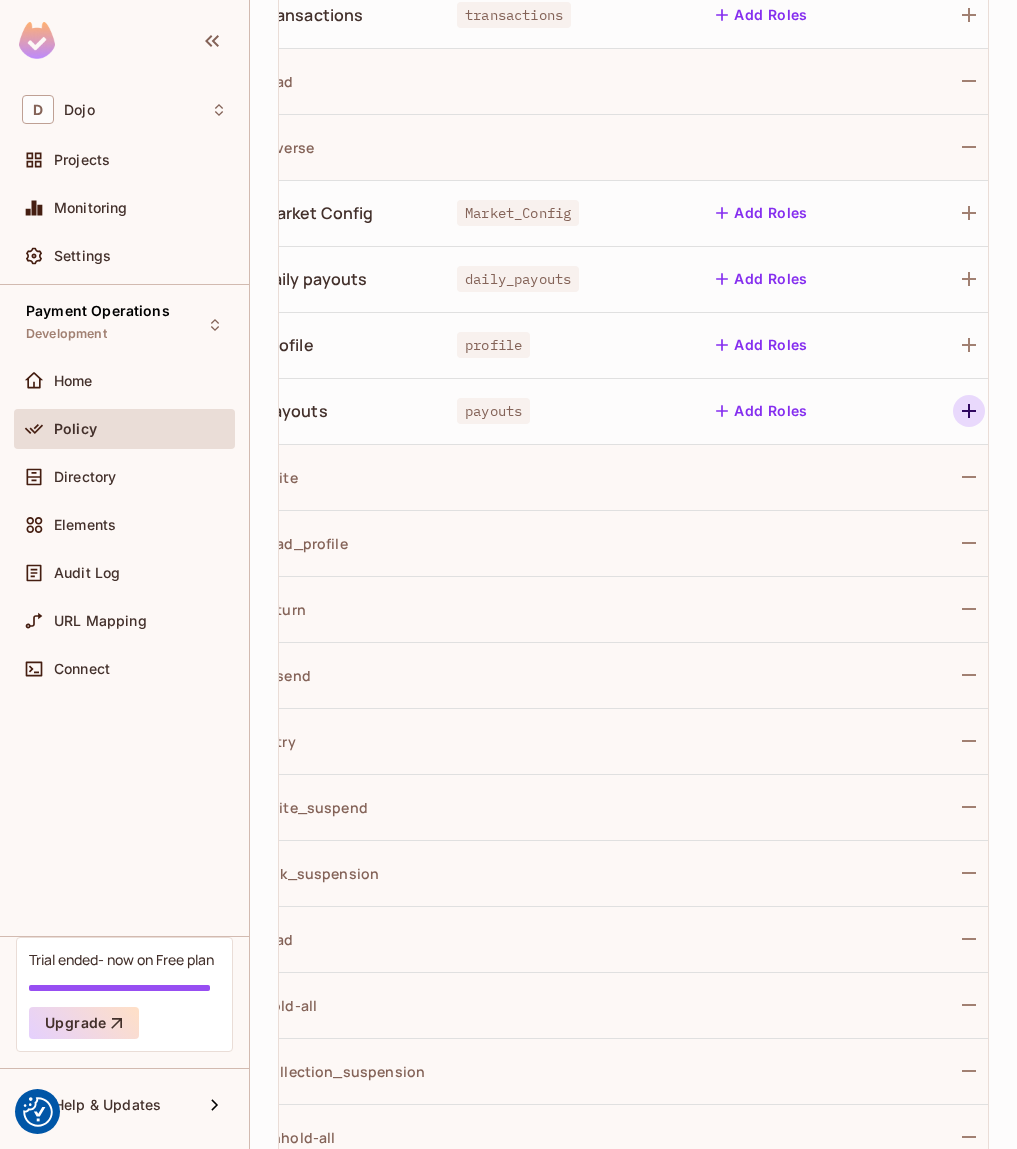 click 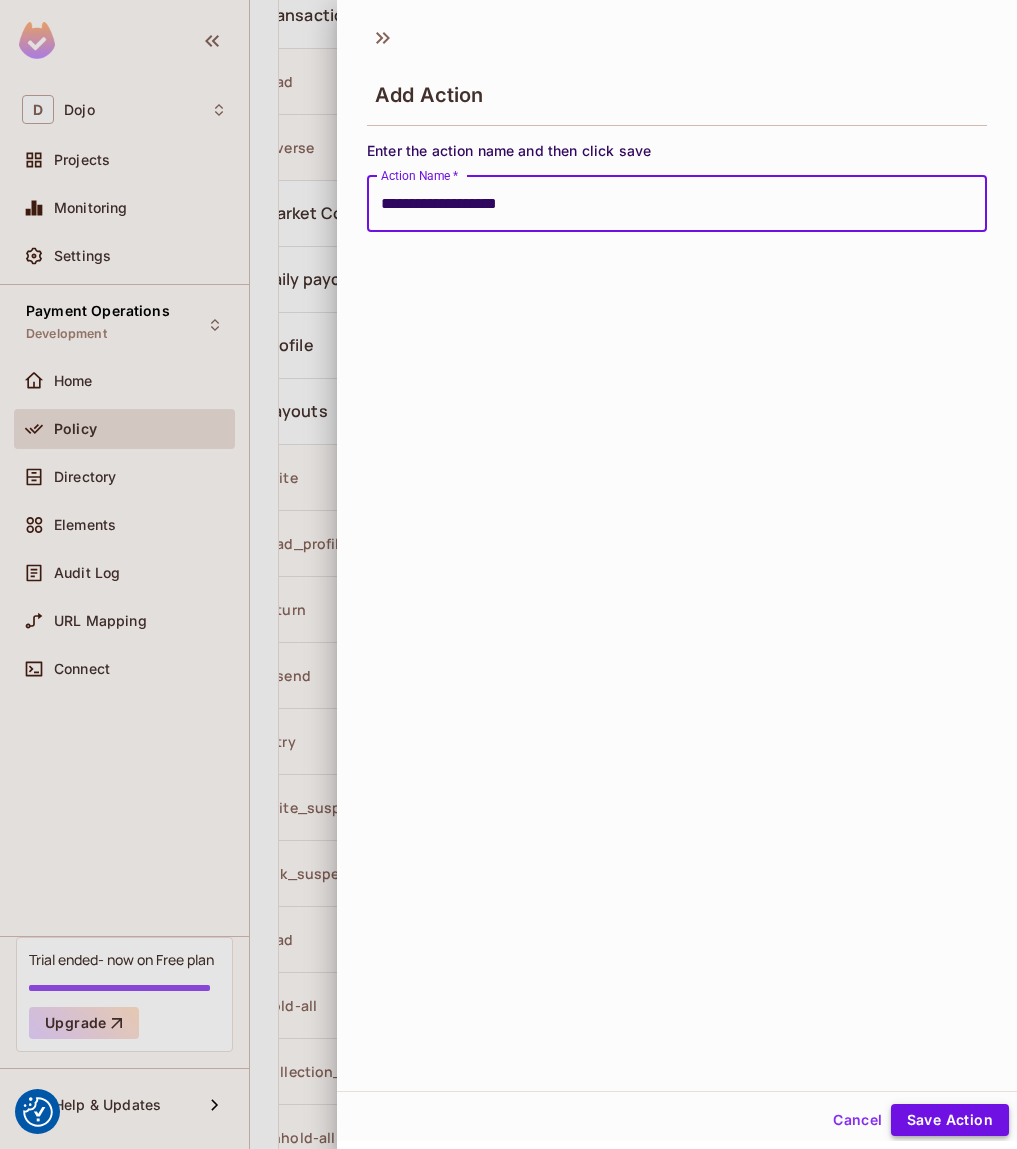 type on "**********" 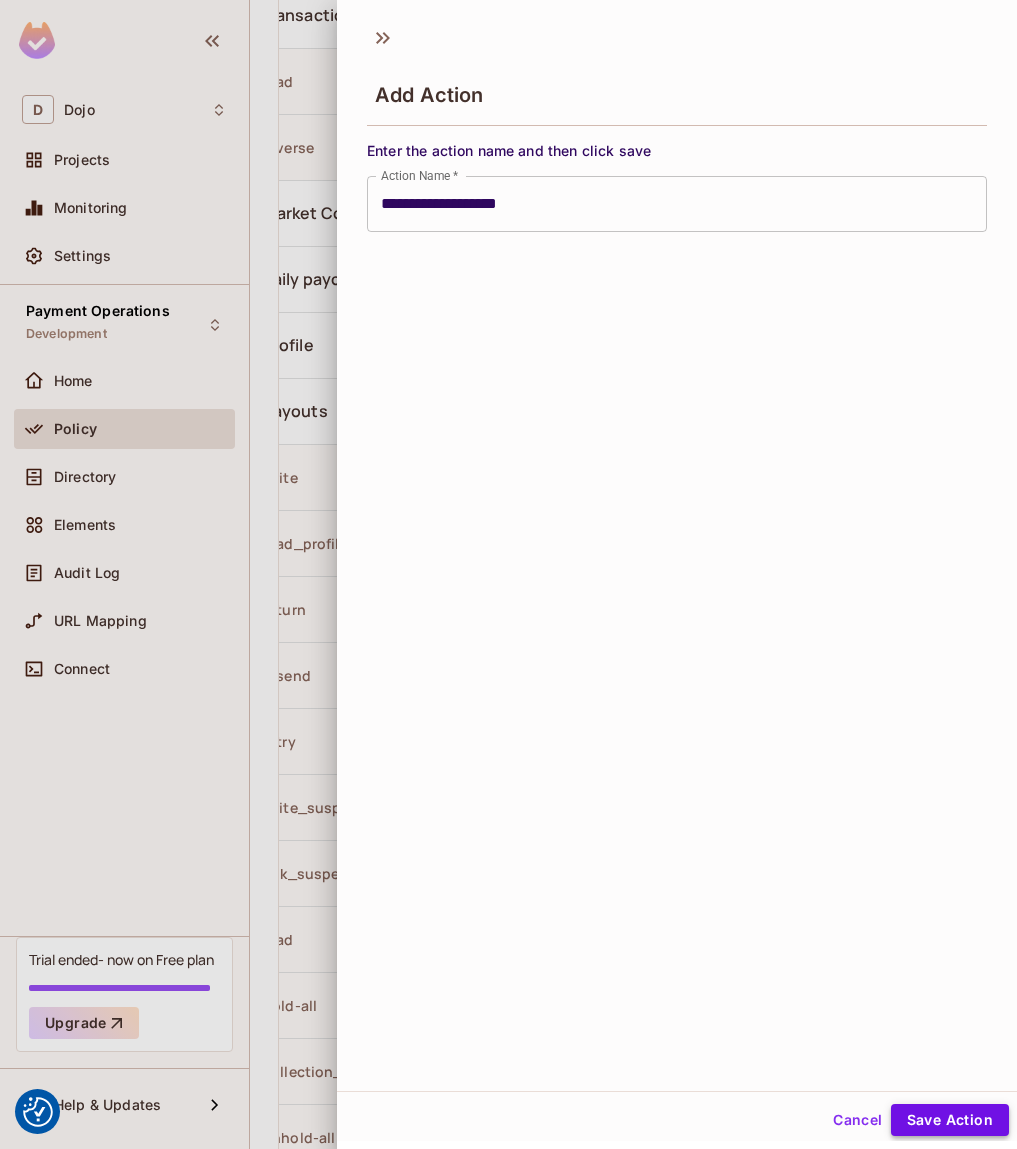 type 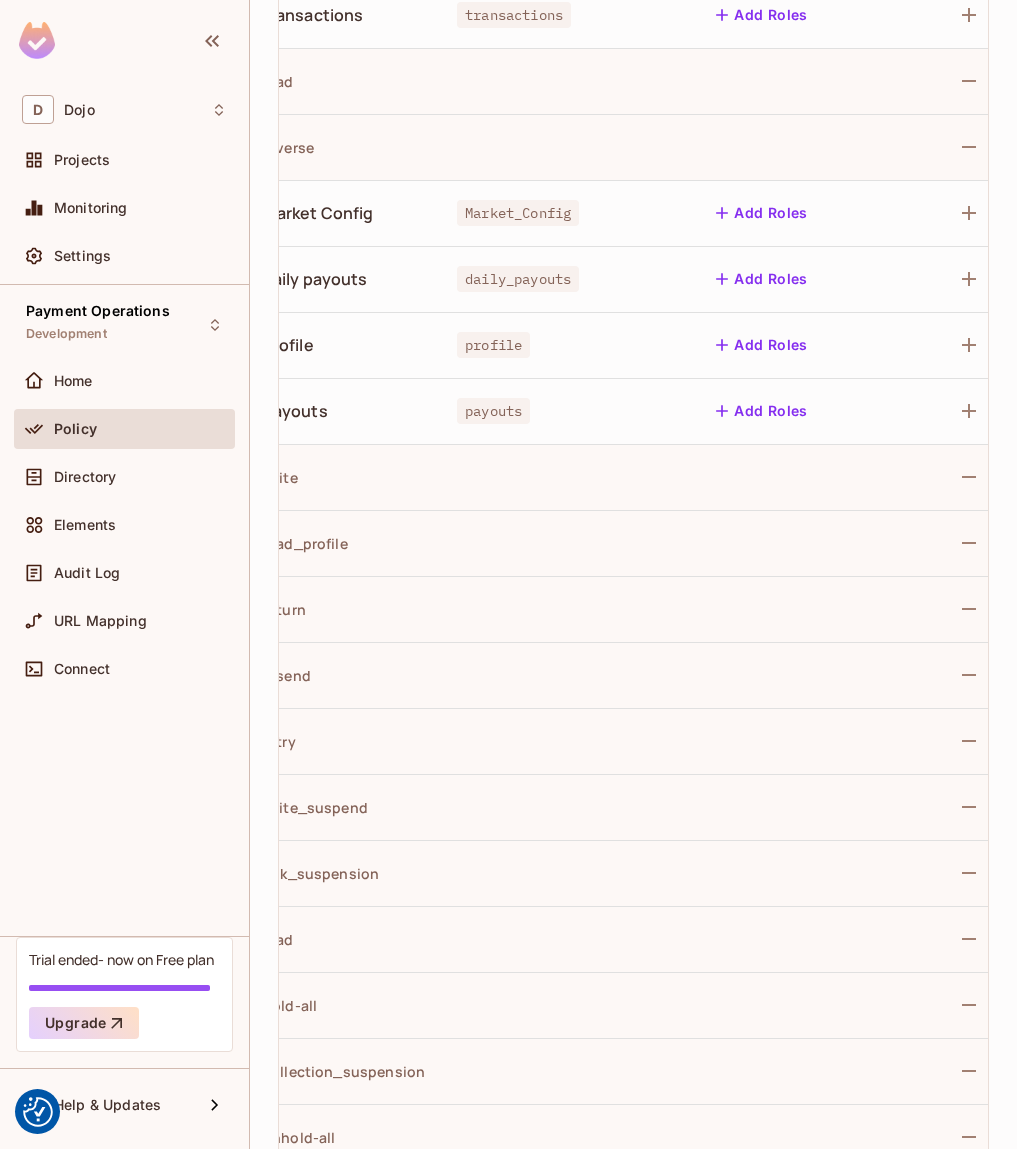 scroll, scrollTop: 0, scrollLeft: 0, axis: both 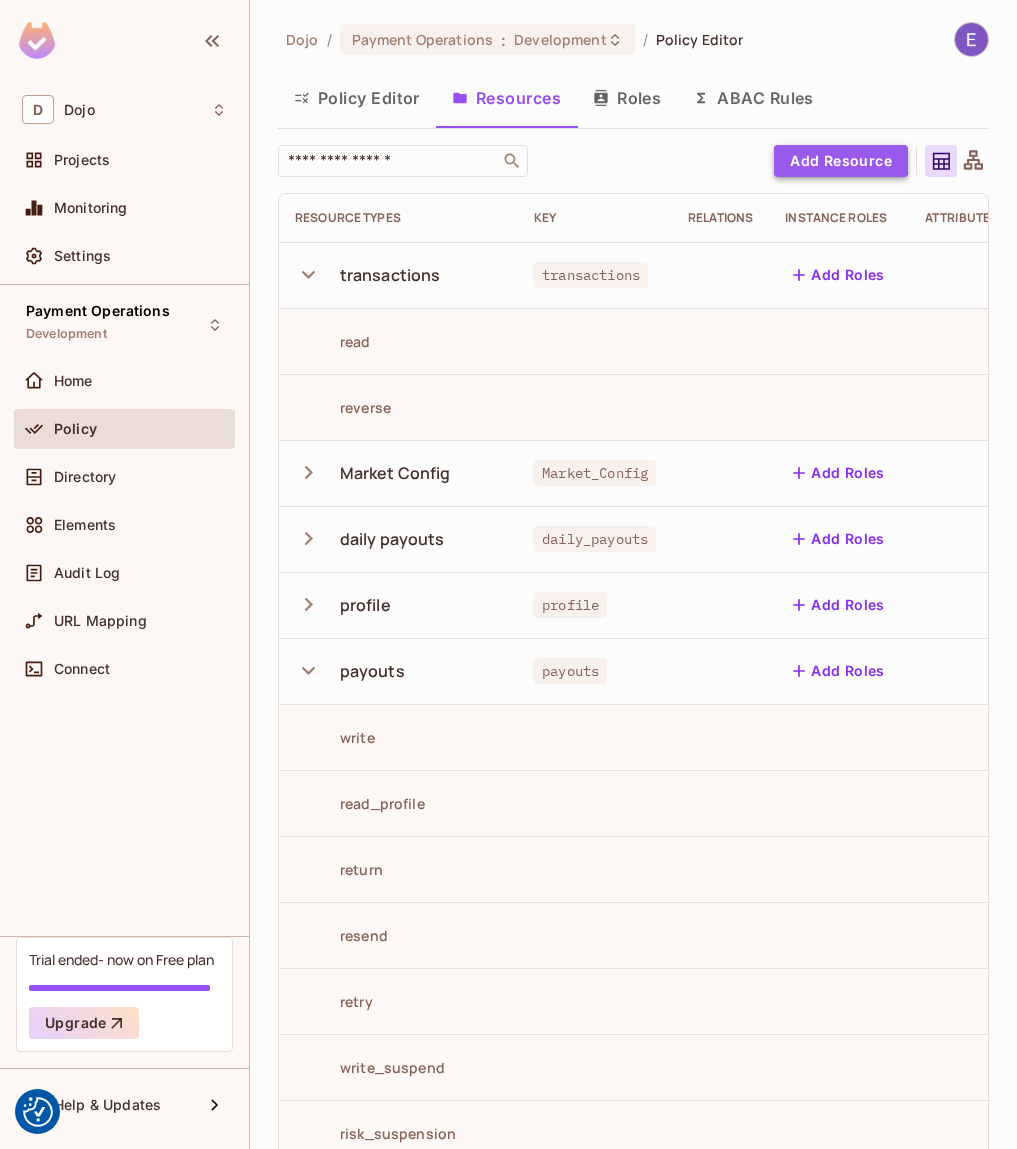 click on "Add Resource" at bounding box center [841, 161] 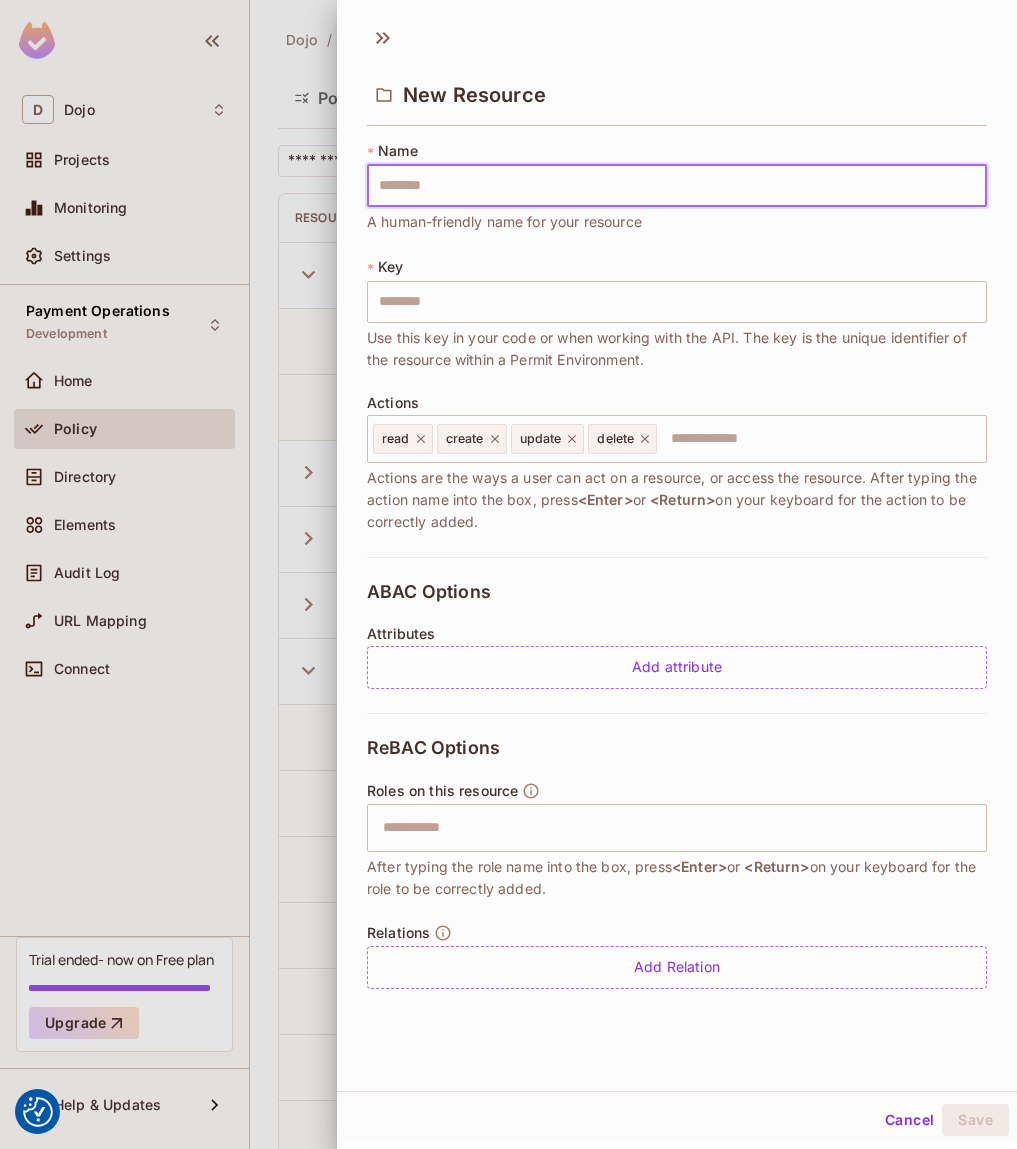 type on "*" 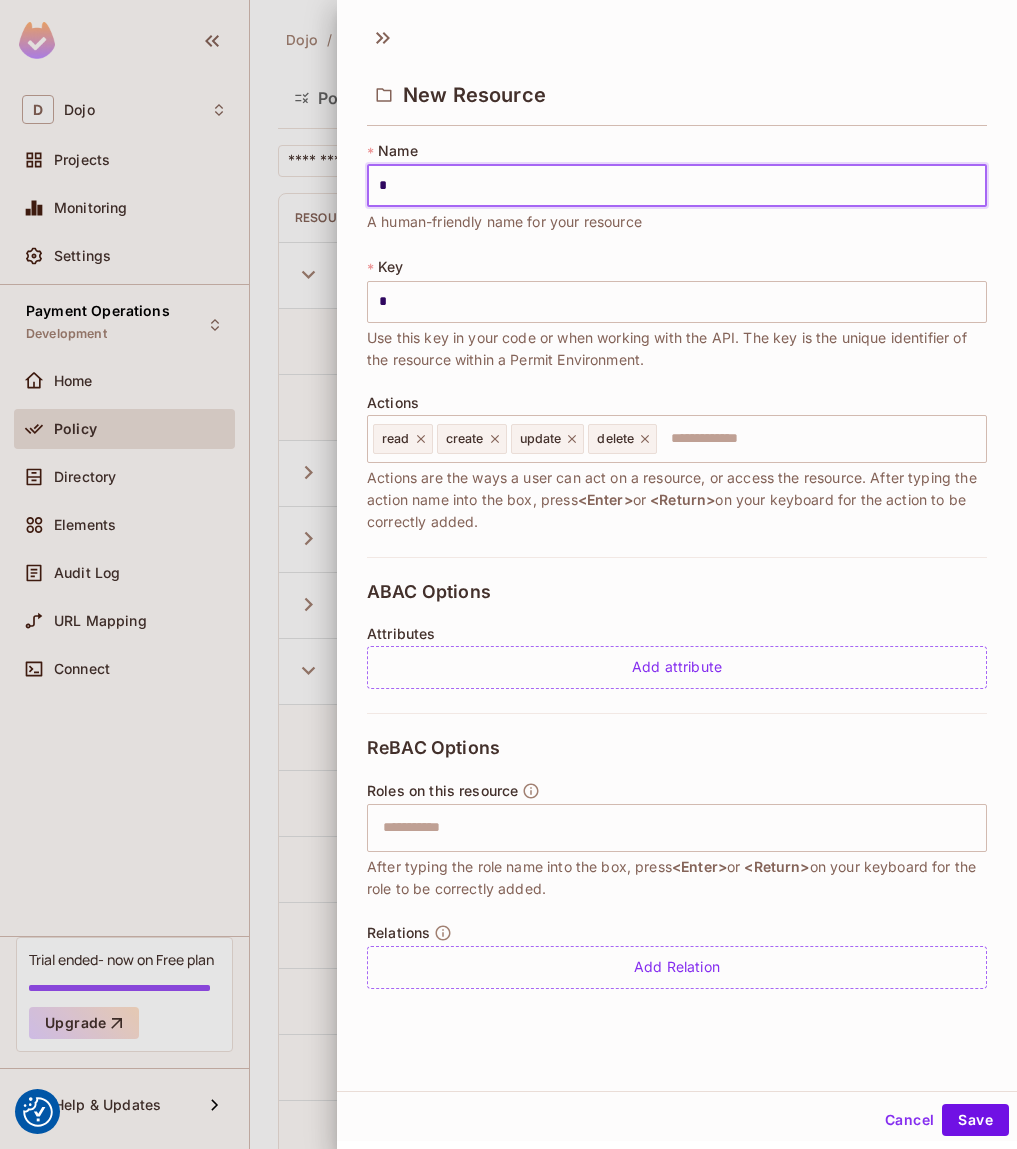 type on "**" 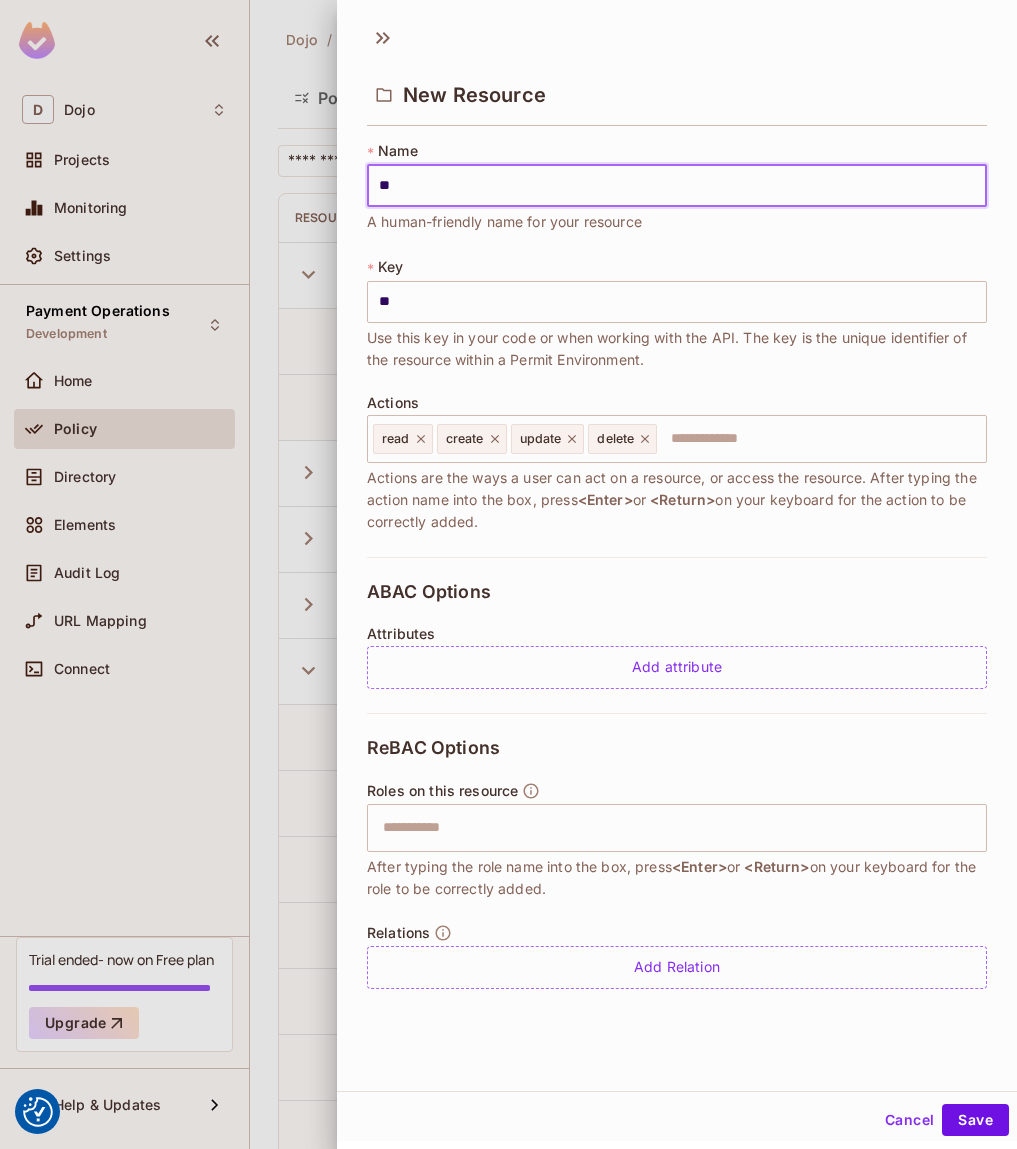 type on "***" 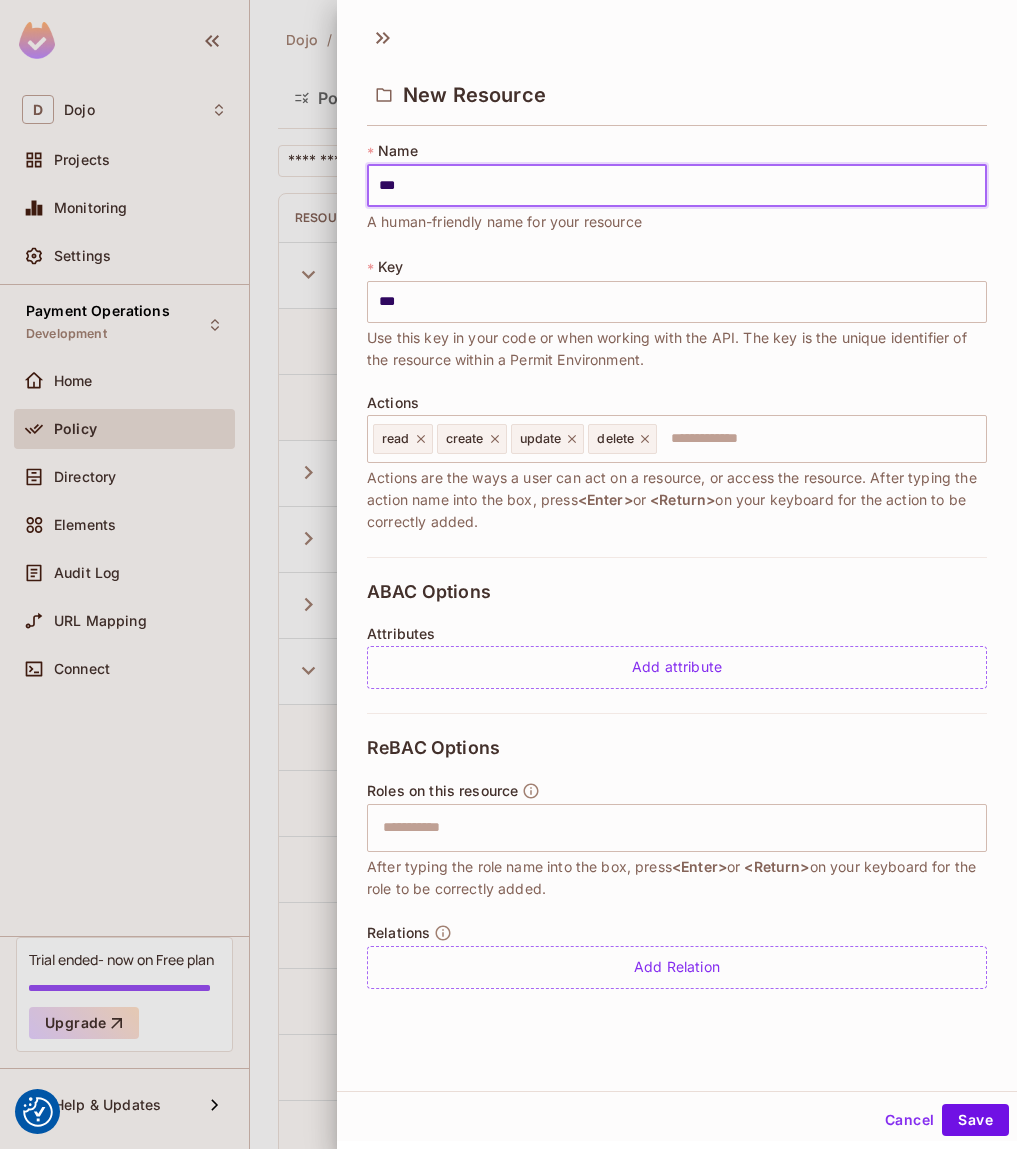 type on "****" 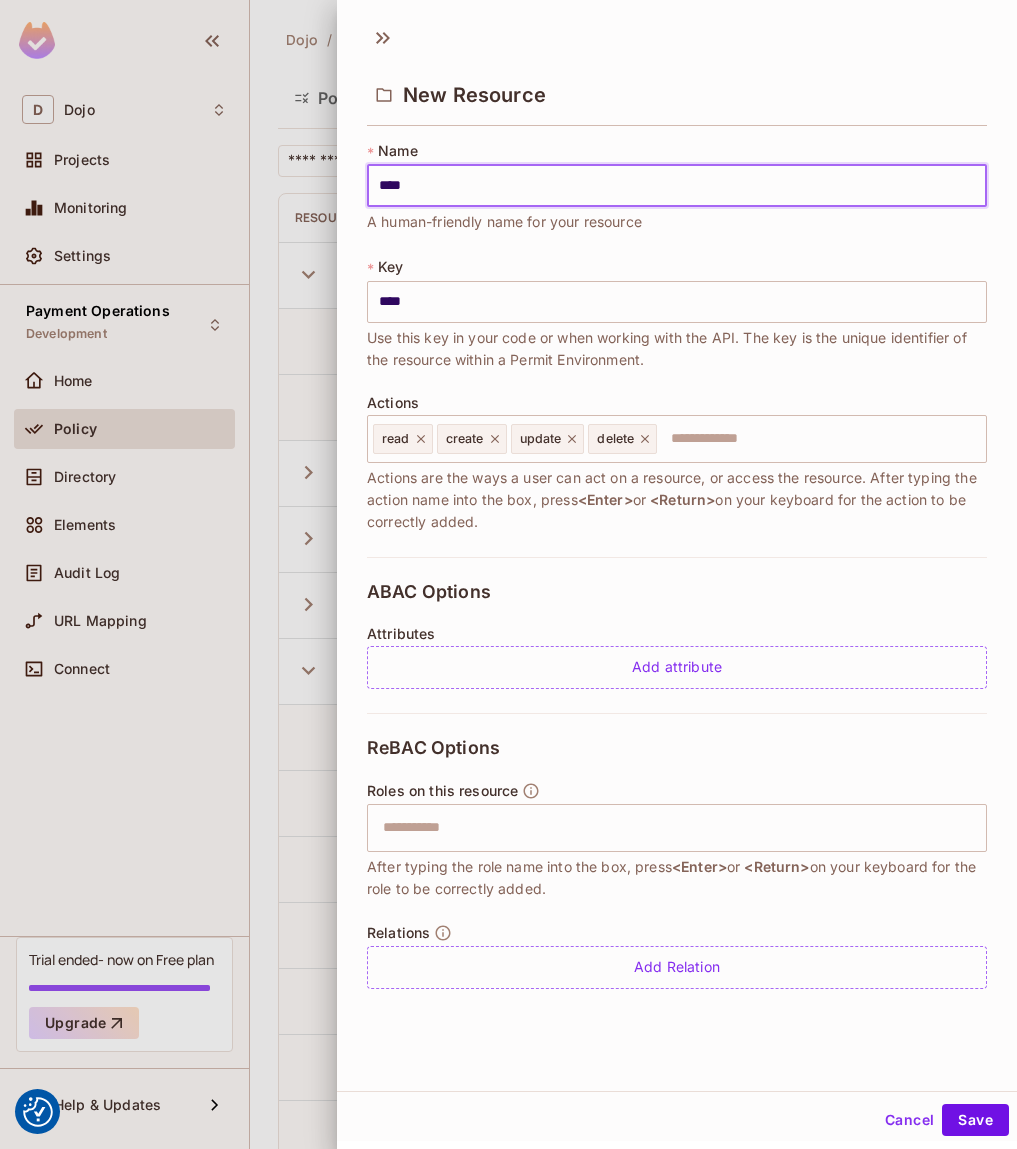 type on "*****" 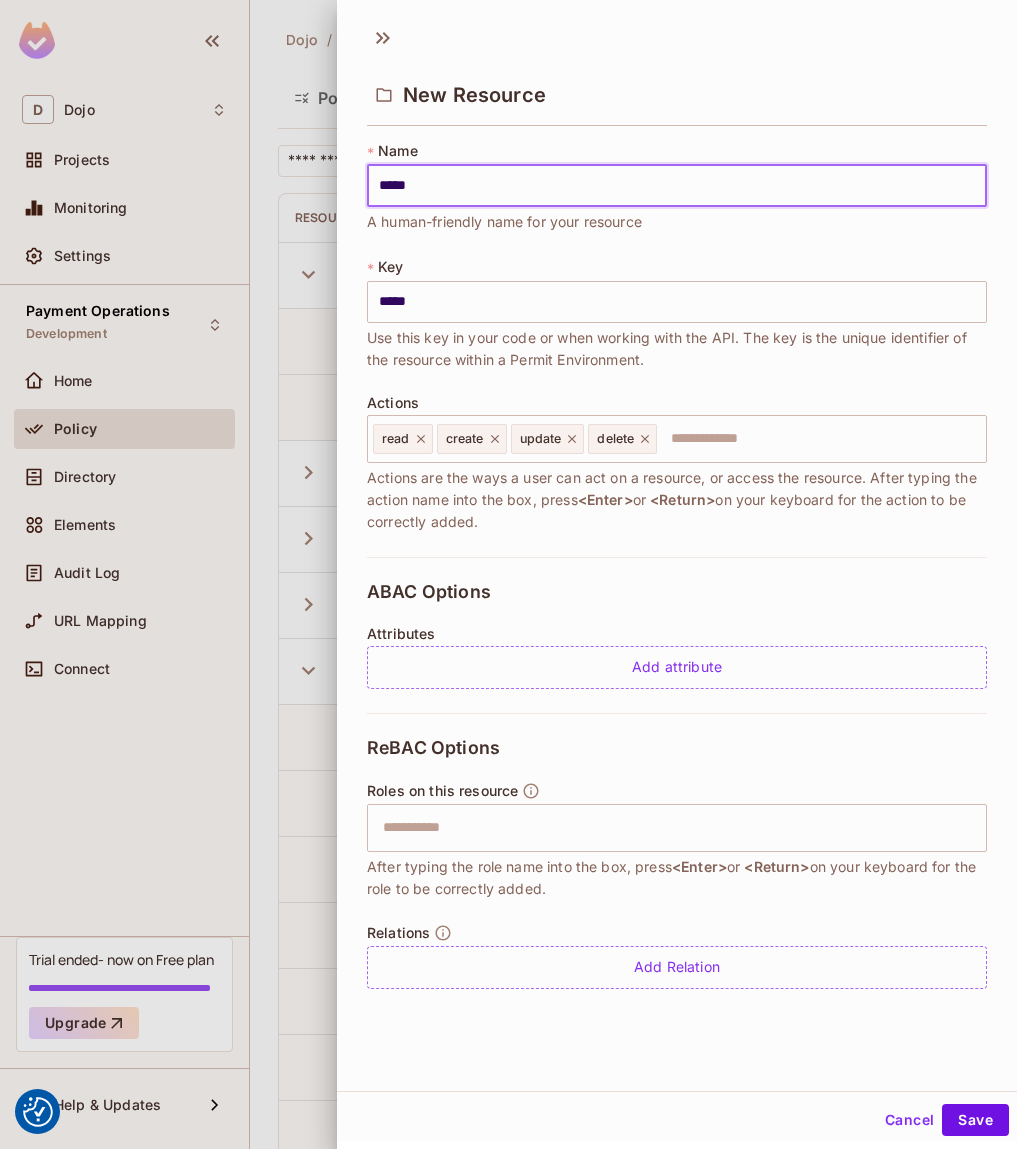 type on "******" 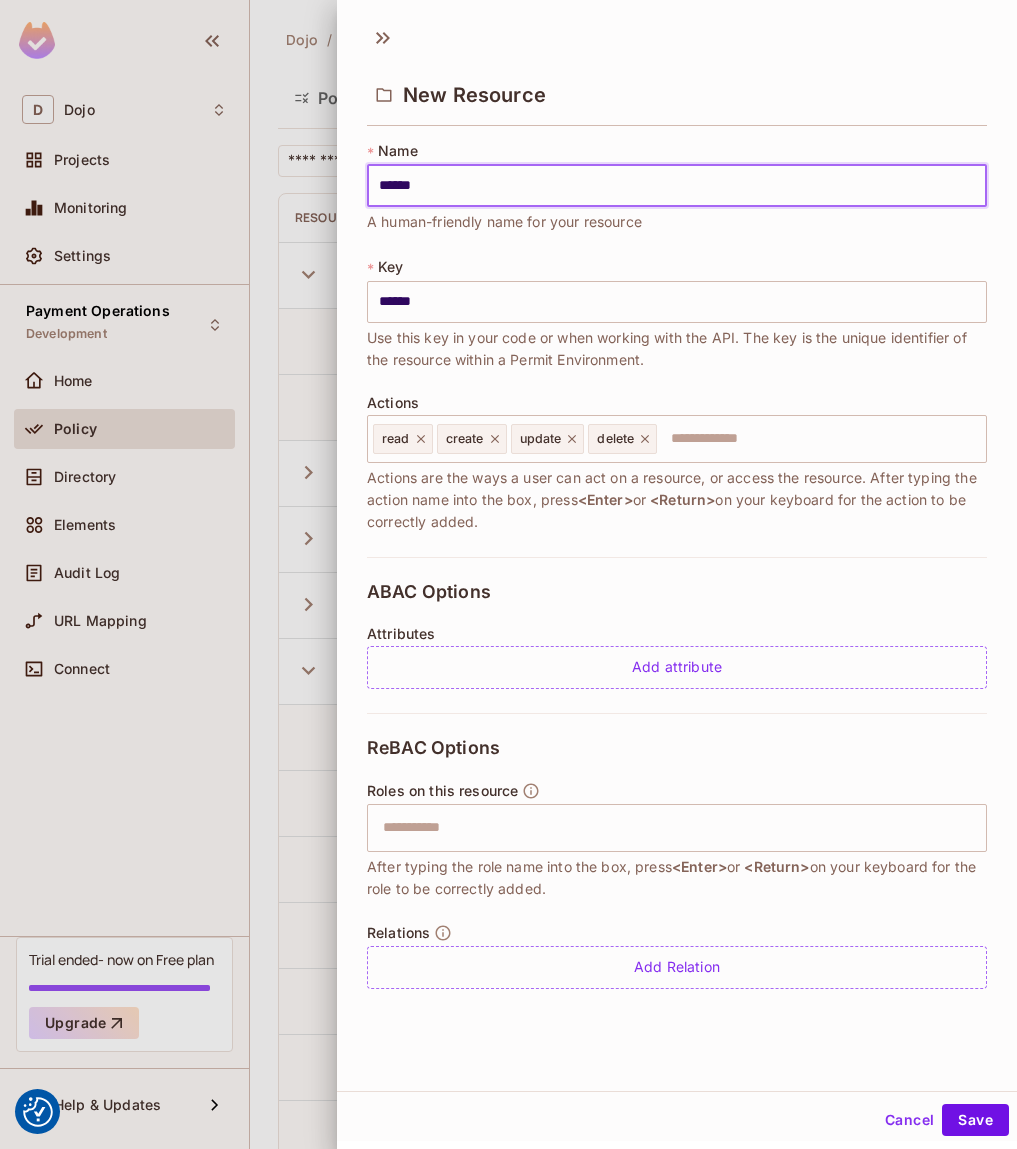 type on "*******" 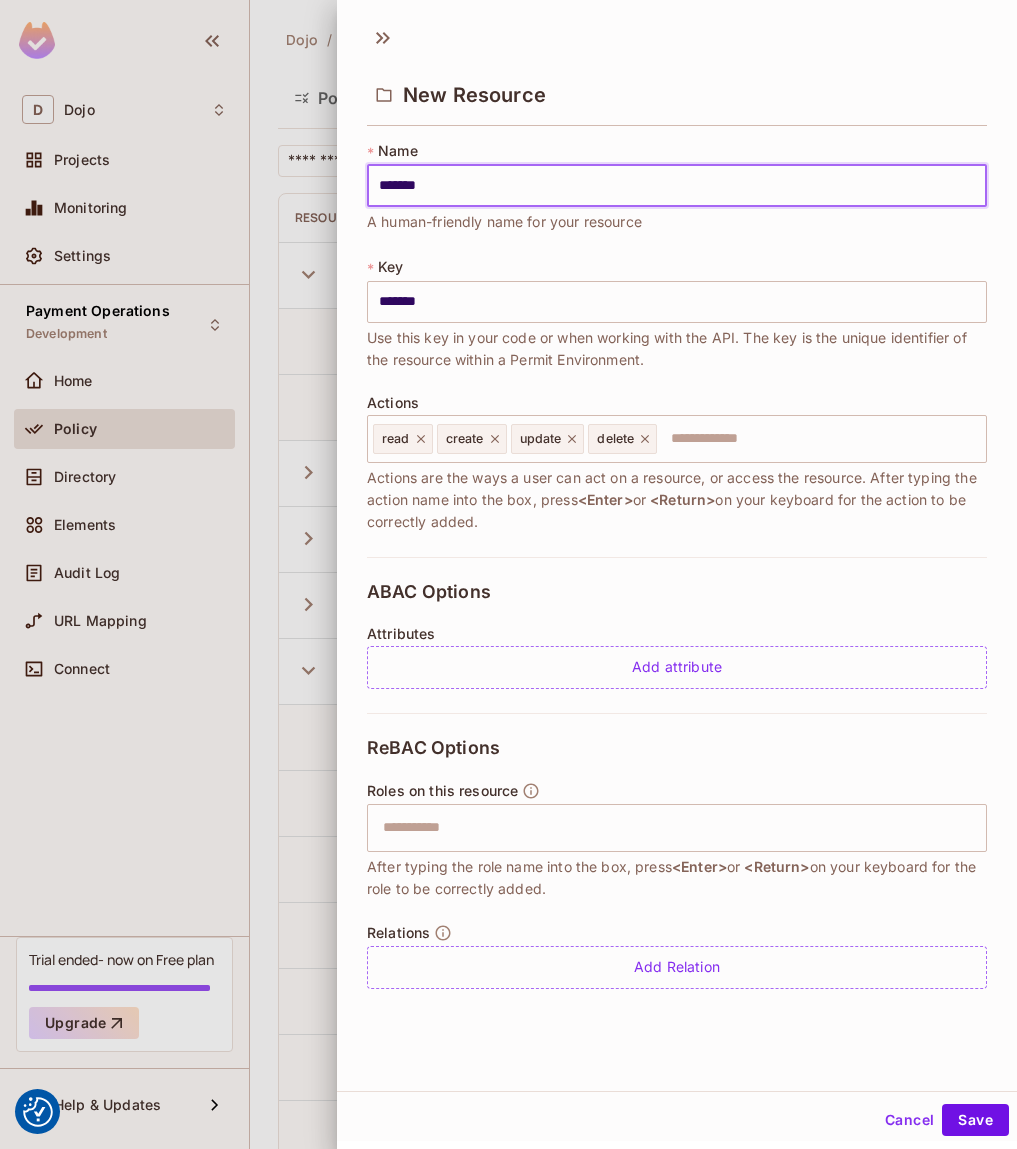 type on "********" 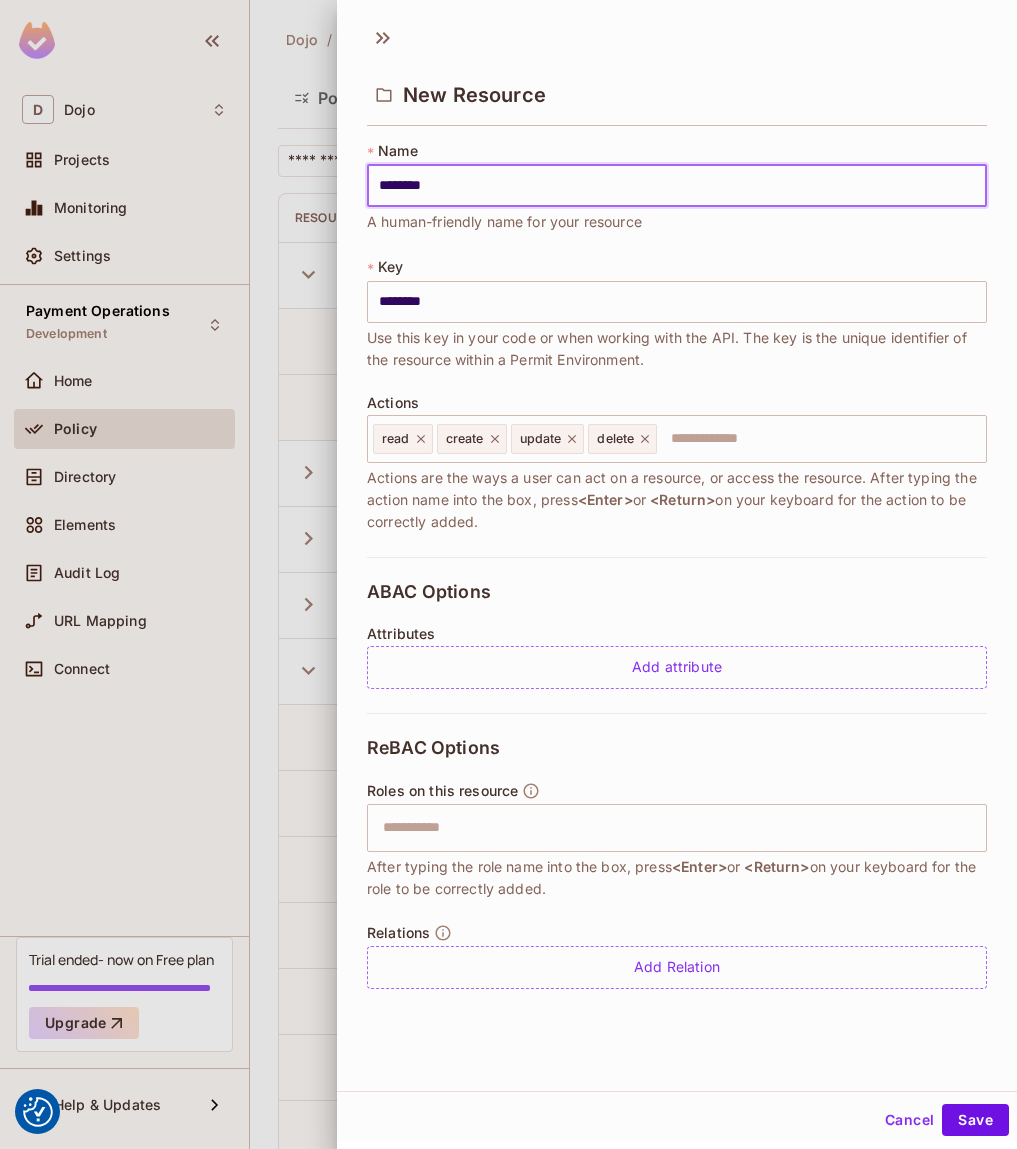 type on "*********" 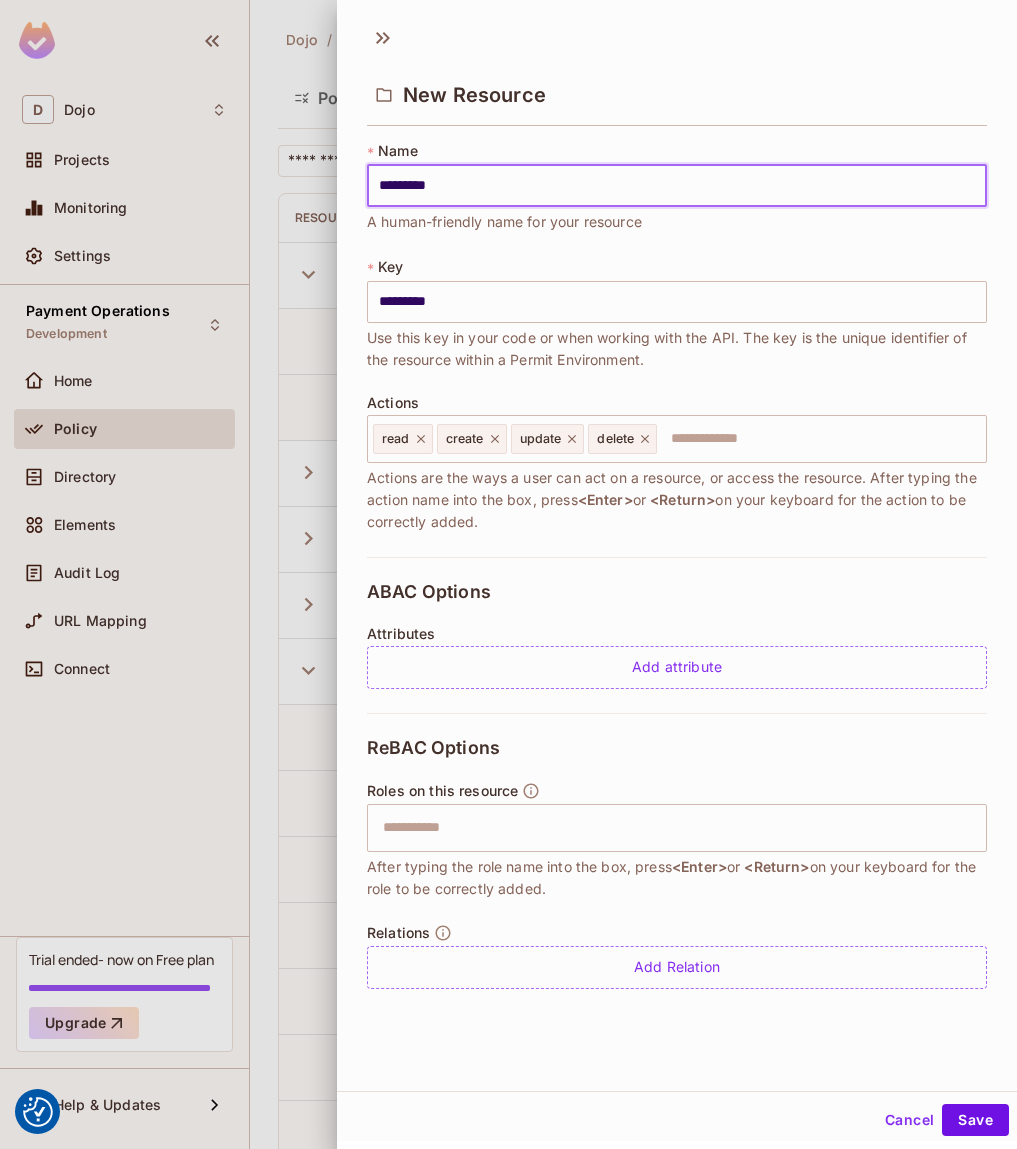 type on "**********" 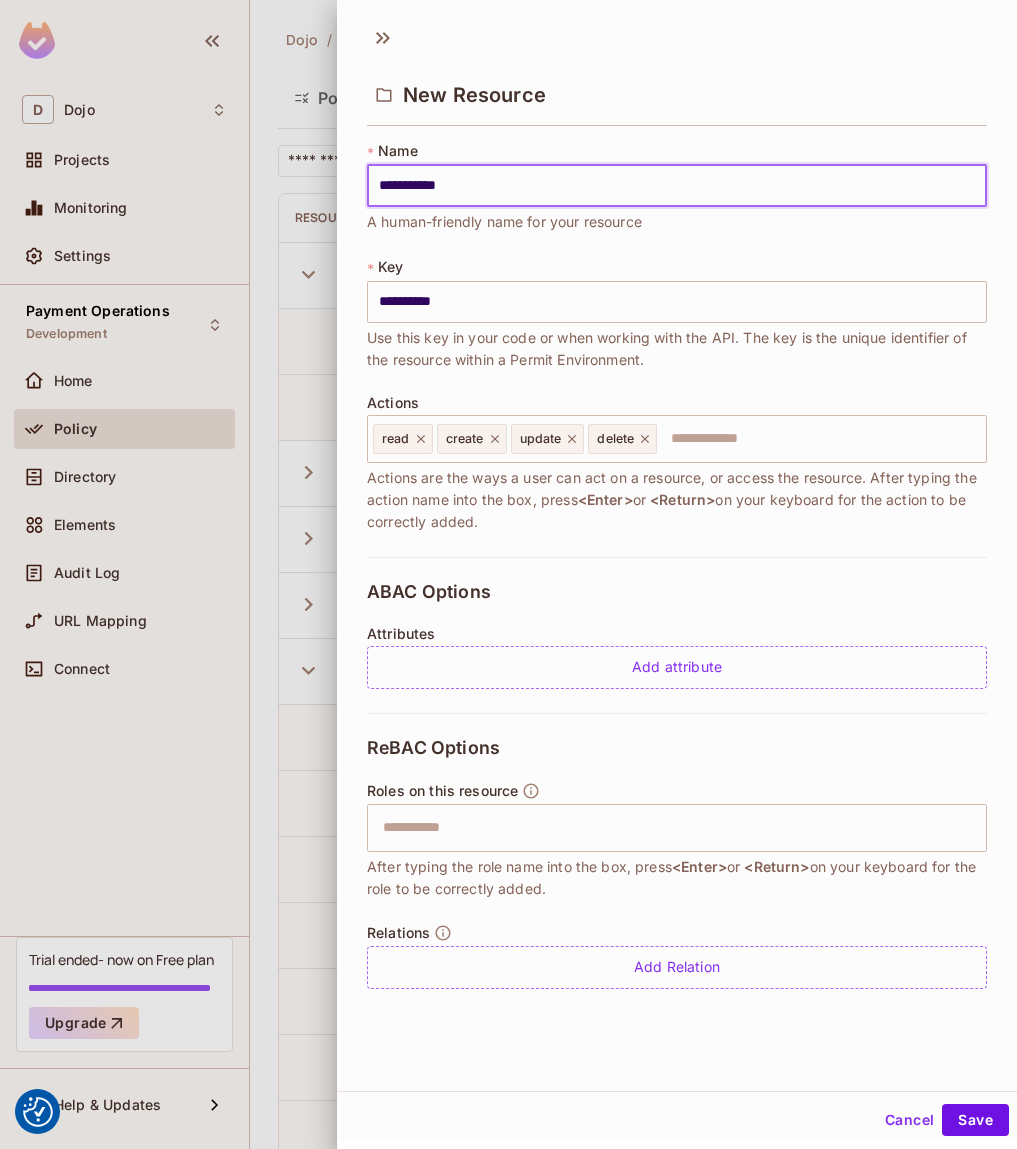 type on "**********" 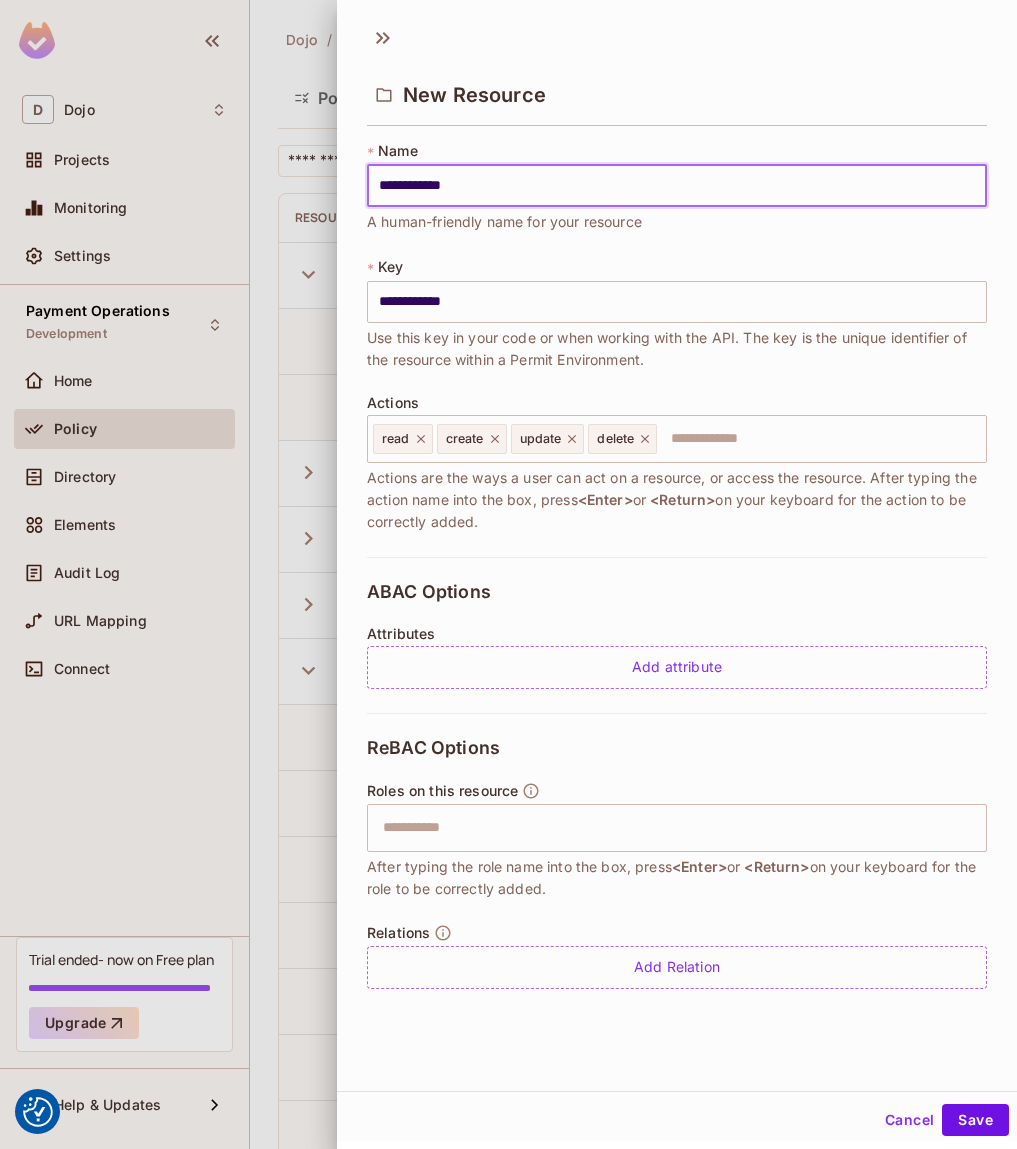 type on "**********" 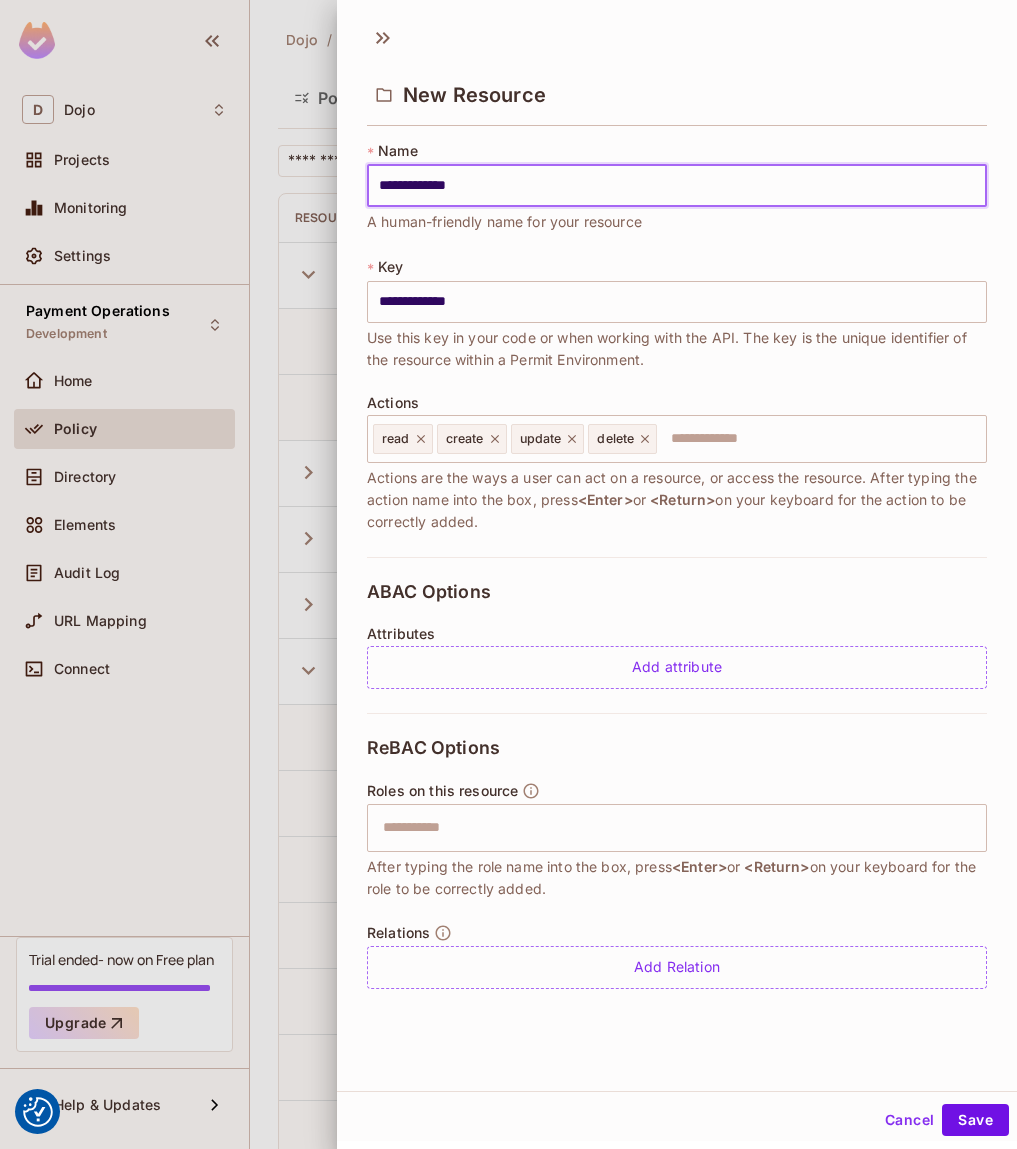 type on "**********" 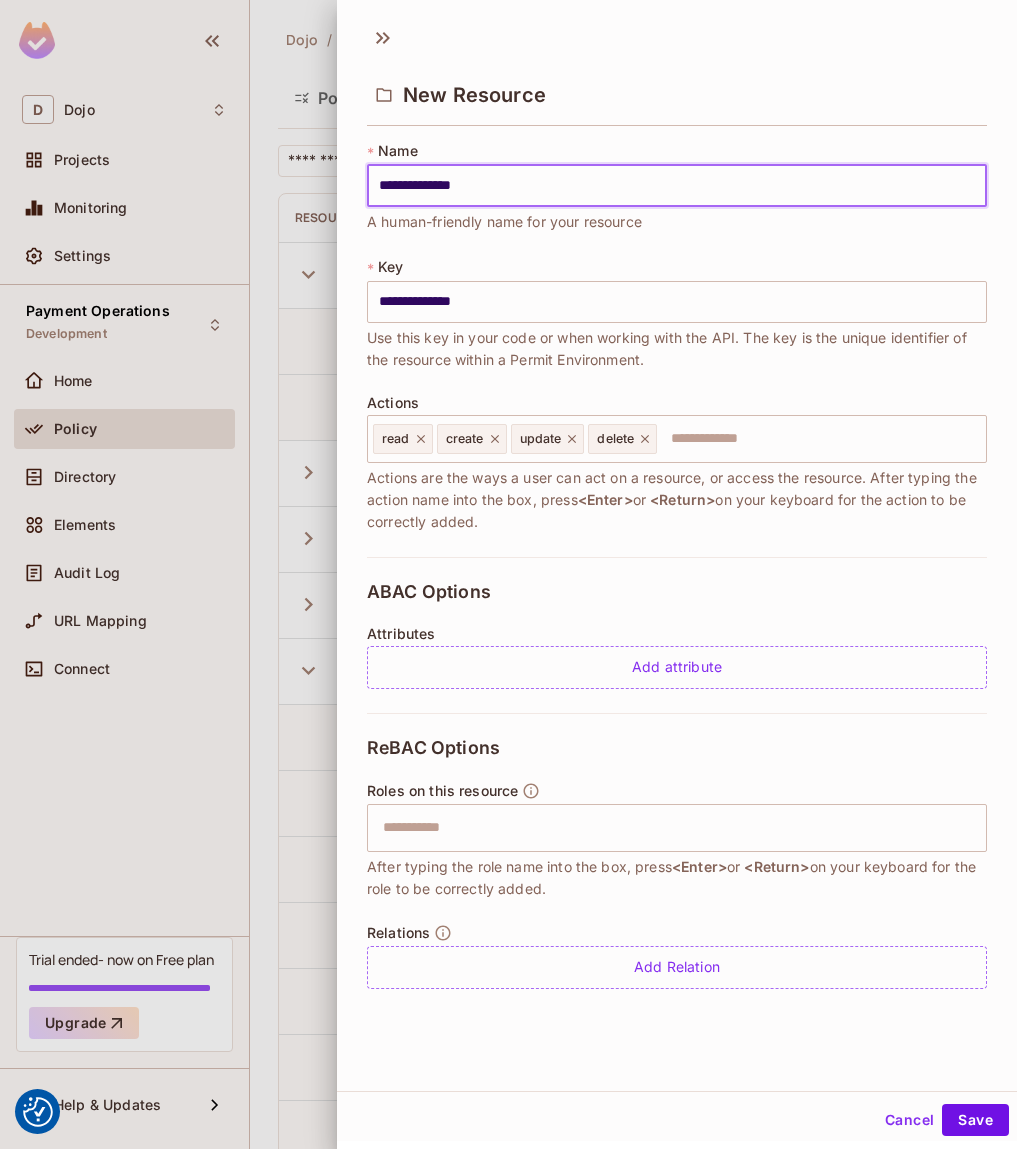 type on "**********" 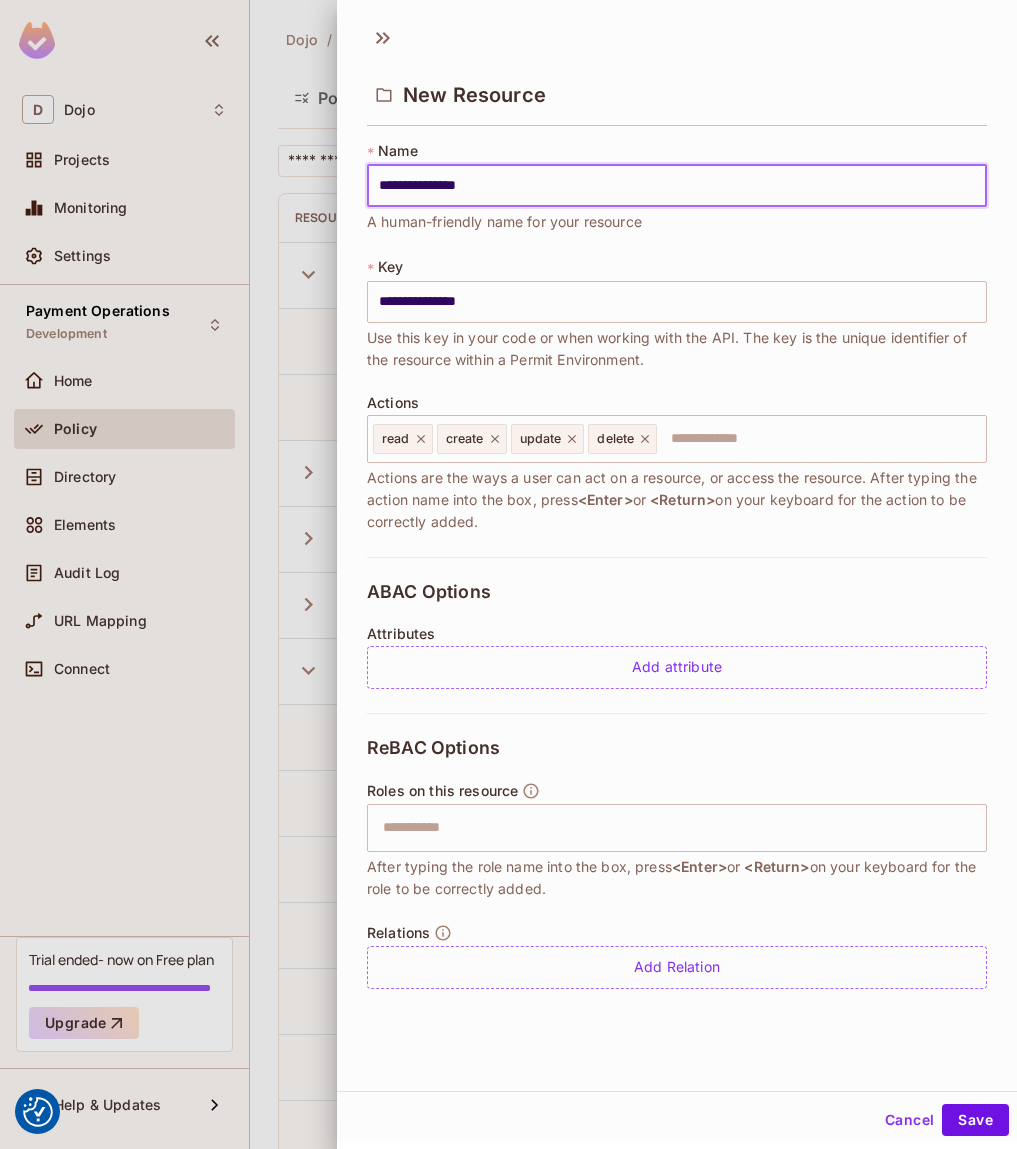 type on "**********" 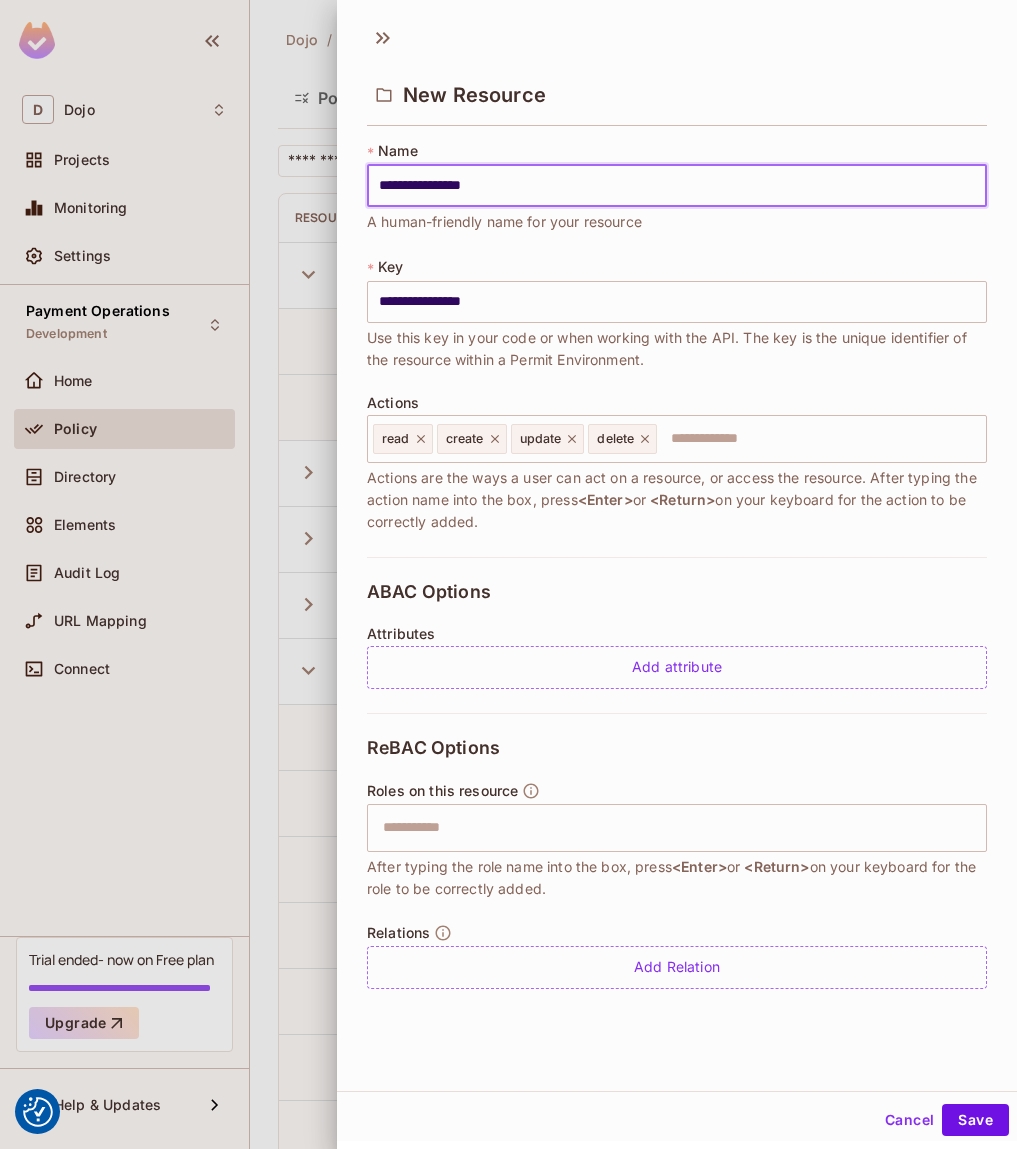 type on "**********" 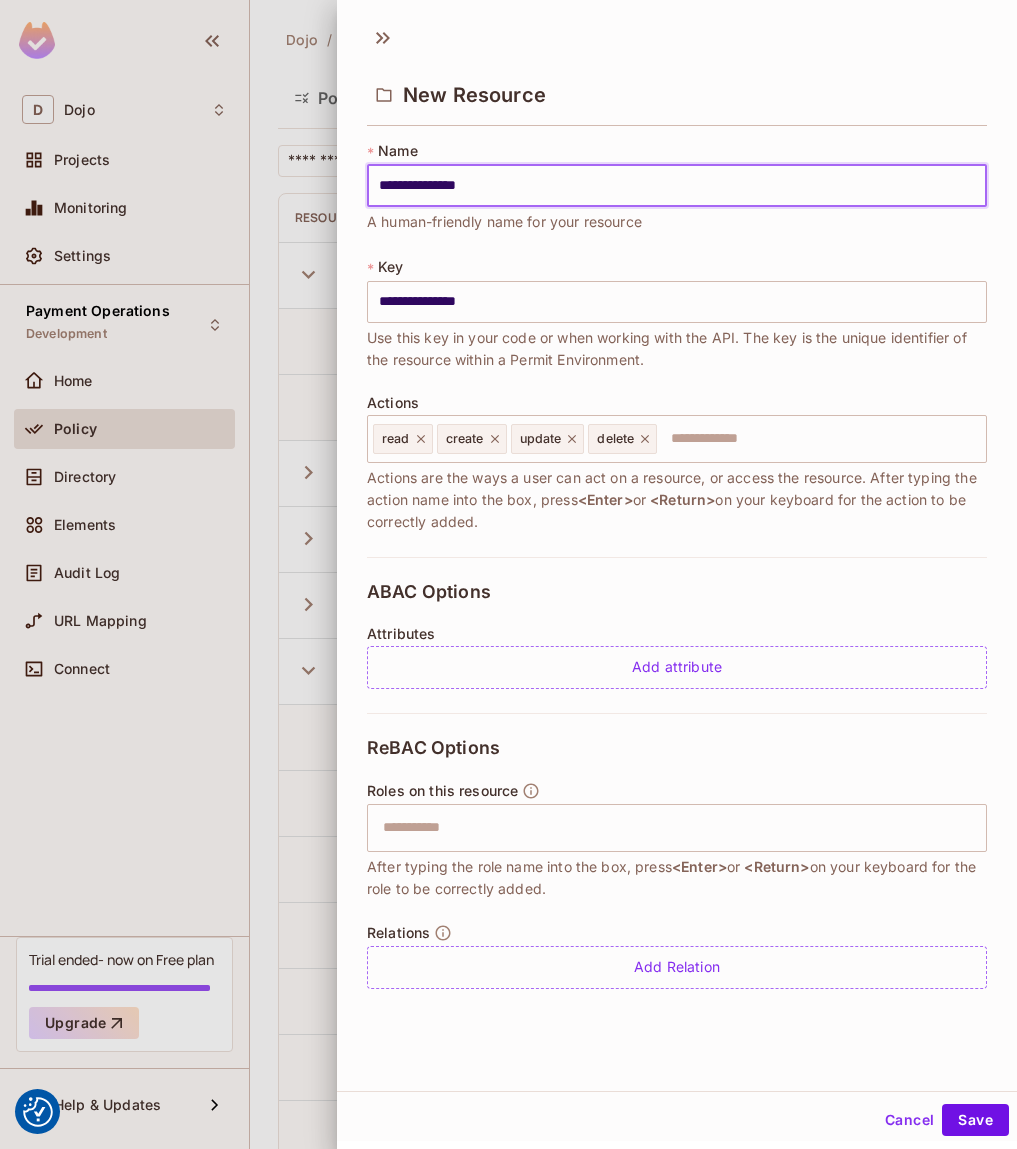 type on "**********" 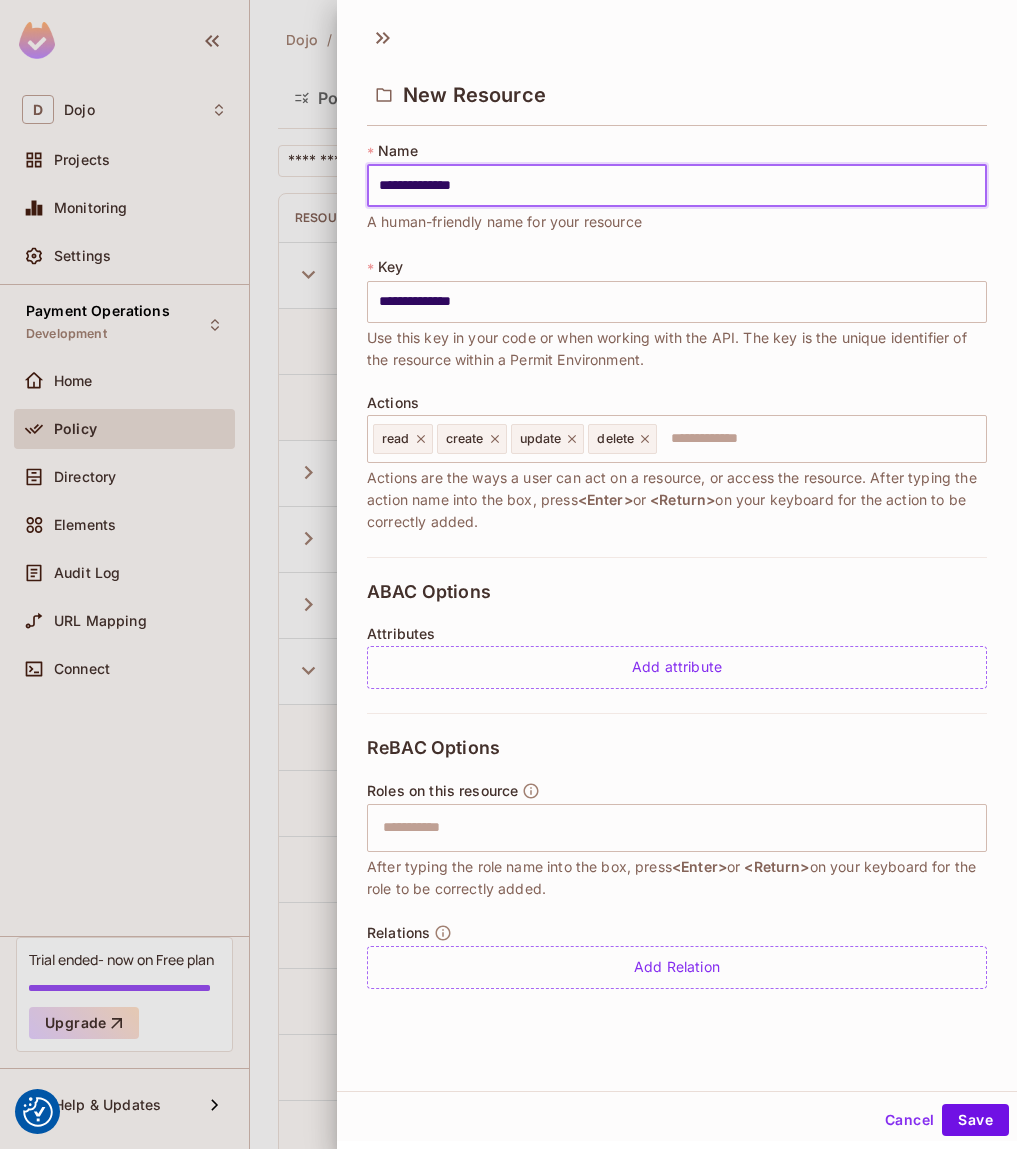 type on "**********" 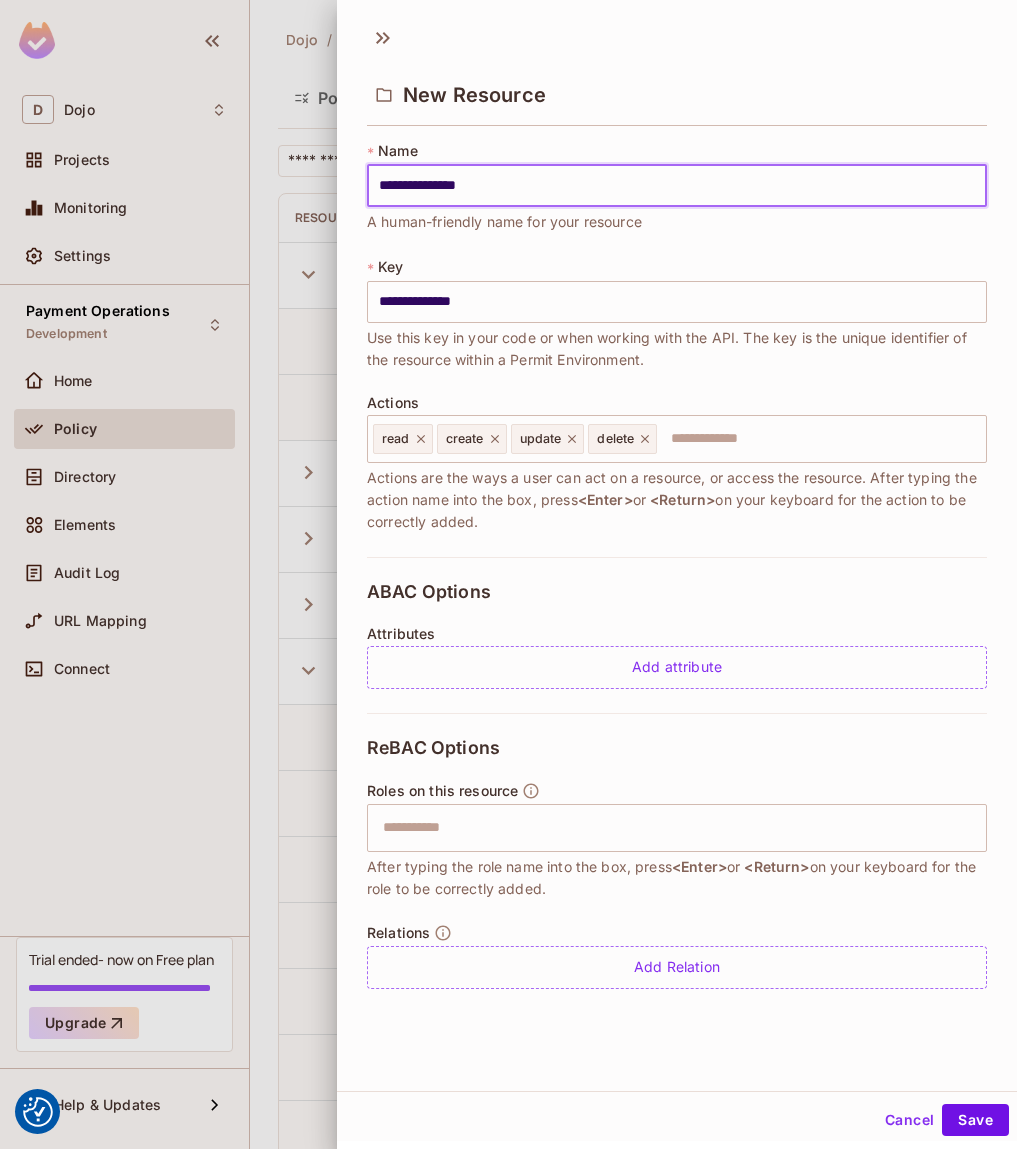 type on "**********" 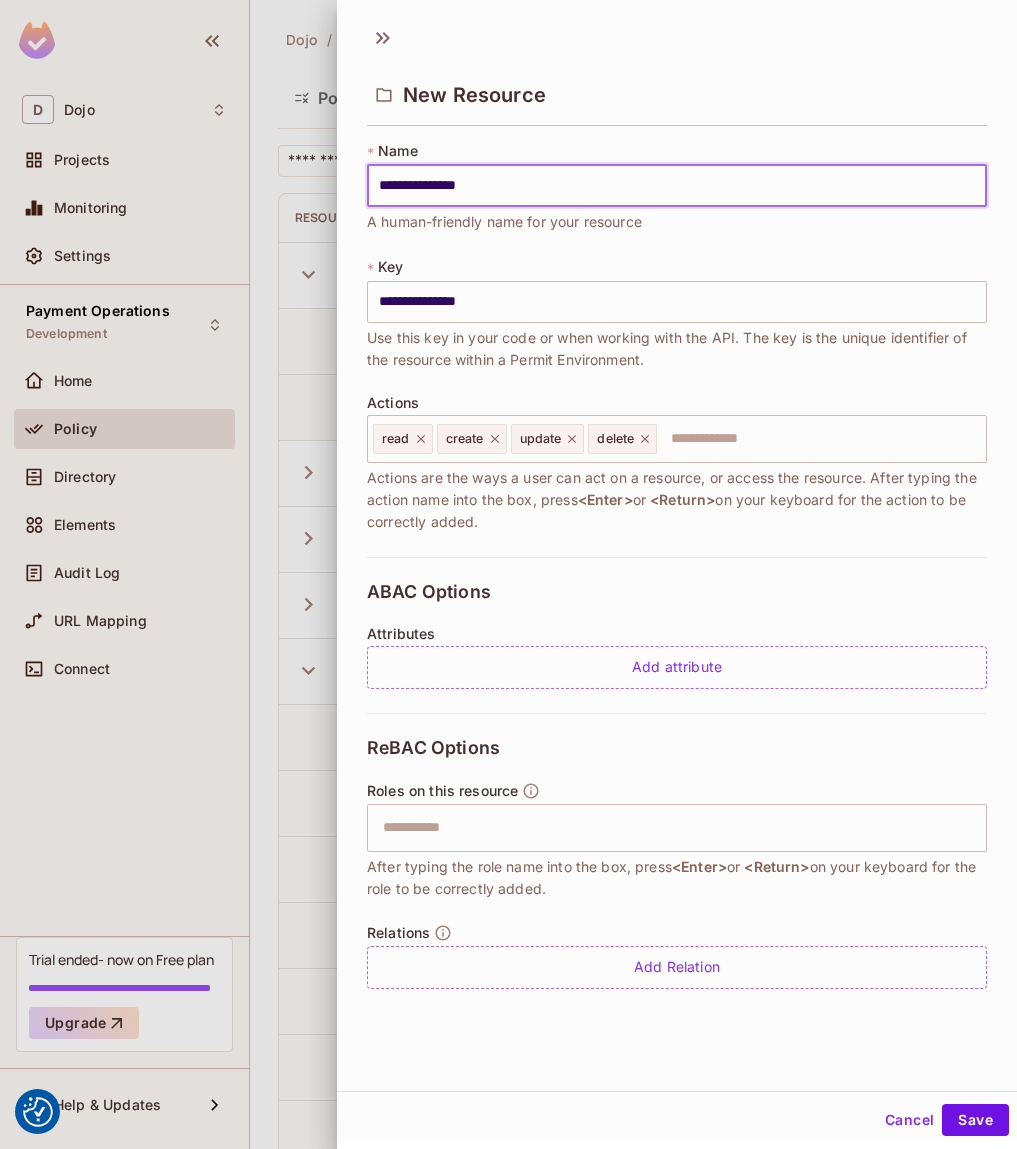 type on "**********" 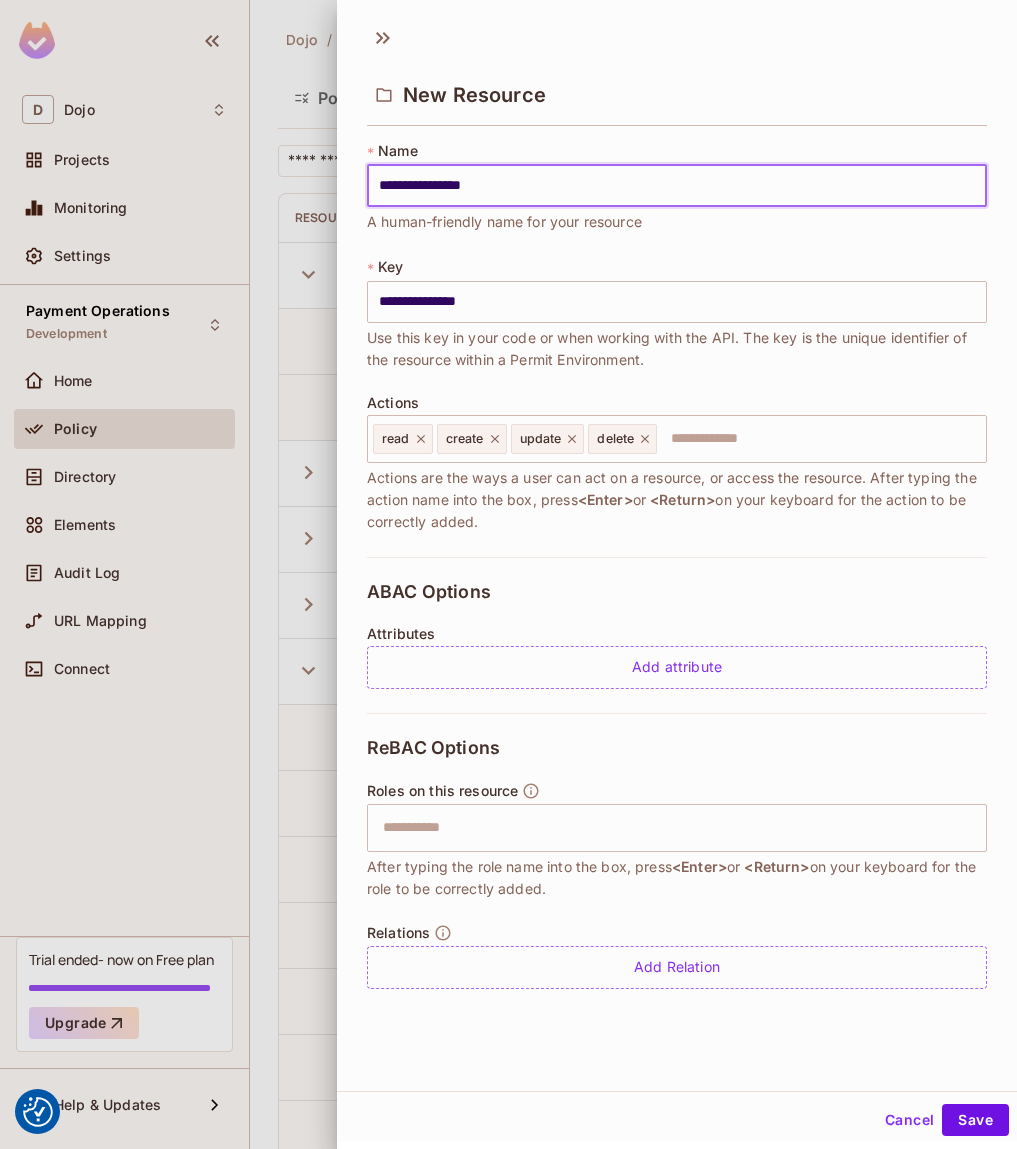 type on "**********" 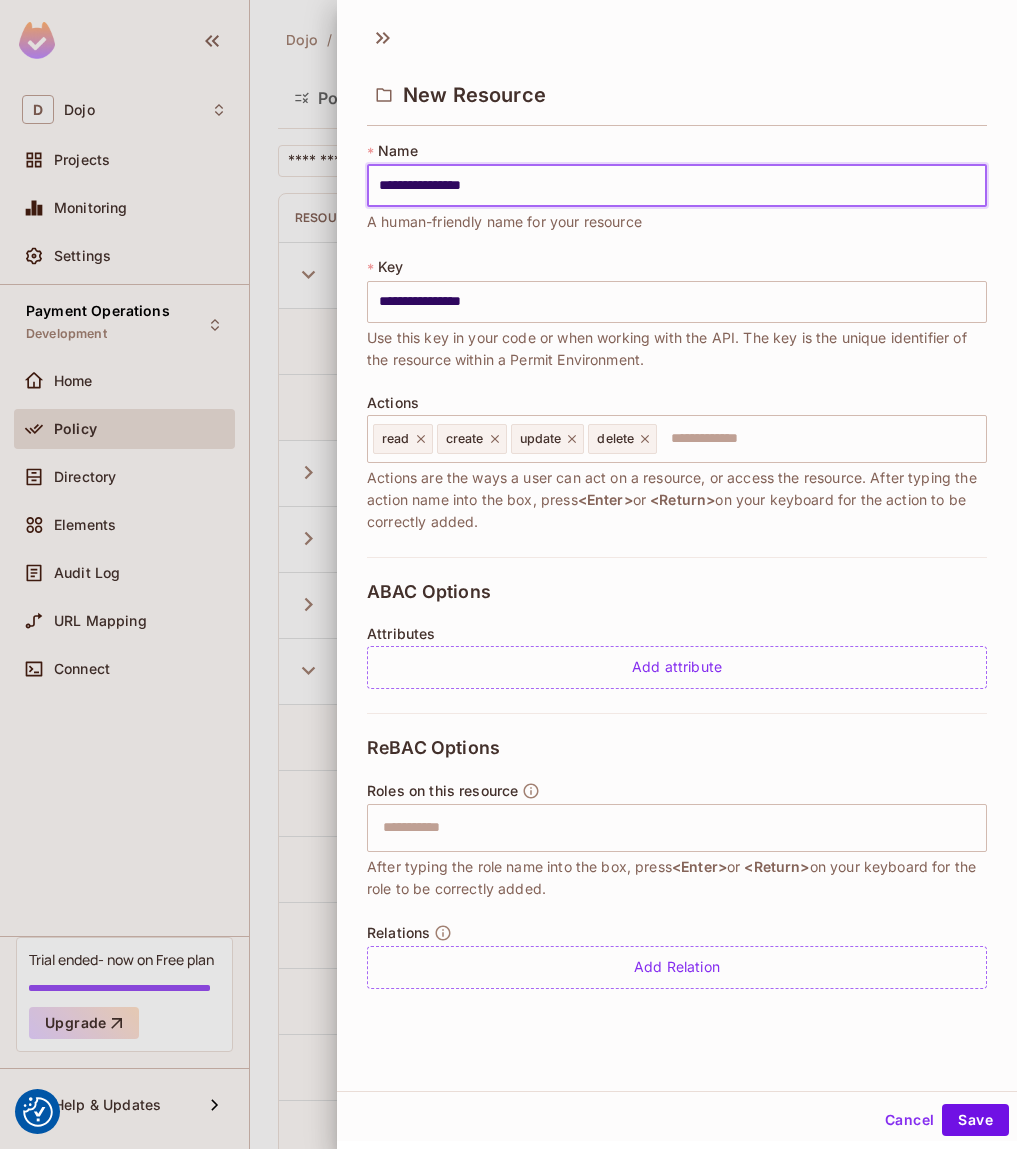 type on "**********" 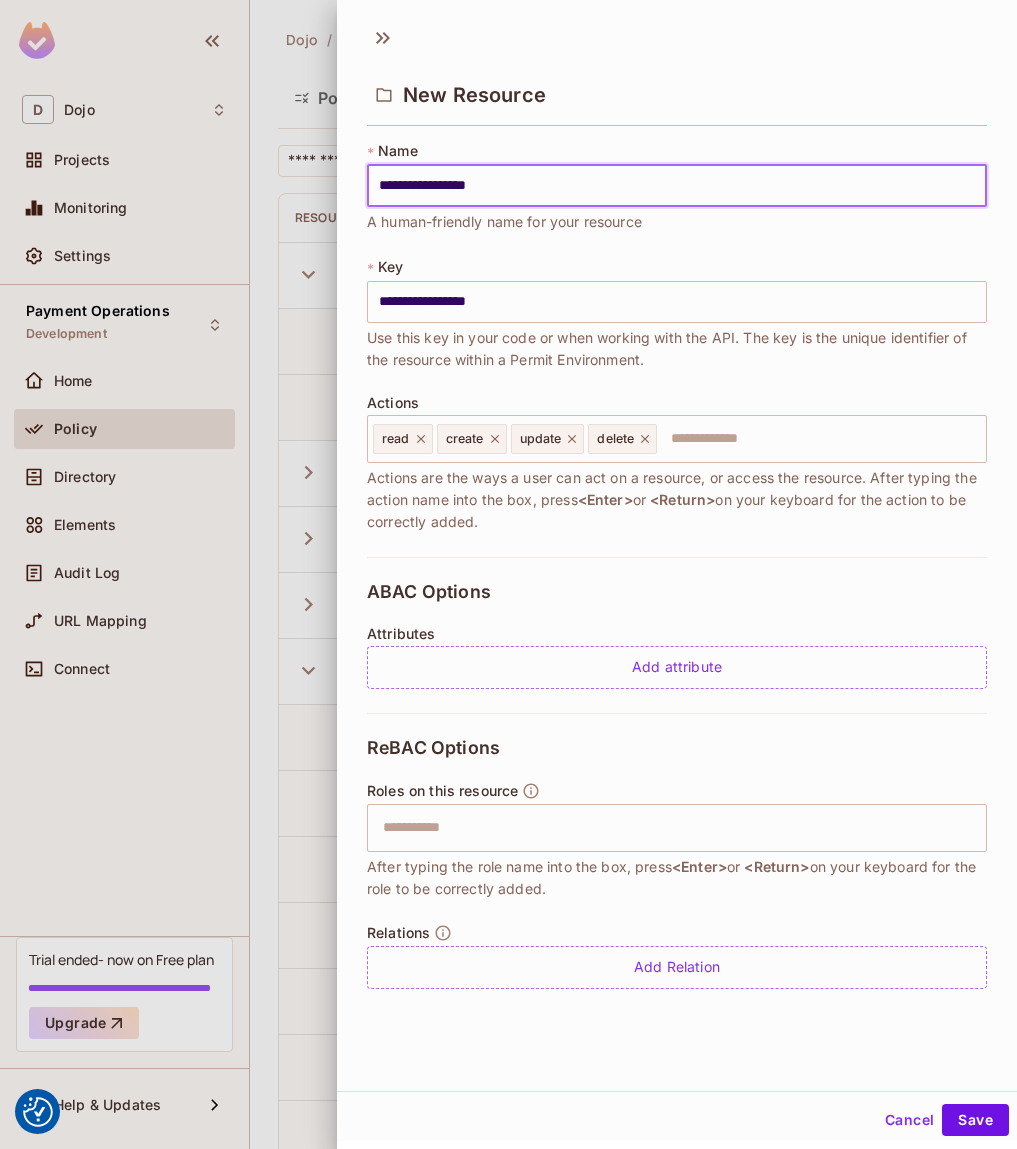 type on "**********" 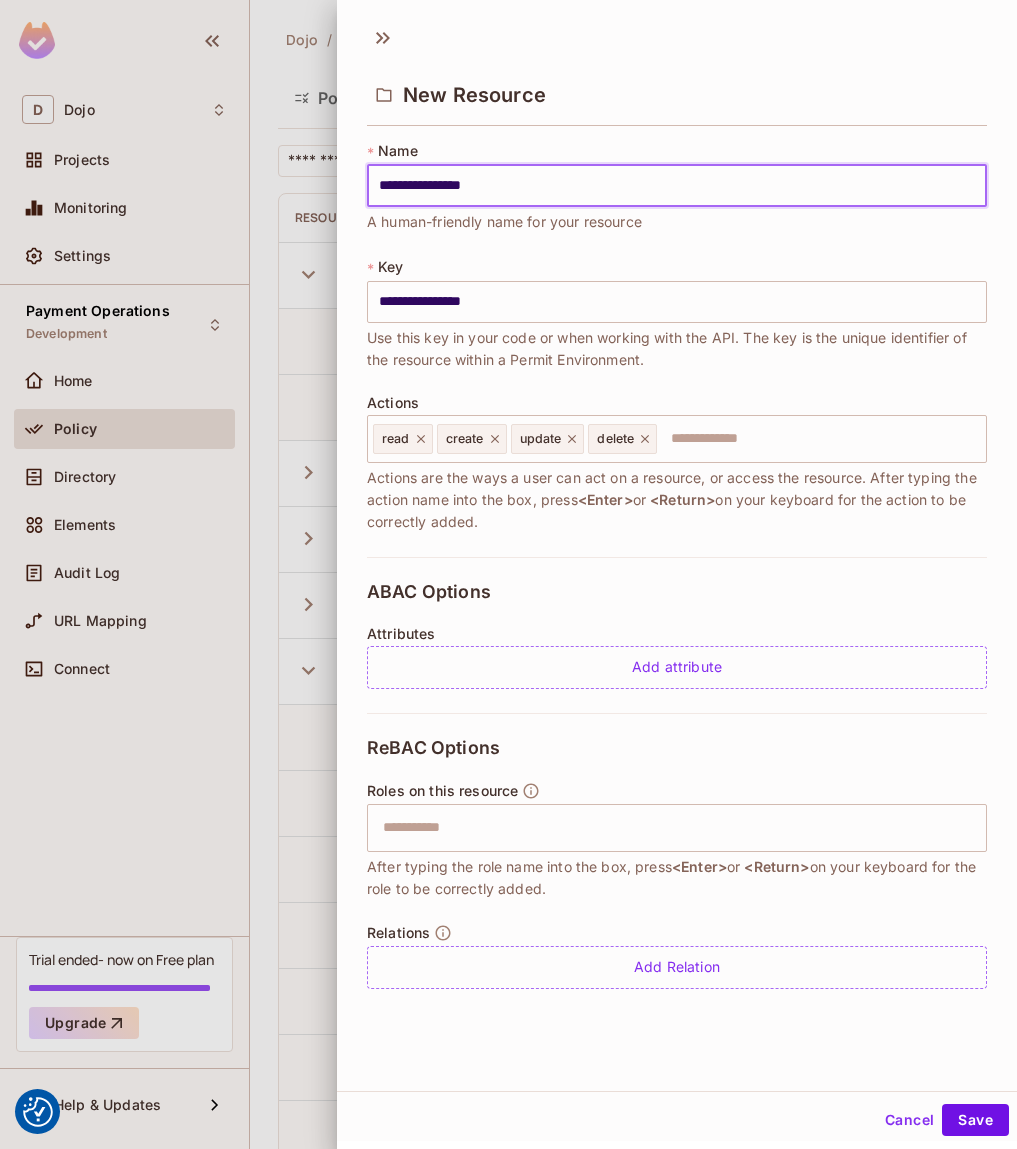 type on "**********" 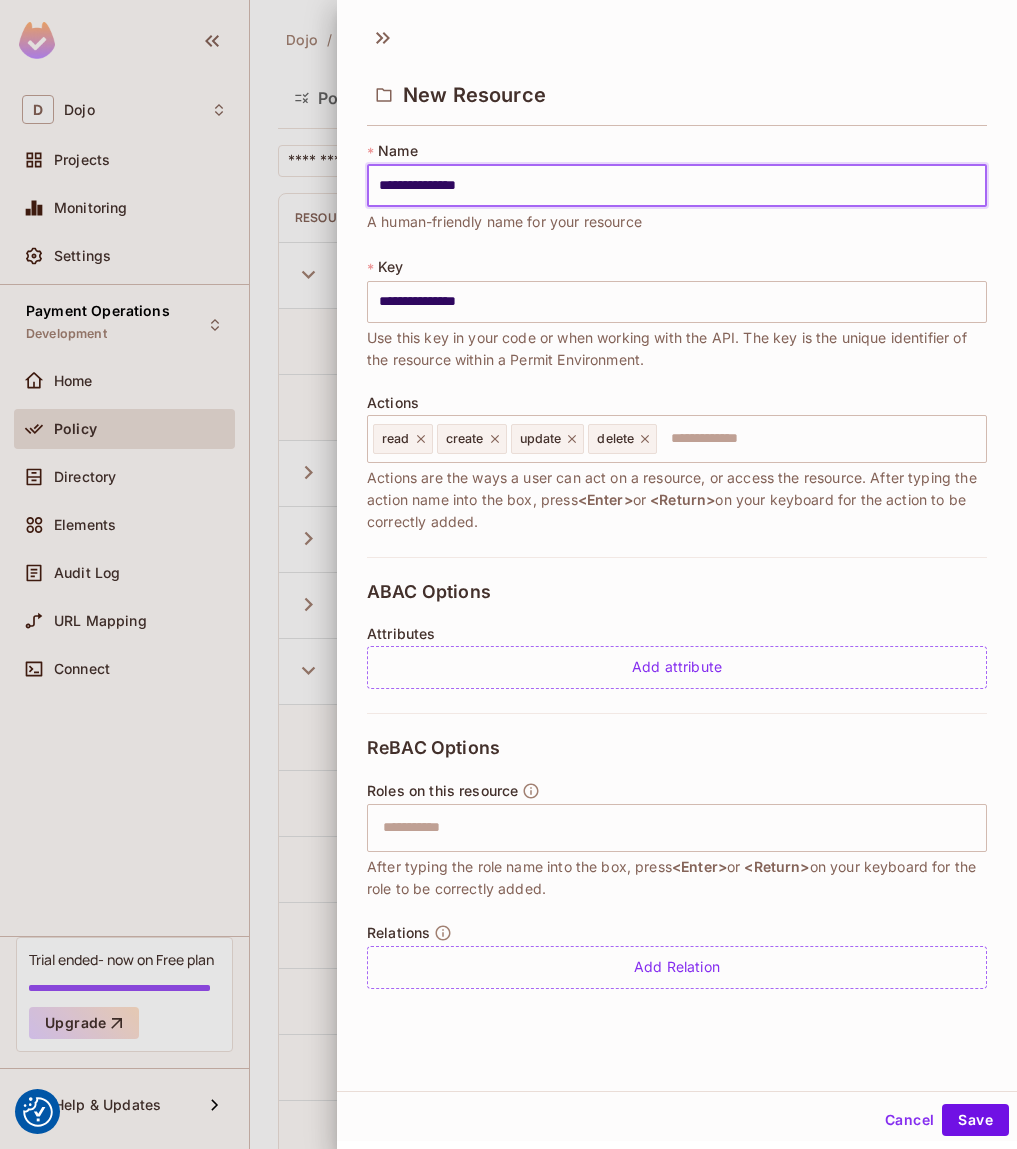 type on "**********" 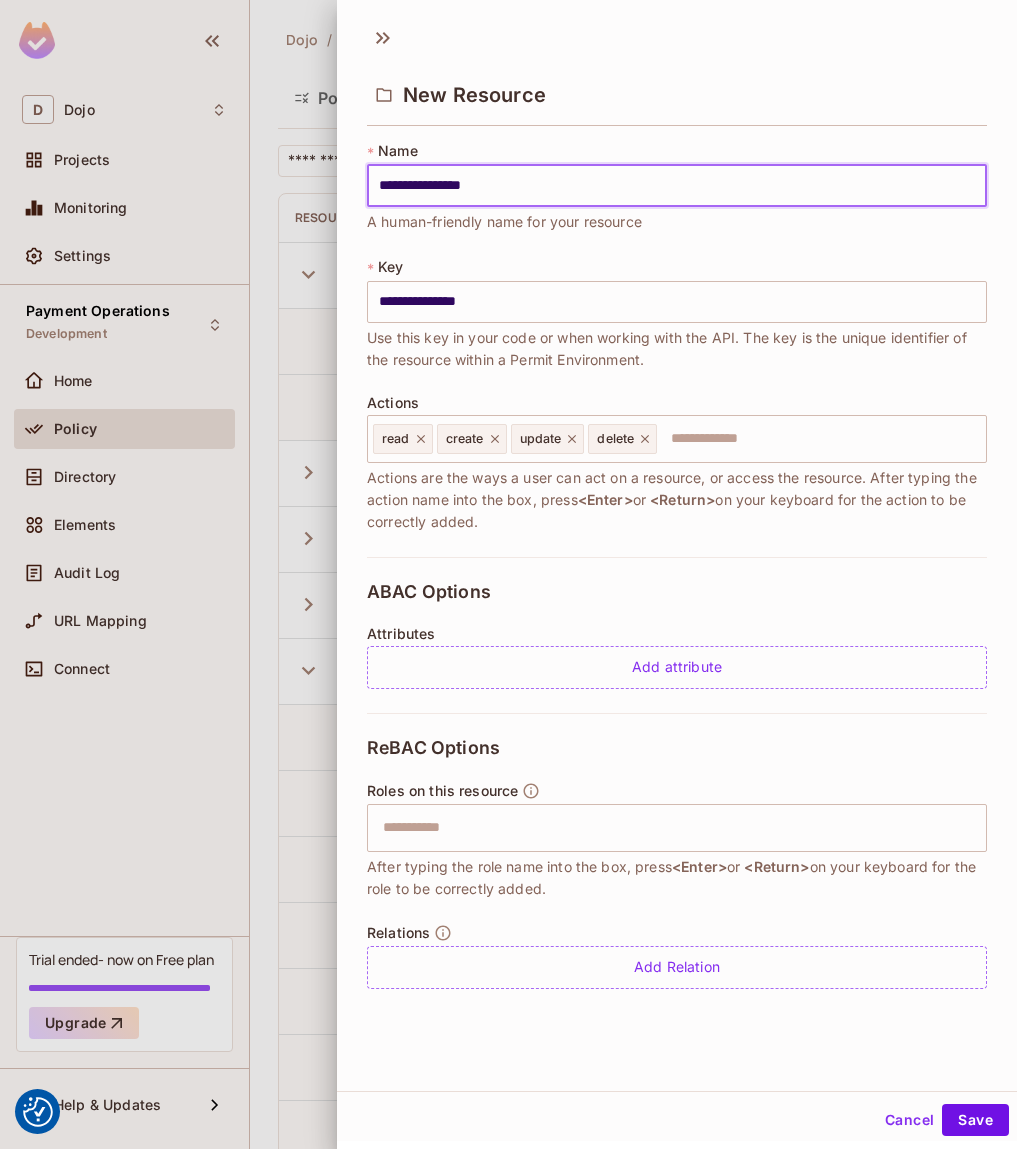 type on "**********" 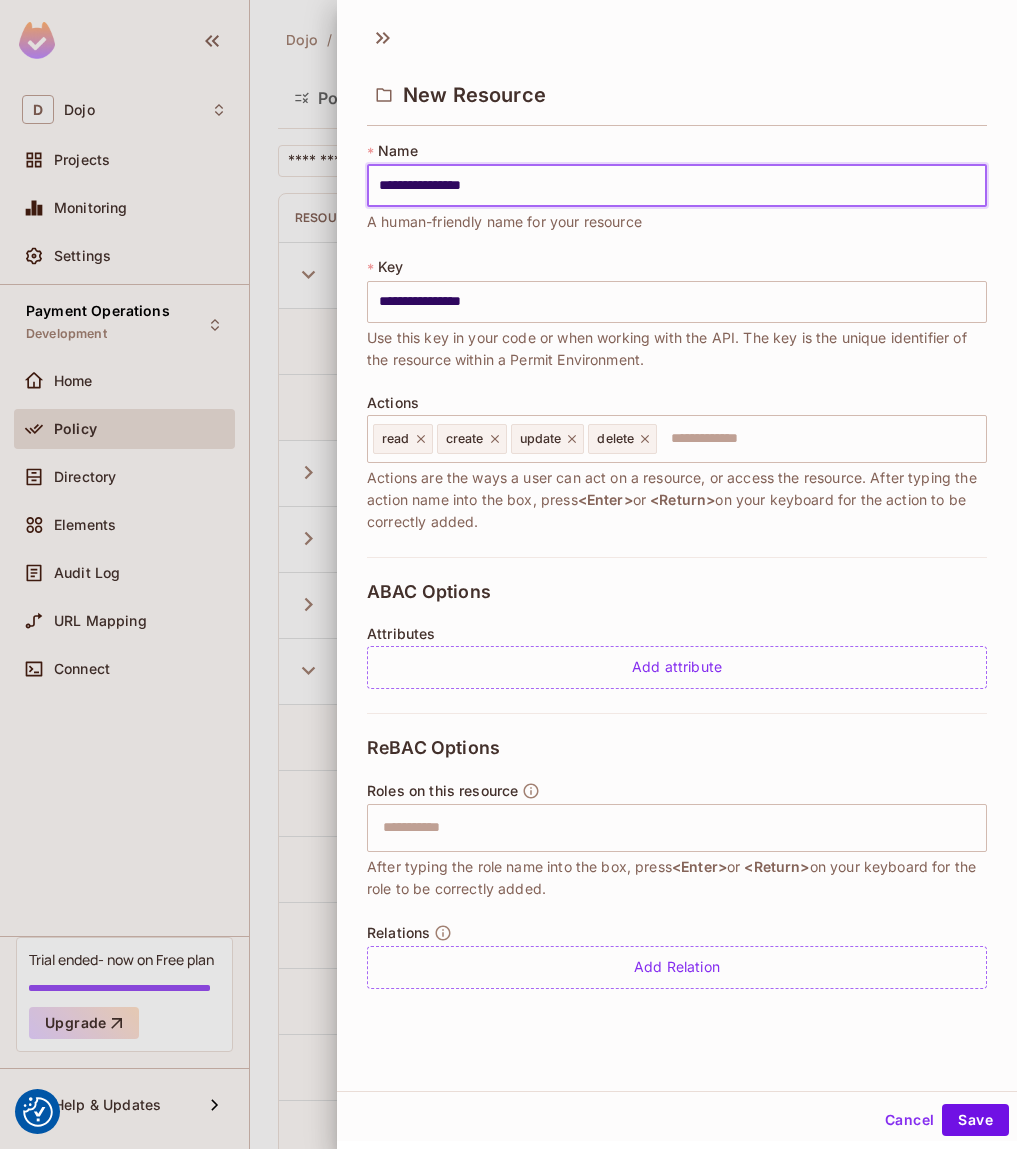 type on "**********" 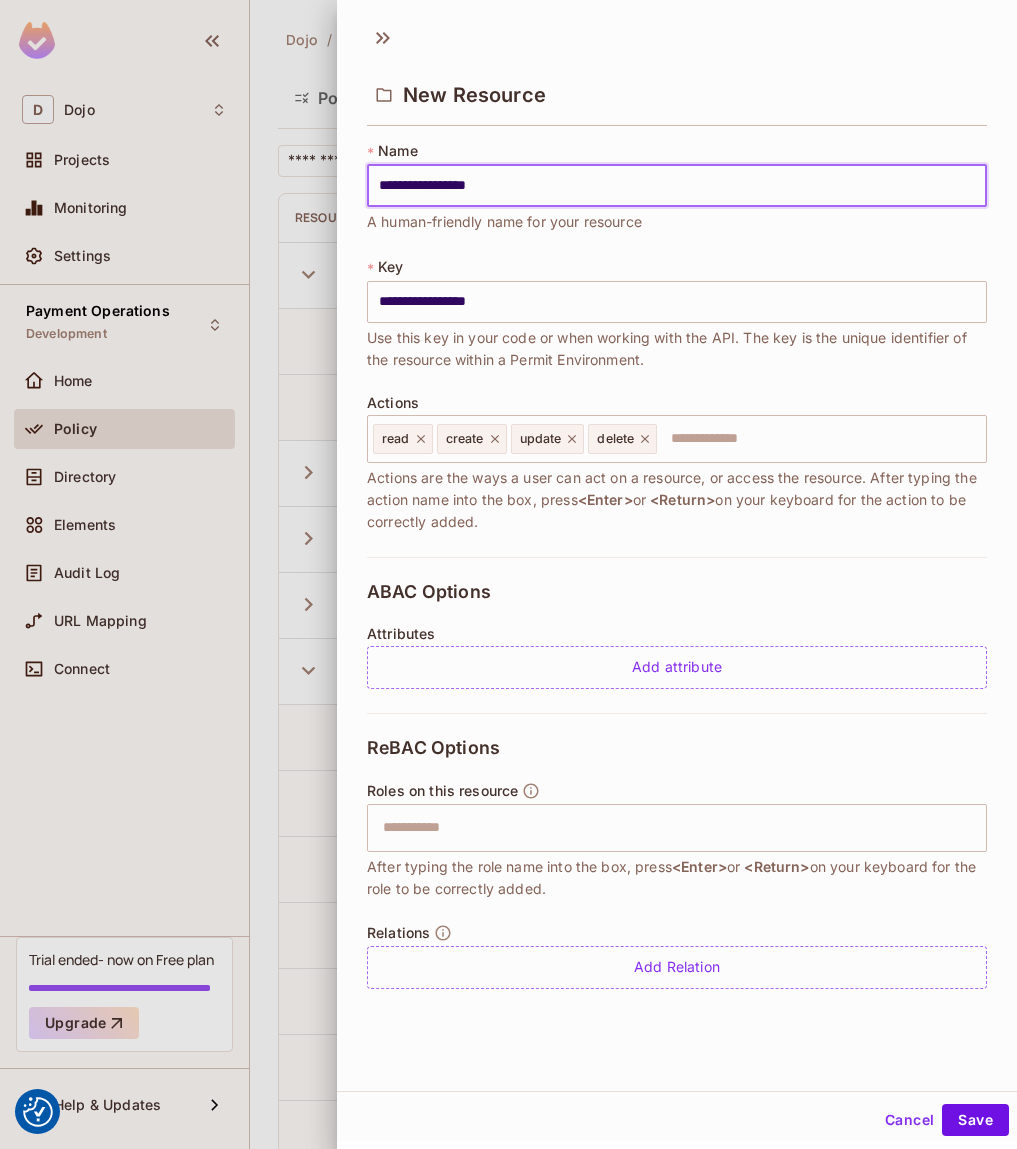 type on "**********" 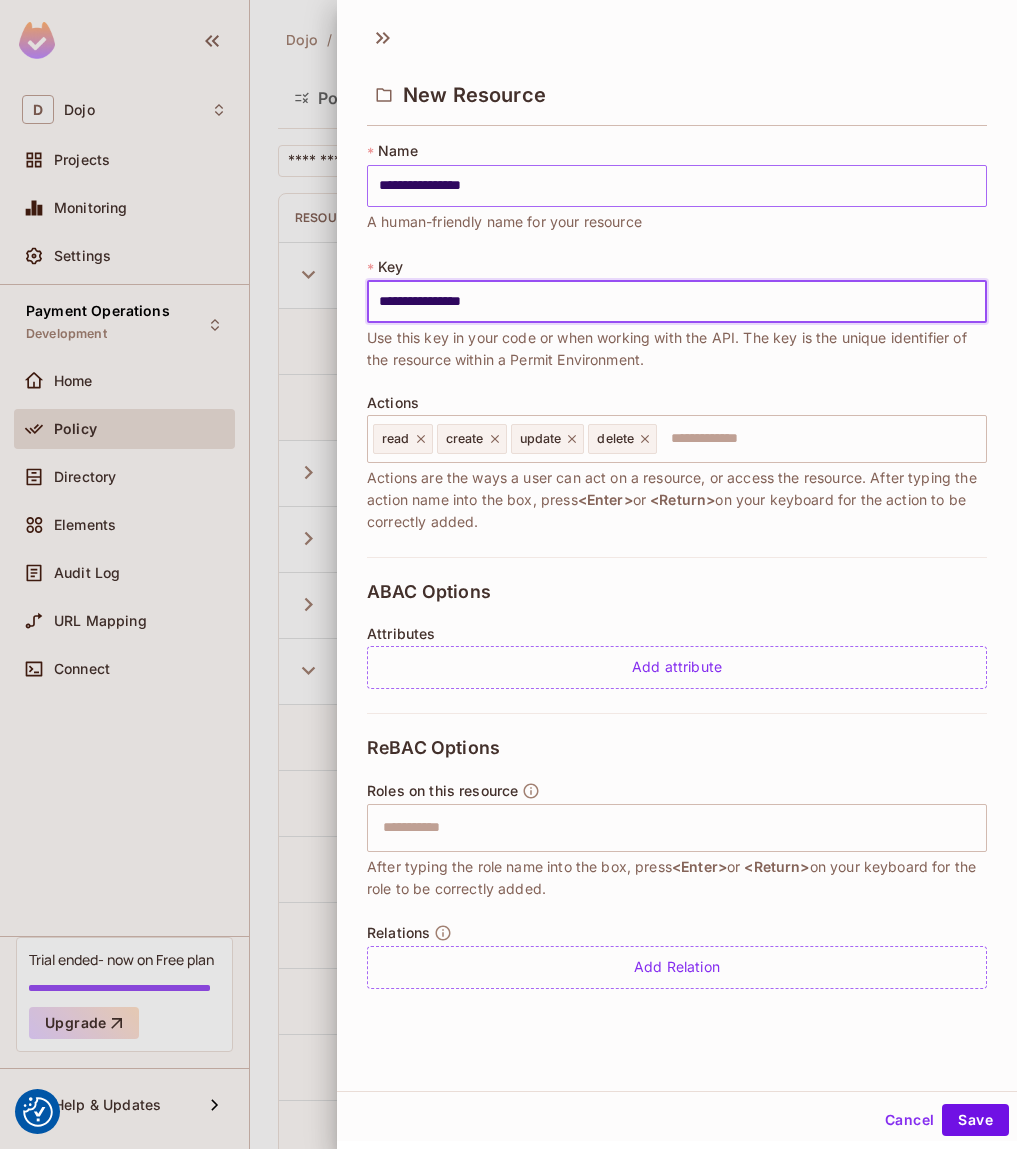 click on "**********" at bounding box center [677, 186] 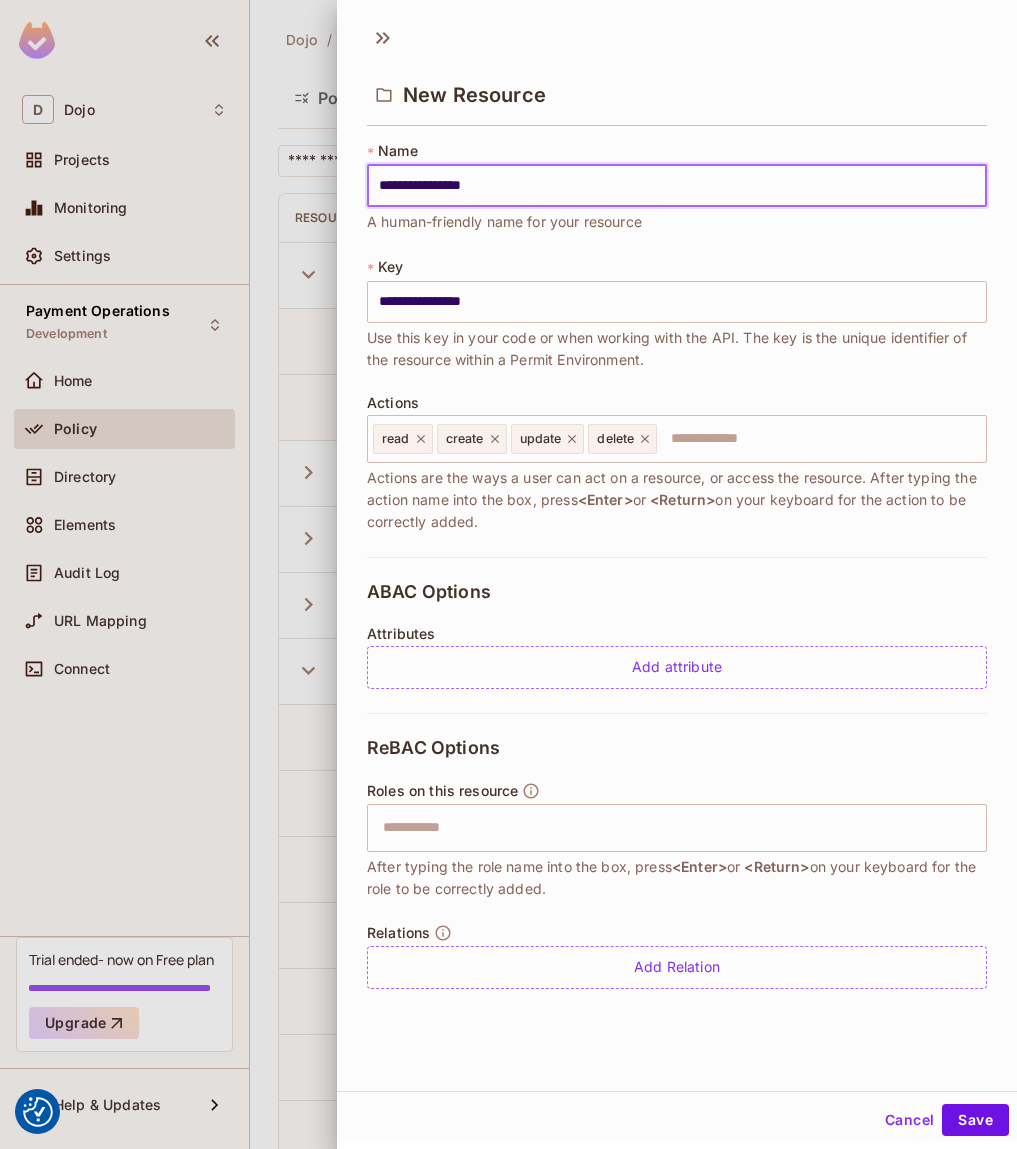 click on "**********" at bounding box center [677, 186] 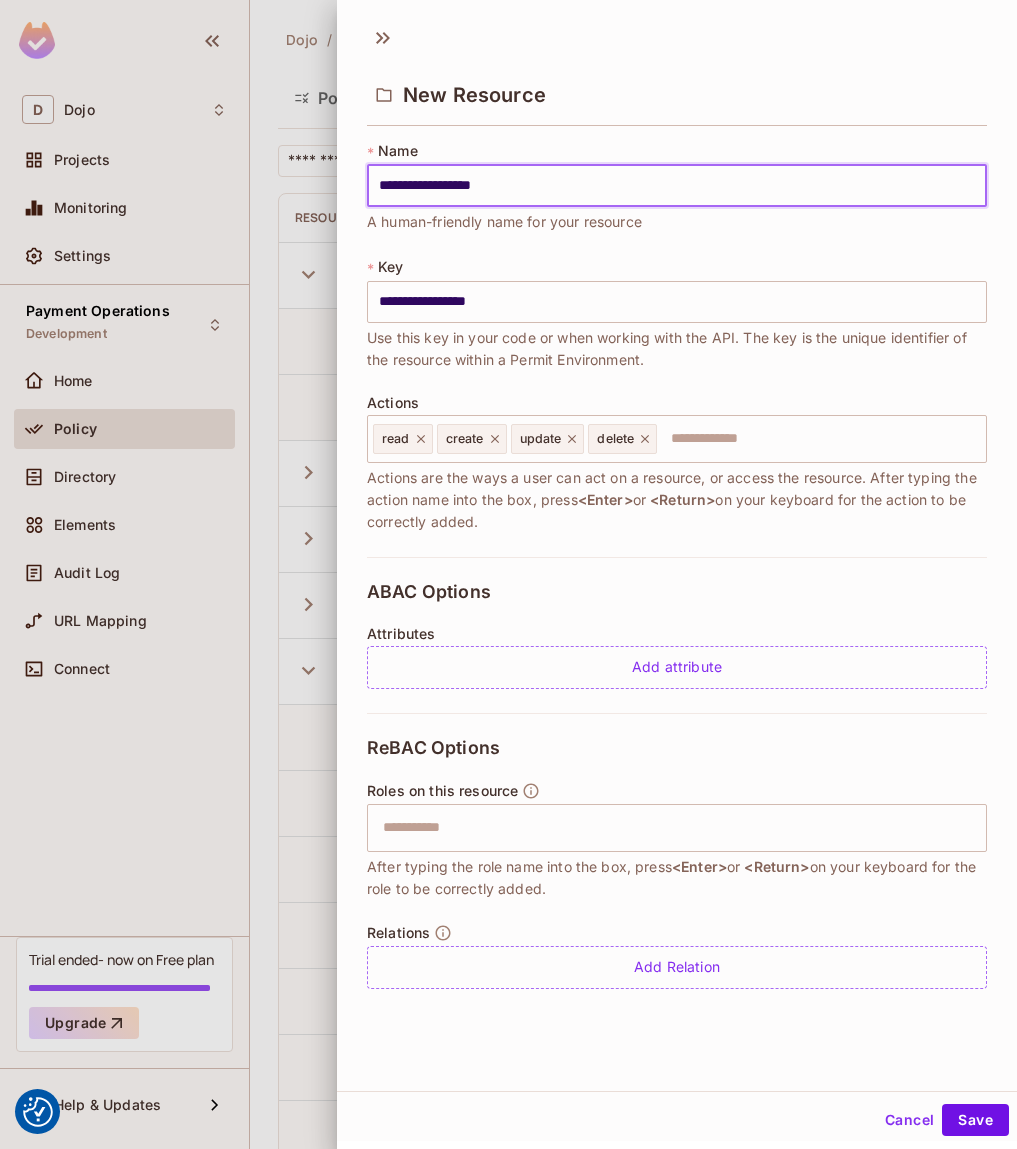 type on "**********" 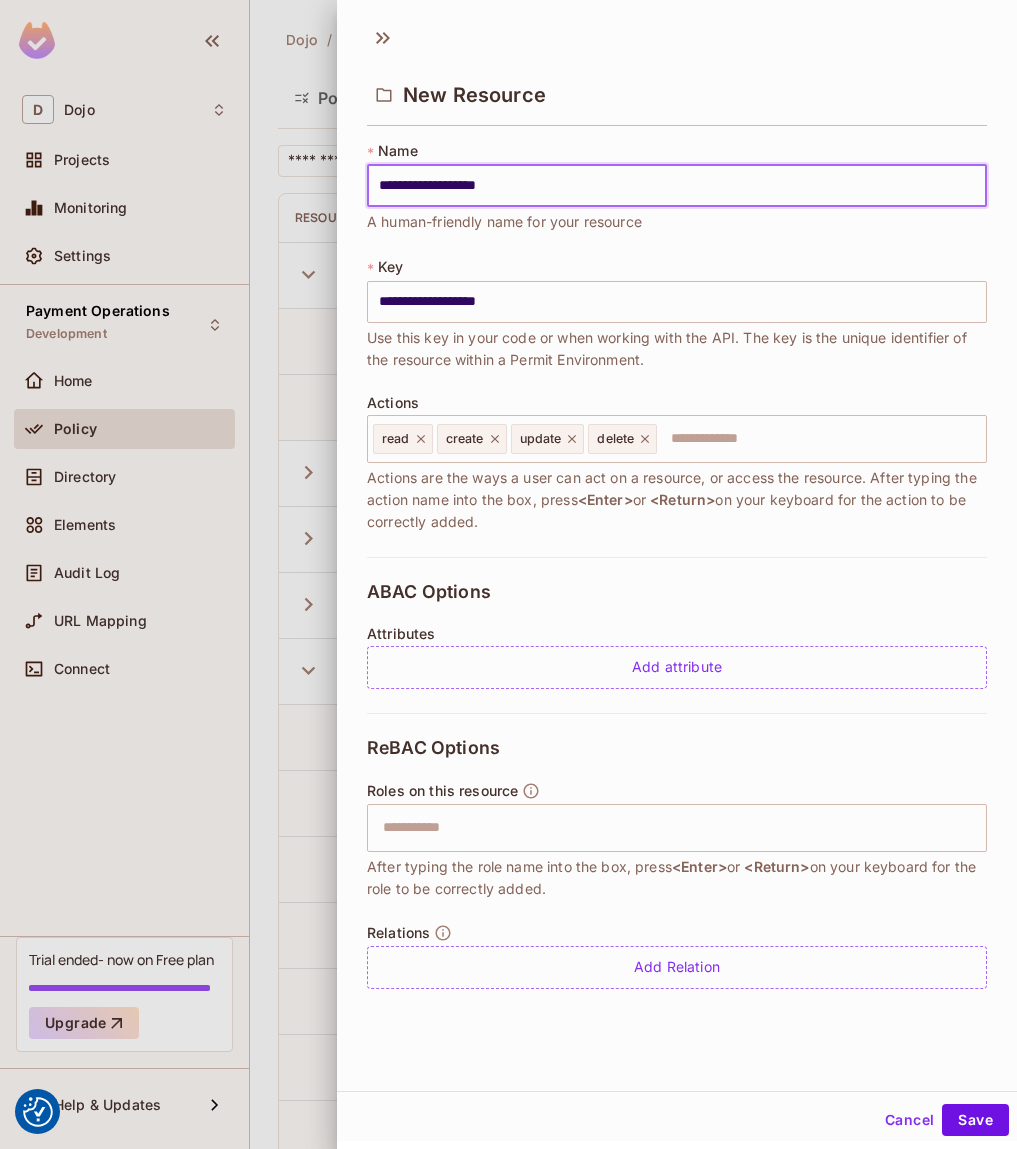 type on "**********" 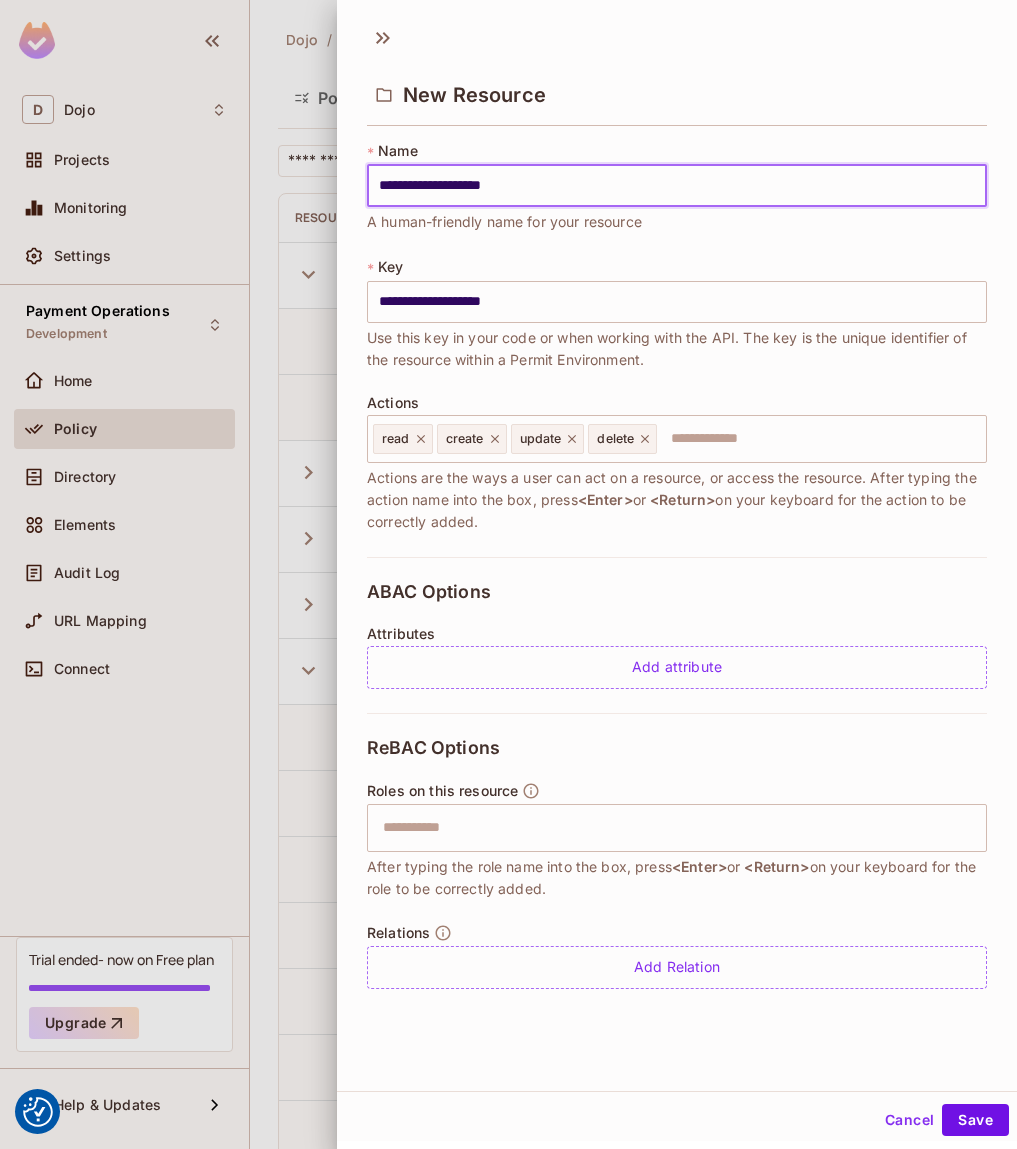 type on "**********" 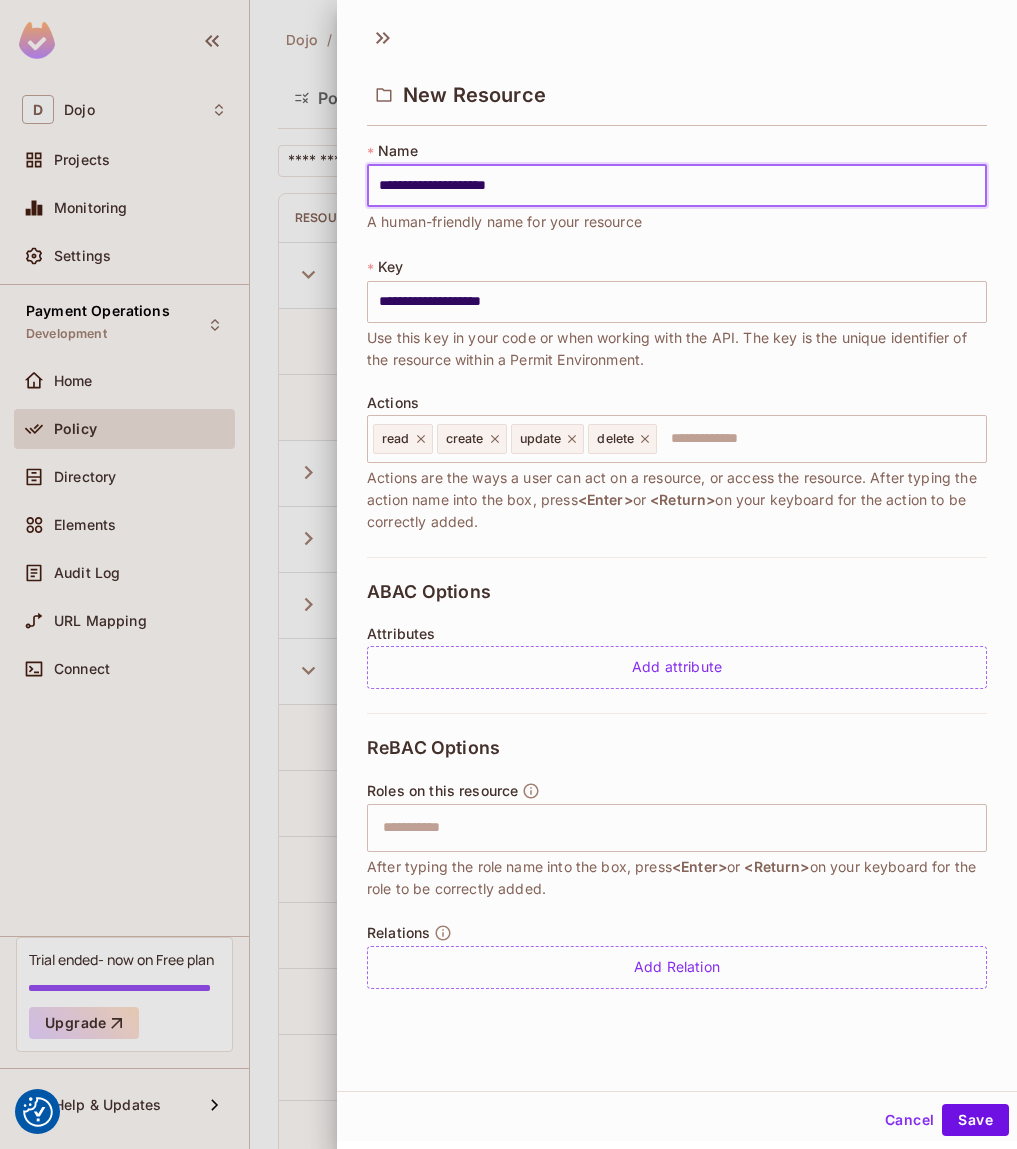 type on "**********" 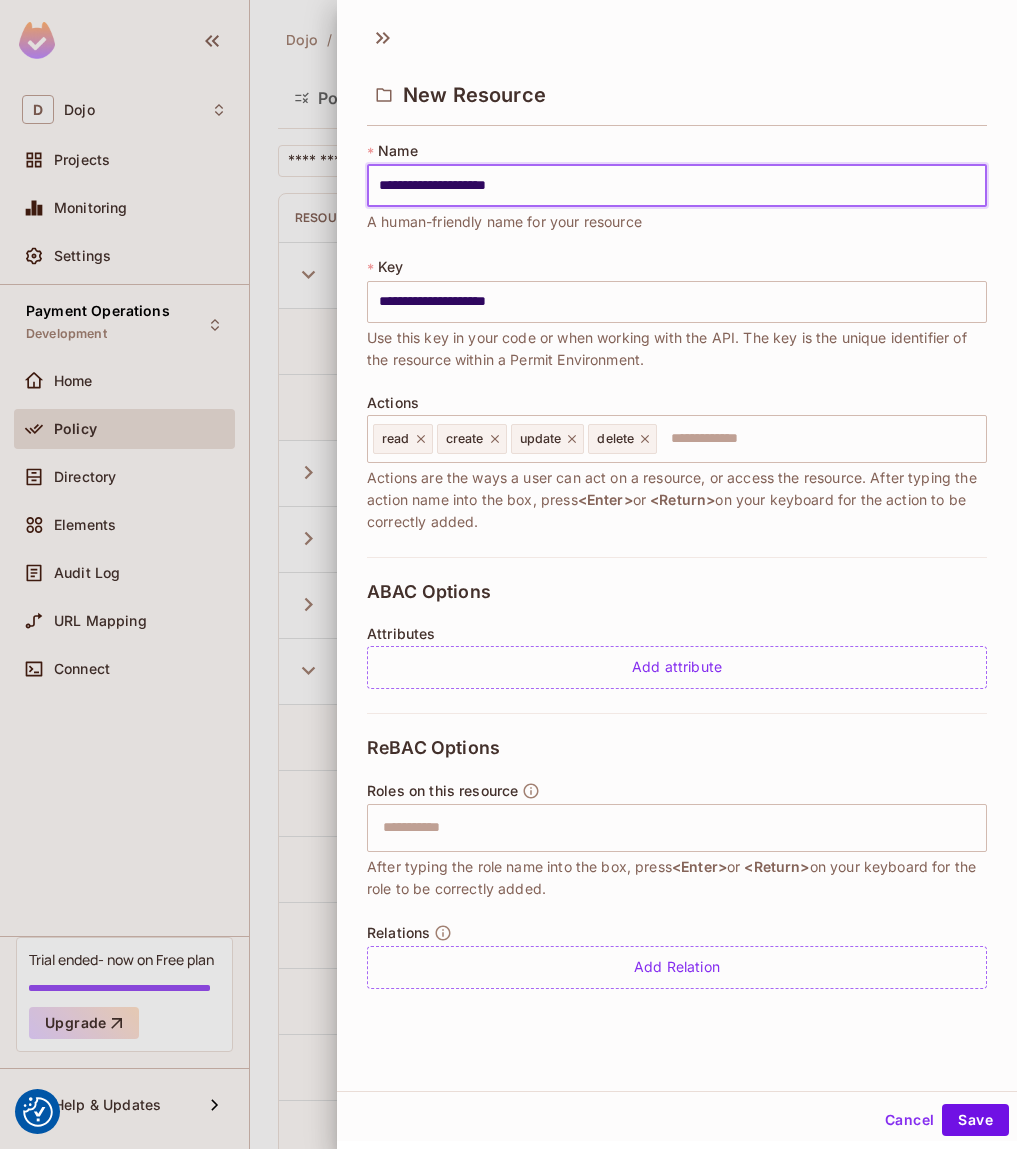 type on "**********" 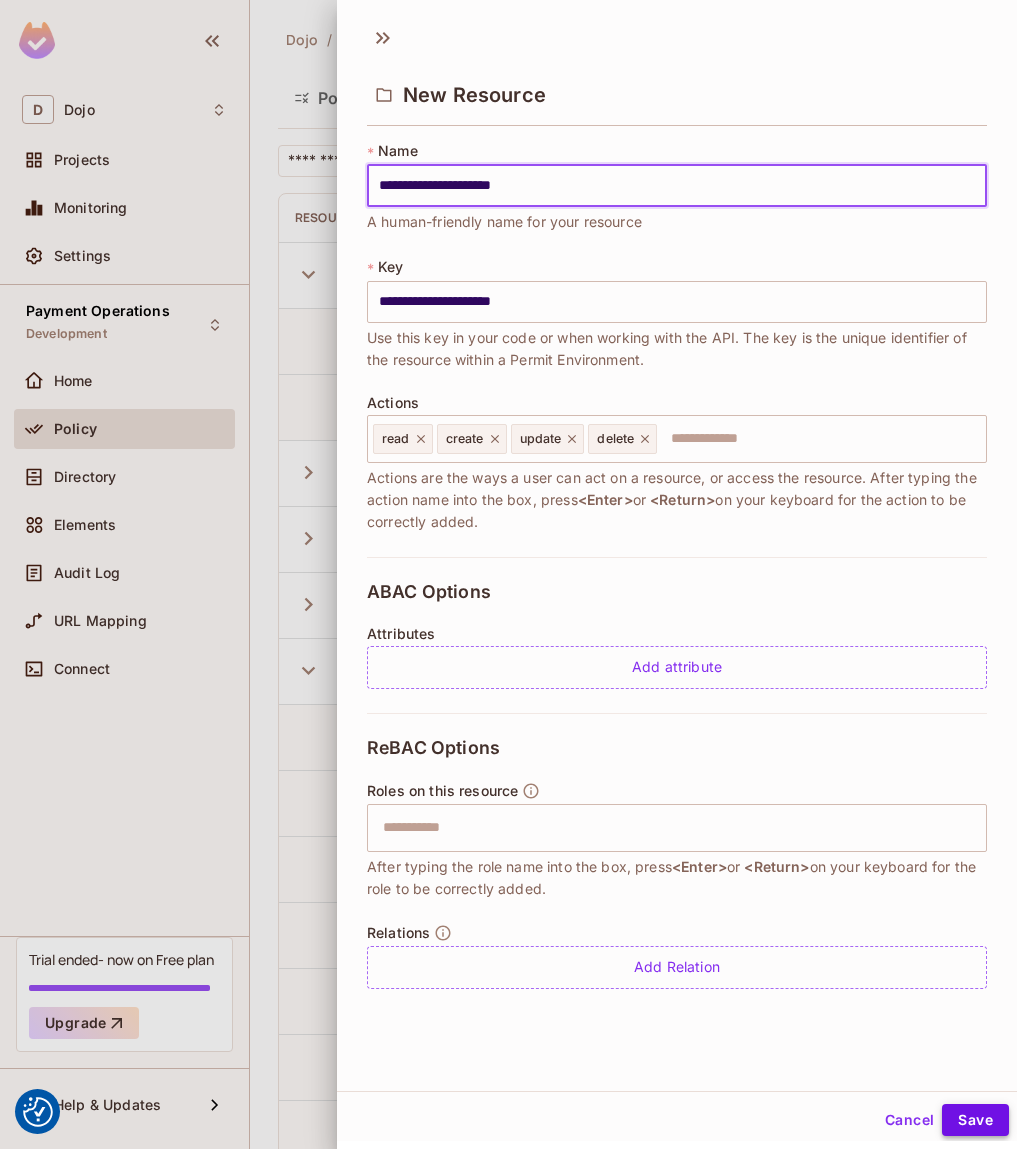 type on "**********" 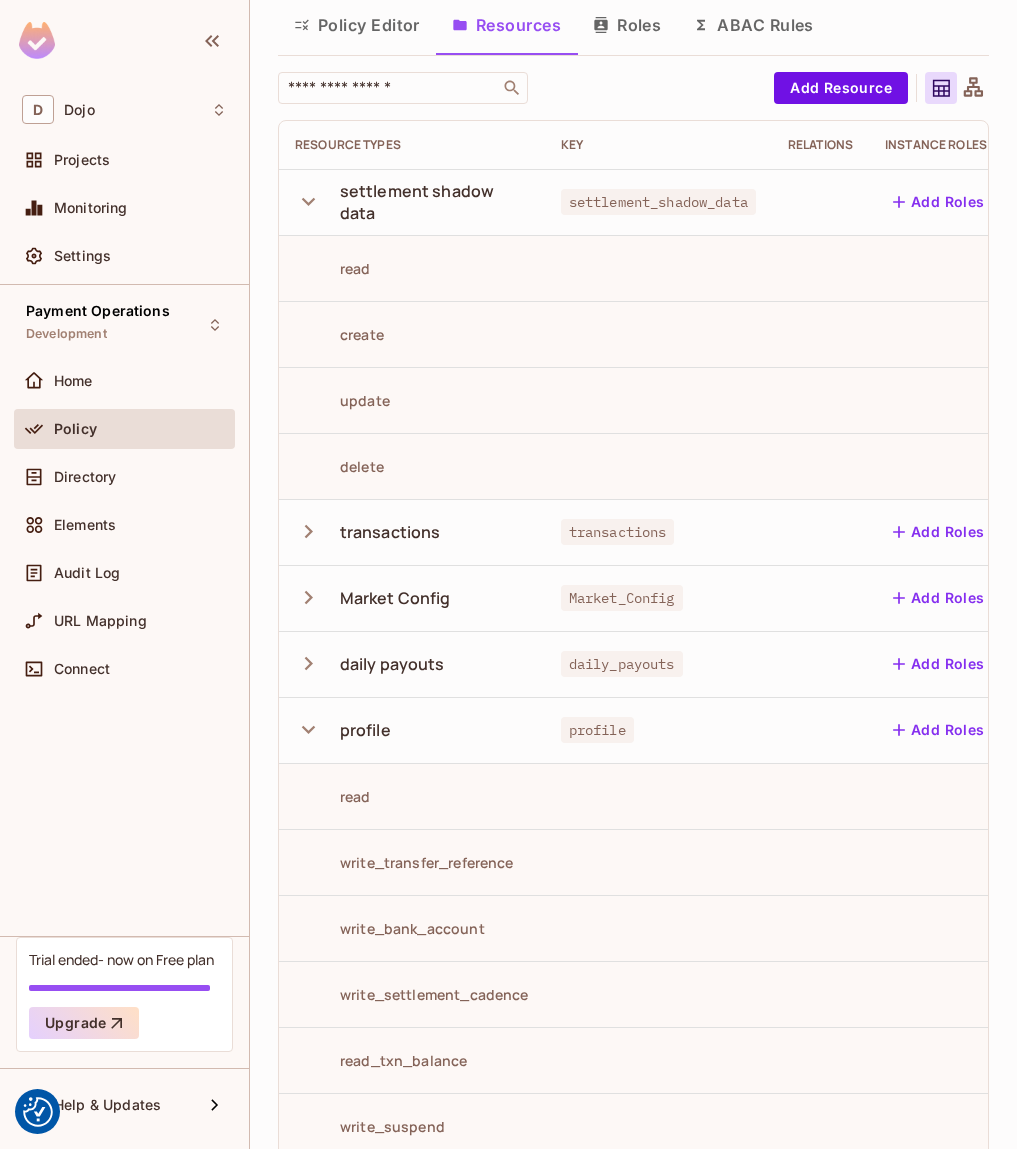 scroll, scrollTop: 0, scrollLeft: 0, axis: both 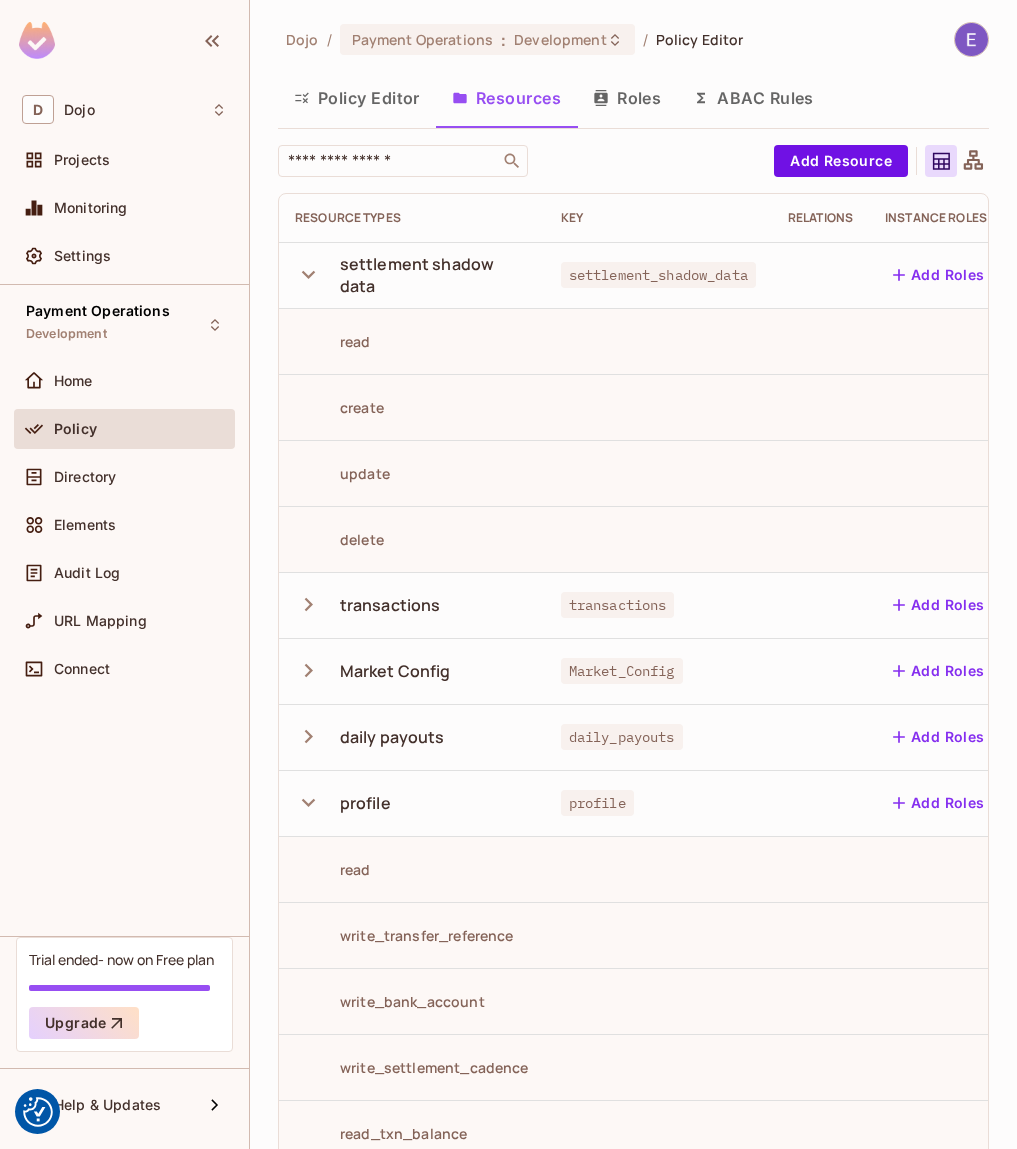 click on "Market Config" at bounding box center [395, 671] 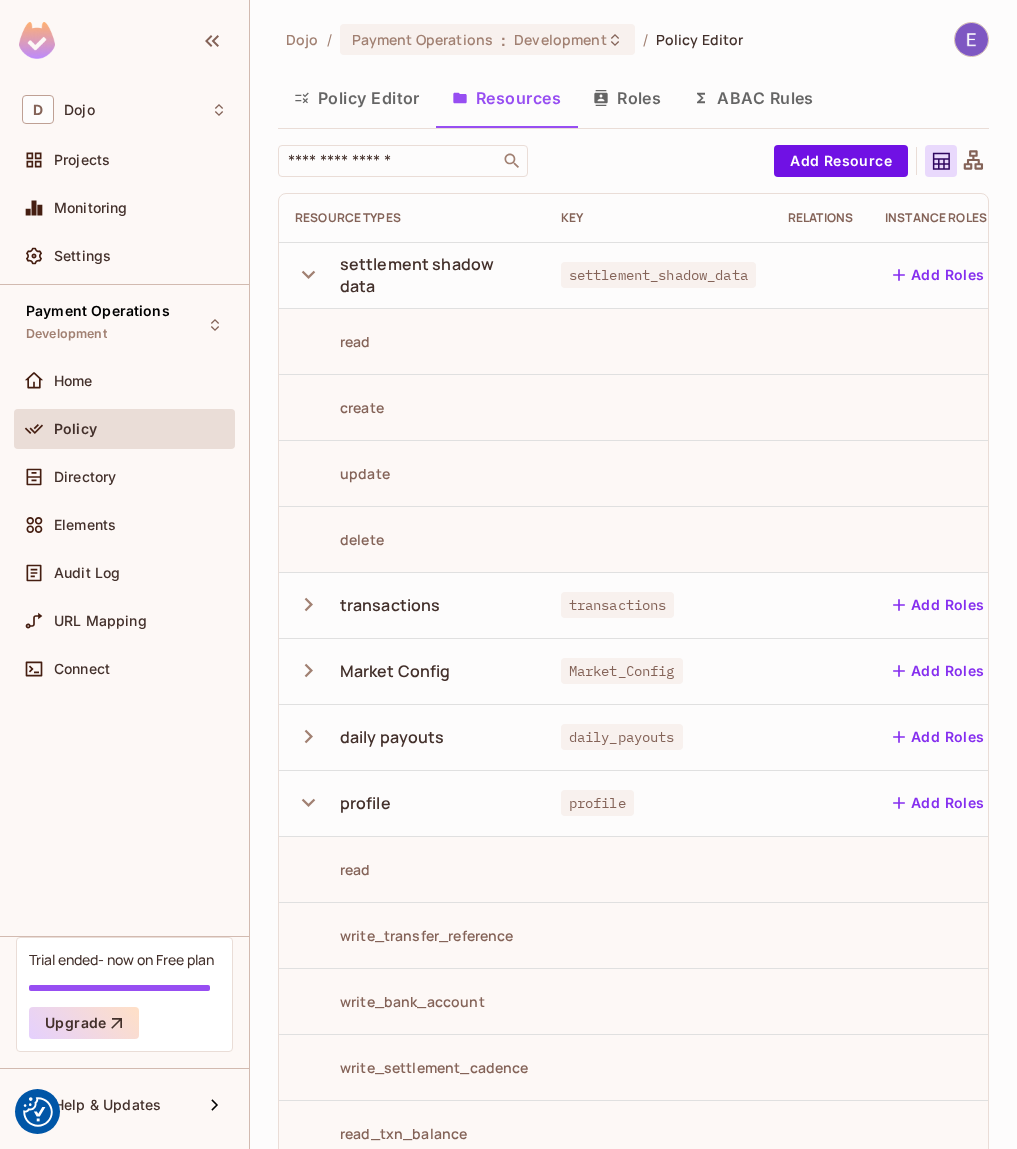 click 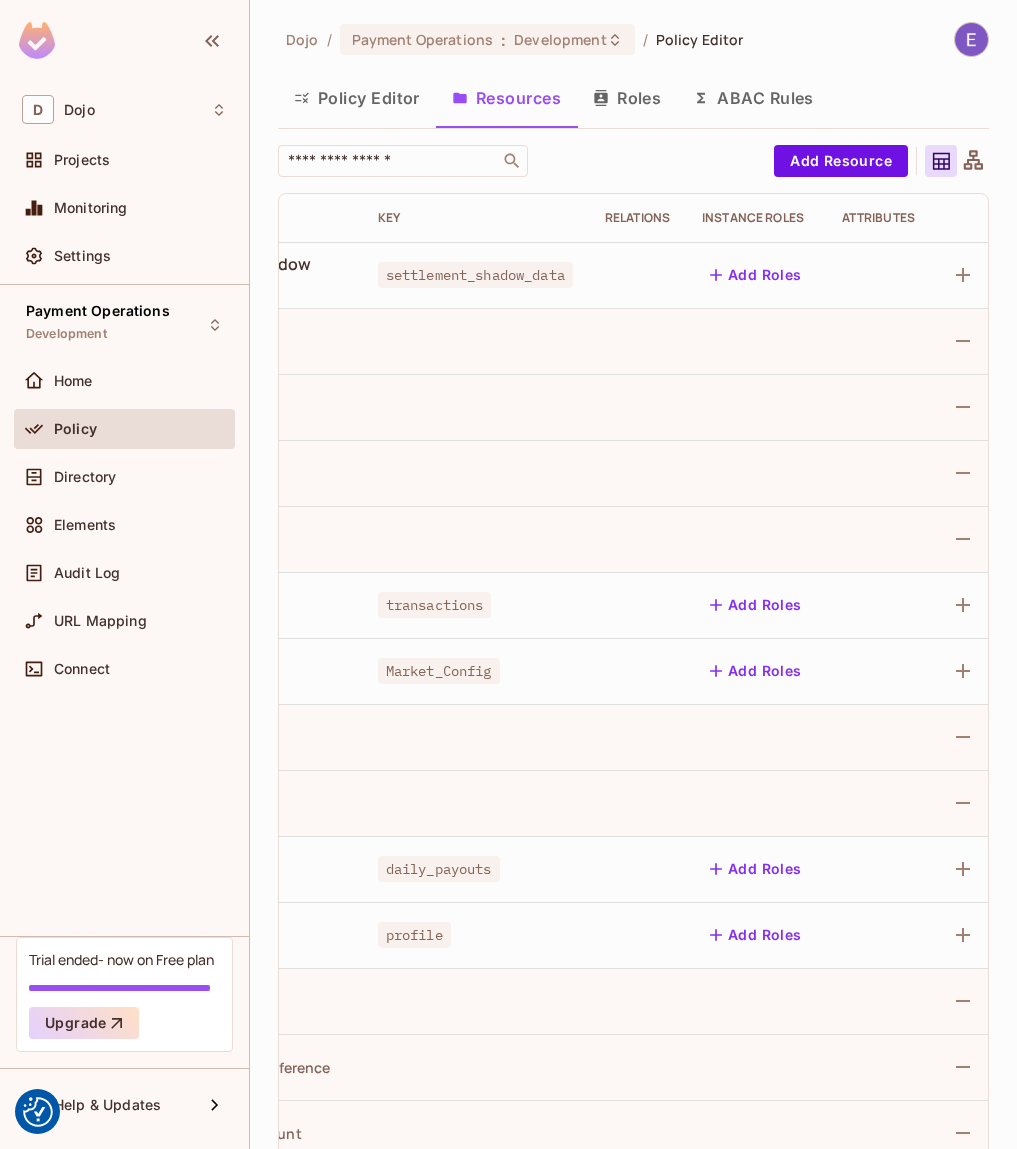 scroll, scrollTop: 0, scrollLeft: 239, axis: horizontal 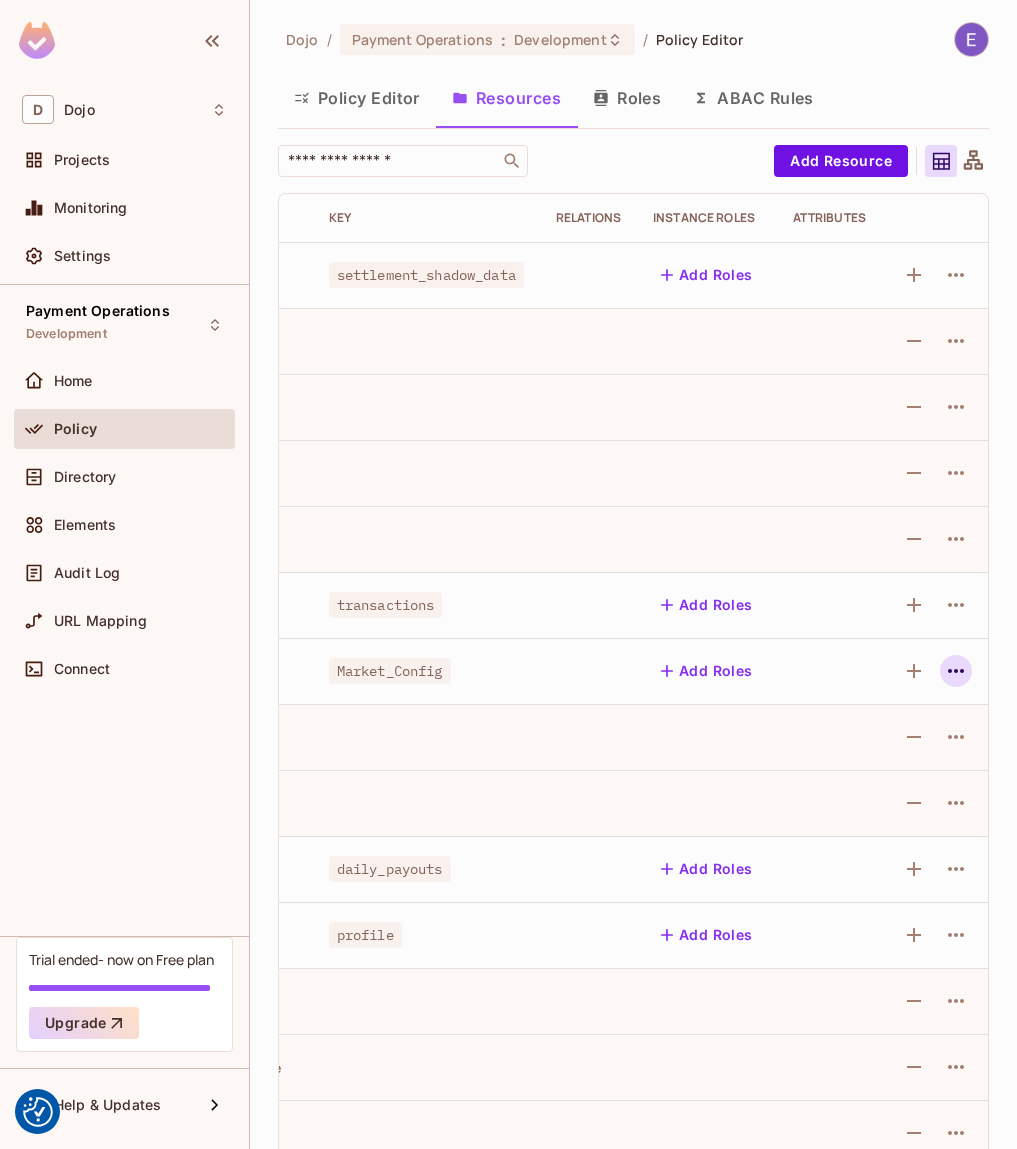 click 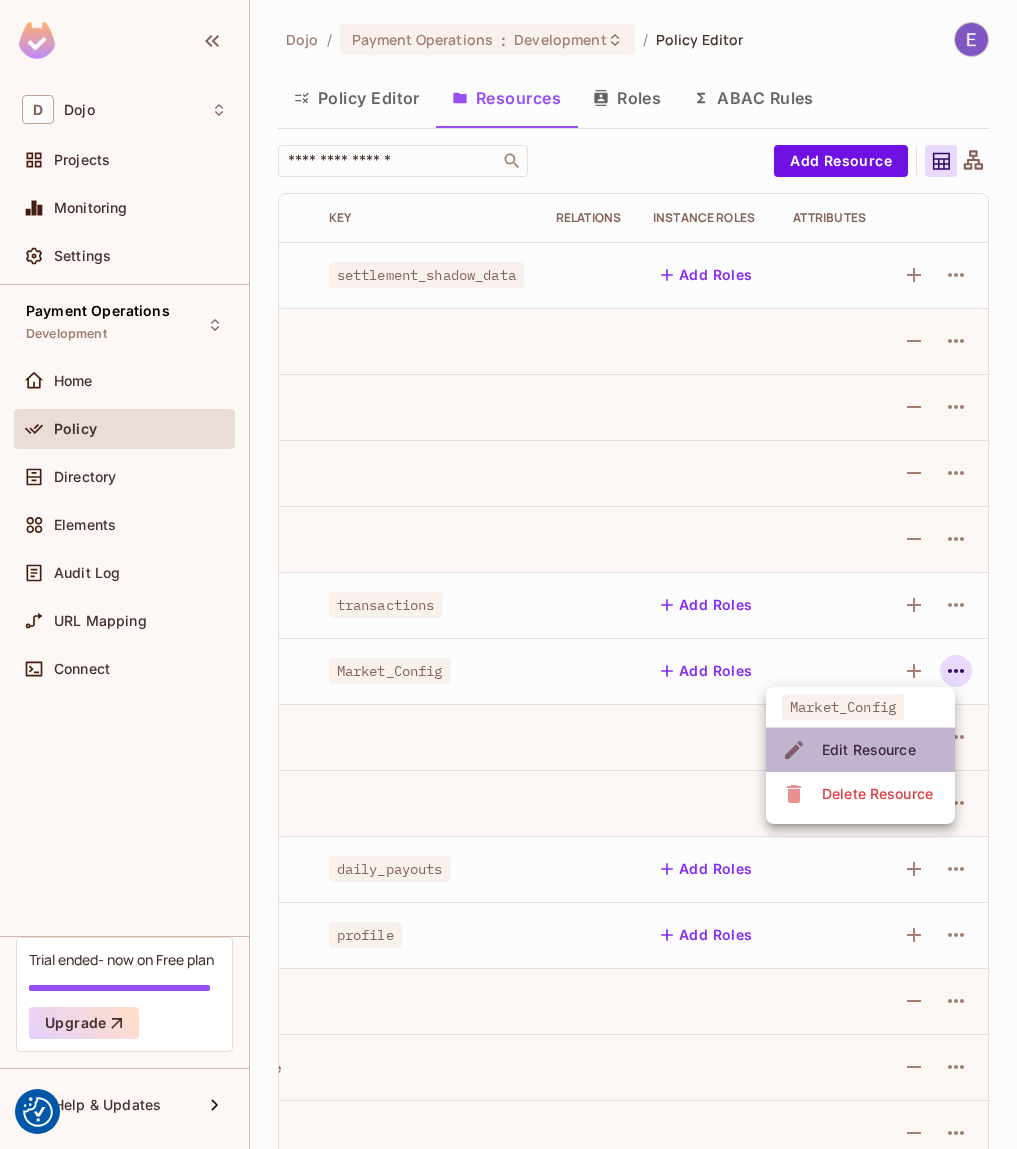 click on "Edit Resource" at bounding box center [869, 750] 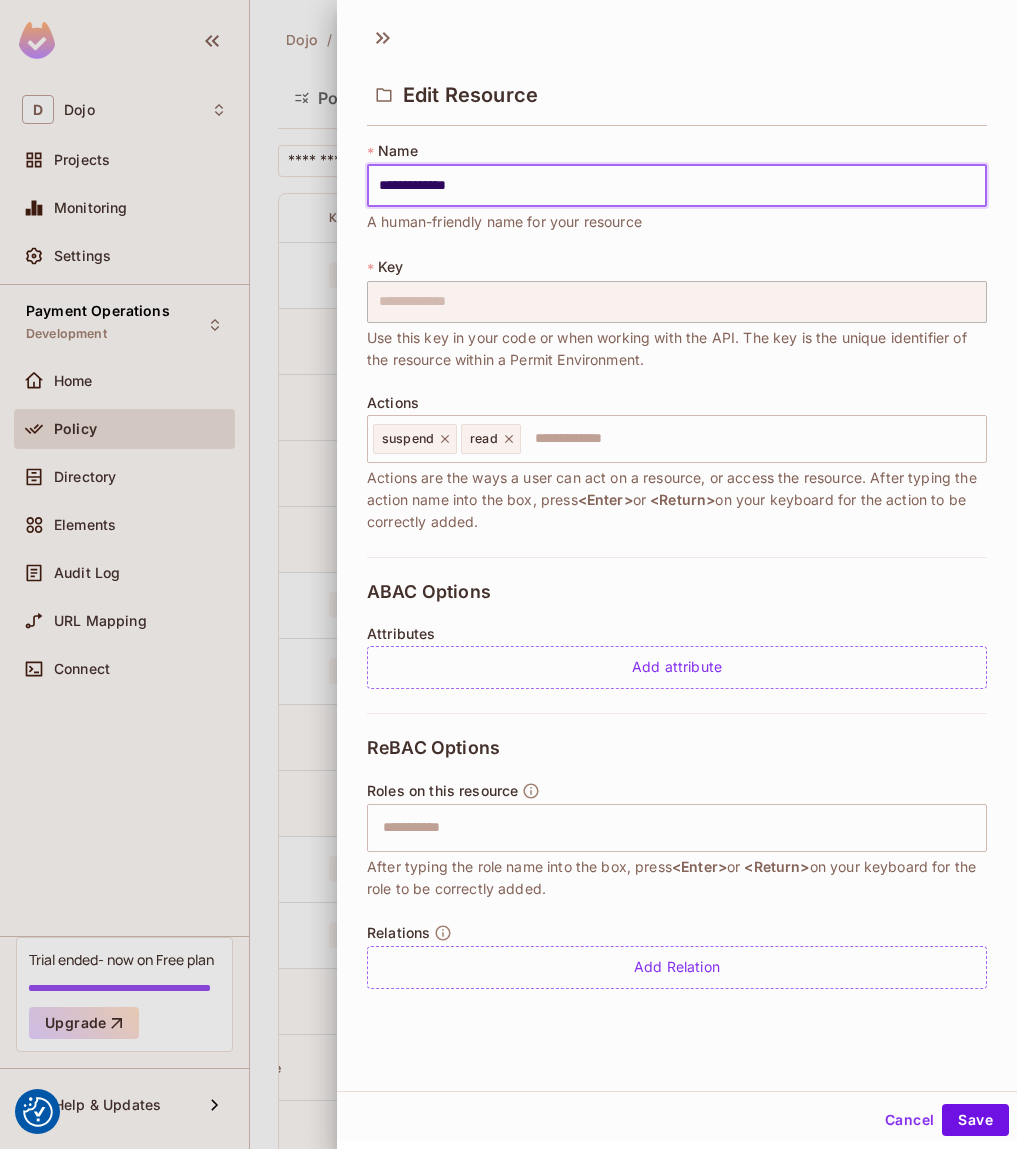 click on "**********" at bounding box center [677, 186] 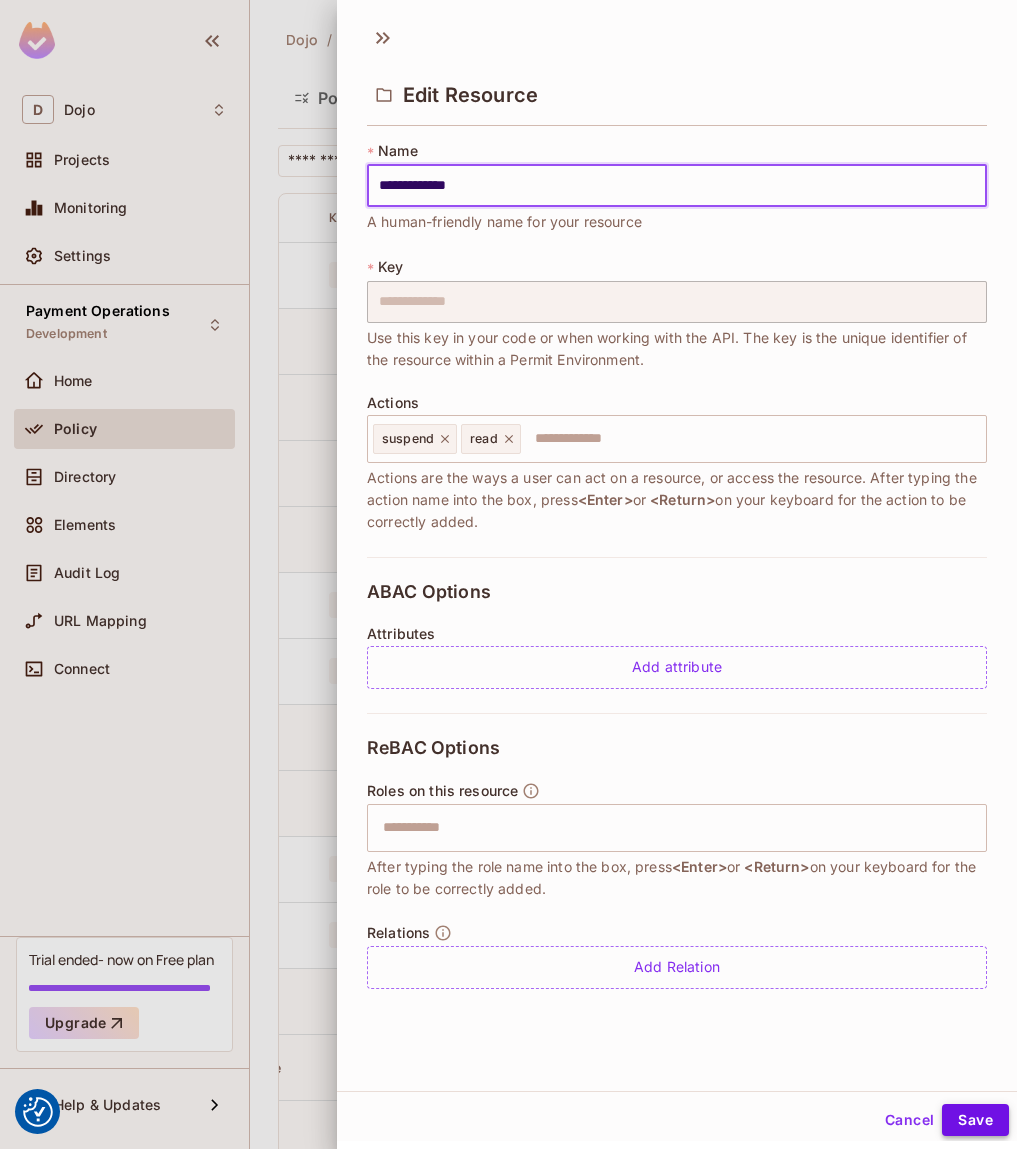 type on "**********" 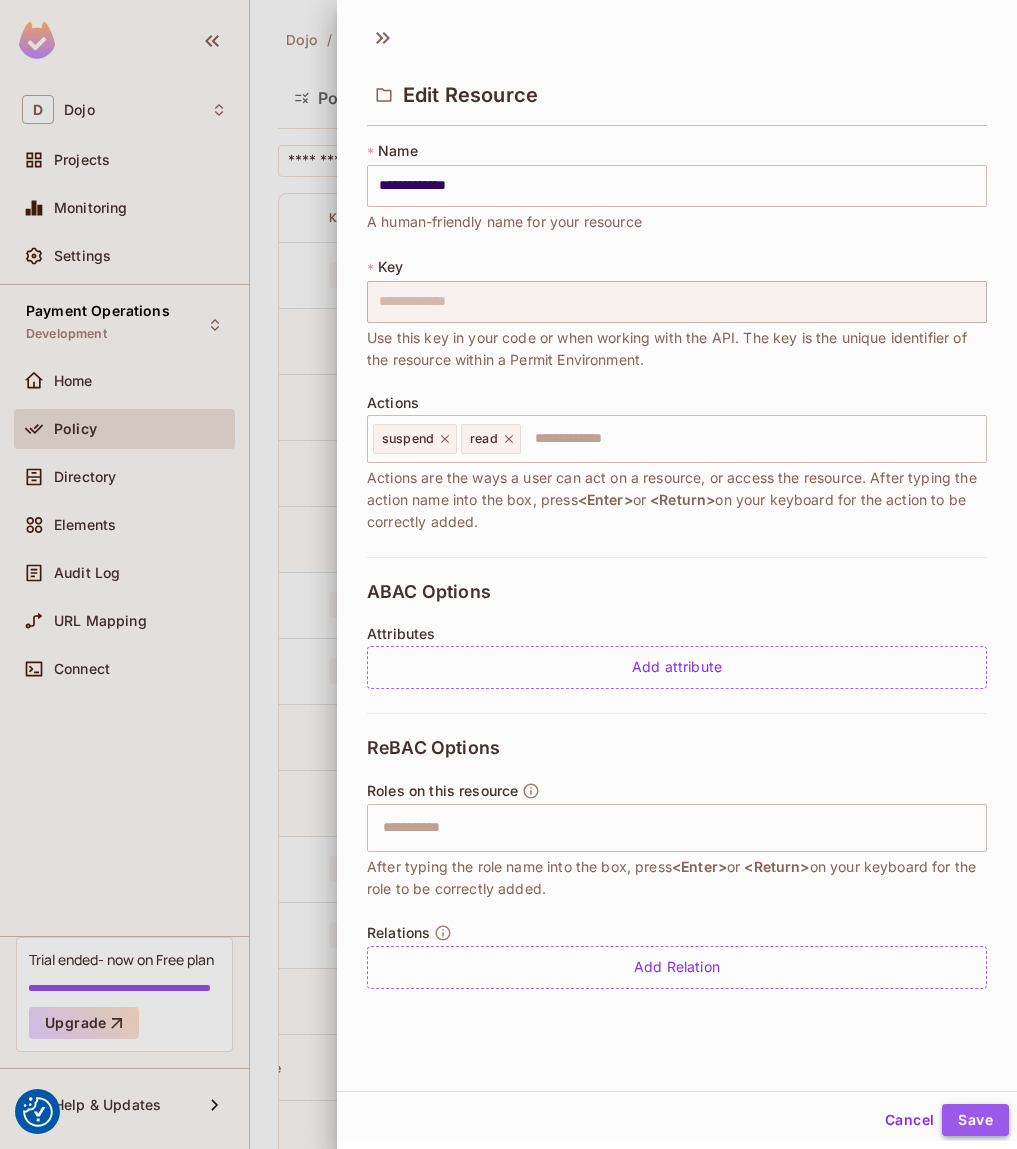 click on "Save" at bounding box center [975, 1120] 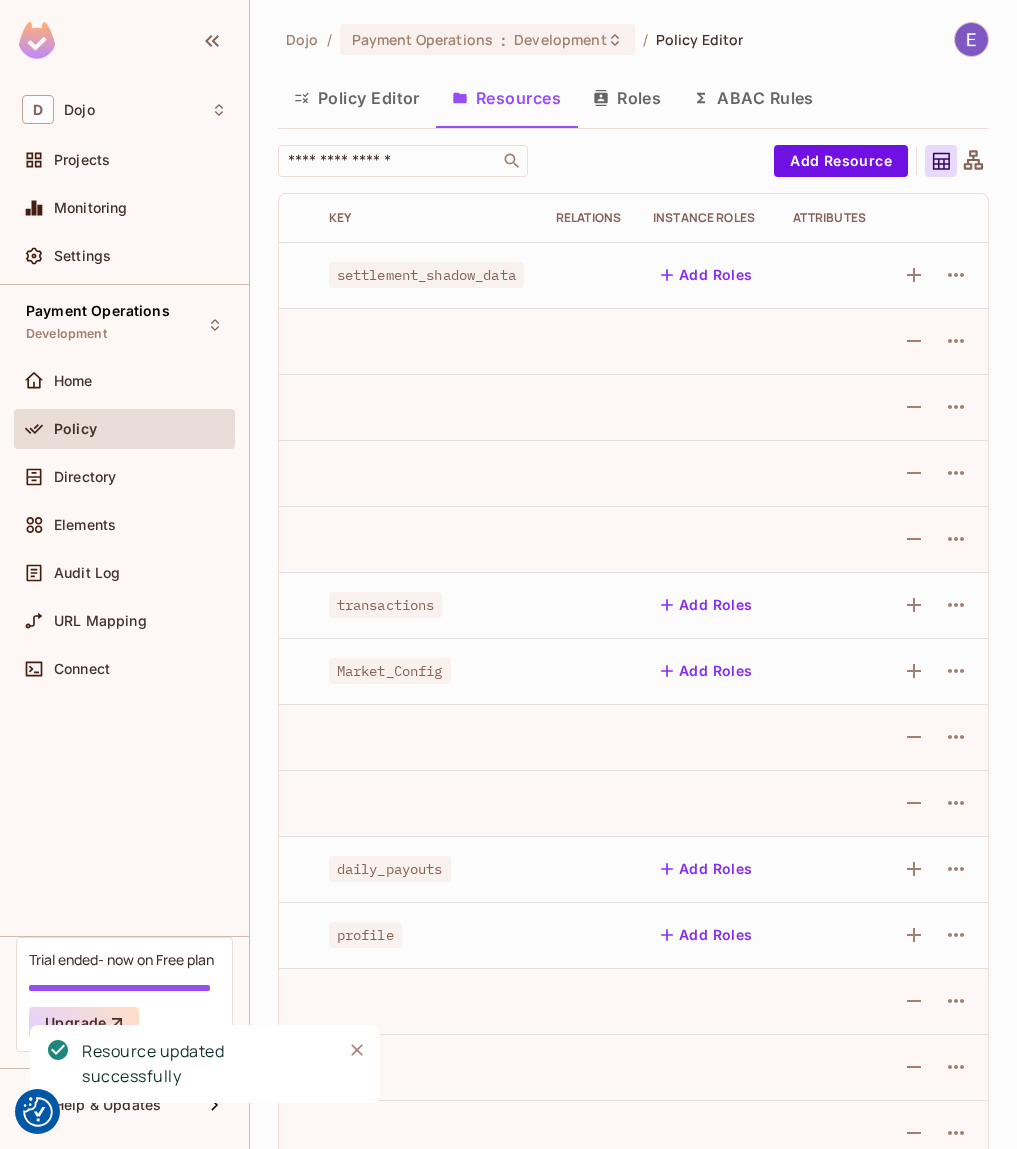 scroll, scrollTop: 0, scrollLeft: 0, axis: both 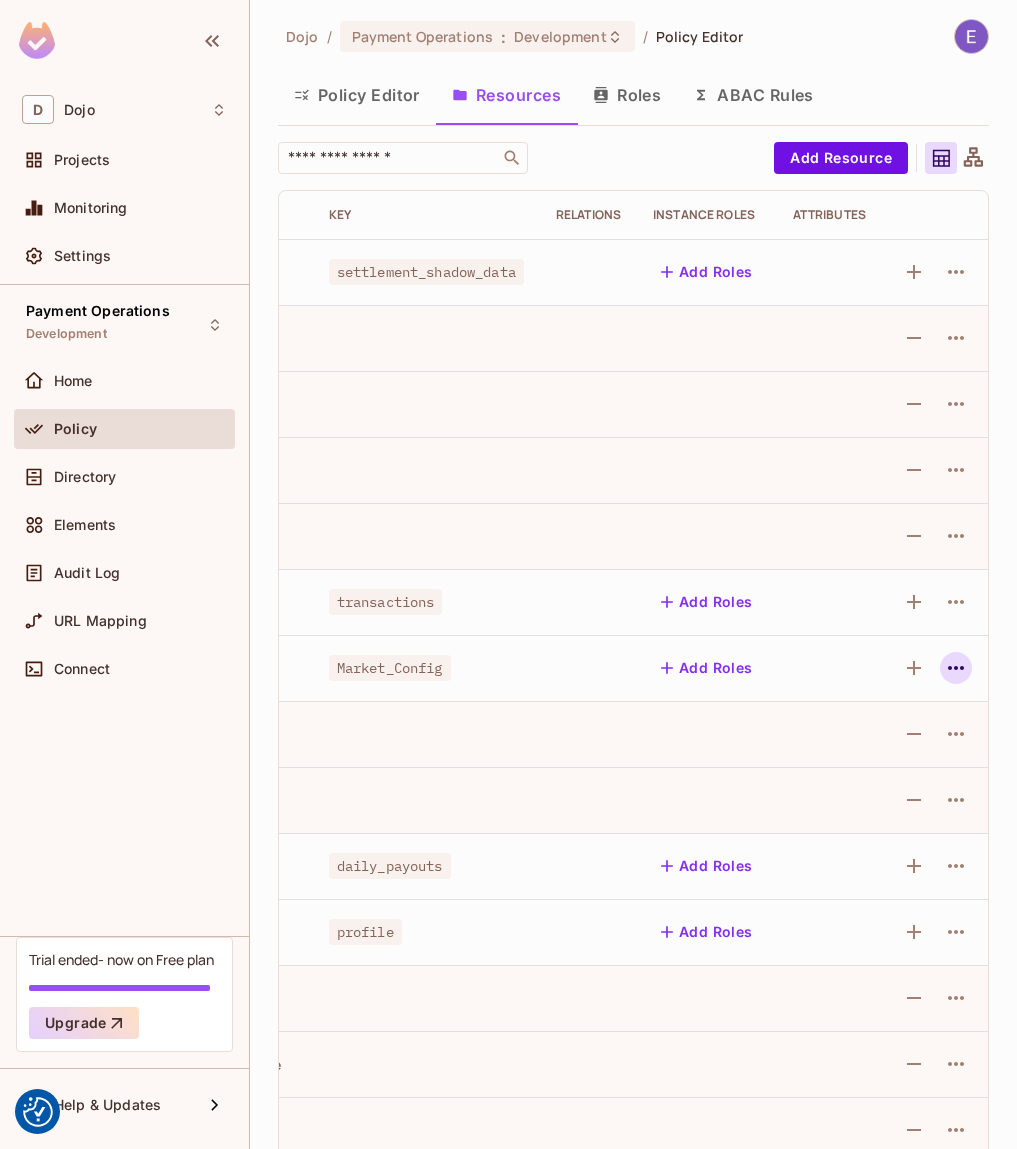 click 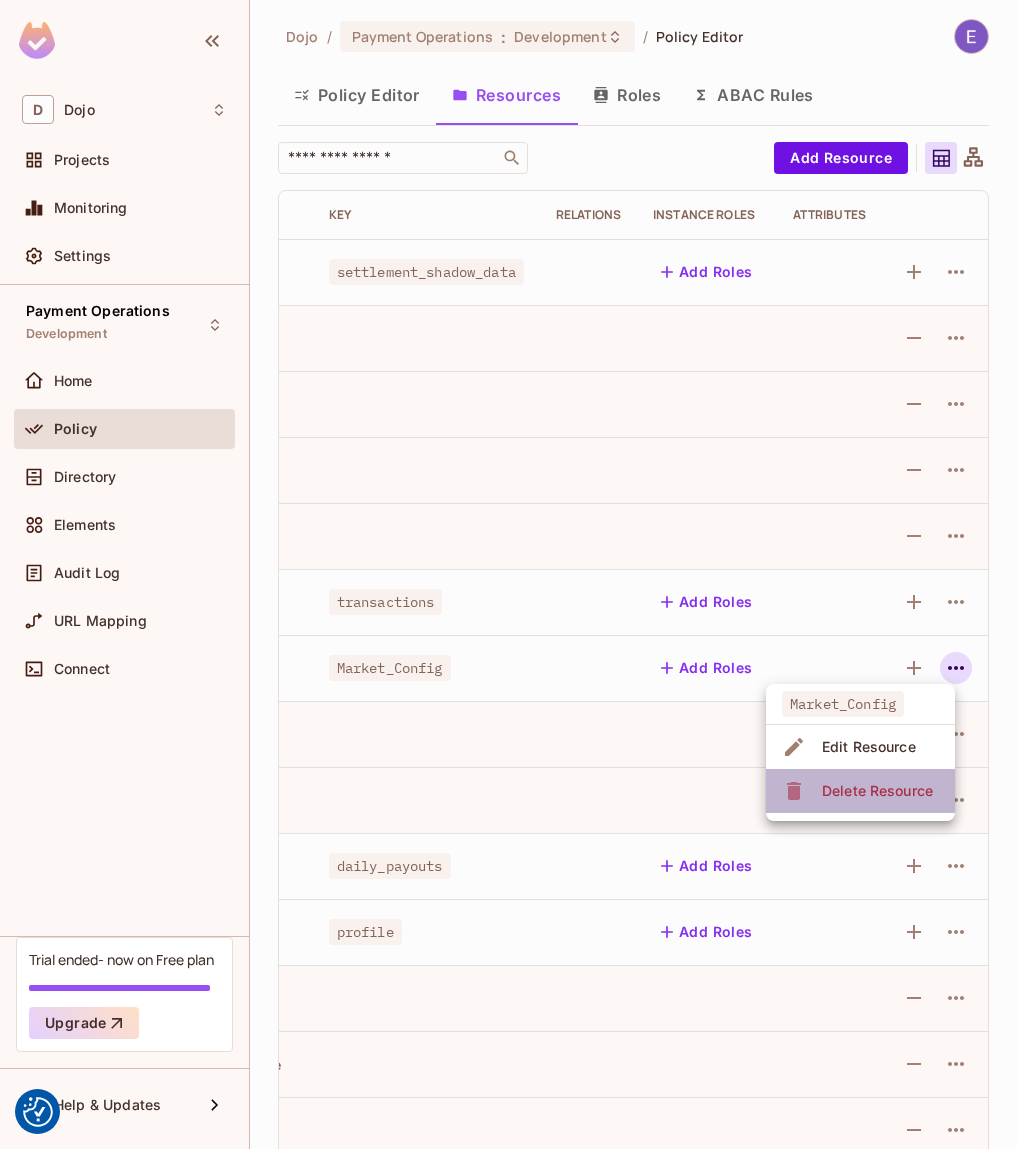 click on "Delete Resource" at bounding box center (877, 791) 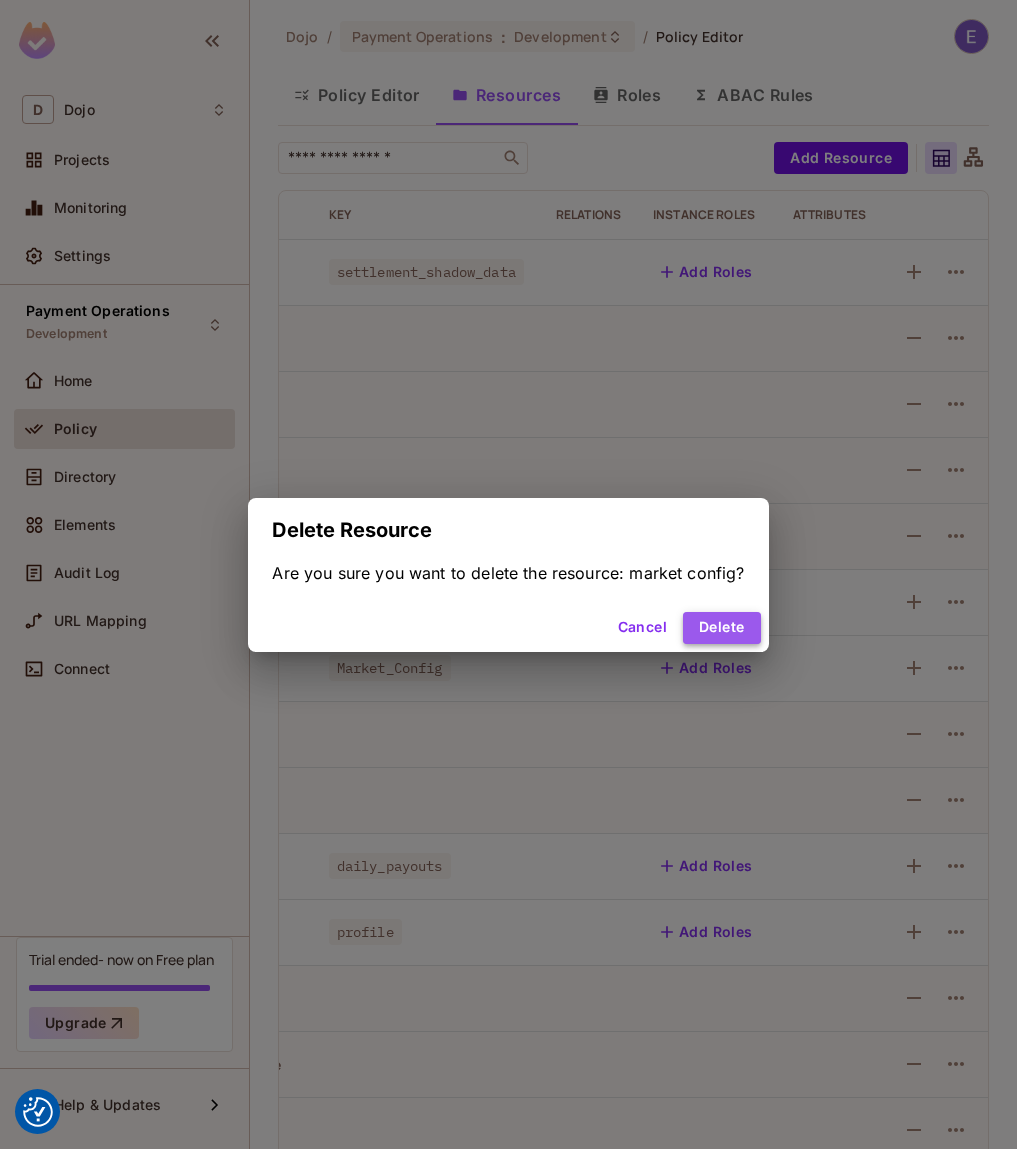 click on "Delete" at bounding box center [721, 628] 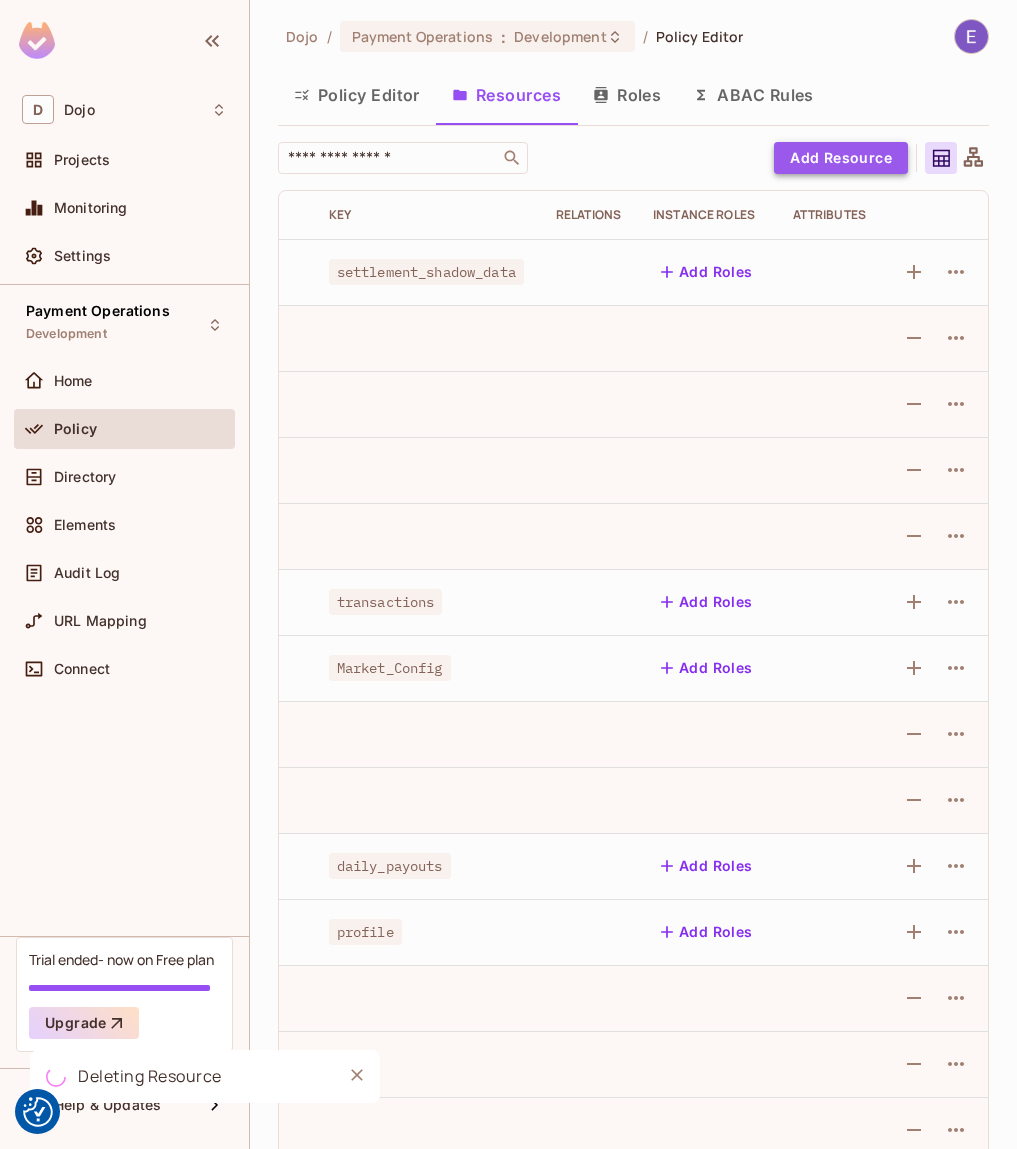 click on "Add Resource" at bounding box center [841, 158] 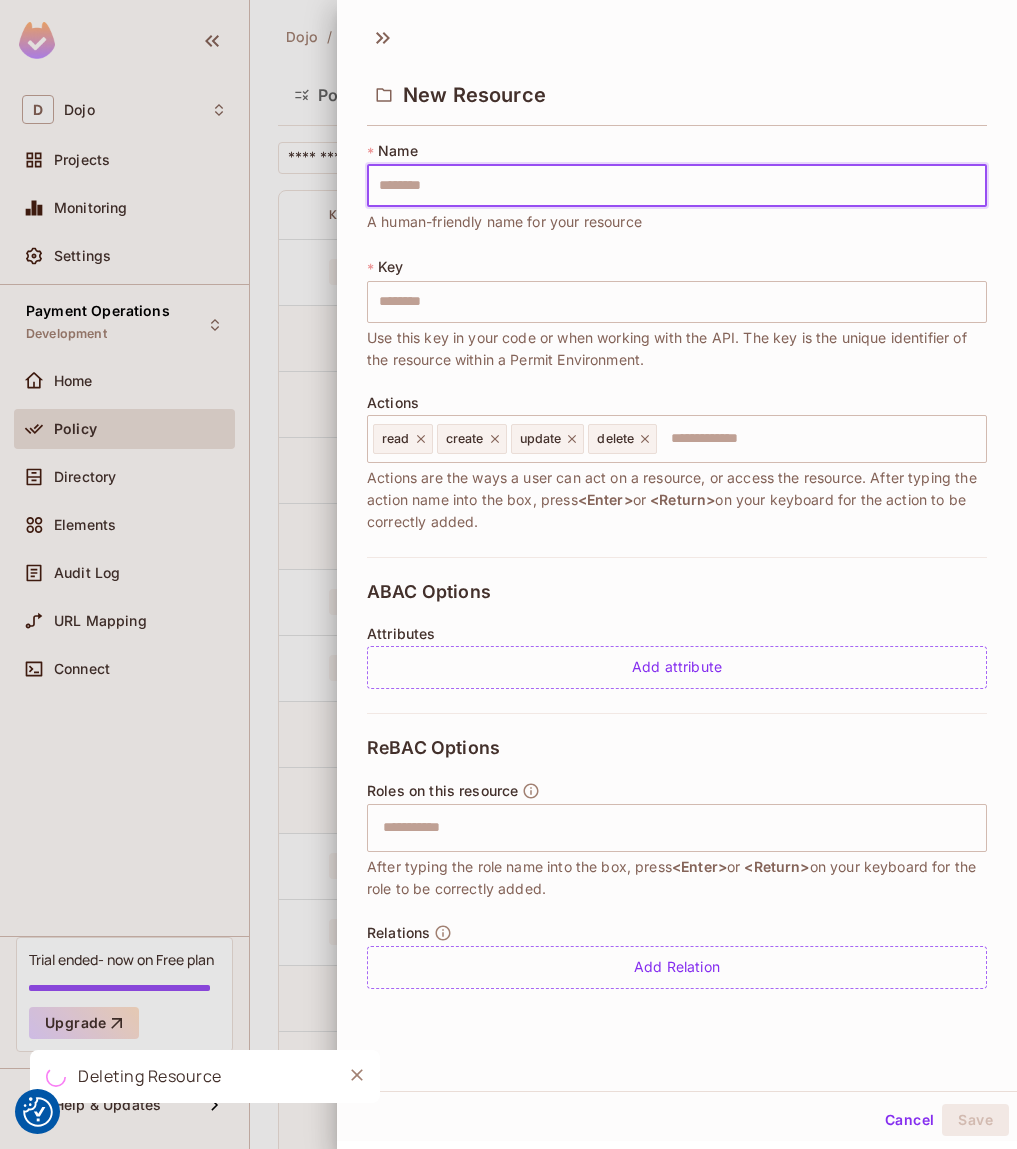 type on "*" 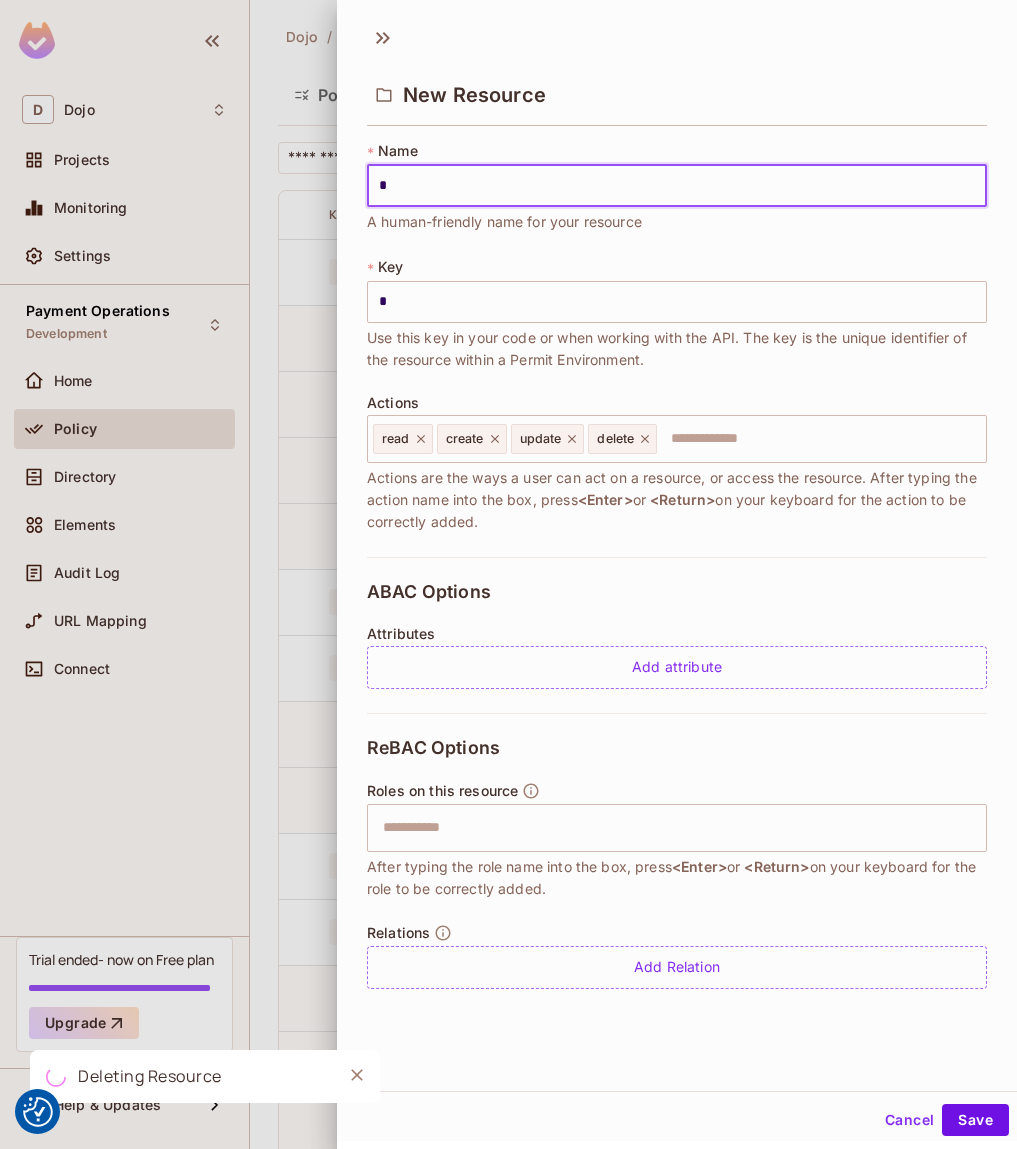 type on "**" 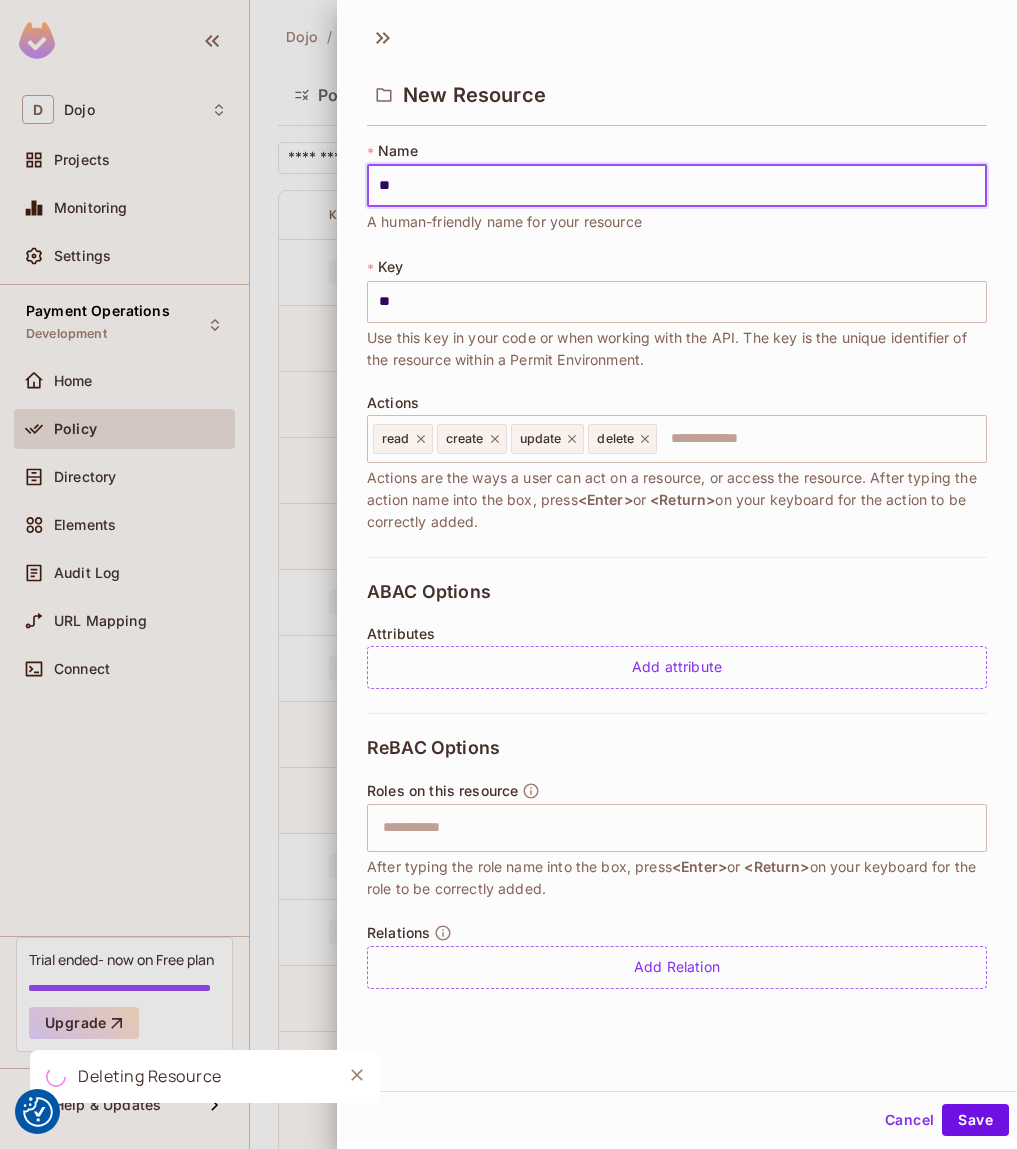 type on "***" 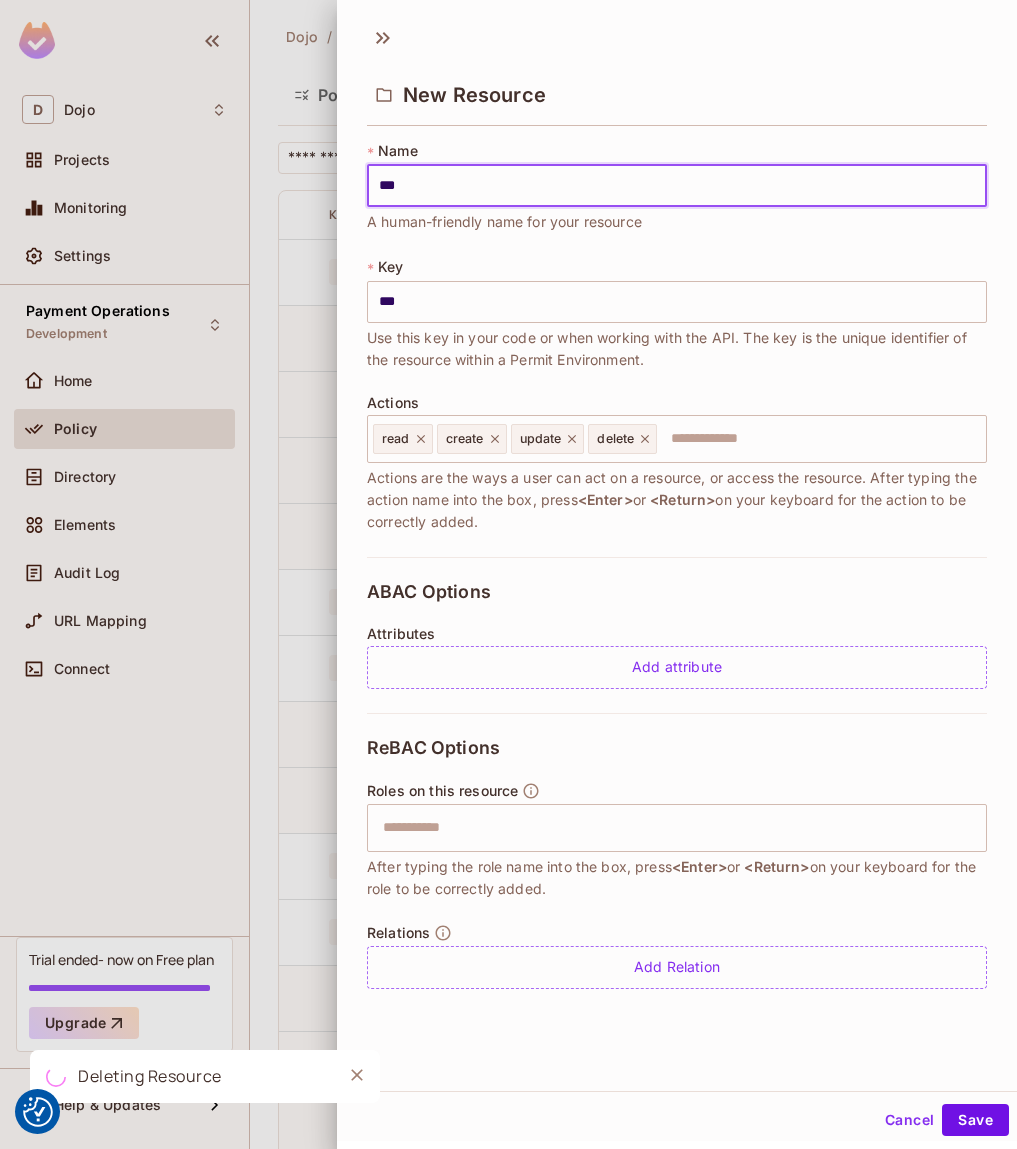 type on "****" 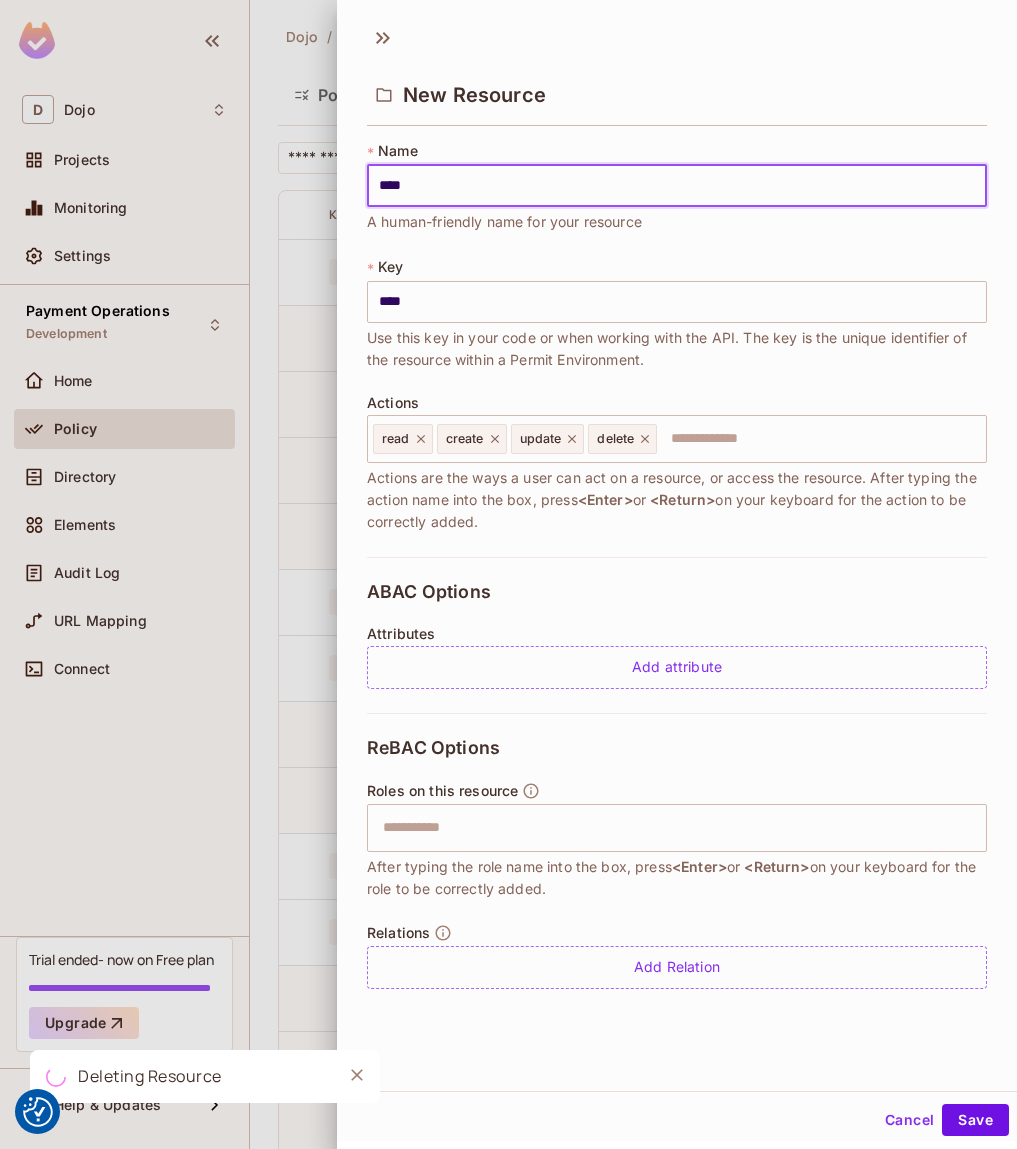 type on "*****" 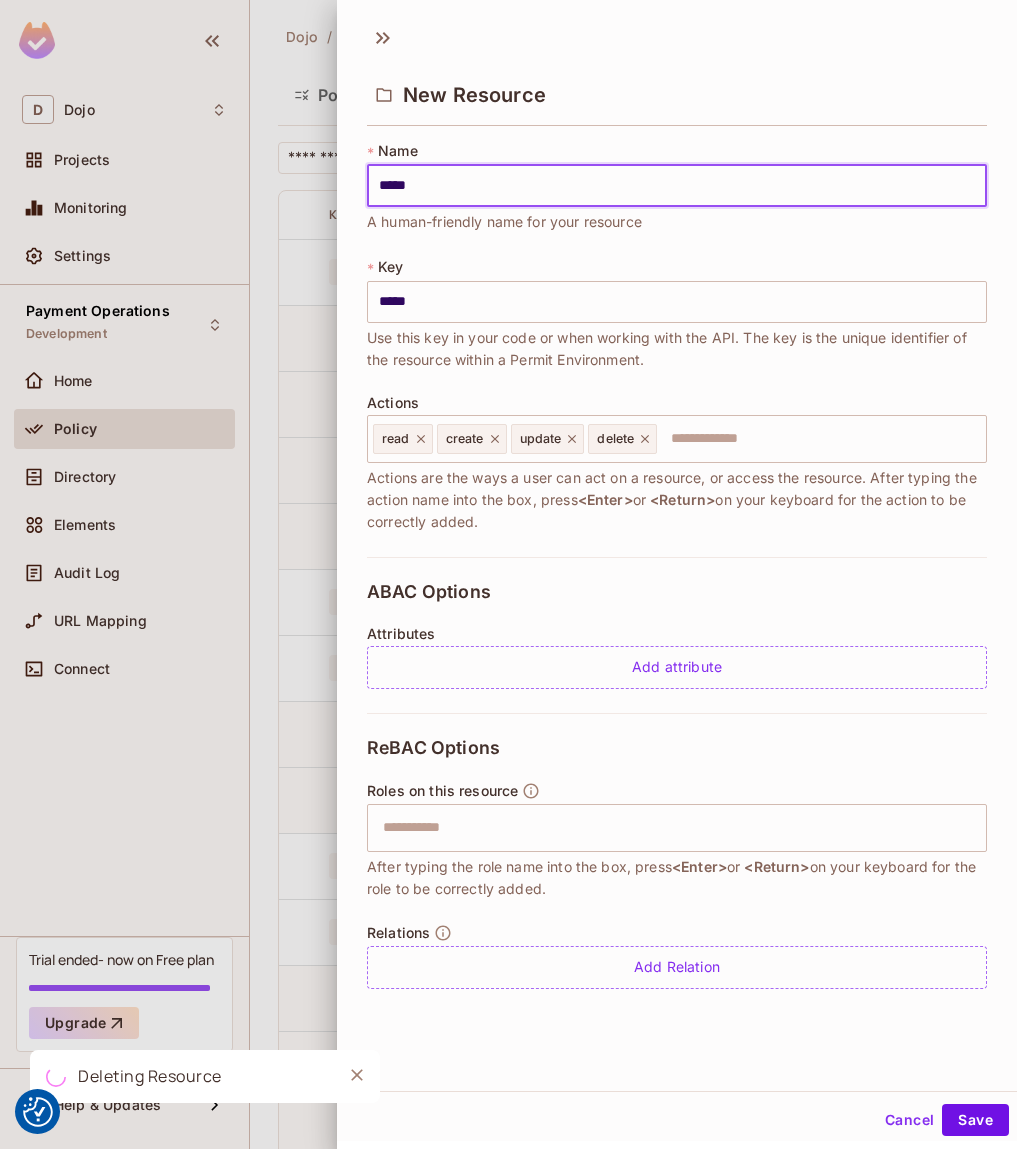 type on "******" 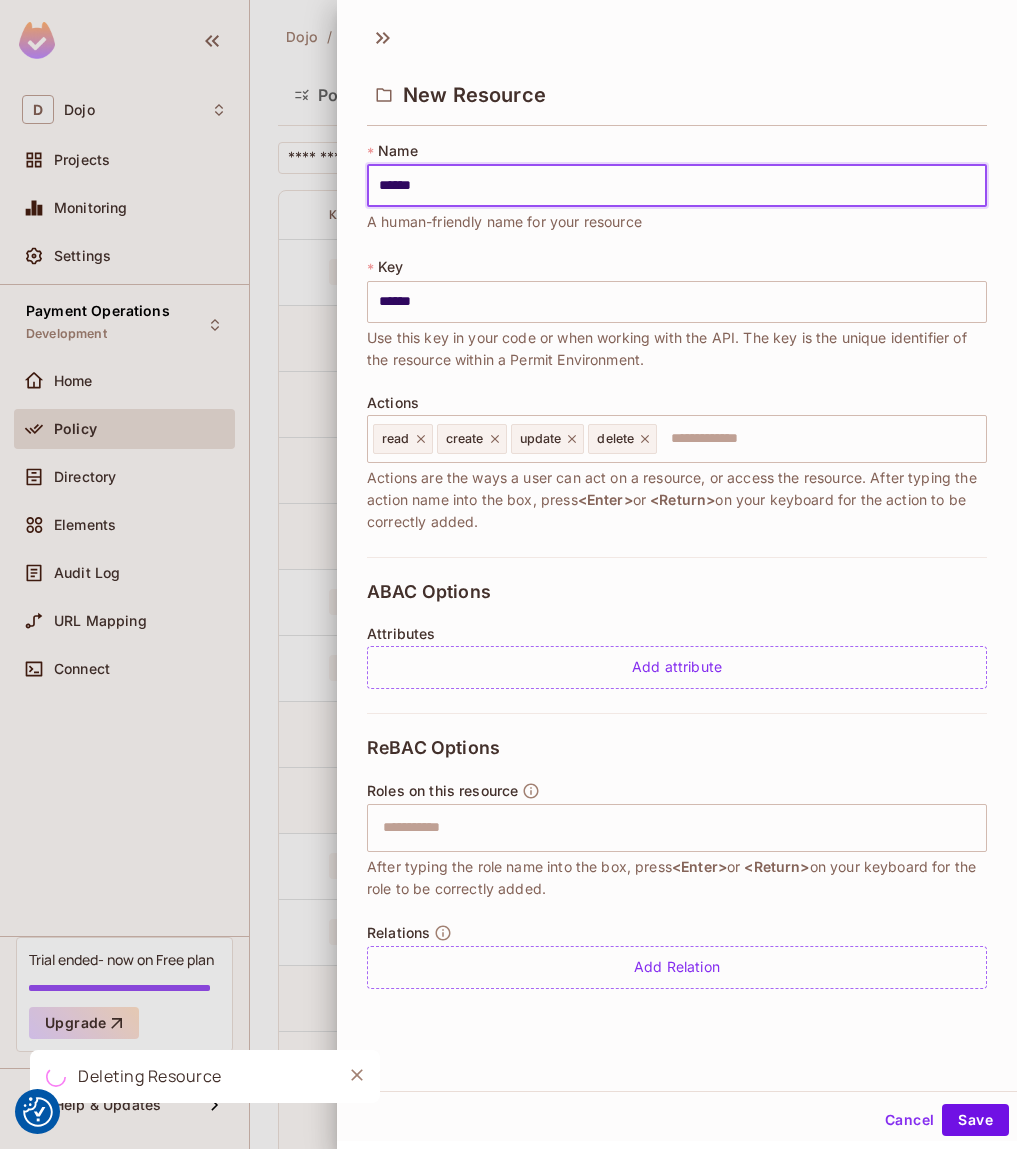 type on "**********" 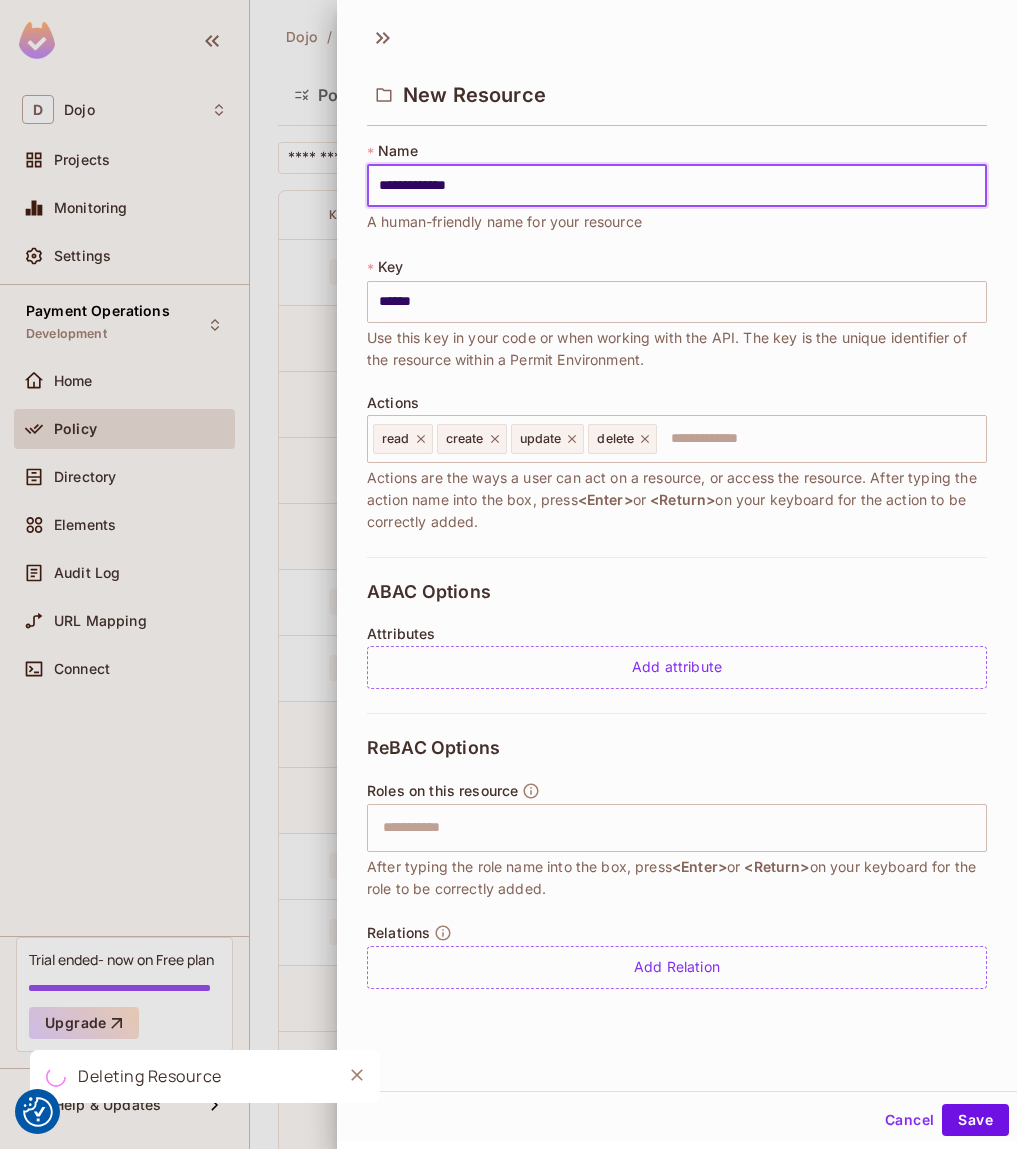 type on "**********" 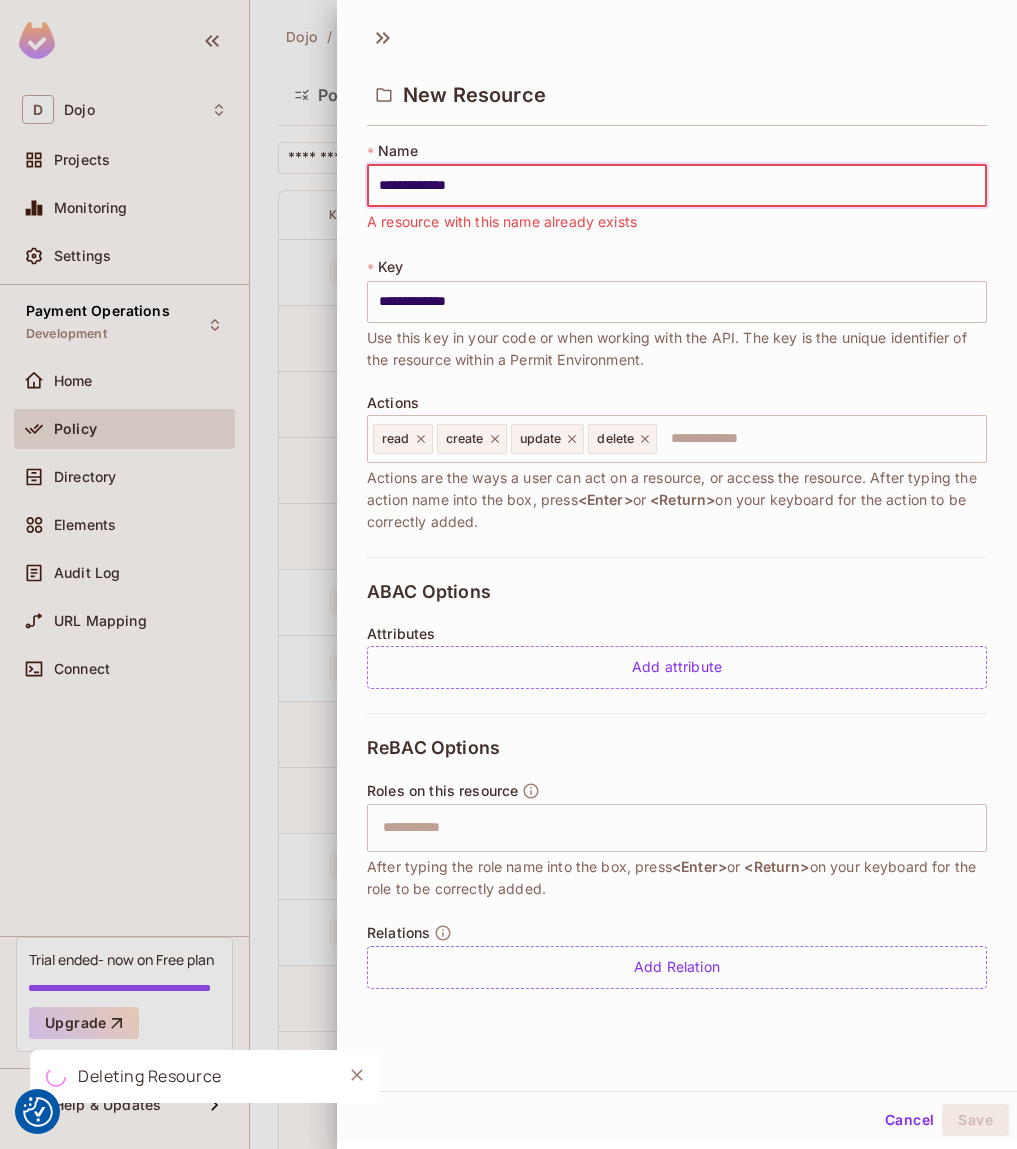 click on "Cancel" at bounding box center [909, 1120] 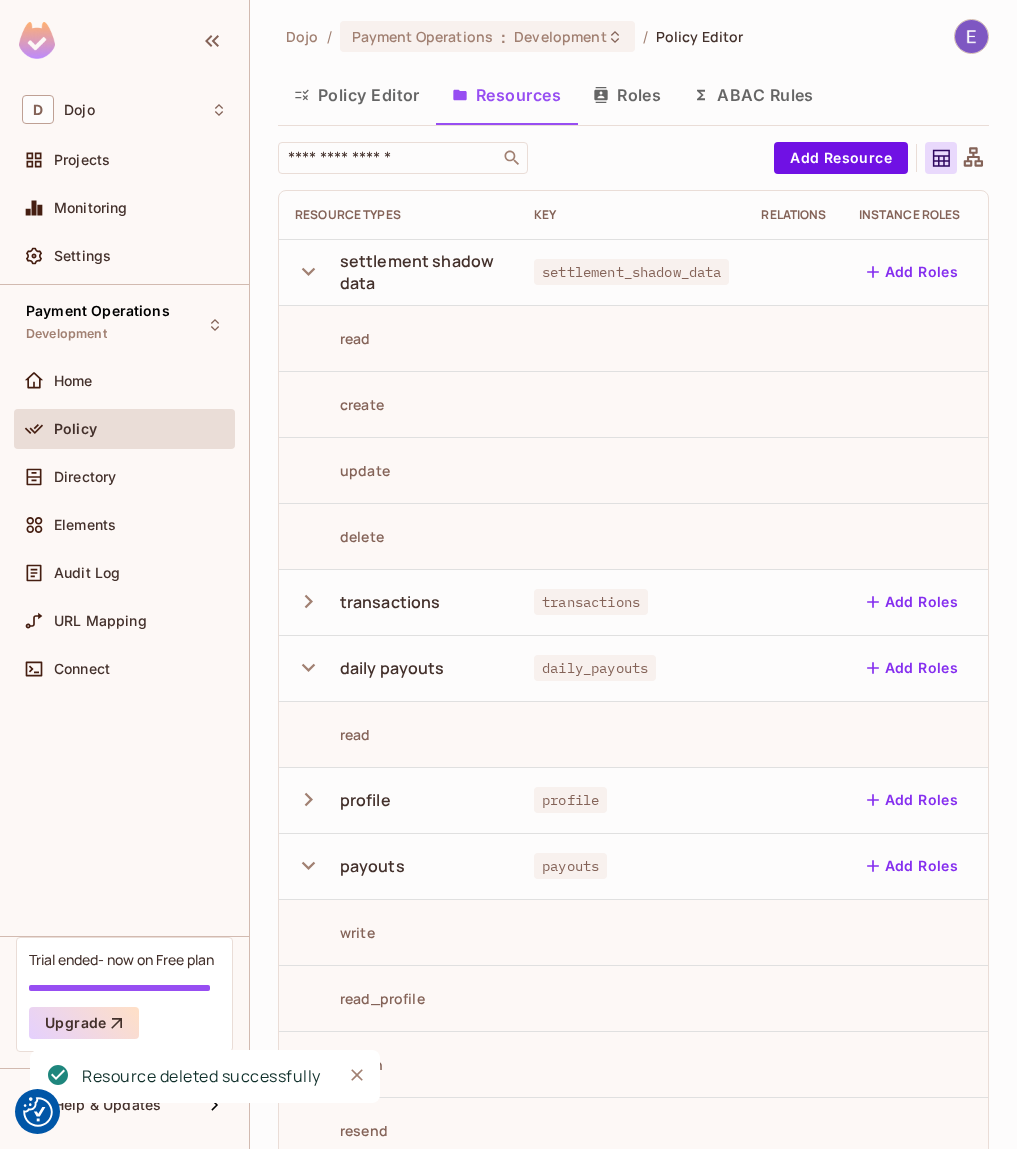 scroll, scrollTop: 0, scrollLeft: 207, axis: horizontal 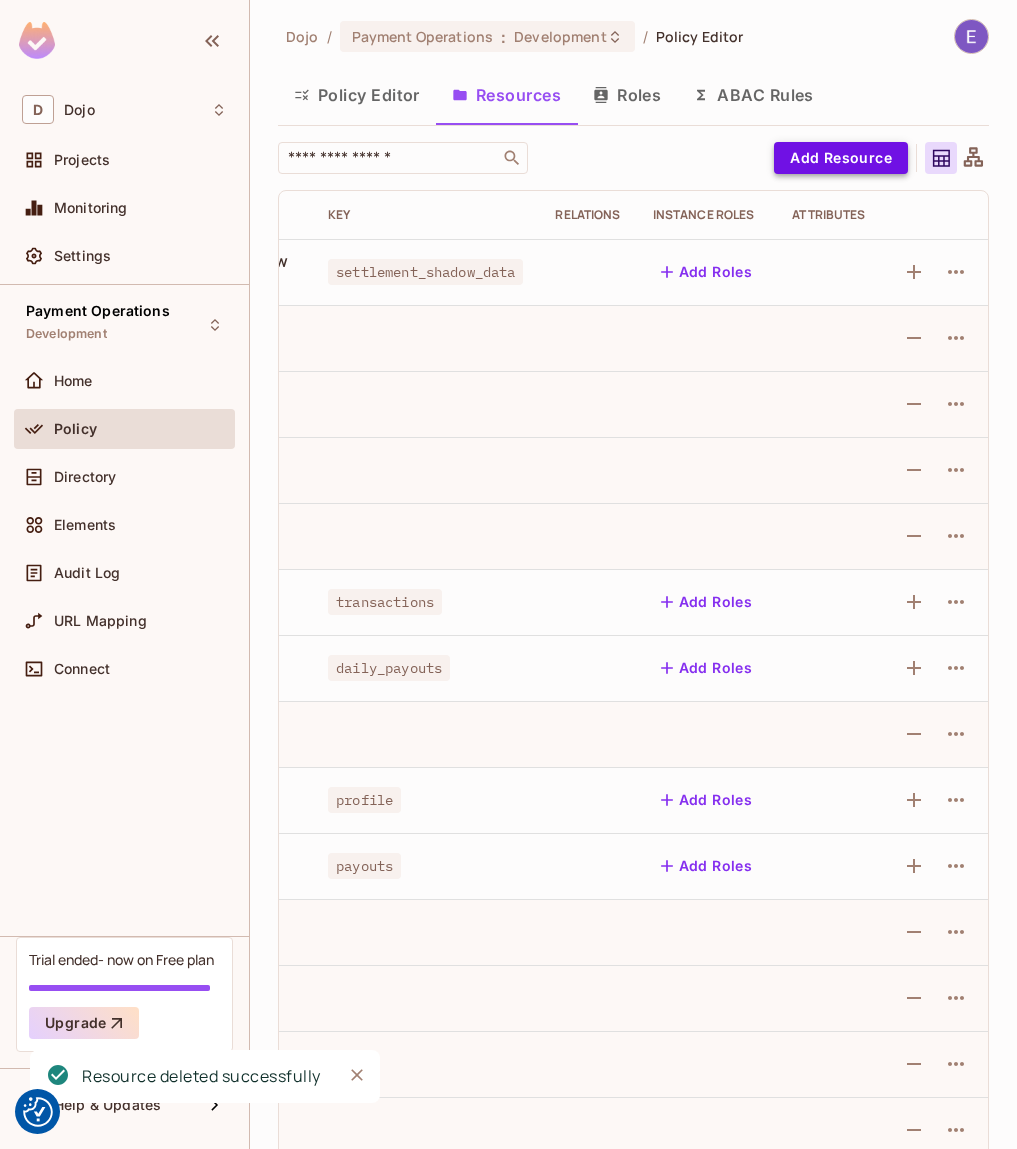 click on "Add Resource" at bounding box center [841, 158] 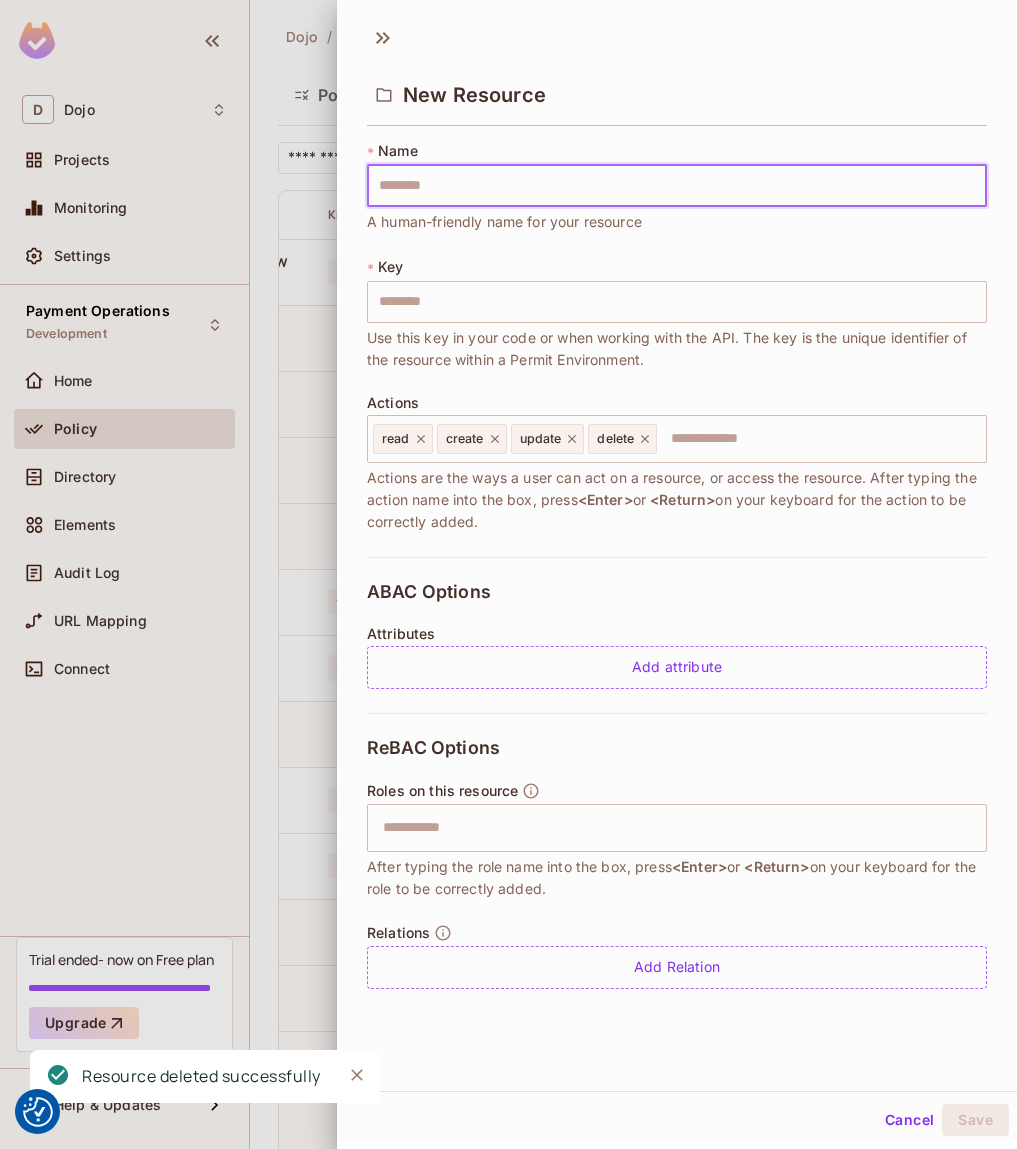 type on "*" 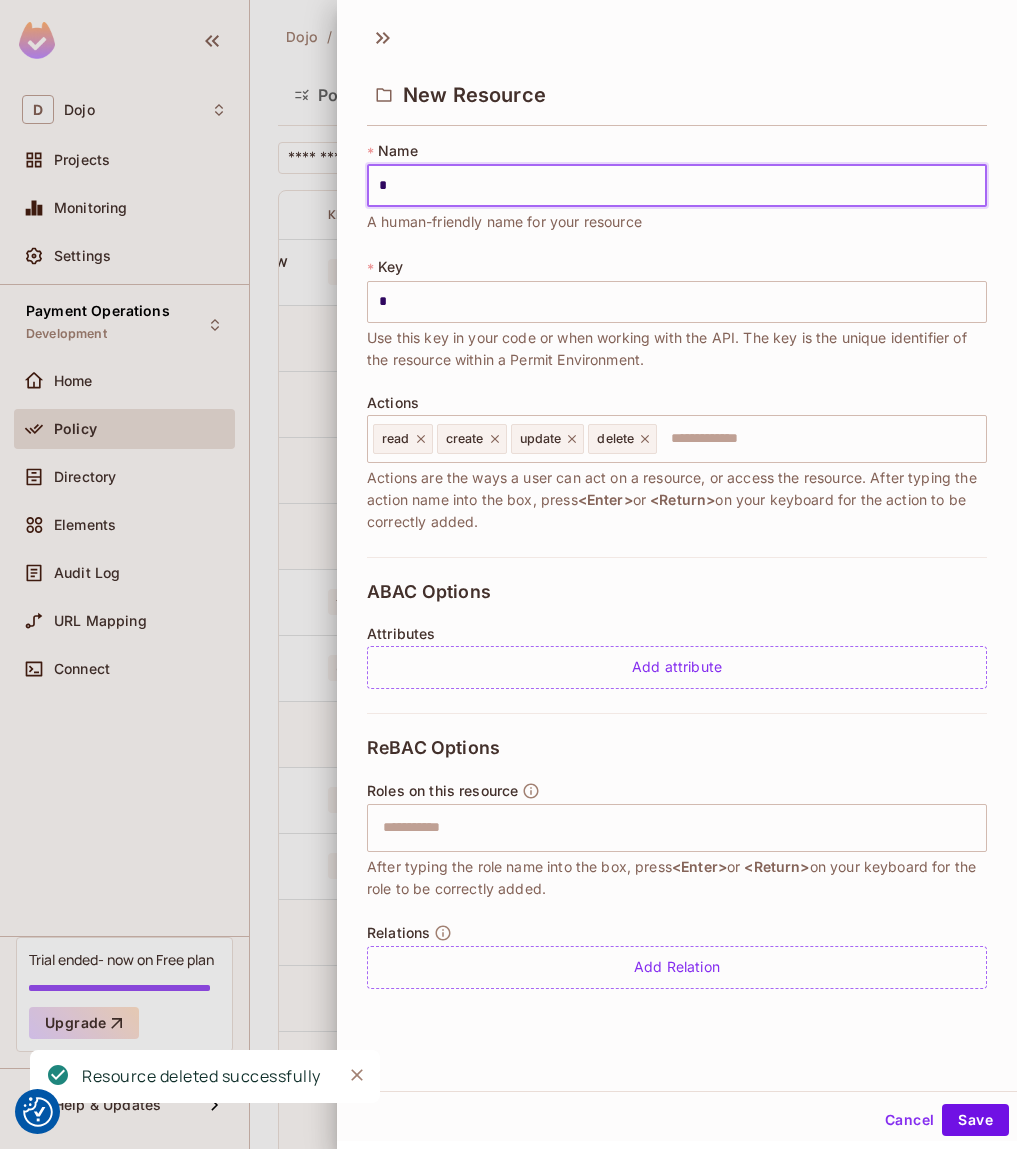 type on "**" 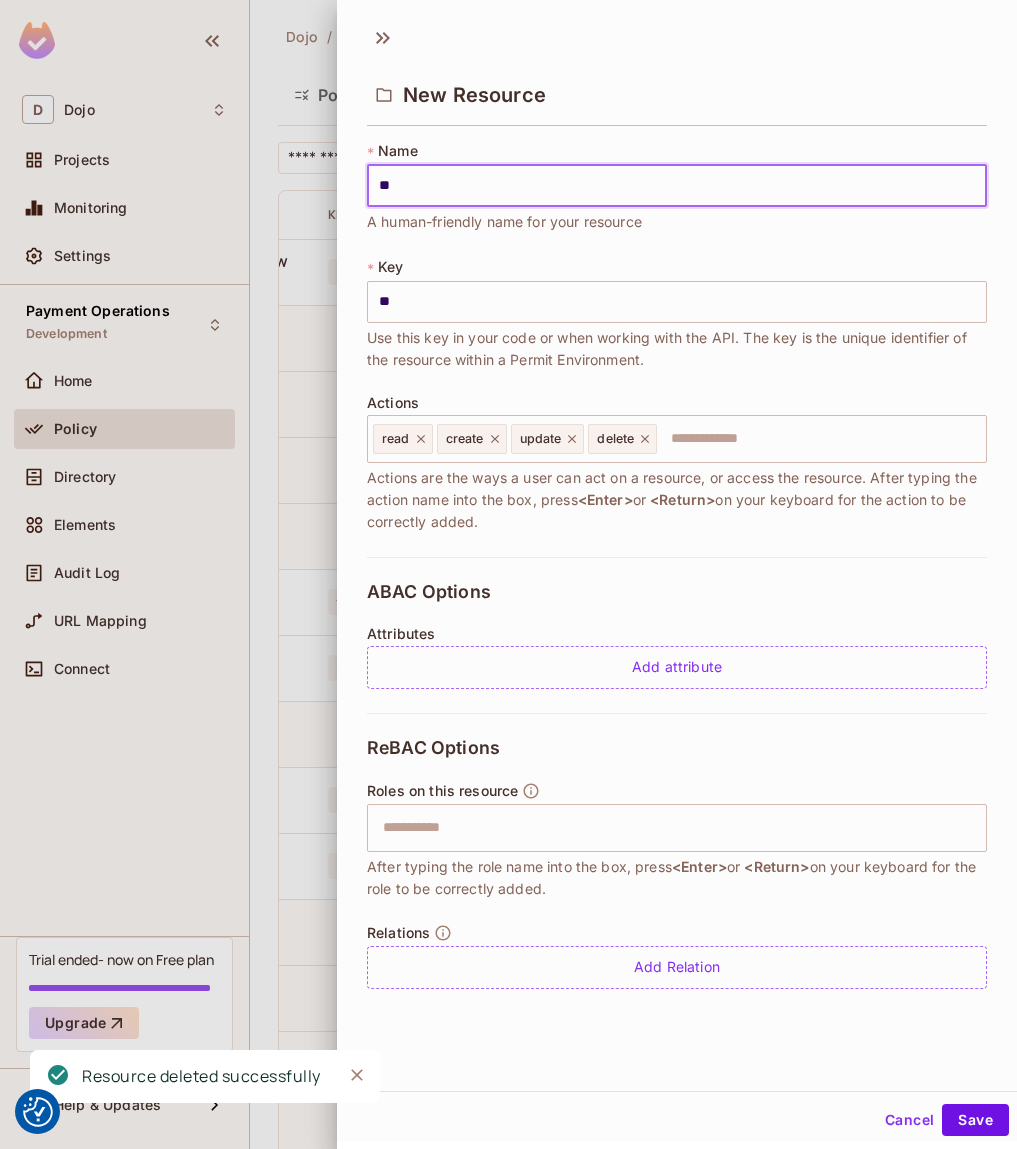 type on "***" 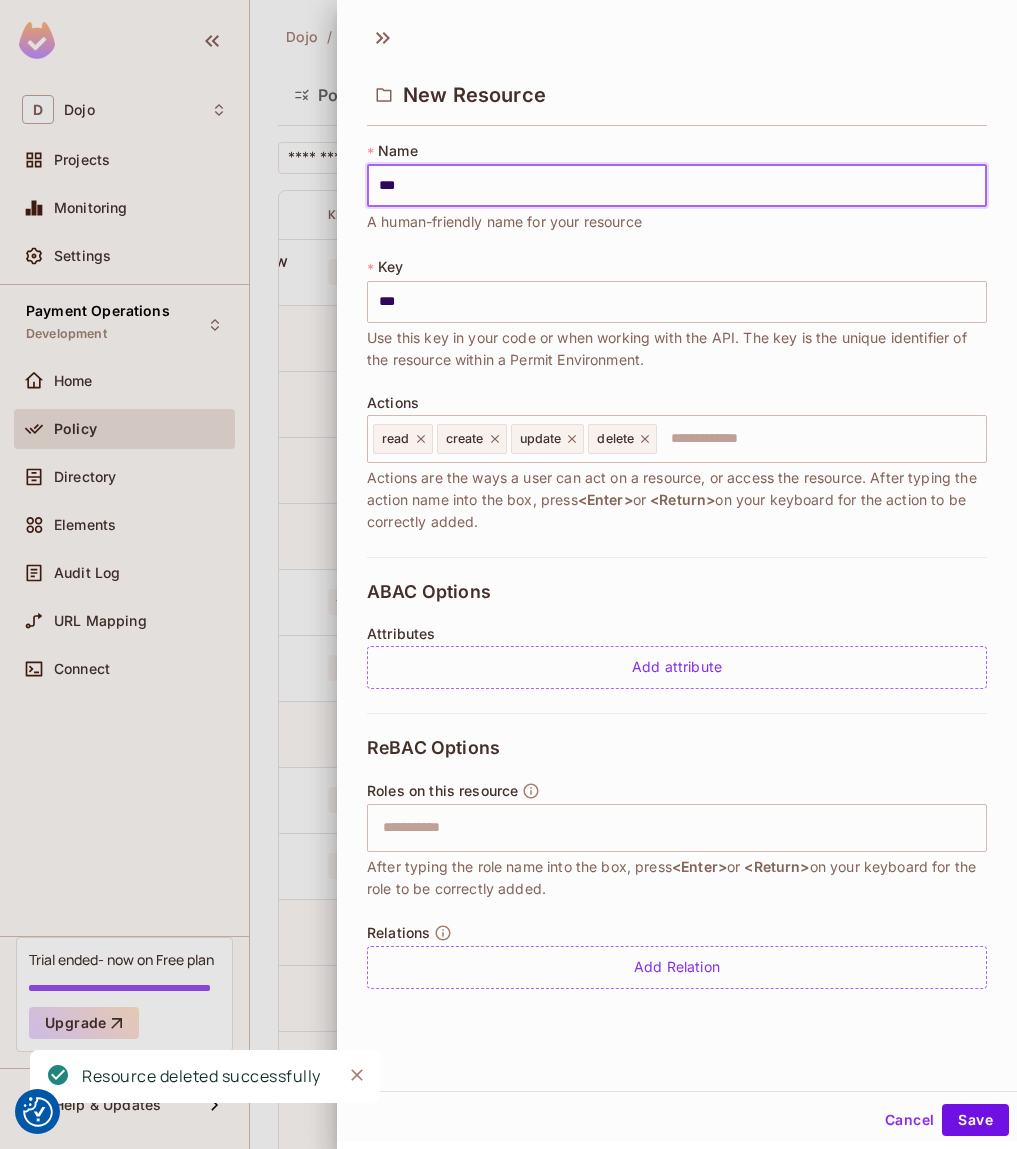 type on "**********" 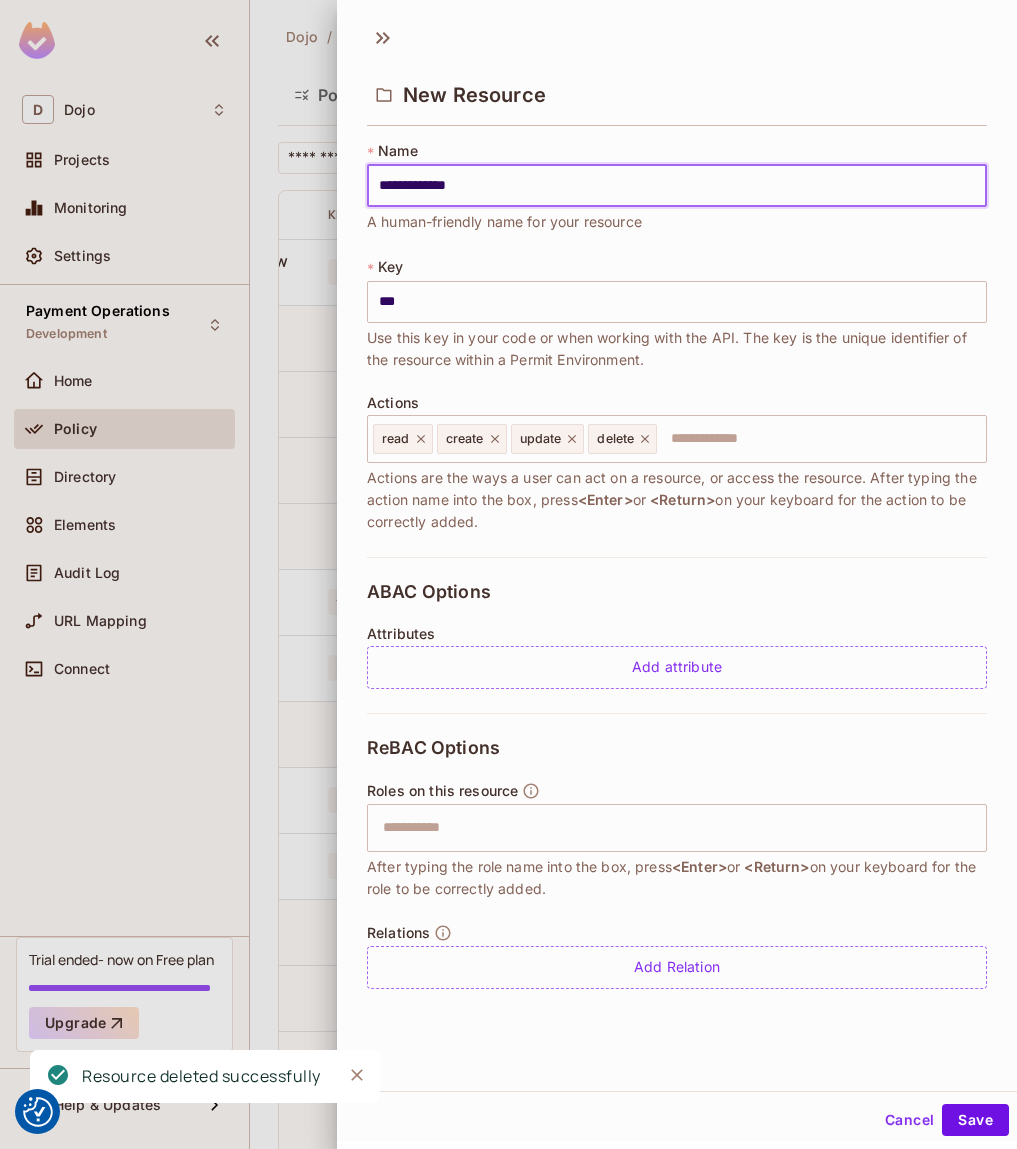 type on "**********" 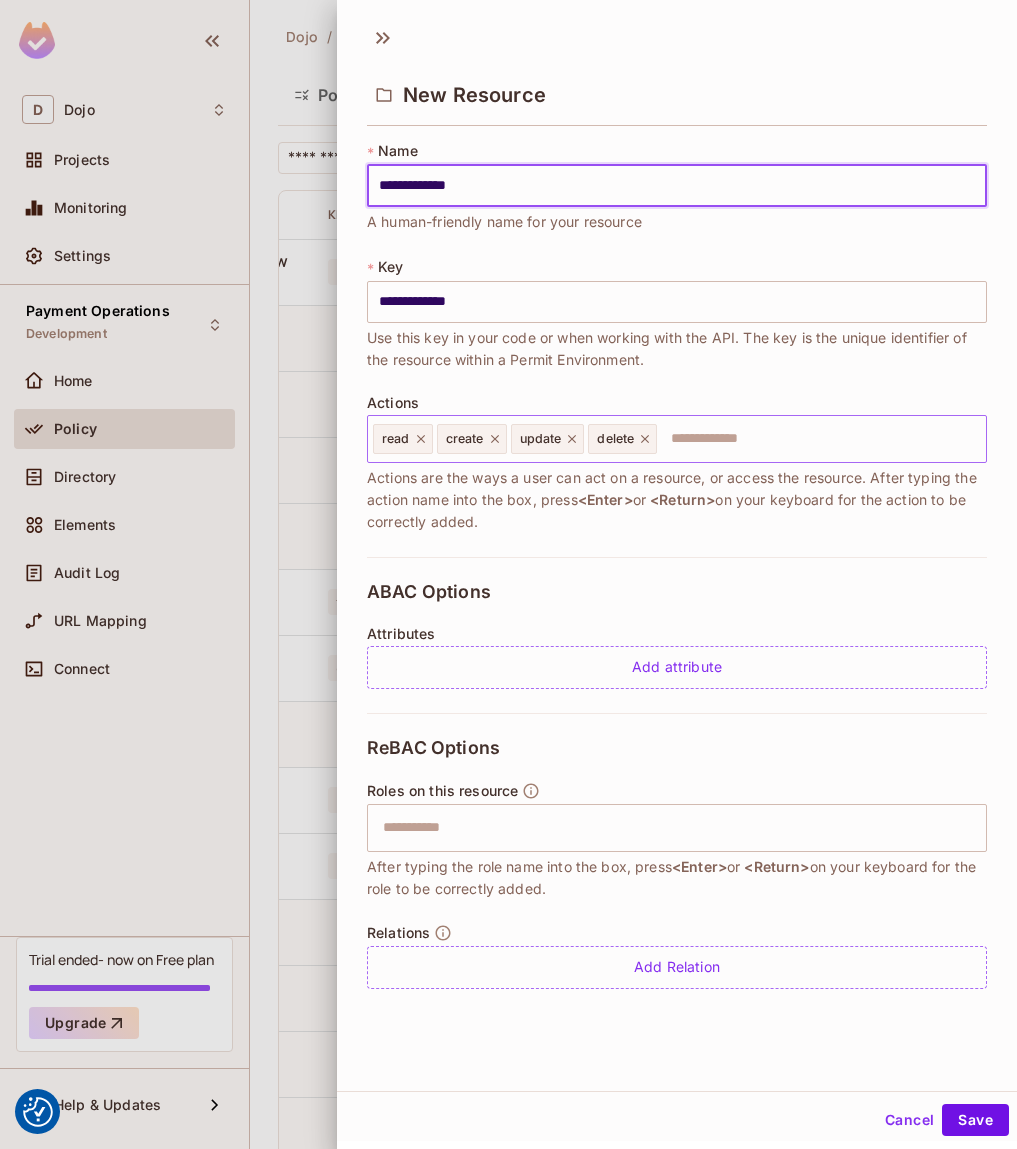 click 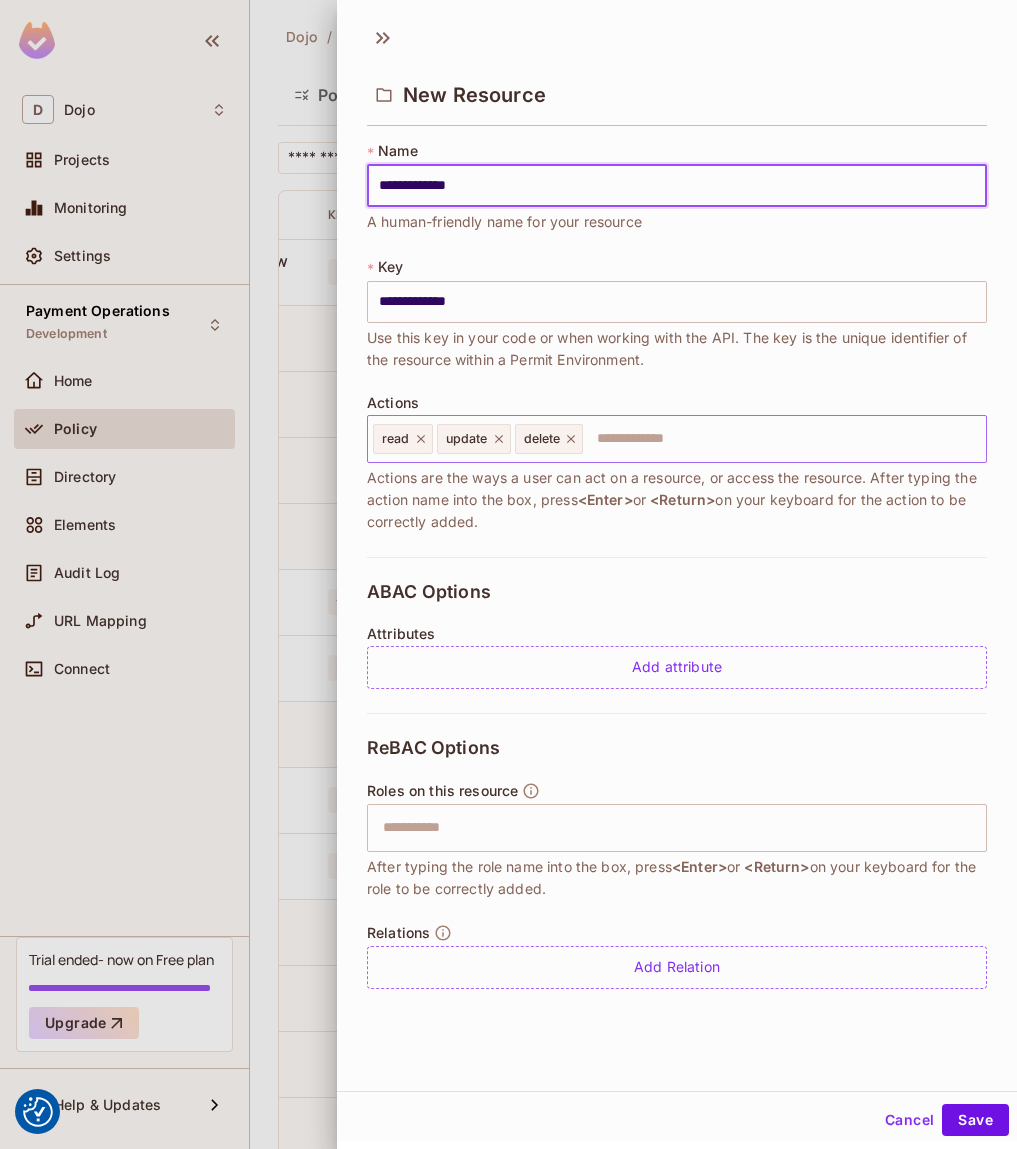 click 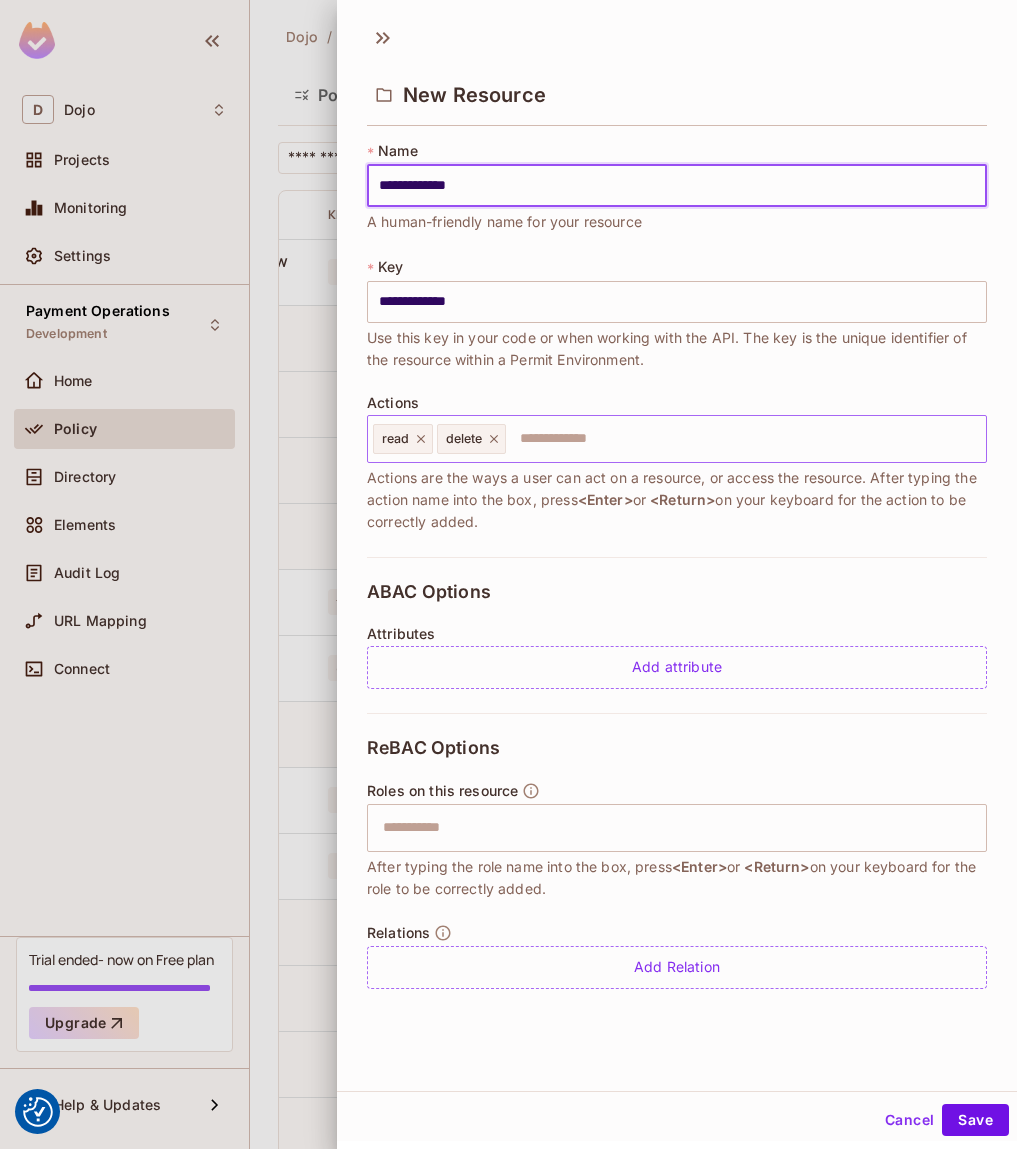 click on "delete" at bounding box center (471, 439) 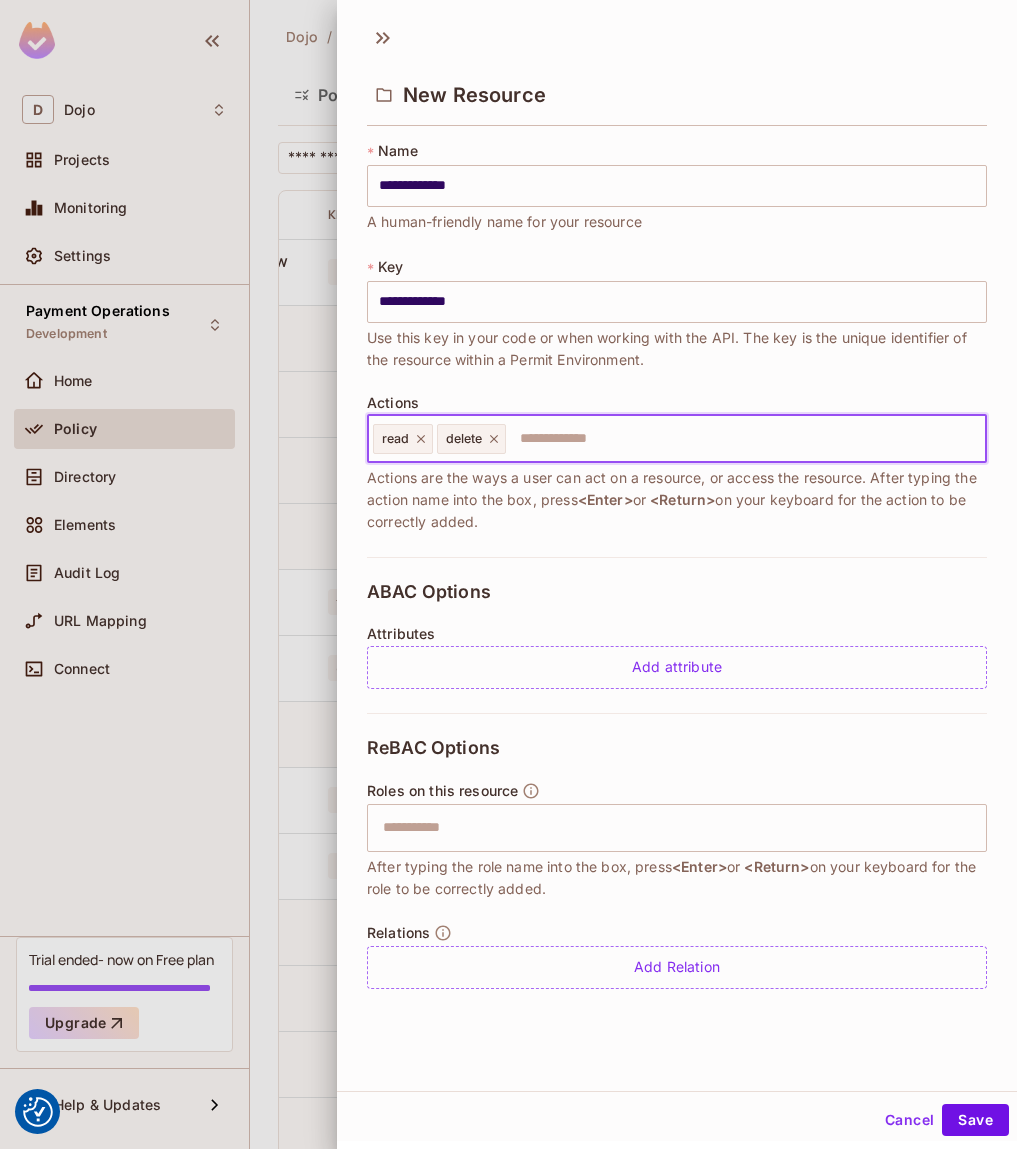 click 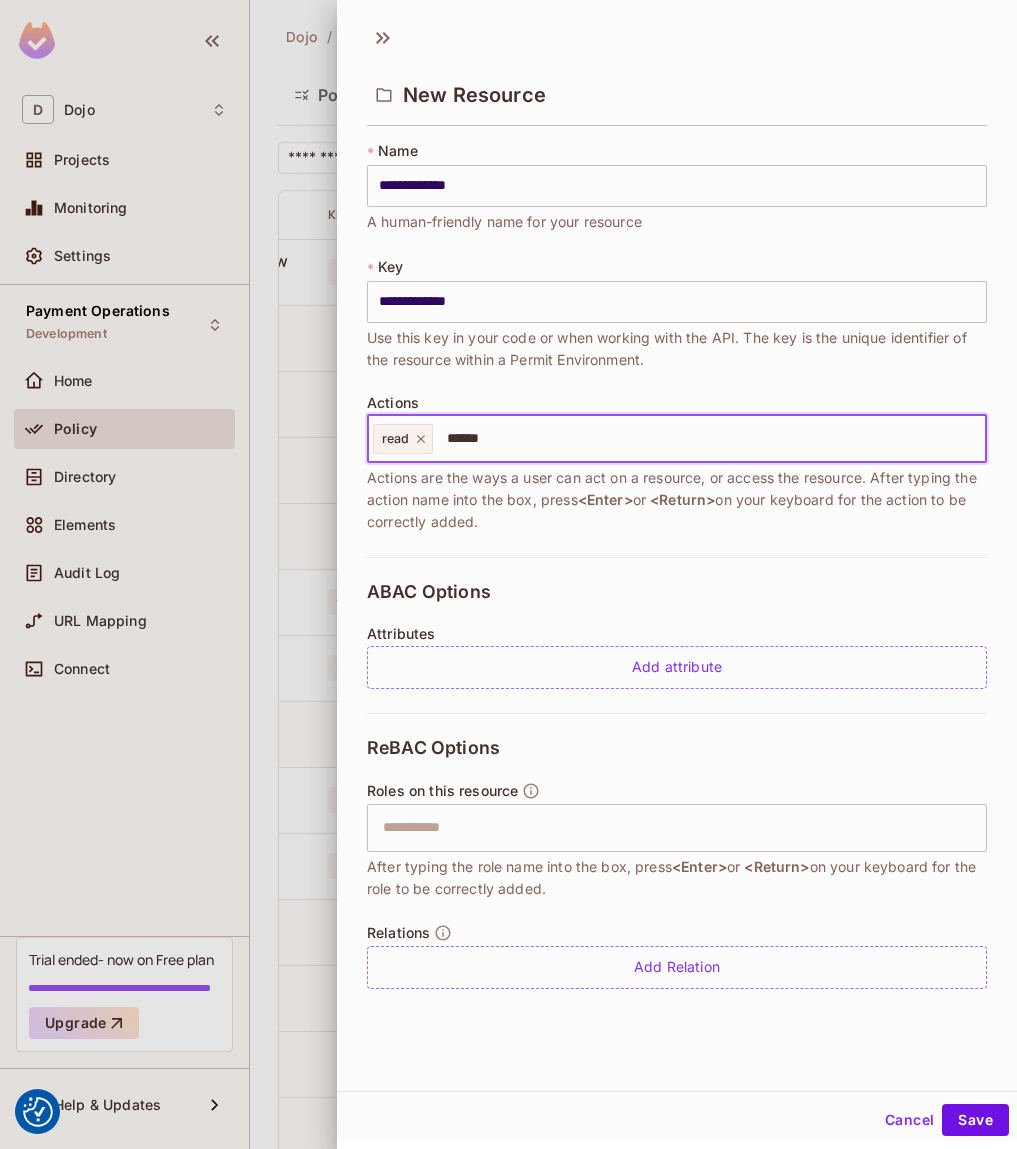 type on "*******" 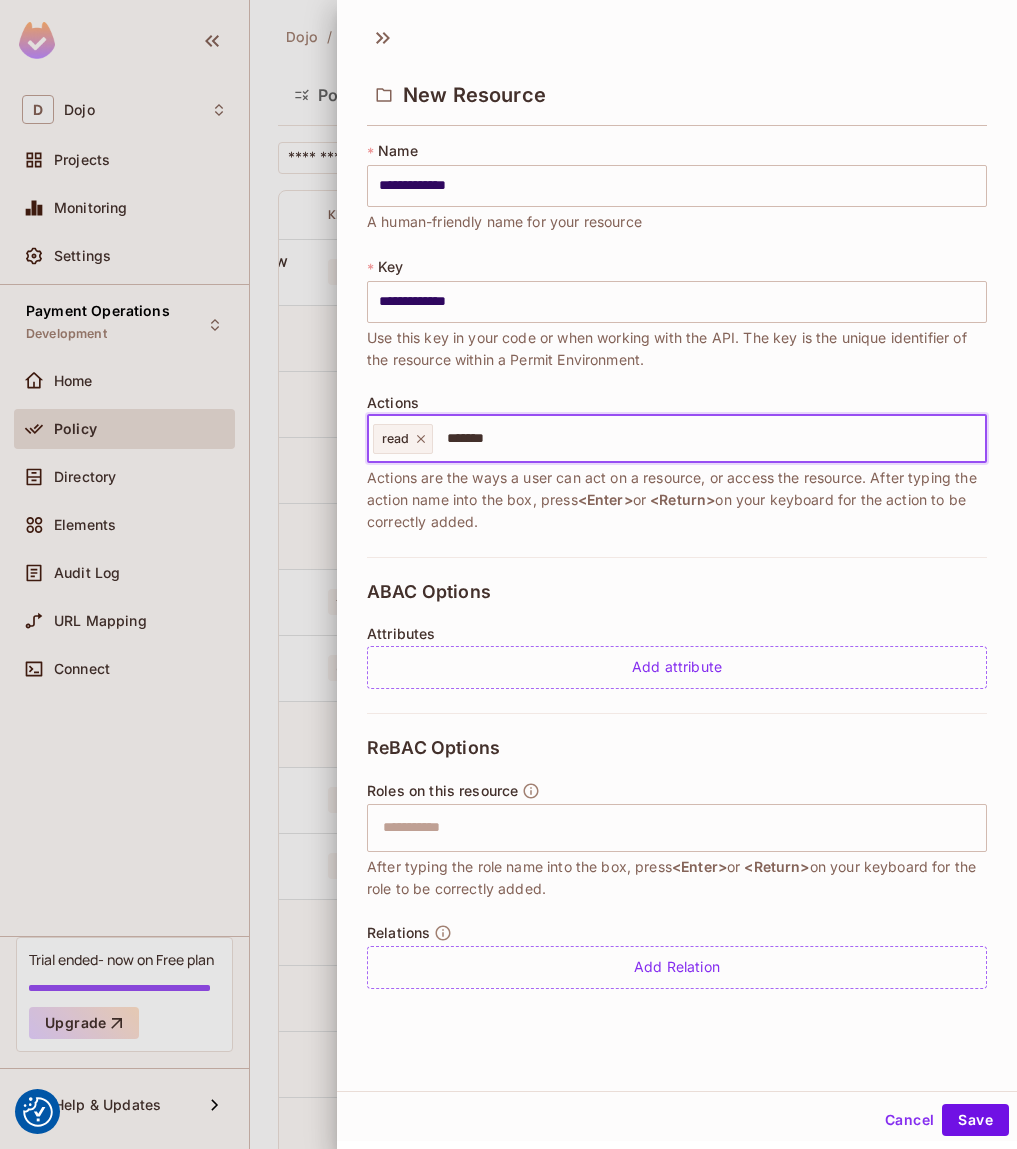type 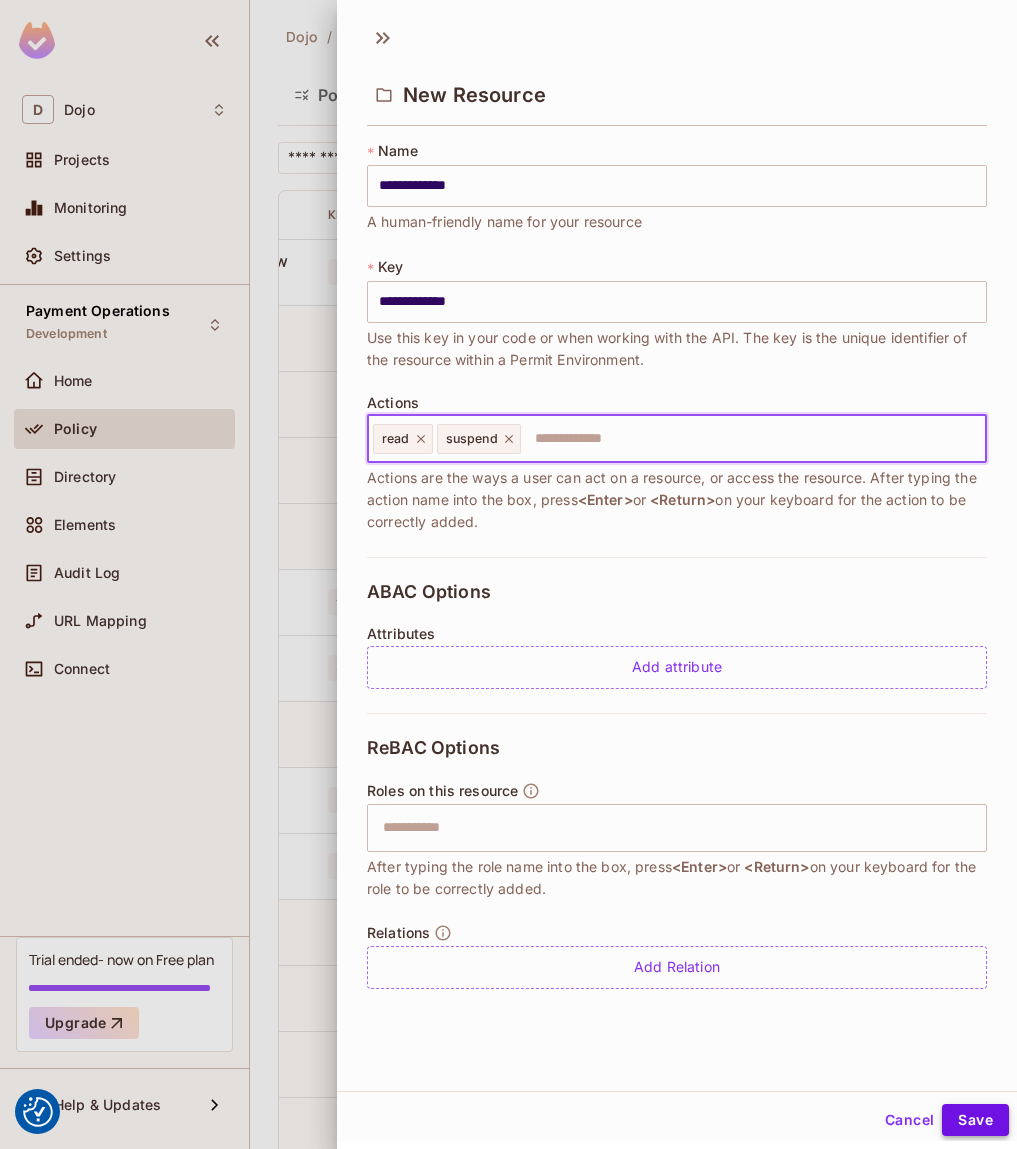 click on "Save" at bounding box center [975, 1120] 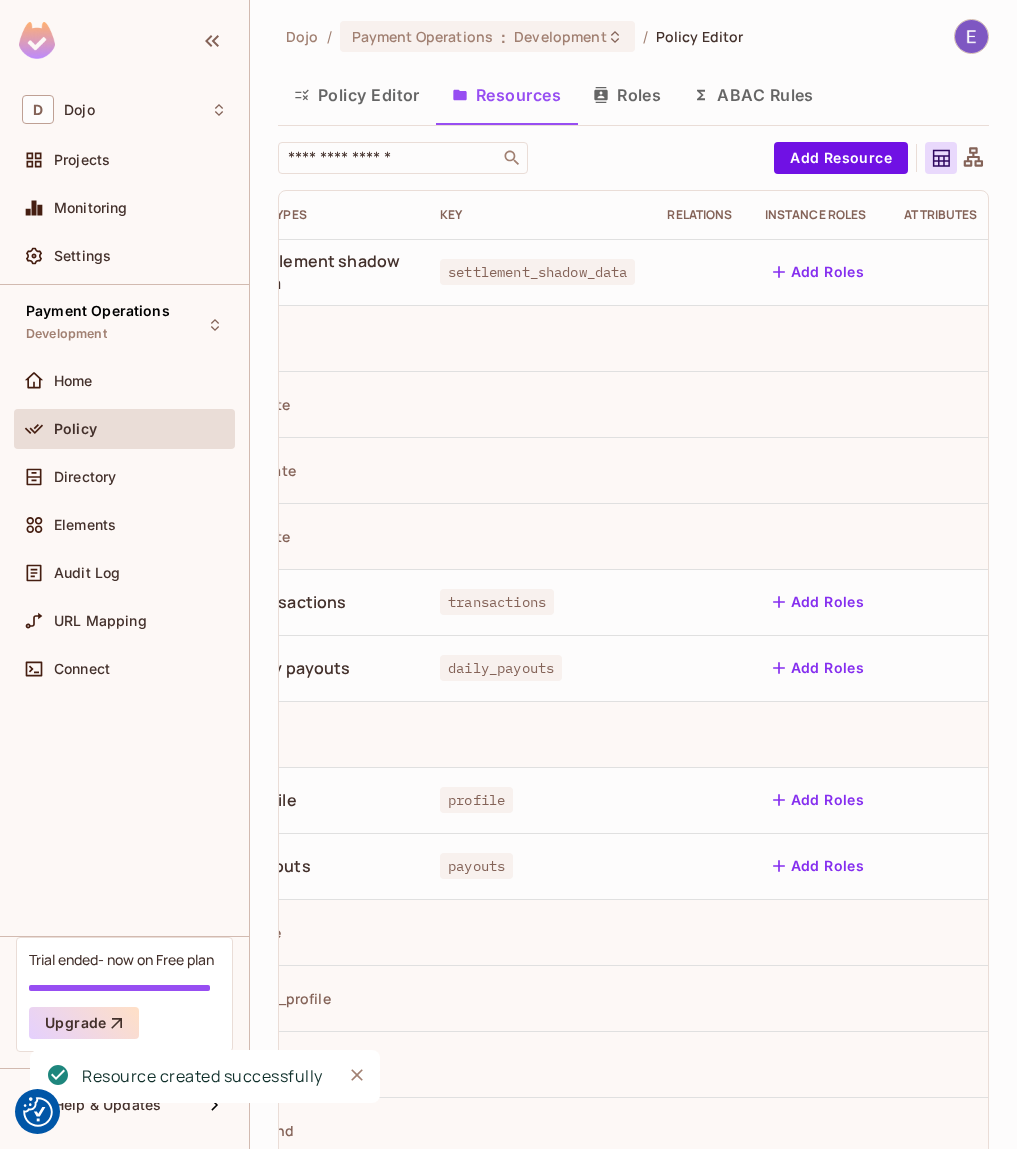 scroll, scrollTop: 0, scrollLeft: 0, axis: both 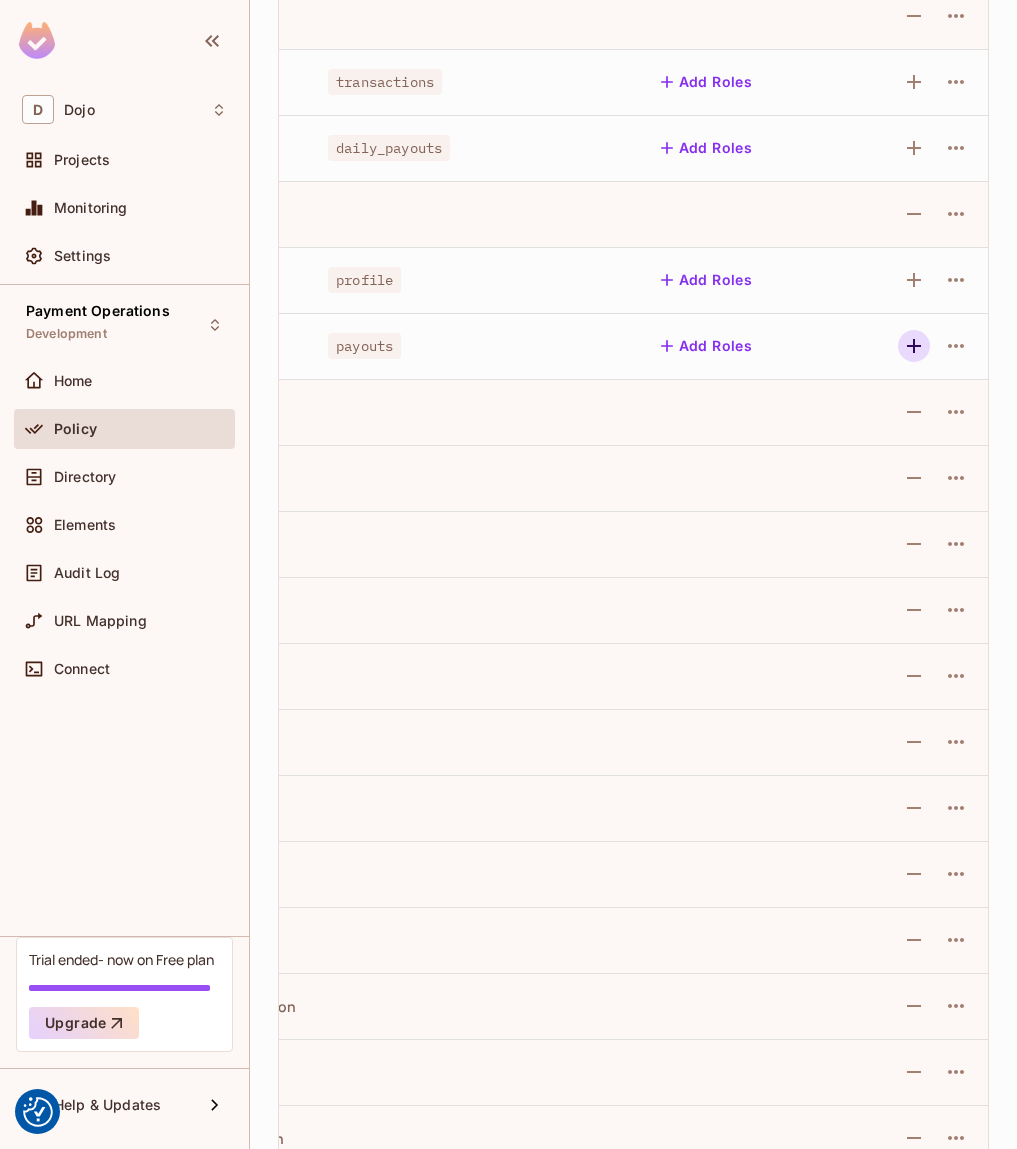 click 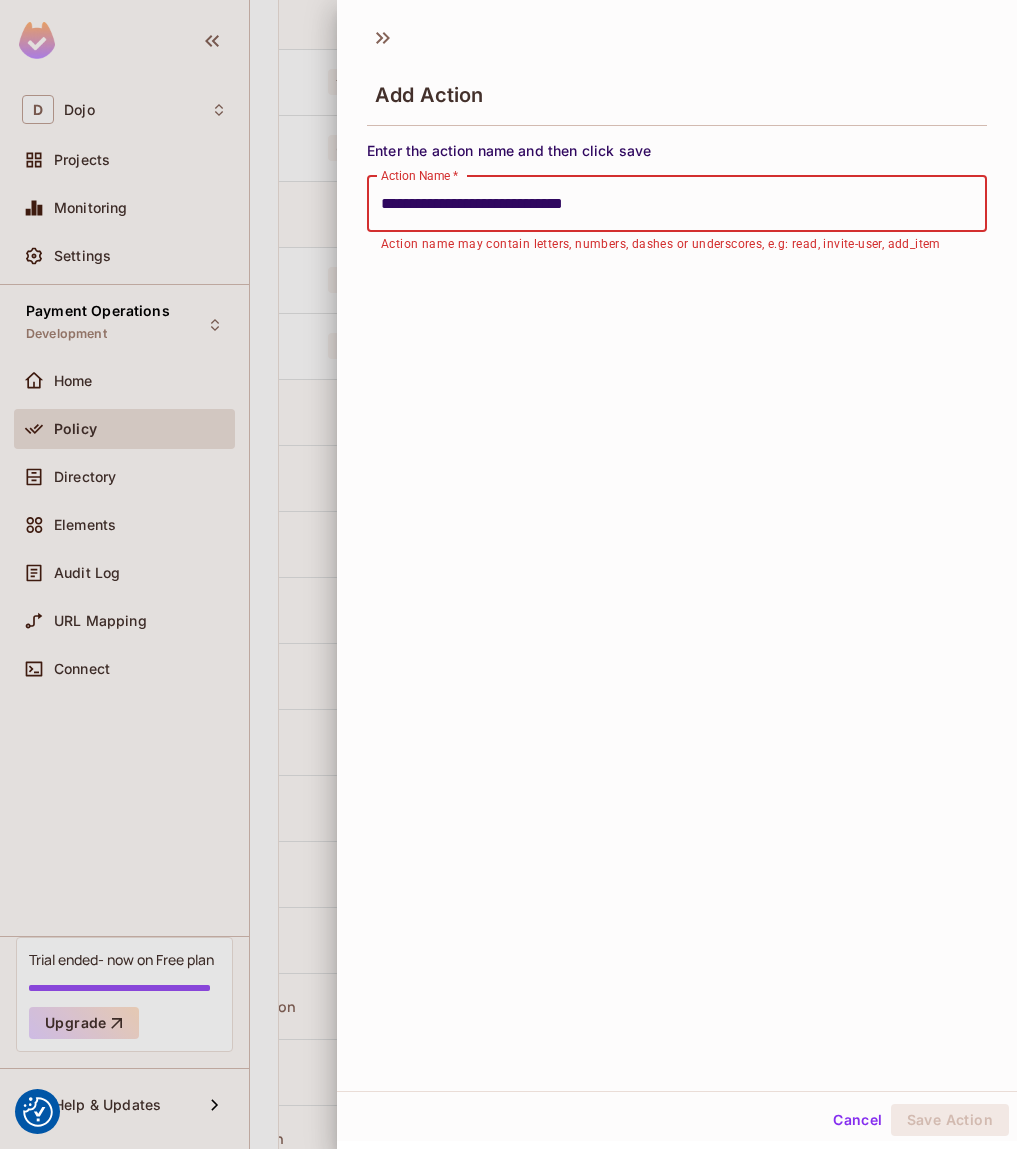 click on "**********" at bounding box center [677, 204] 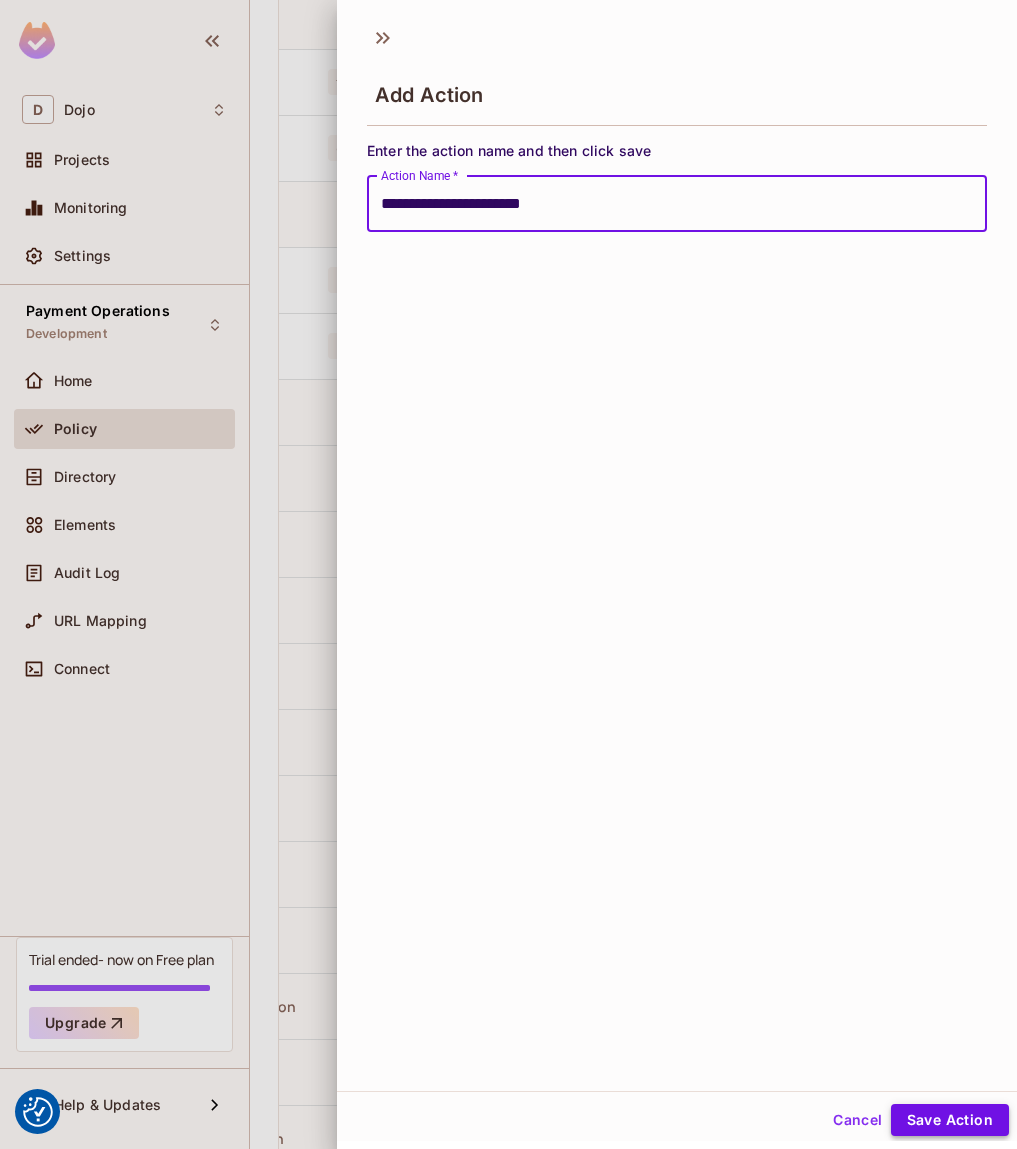 type on "**********" 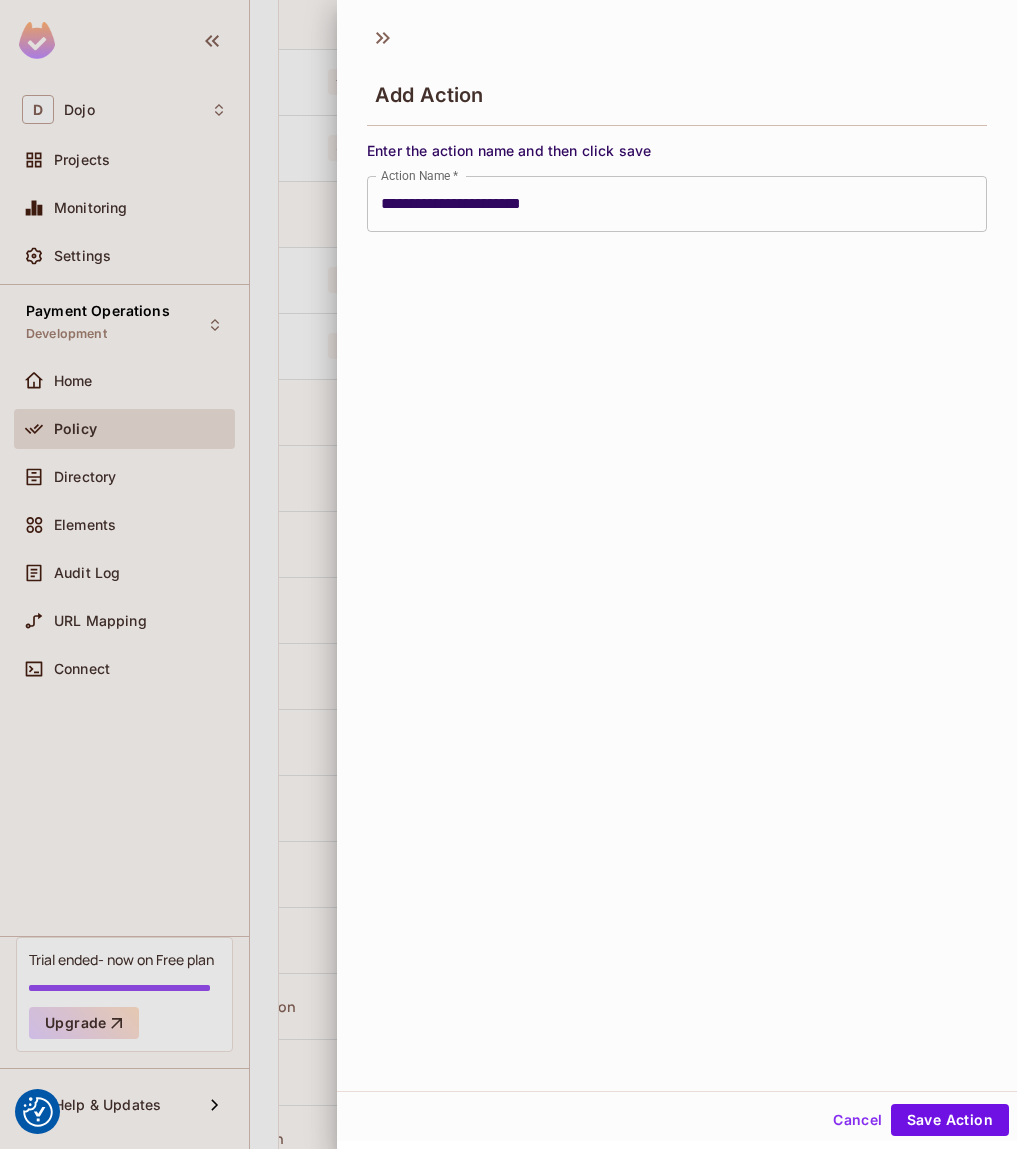 type 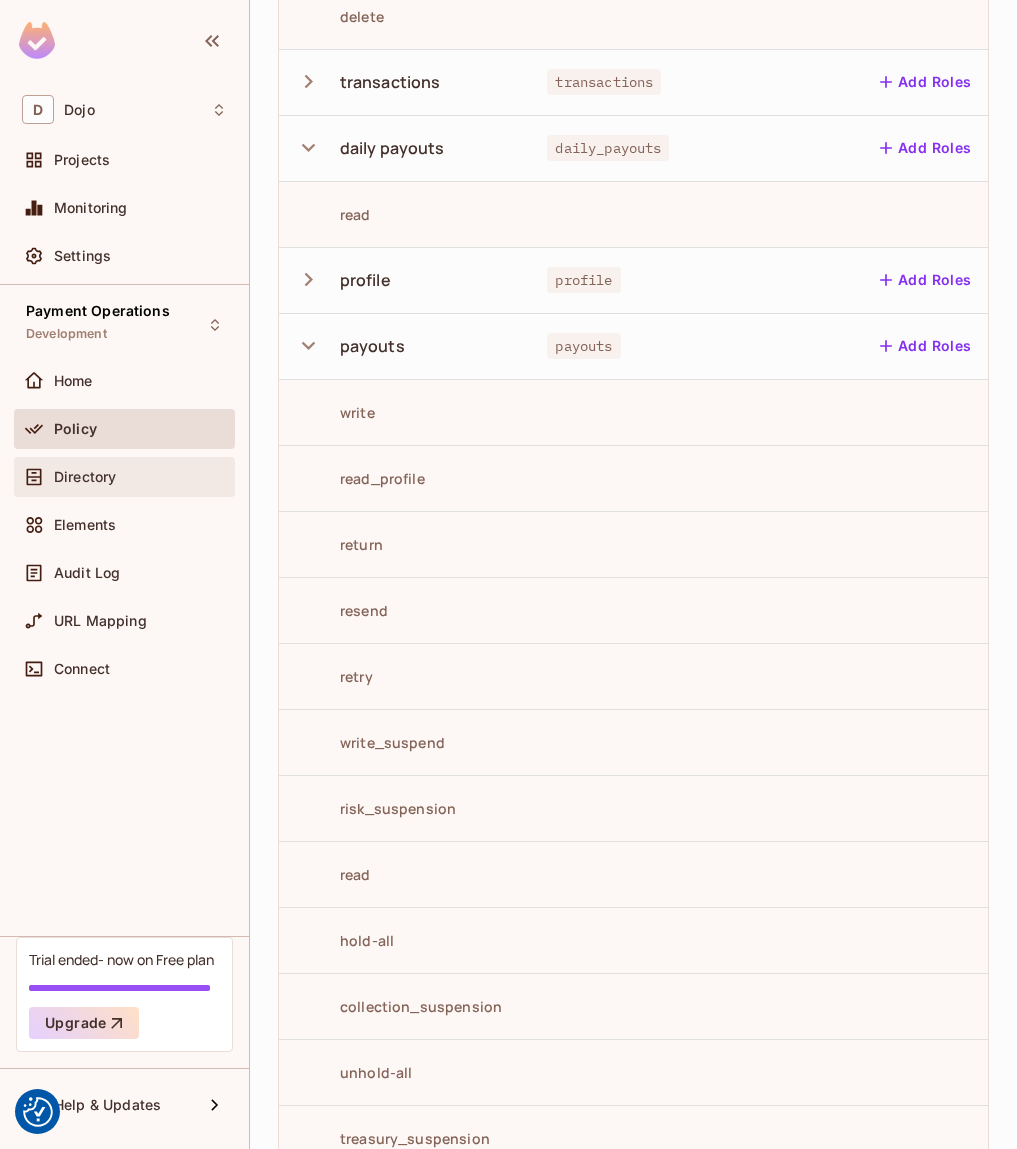 scroll, scrollTop: 0, scrollLeft: 13, axis: horizontal 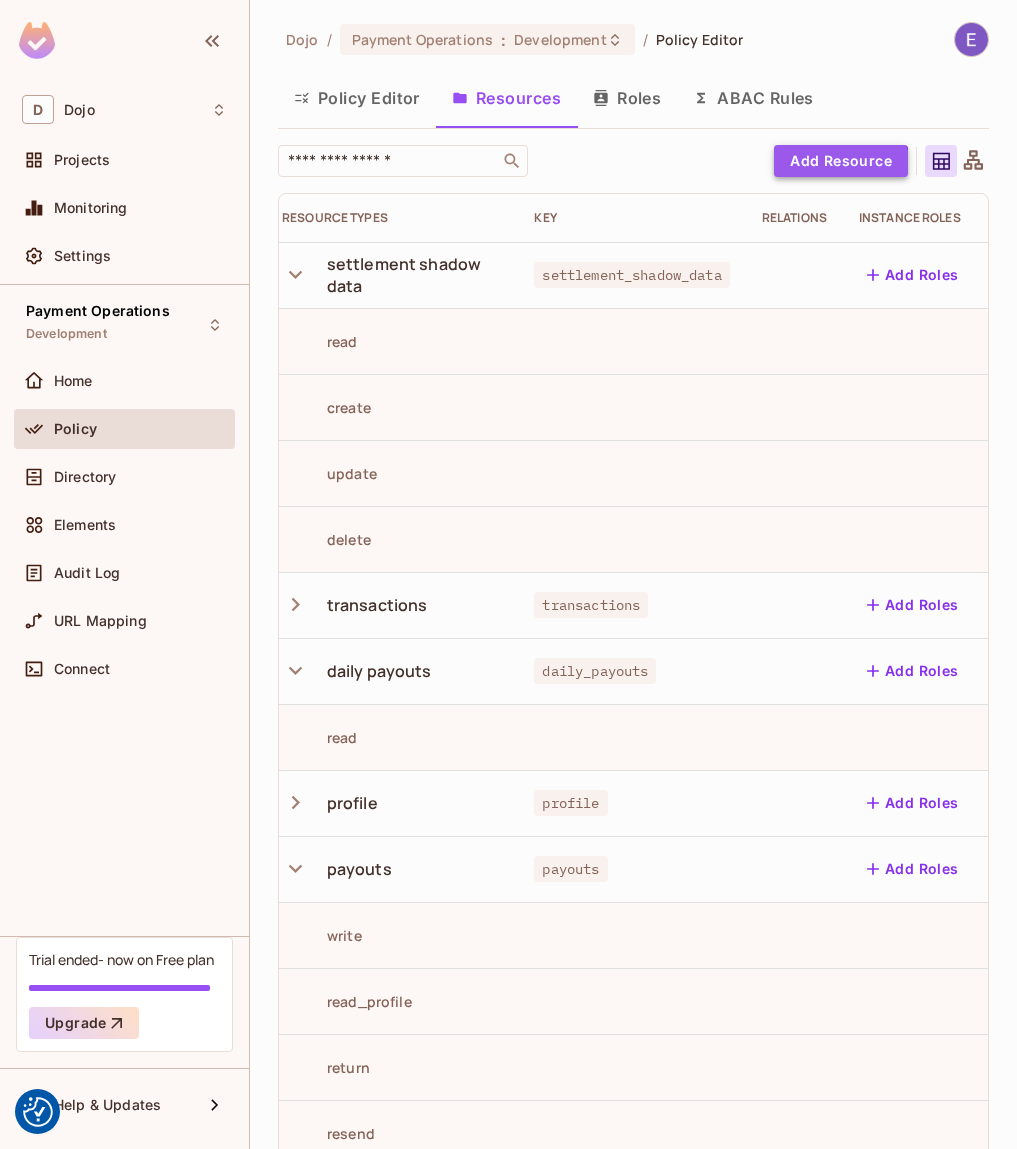 click on "Add Resource" at bounding box center (841, 161) 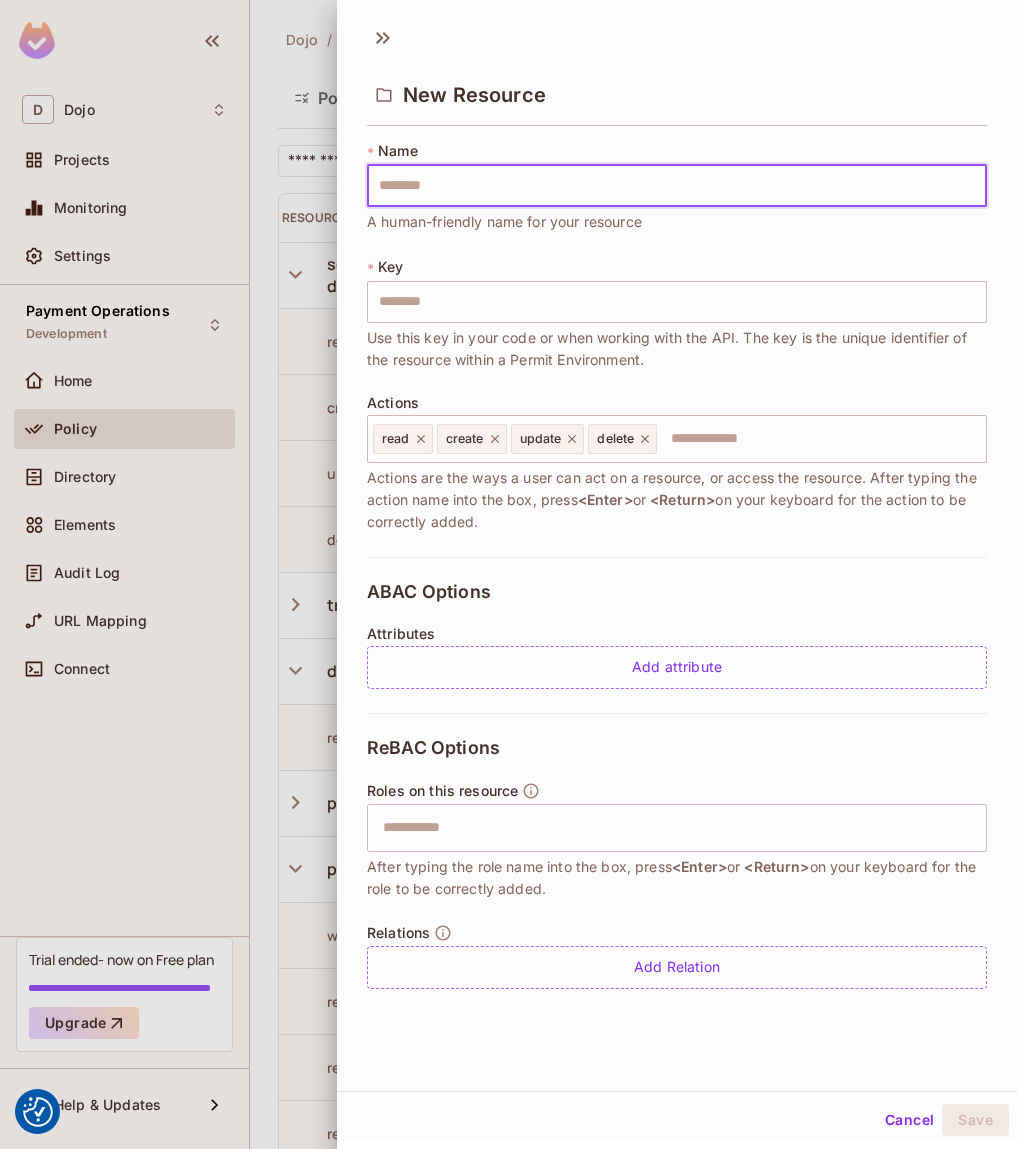 type on "*" 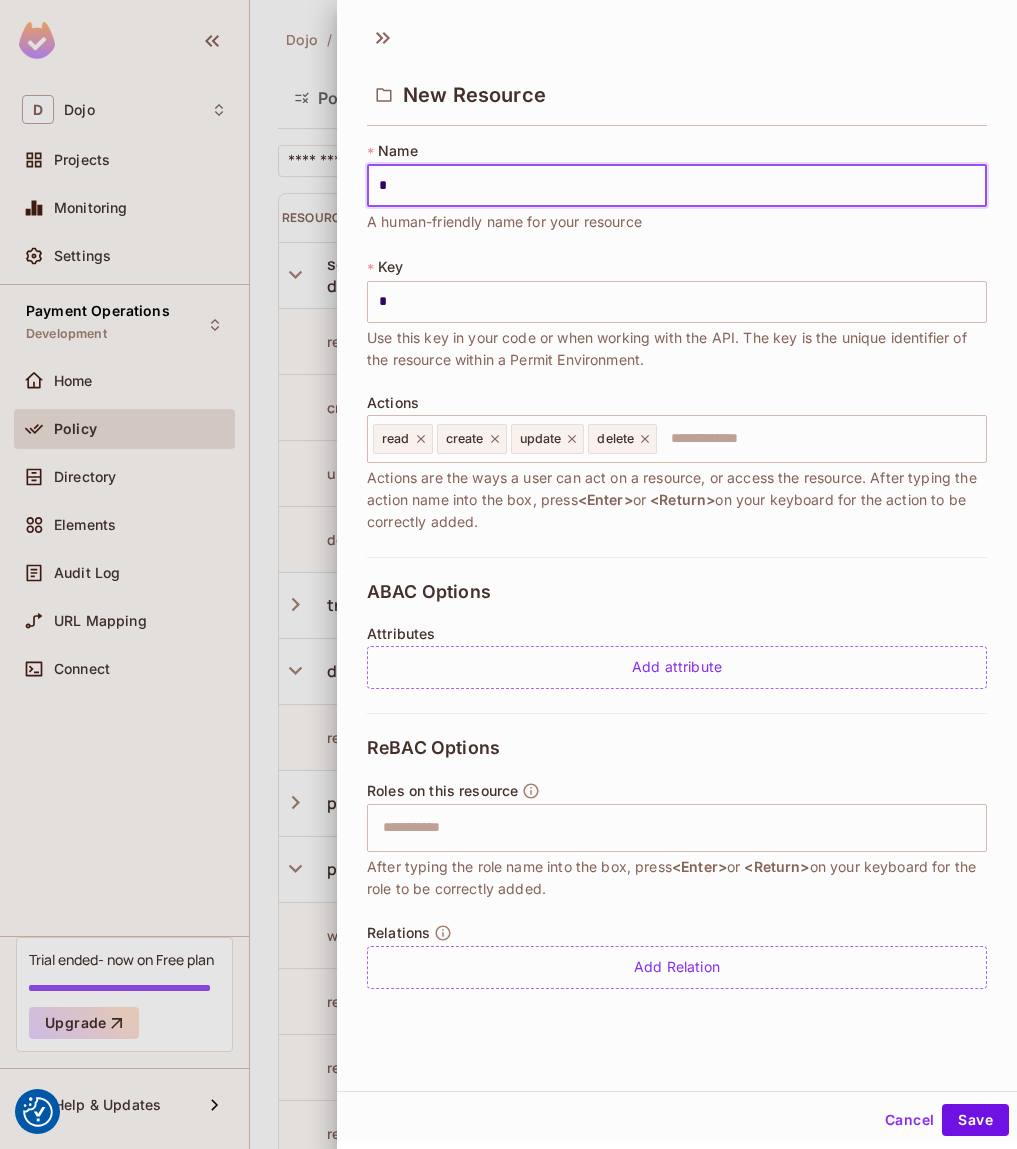 type on "**" 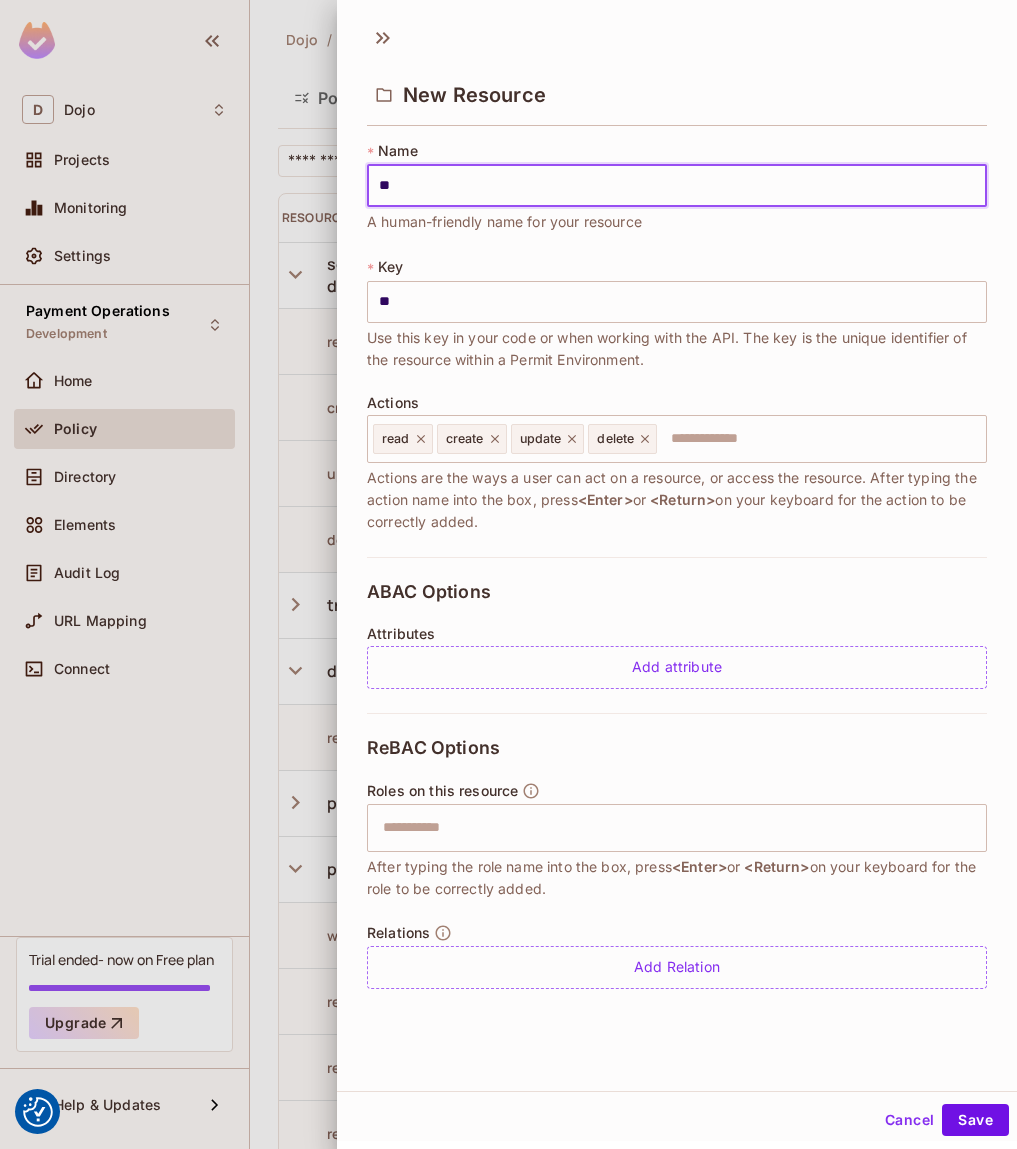 type on "***" 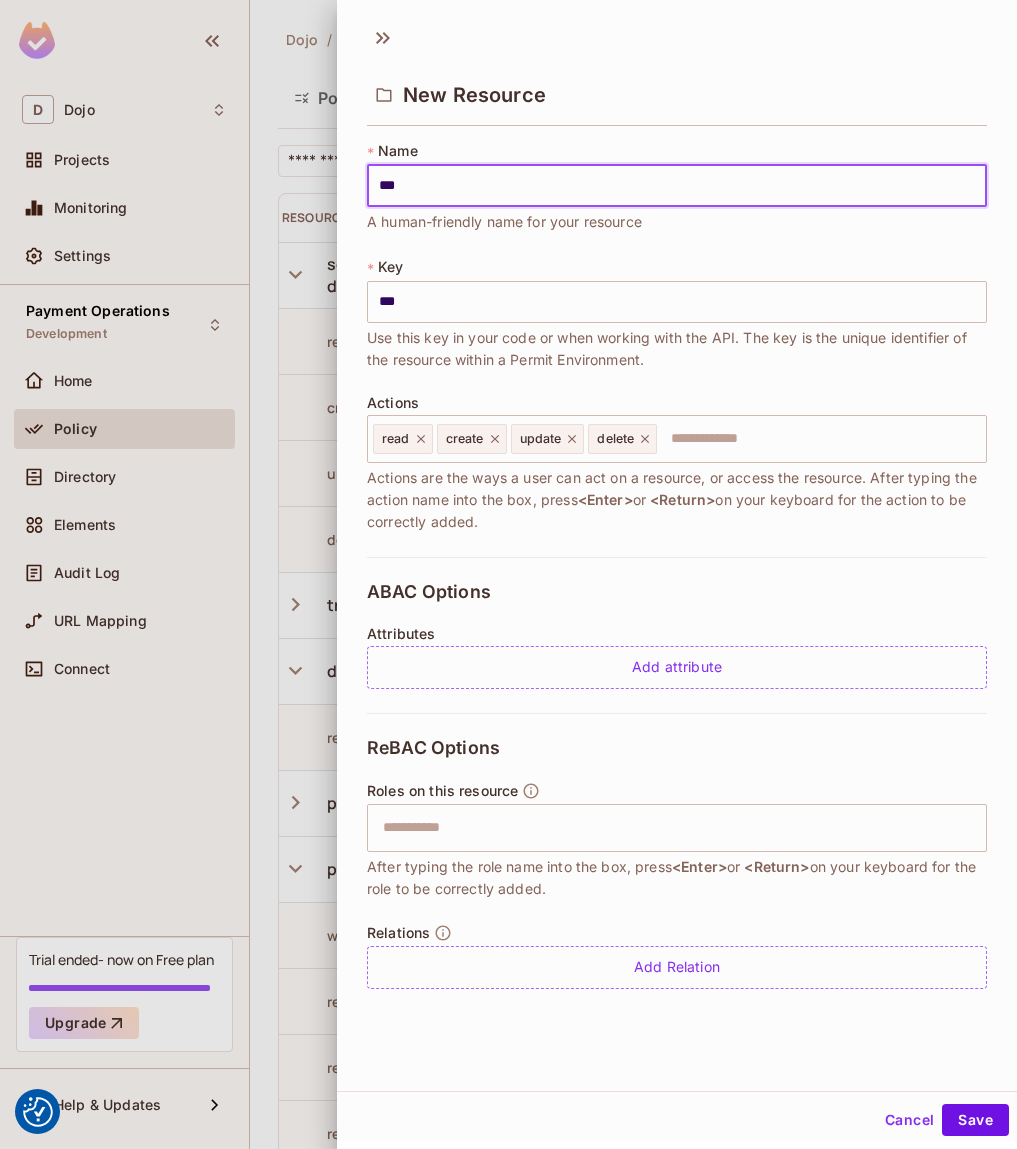 type on "****" 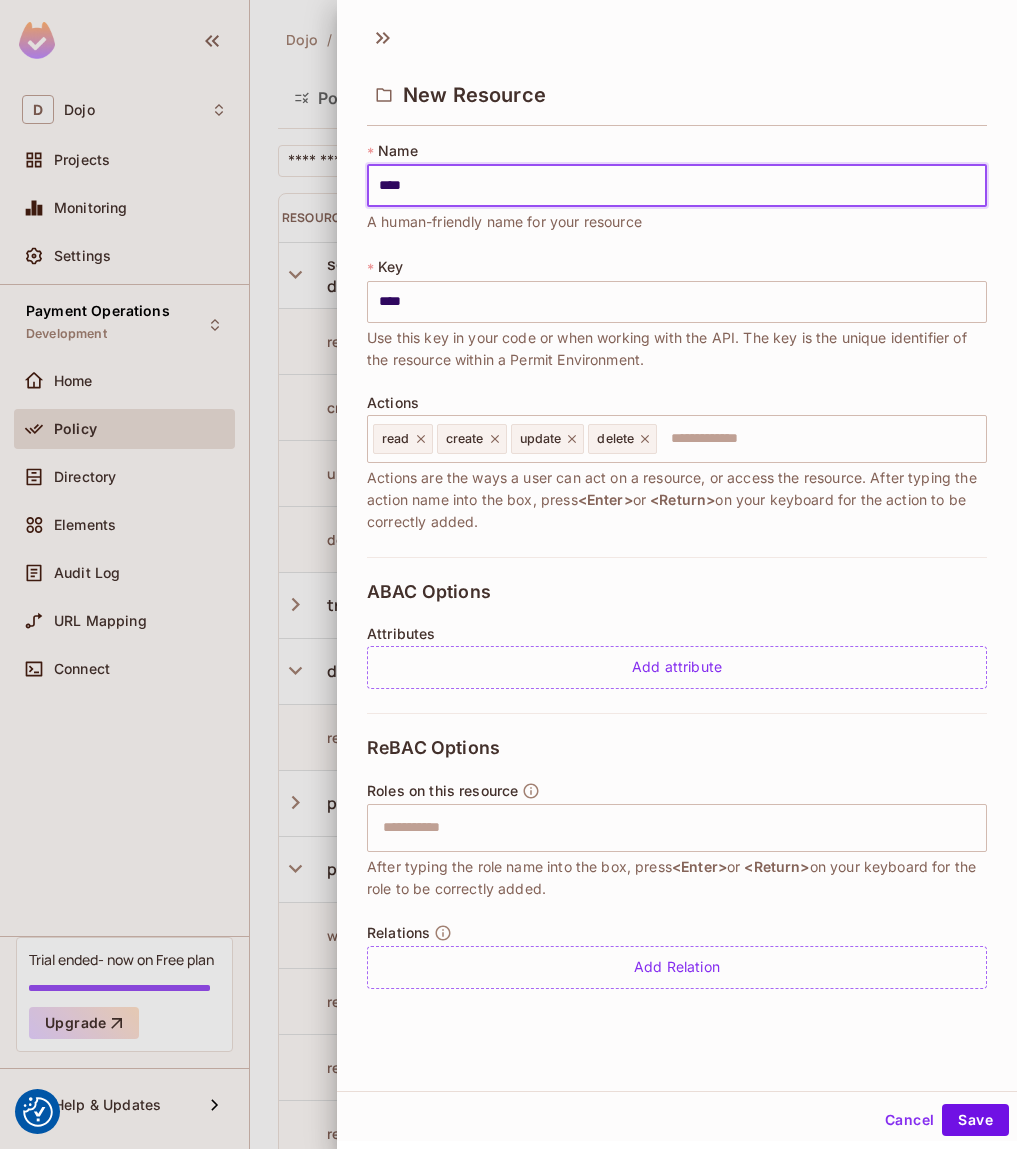 type 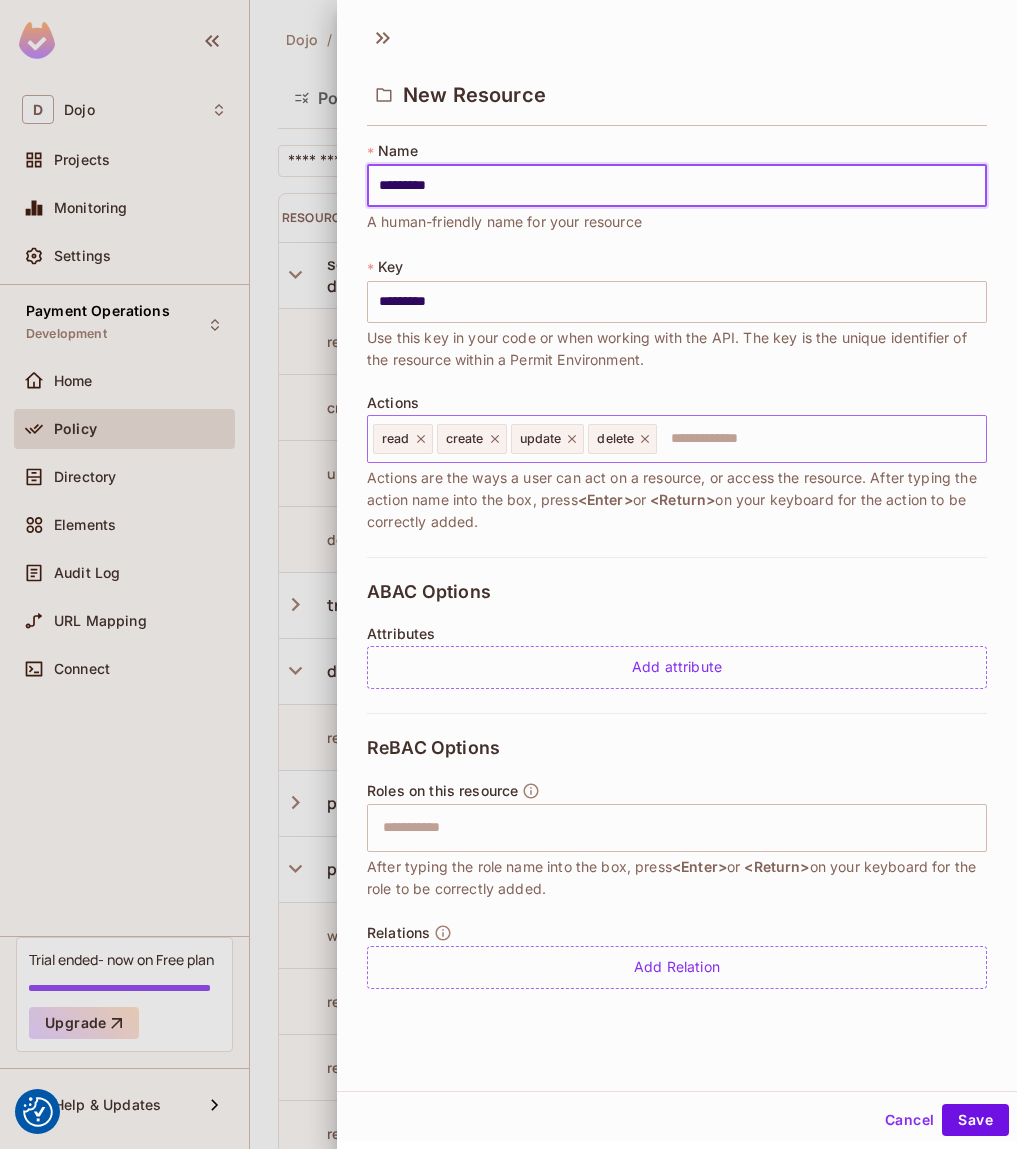 click 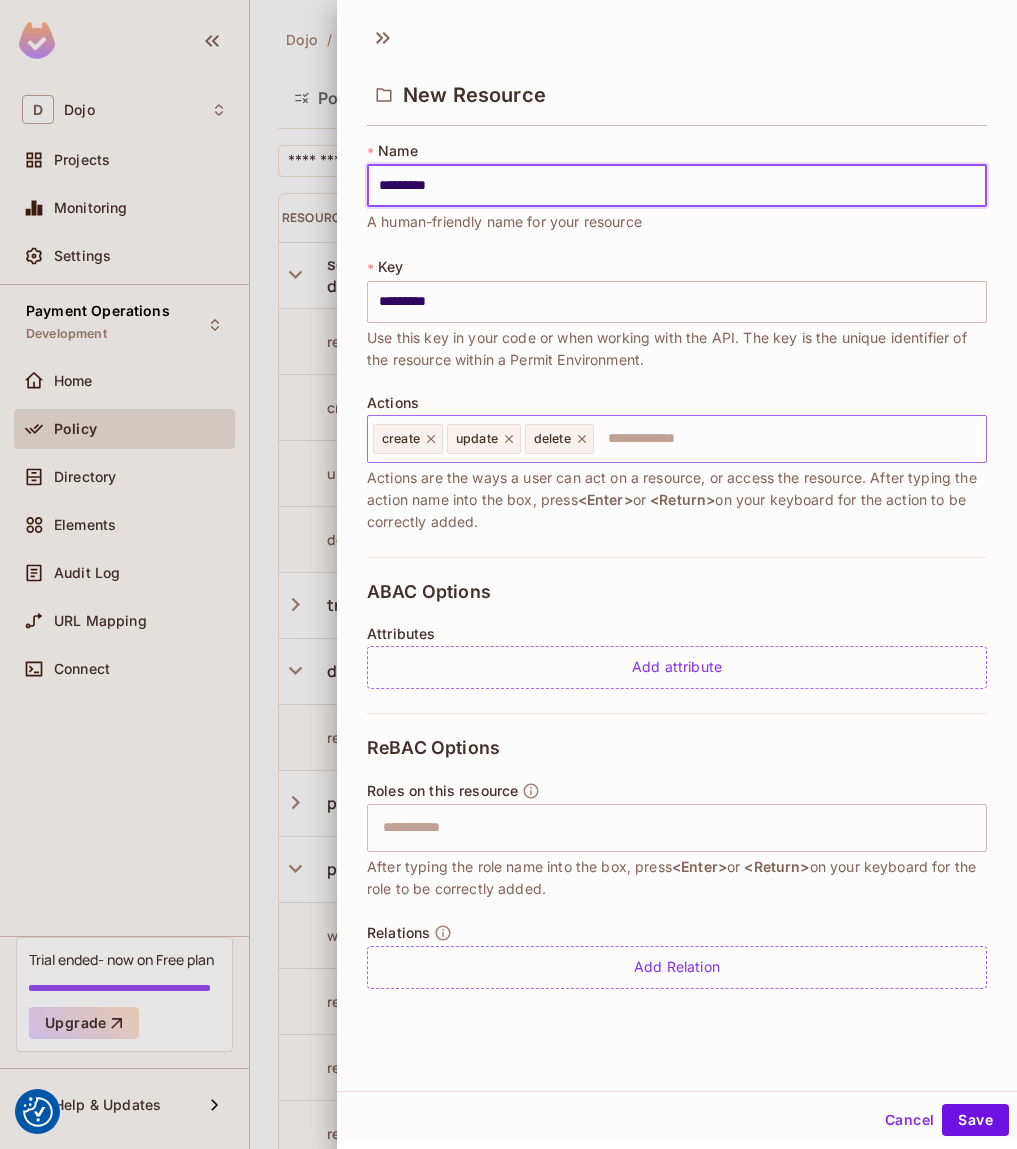 click 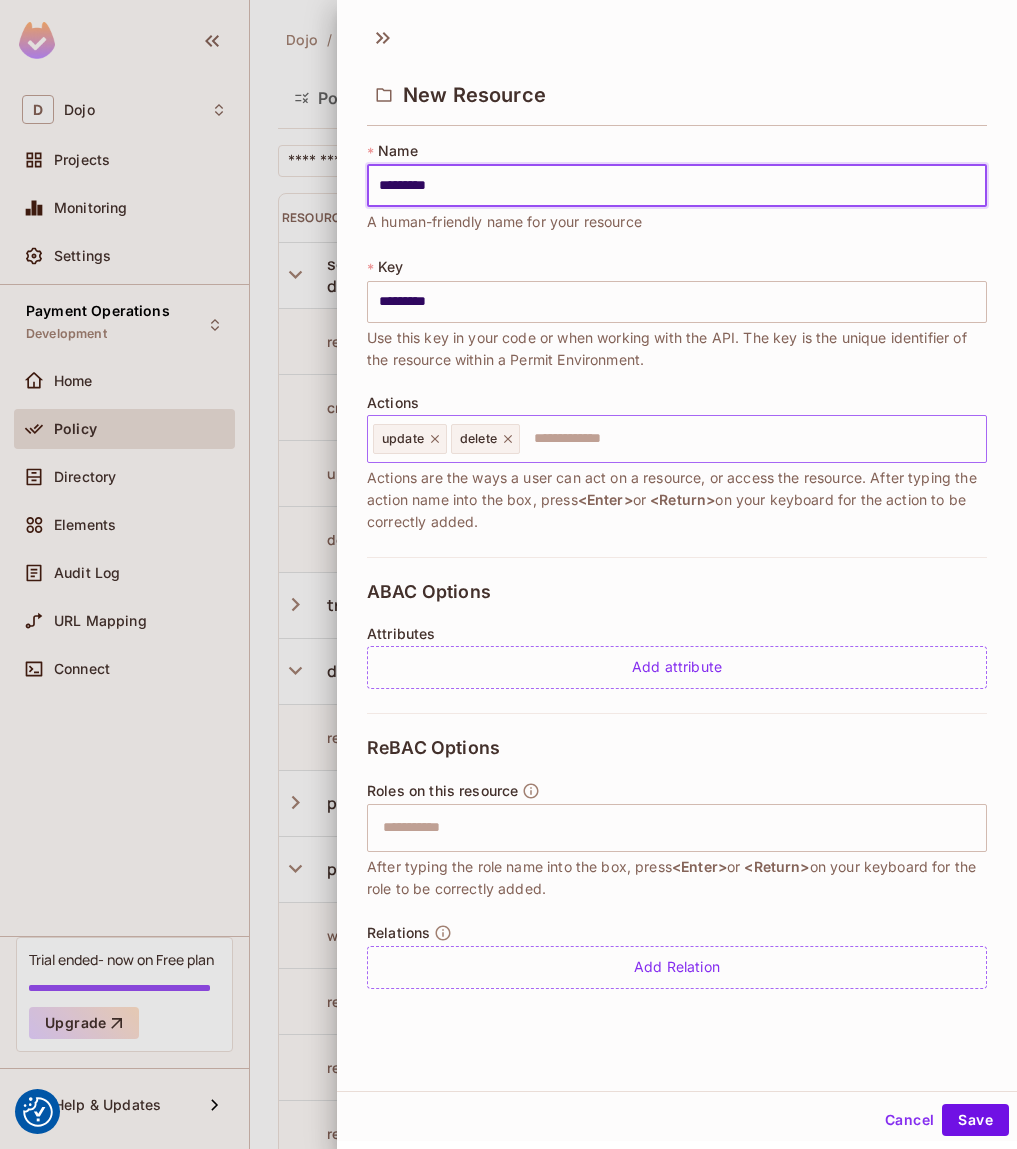 click 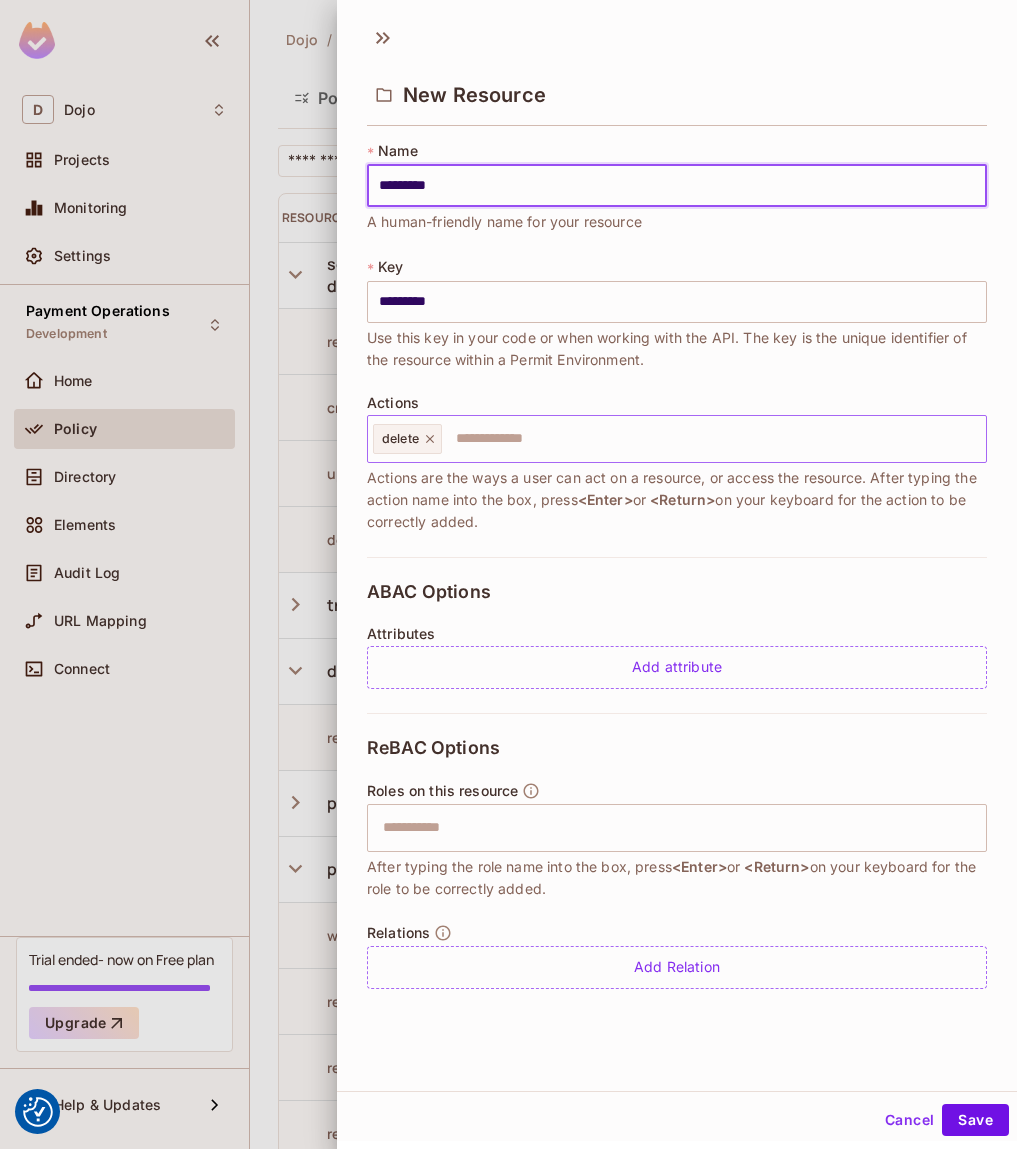 click 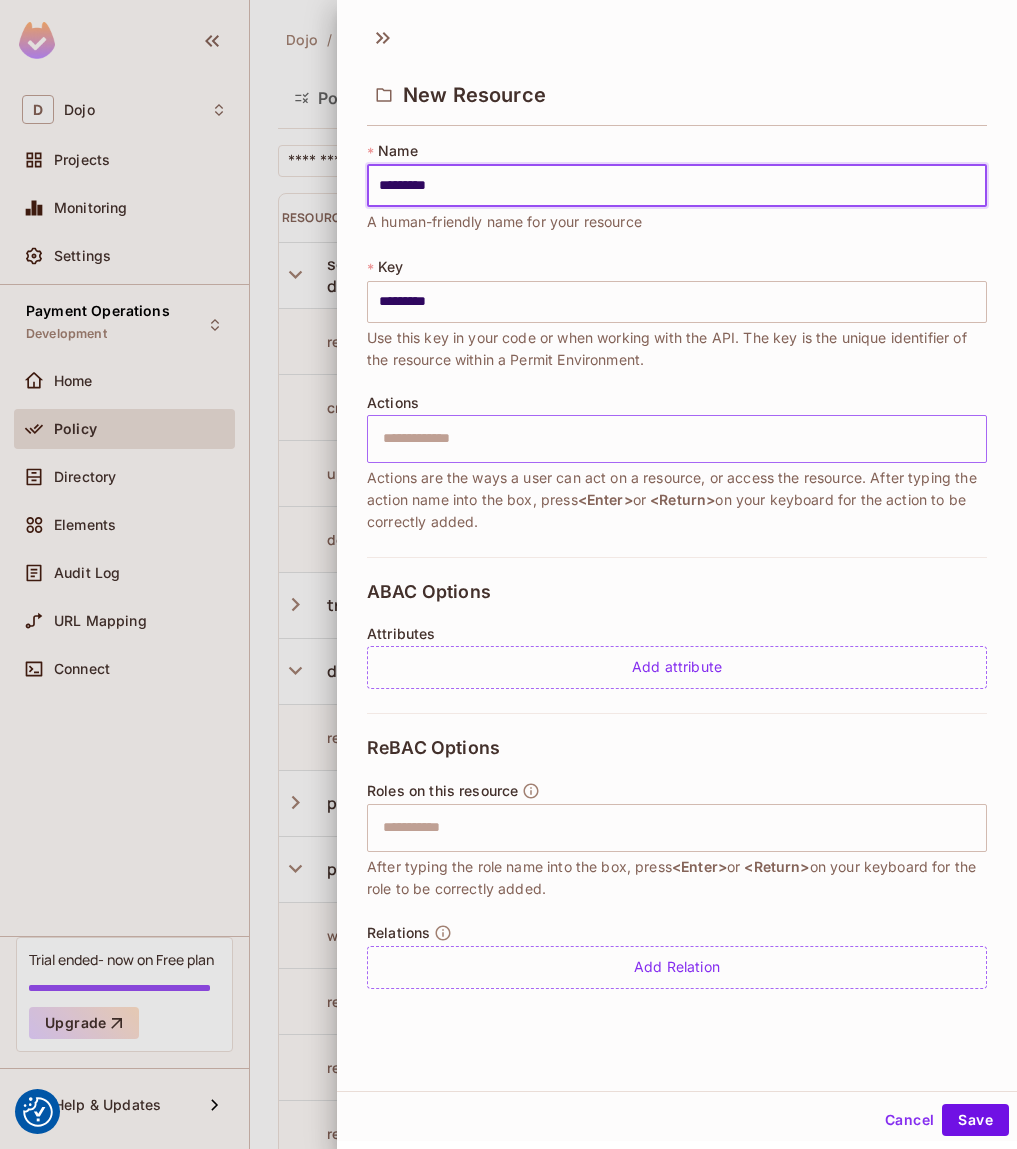 click at bounding box center [674, 439] 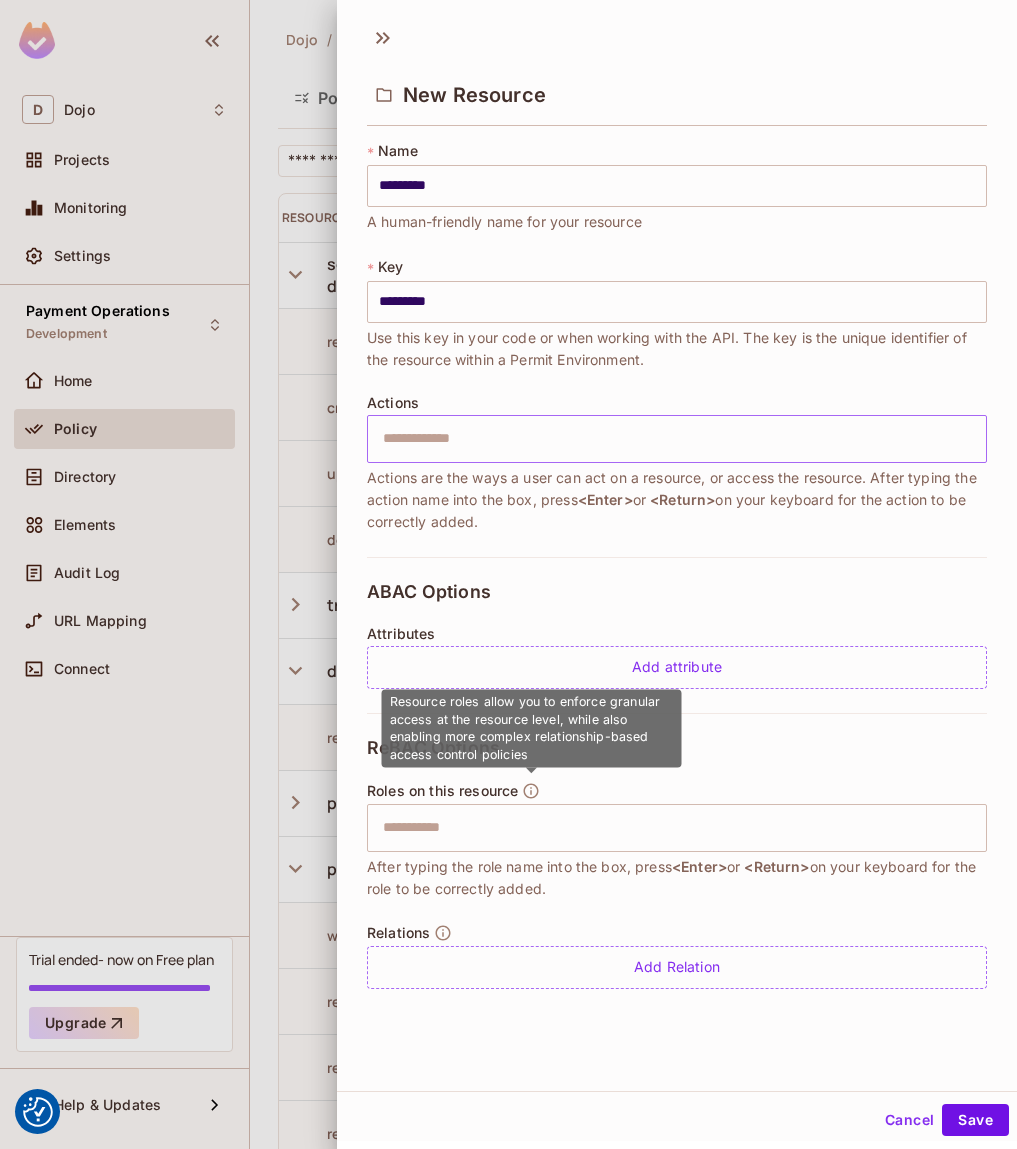 click at bounding box center (674, 439) 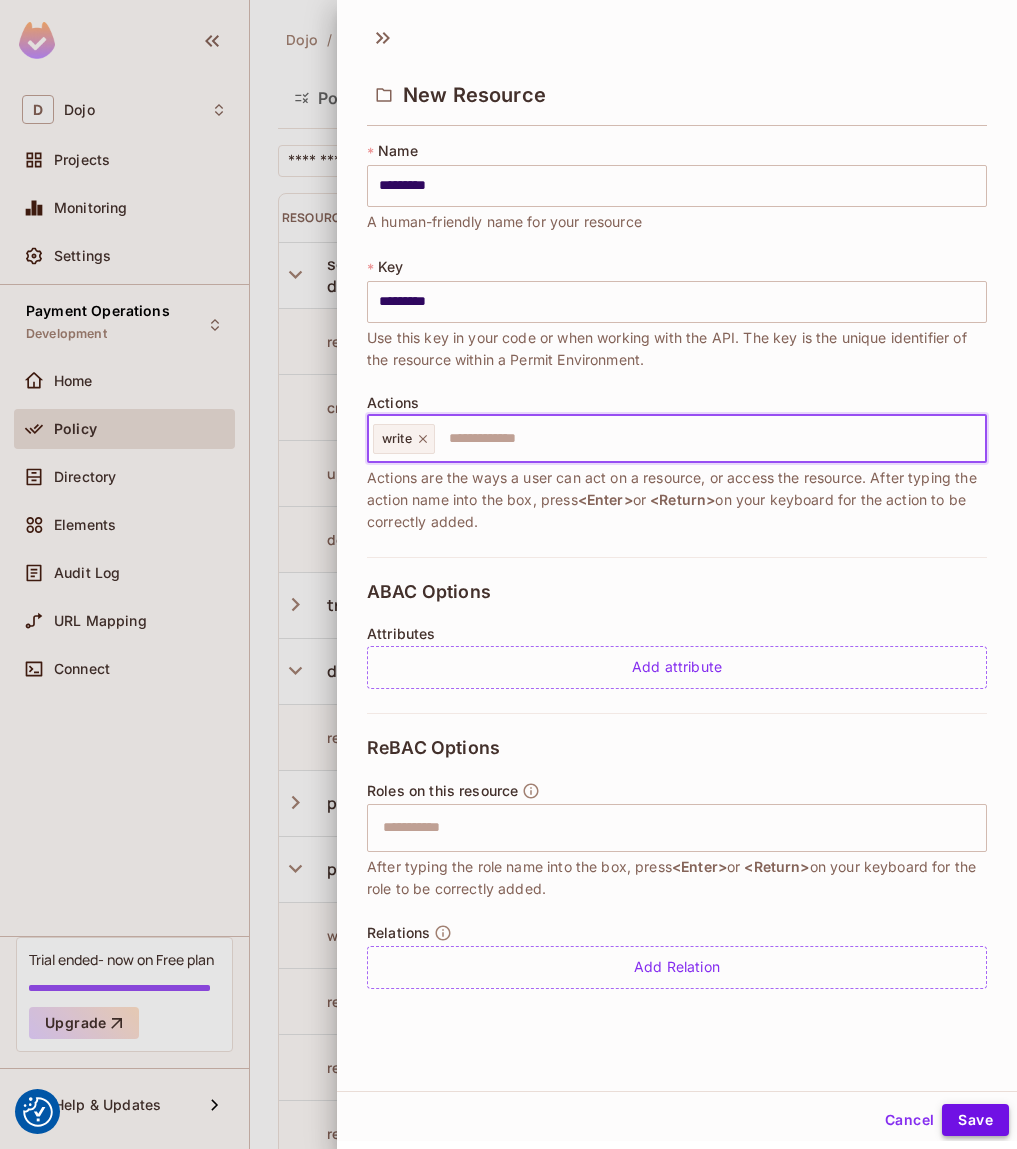 click on "Save" at bounding box center [975, 1120] 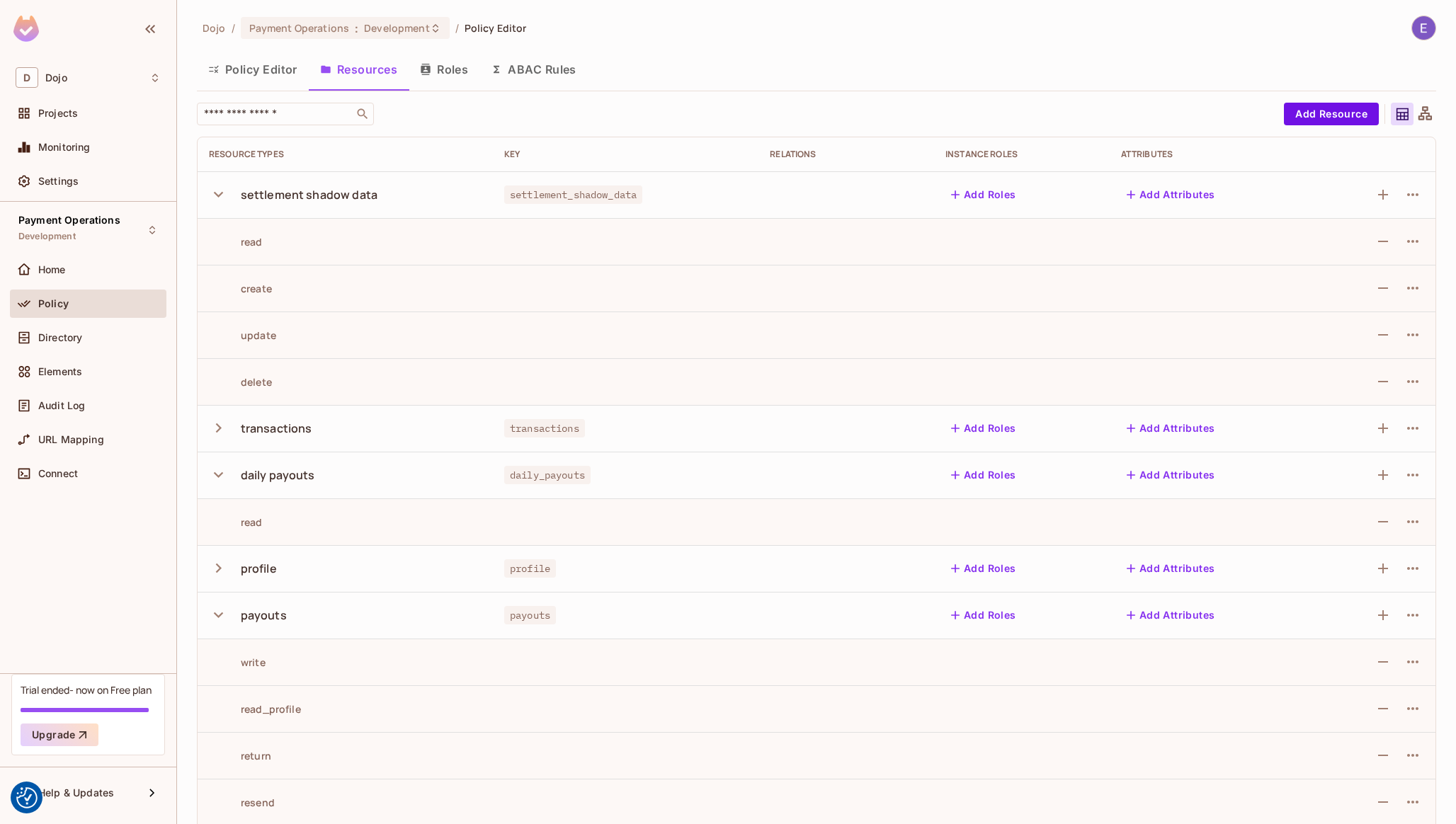 scroll, scrollTop: 0, scrollLeft: 0, axis: both 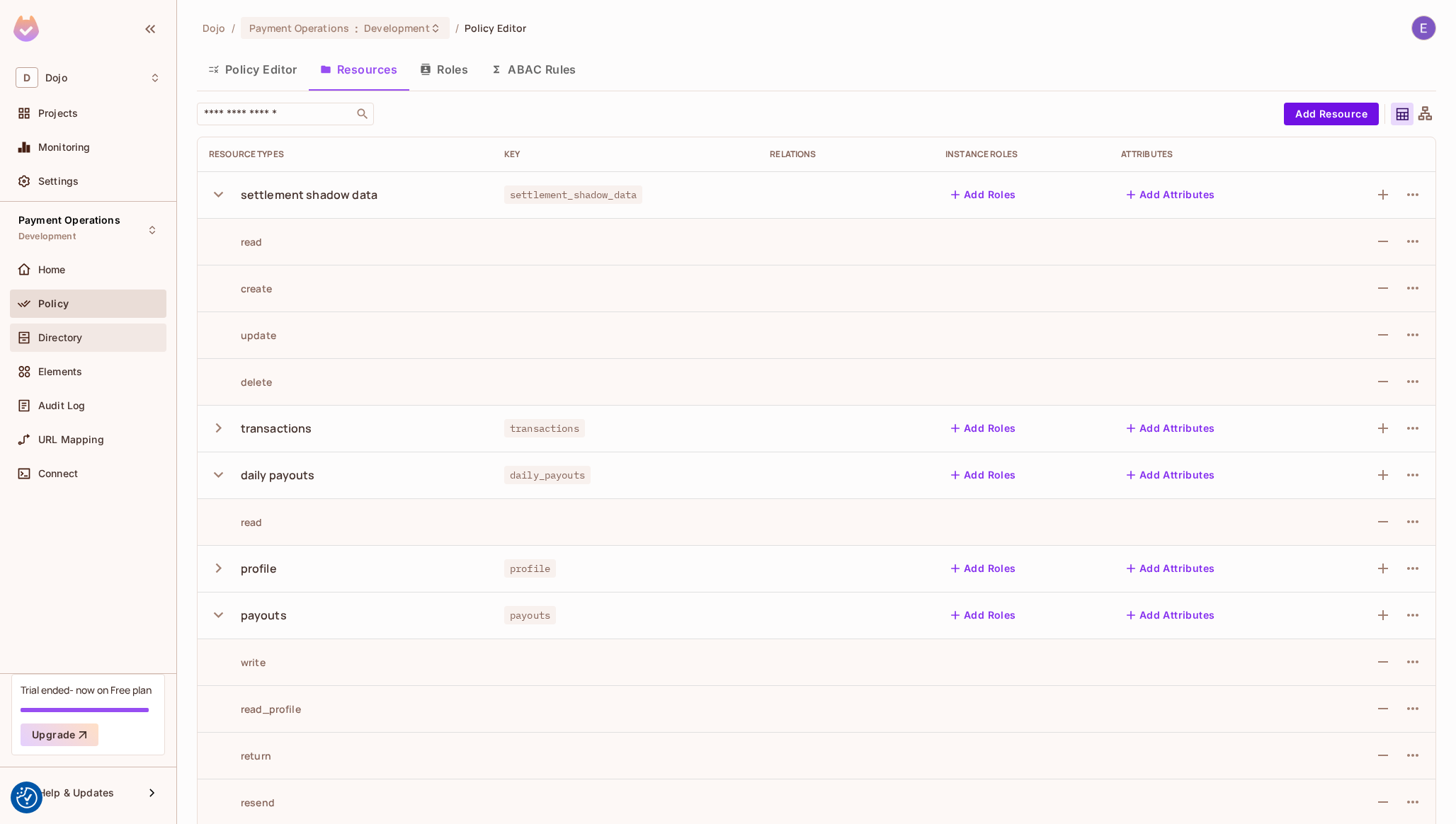 click on "Directory" at bounding box center (60, 338) 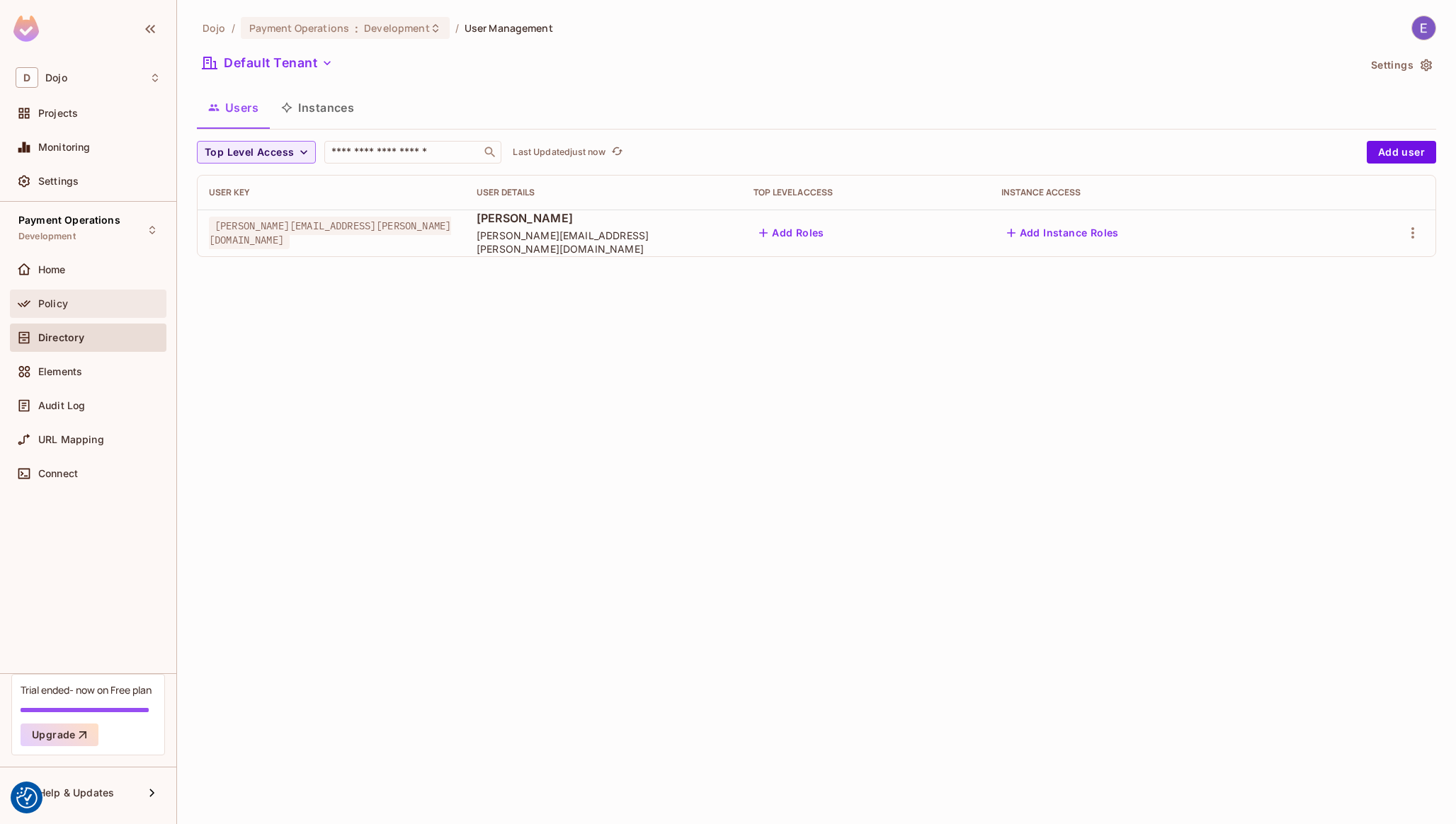 click on "Policy" at bounding box center (88, 304) 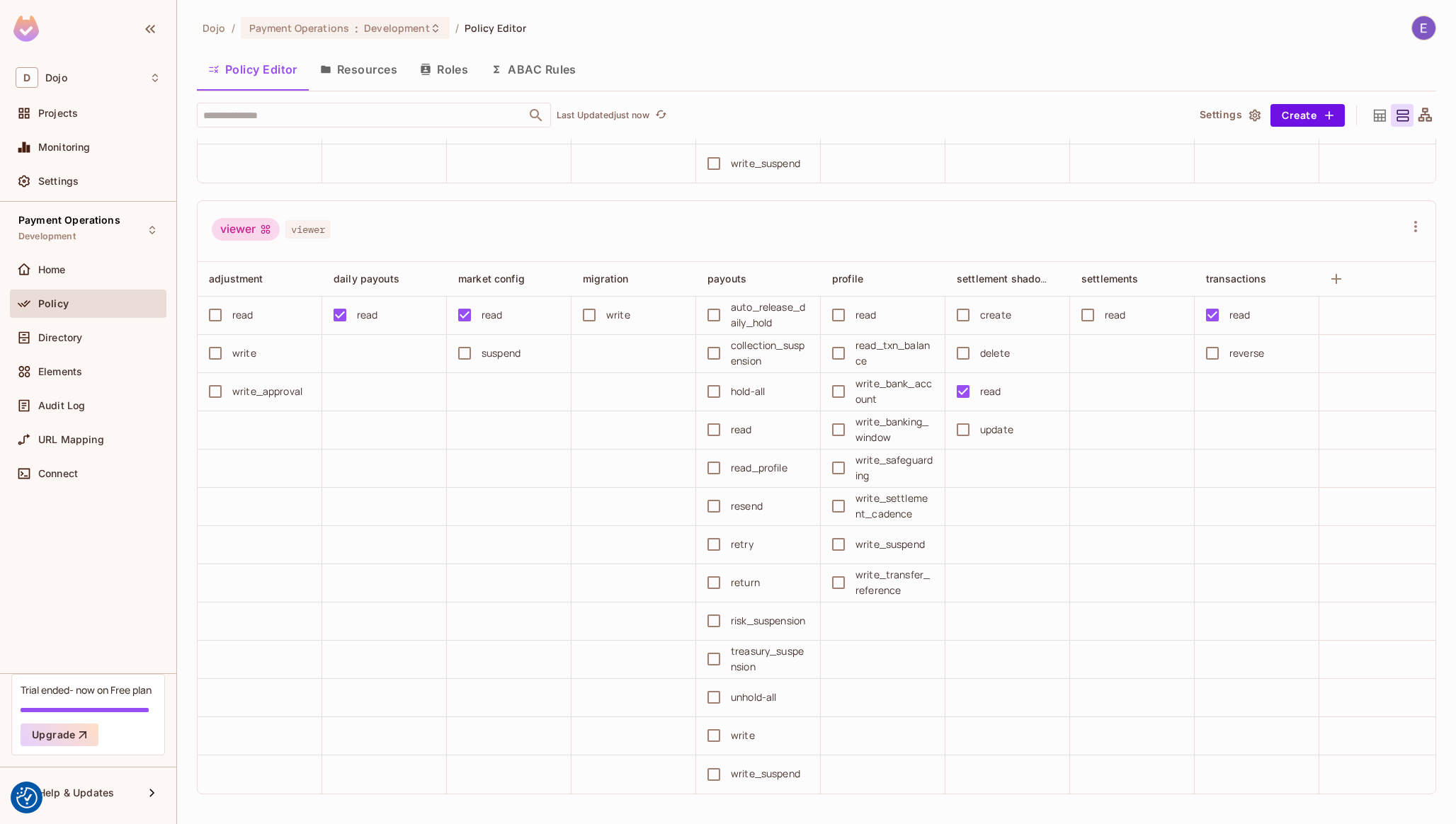 scroll, scrollTop: 1164, scrollLeft: 0, axis: vertical 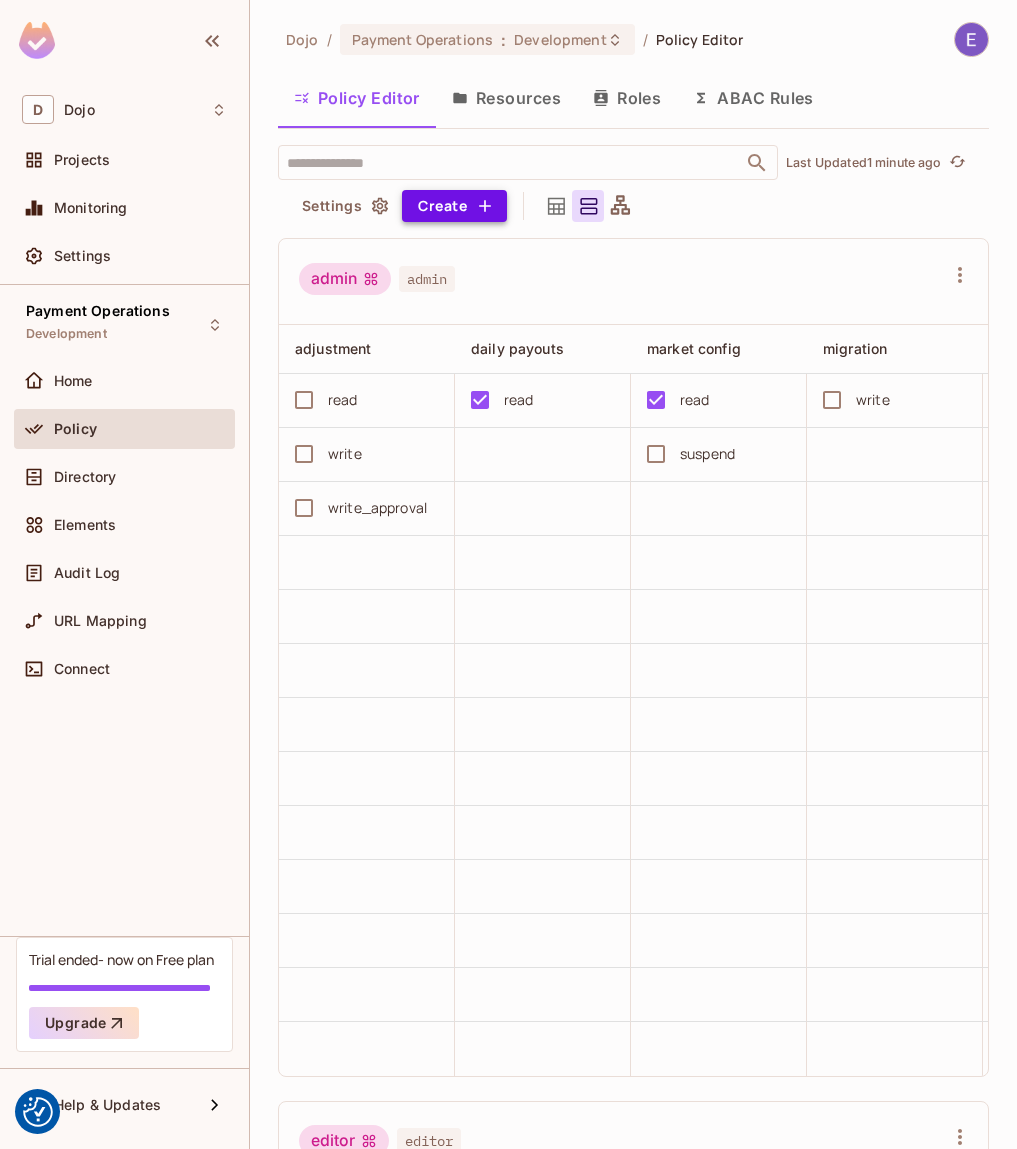 click on "Create" at bounding box center [454, 206] 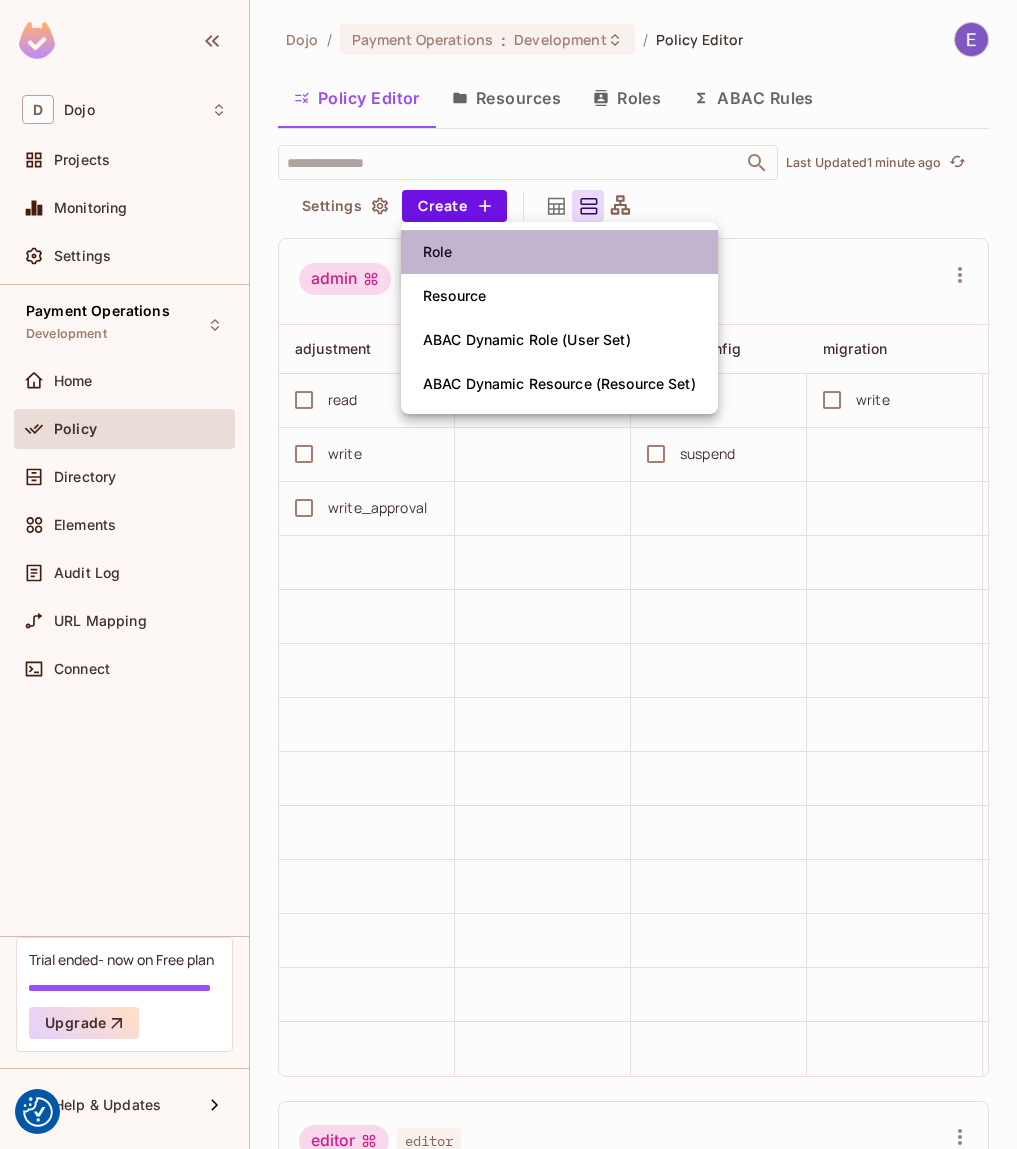 click on "Role" at bounding box center [559, 252] 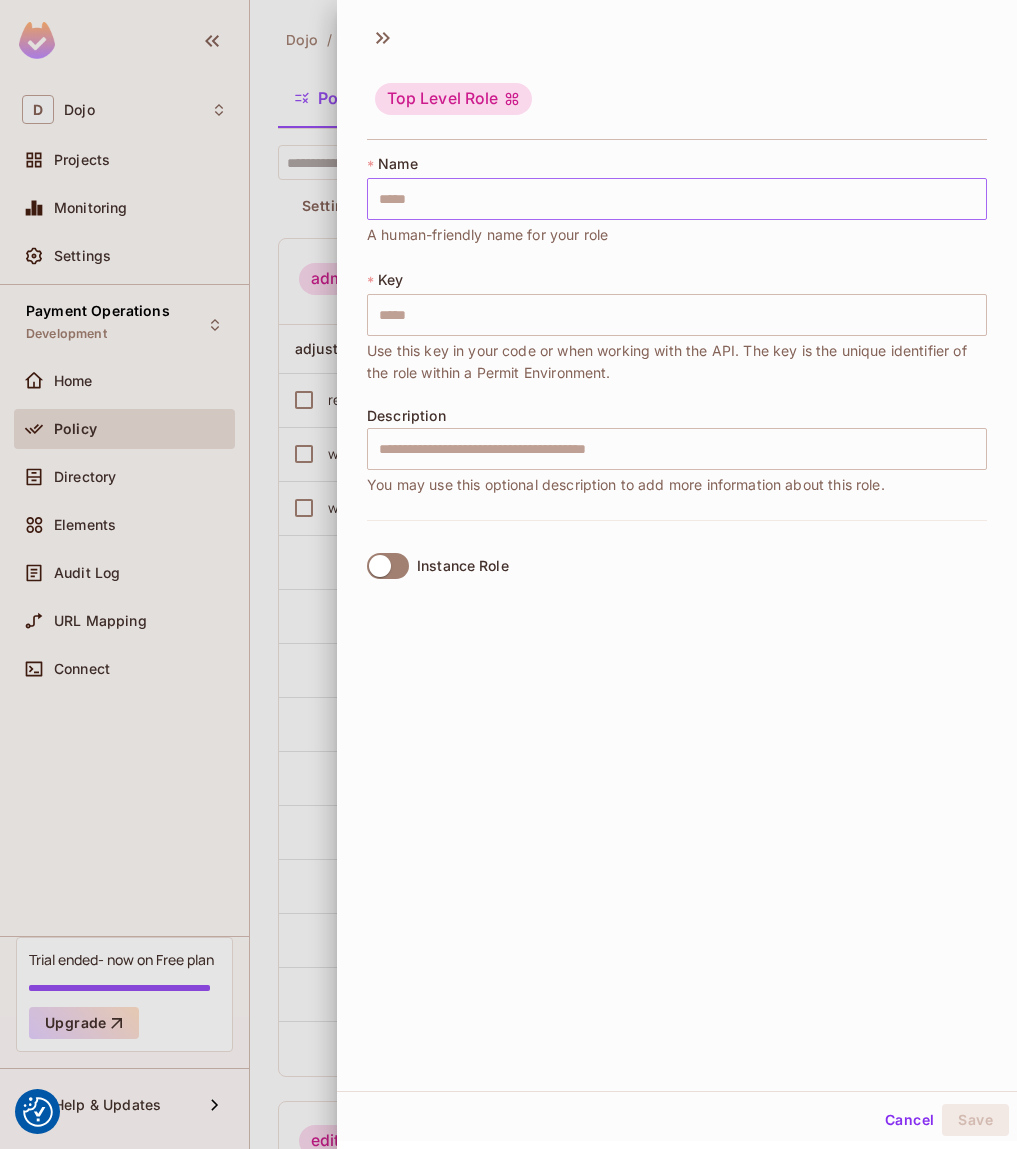 click at bounding box center [677, 199] 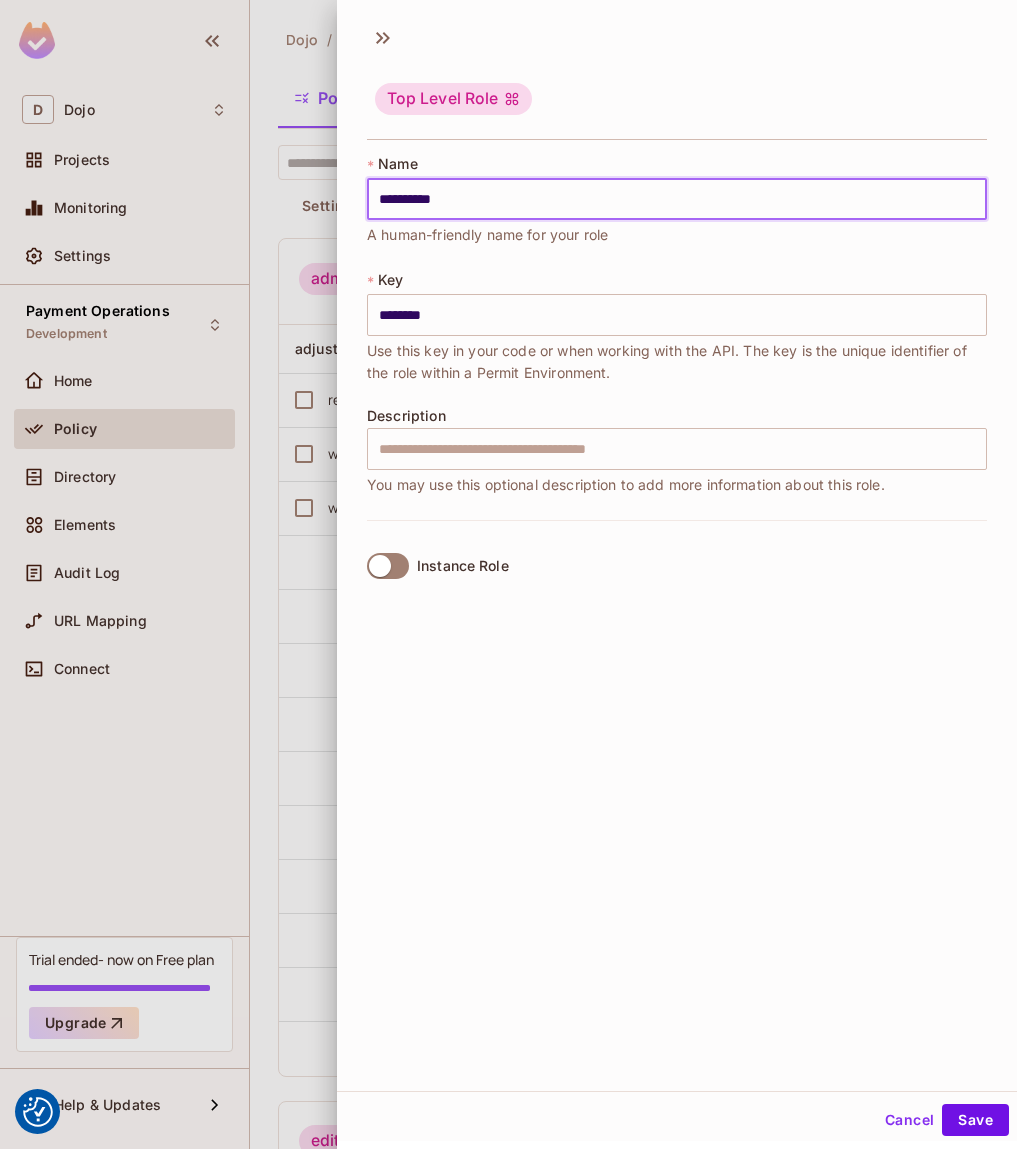 click on "*********" at bounding box center (677, 199) 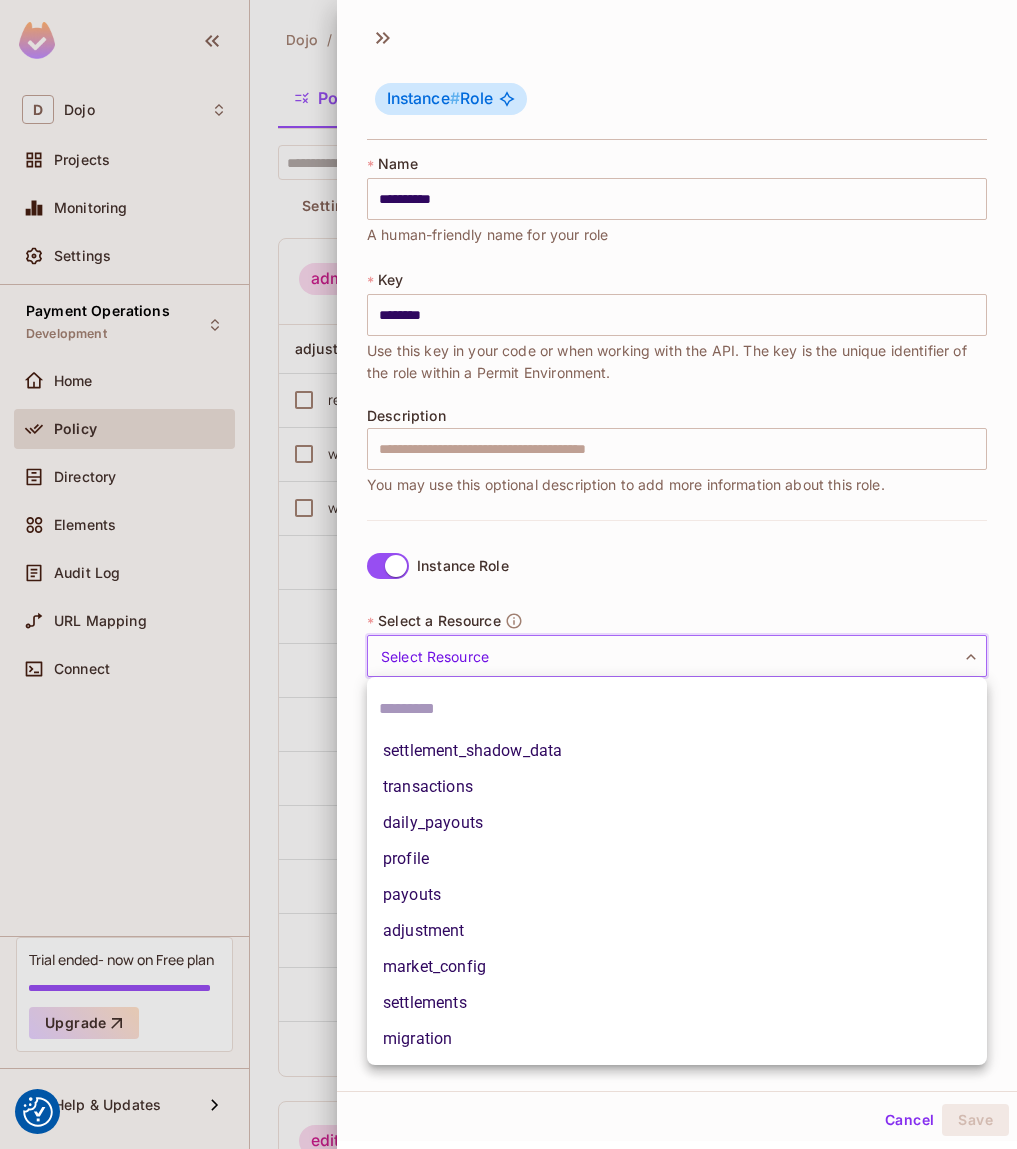 click on "We use cookies to enhance your browsing experience, serve personalized ads or content, and analyze our traffic.
By clicking "Accept All", you consent to our use of cookies.        Customize   Reject All   Accept All                    Customize Consent Preferences             We use cookies to help you navigate efficiently and perform certain functions. You will find detailed information about all cookies under each consent category below. The cookies that are categorized as "Necessary" are stored on your browser as they are essential for enabling the basic functionalities of the site. ...  Show more        Necessary Always Active Necessary cookies are required to enable the basic features of this site, such as providing secure log-in or adjusting your consent preferences. These cookies do not store any personally identifiable data. Cookie __hssrc Duration session Description Cookie __hssc Duration 1 hour Description Cookie __cf_bm Duration 1 hour Description Cookie Duration lidc" at bounding box center (508, 574) 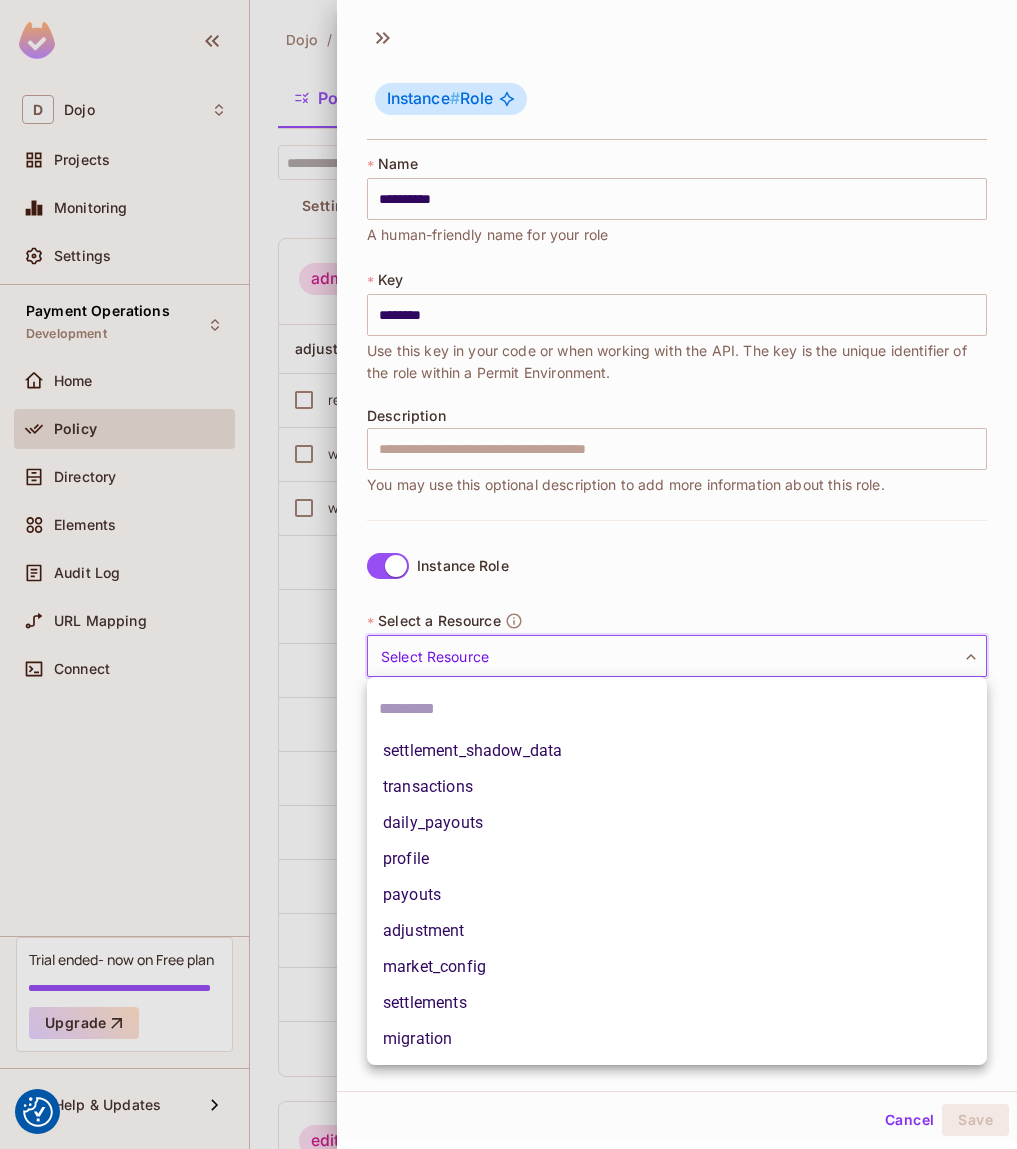 click at bounding box center (508, 574) 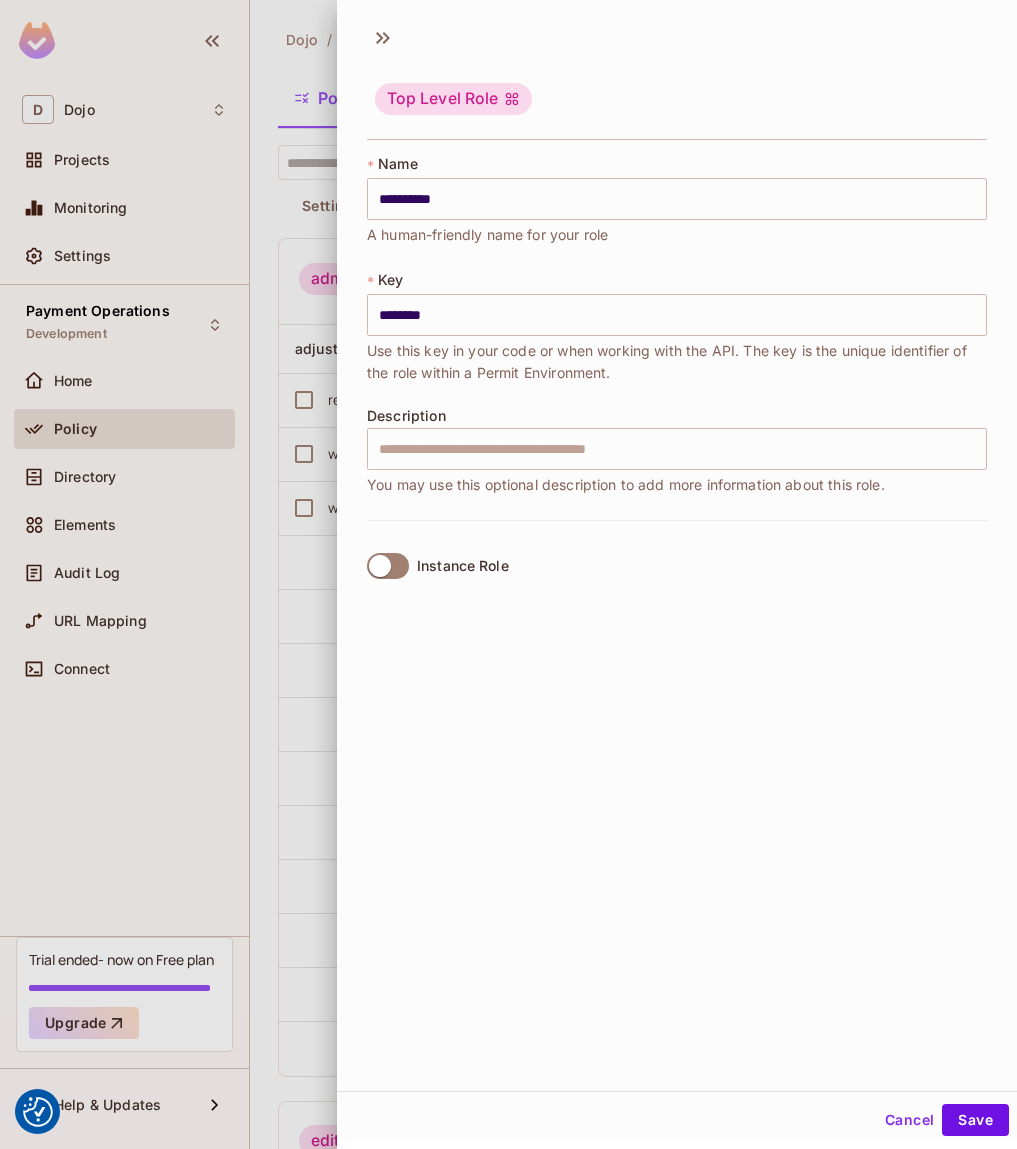 click on "Instance Role" at bounding box center [434, 566] 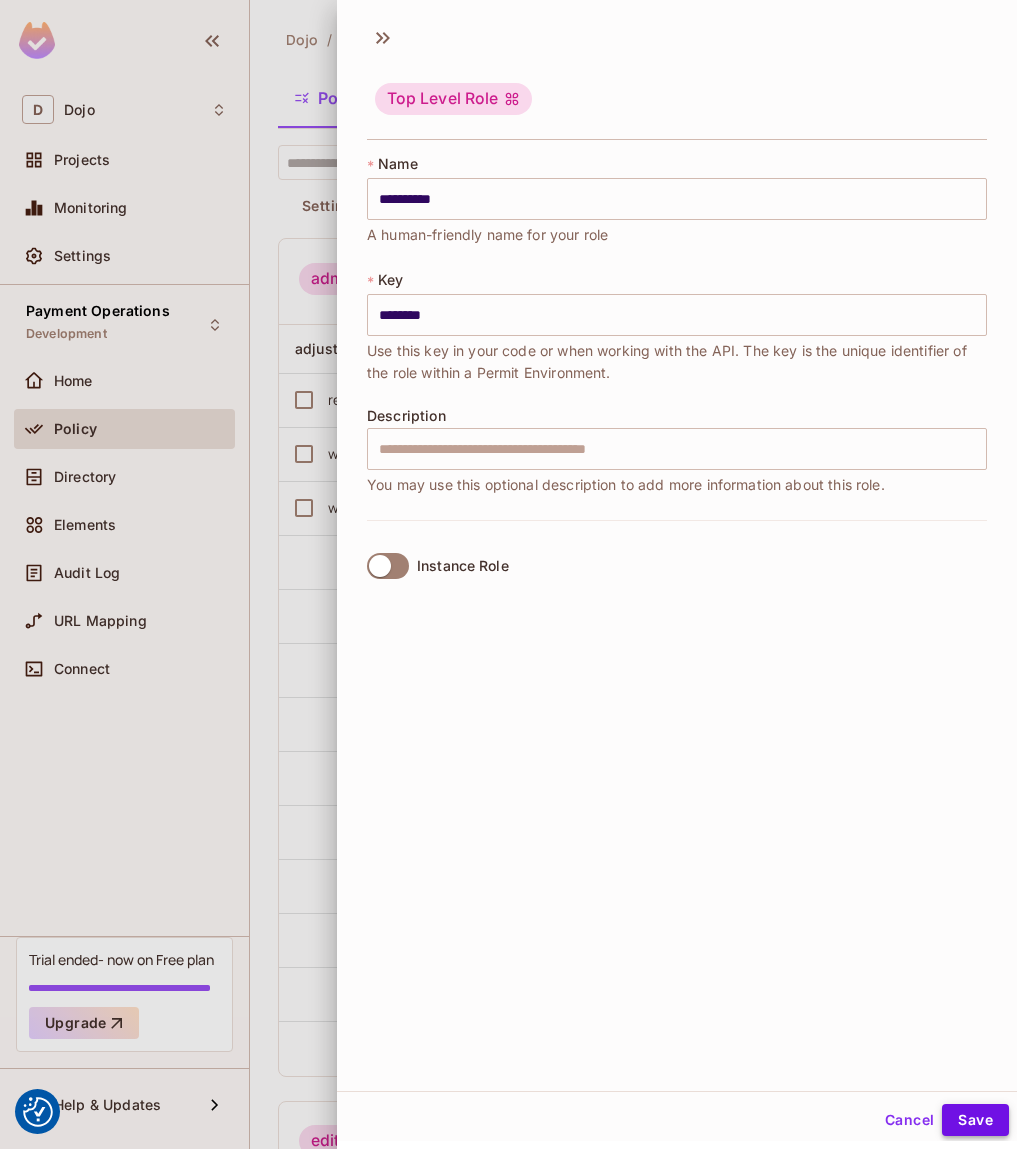 click on "Save" at bounding box center [975, 1120] 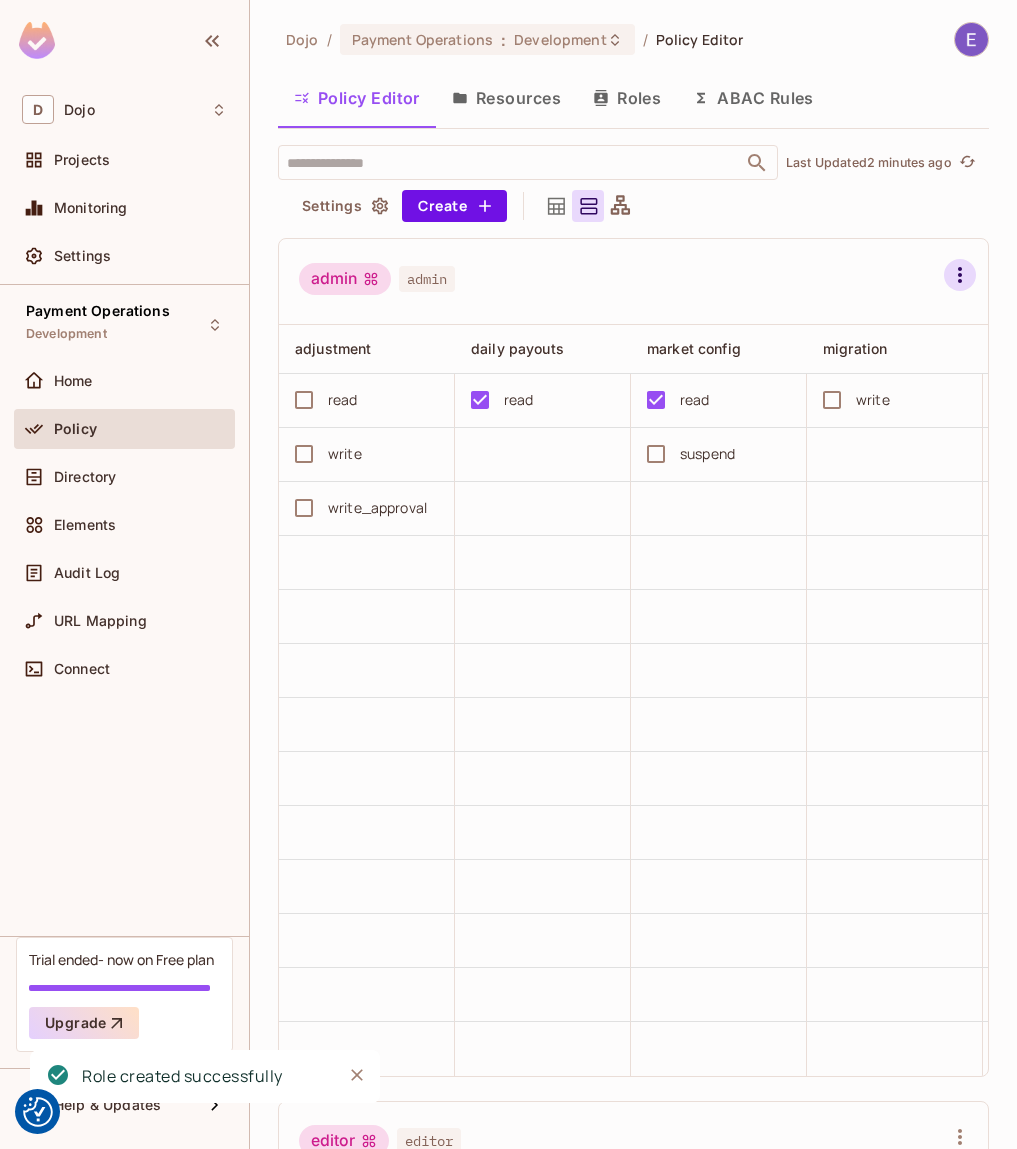 click 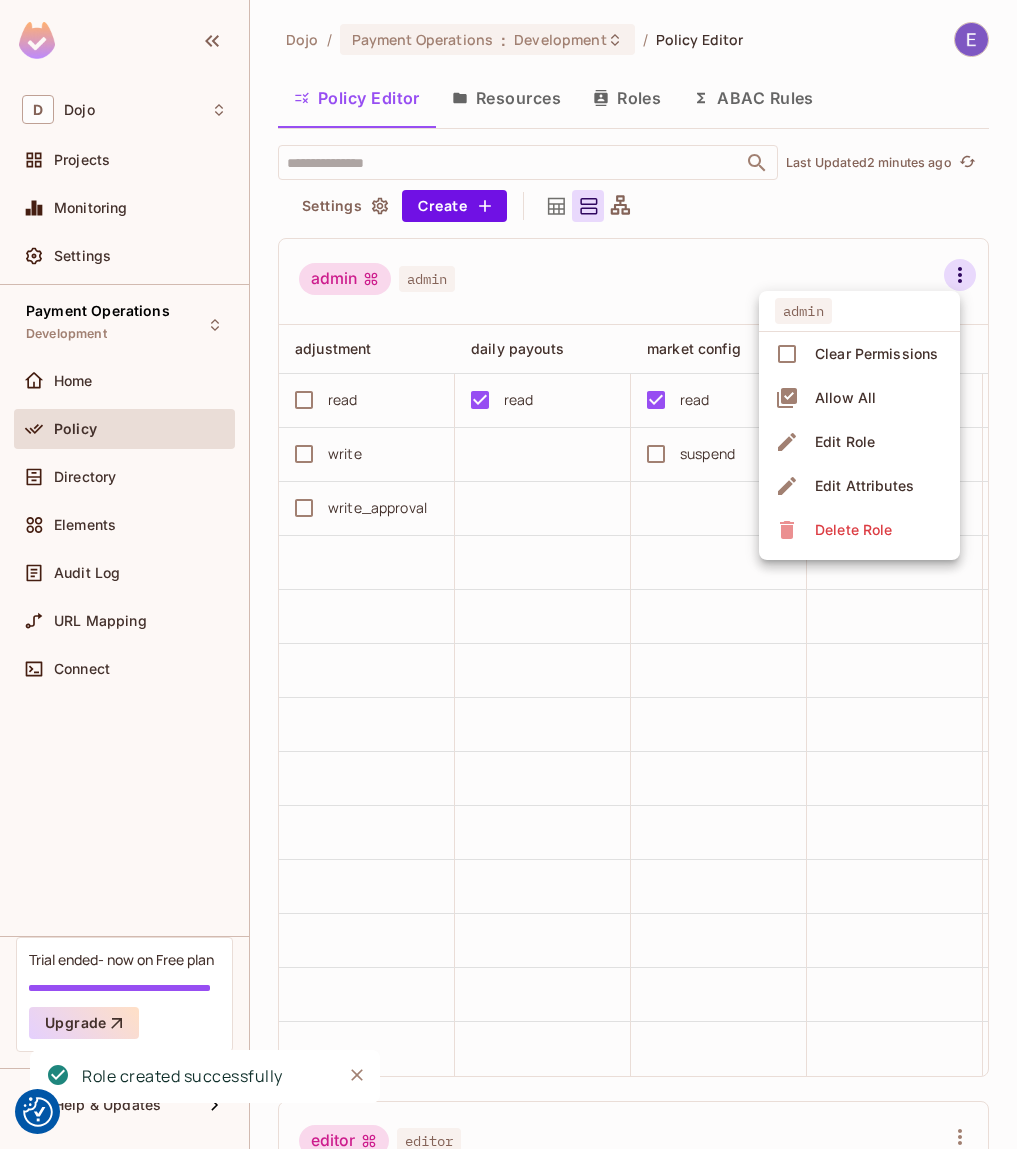 click on "Delete Role" at bounding box center (853, 530) 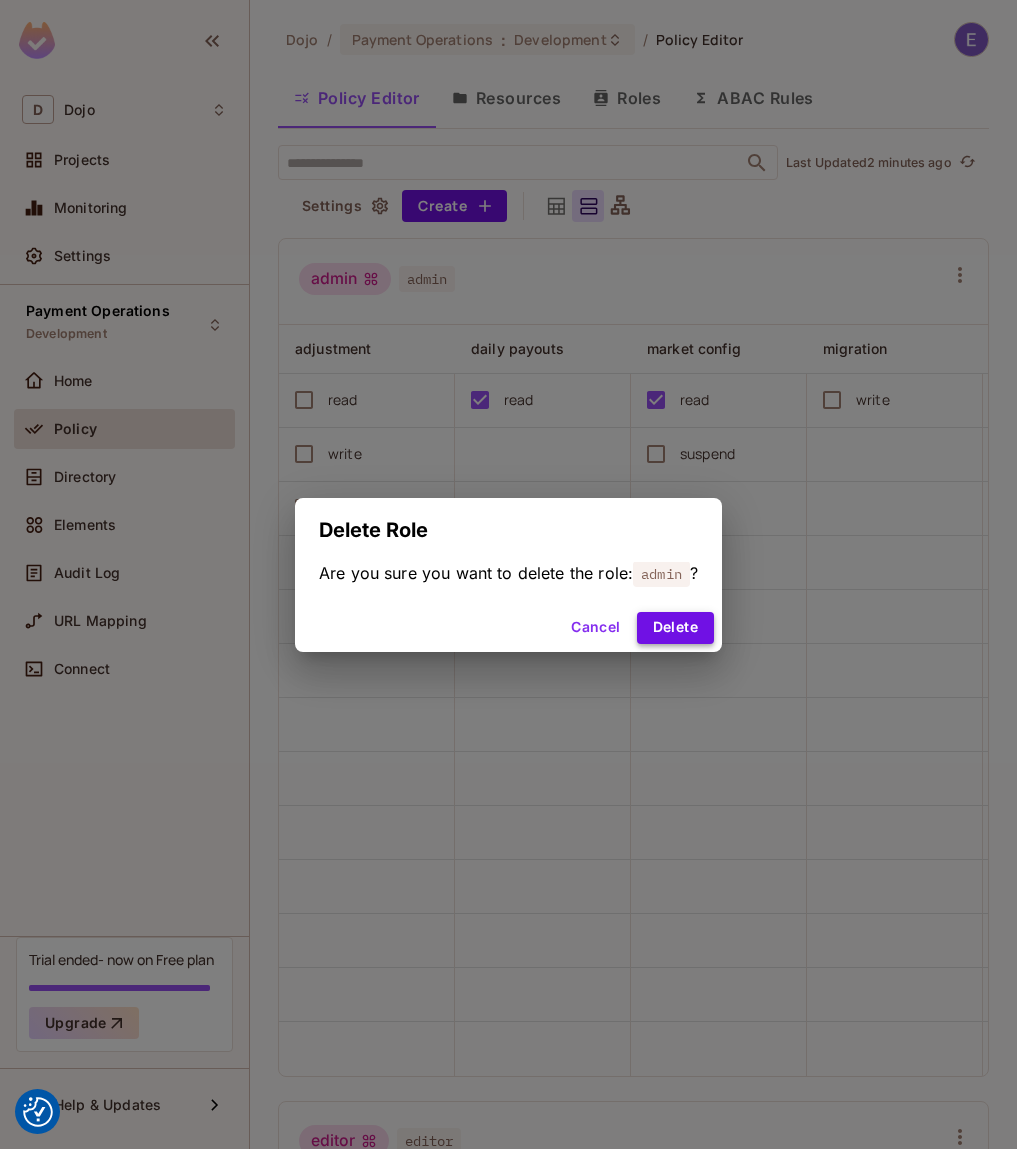 click on "Delete" at bounding box center [675, 628] 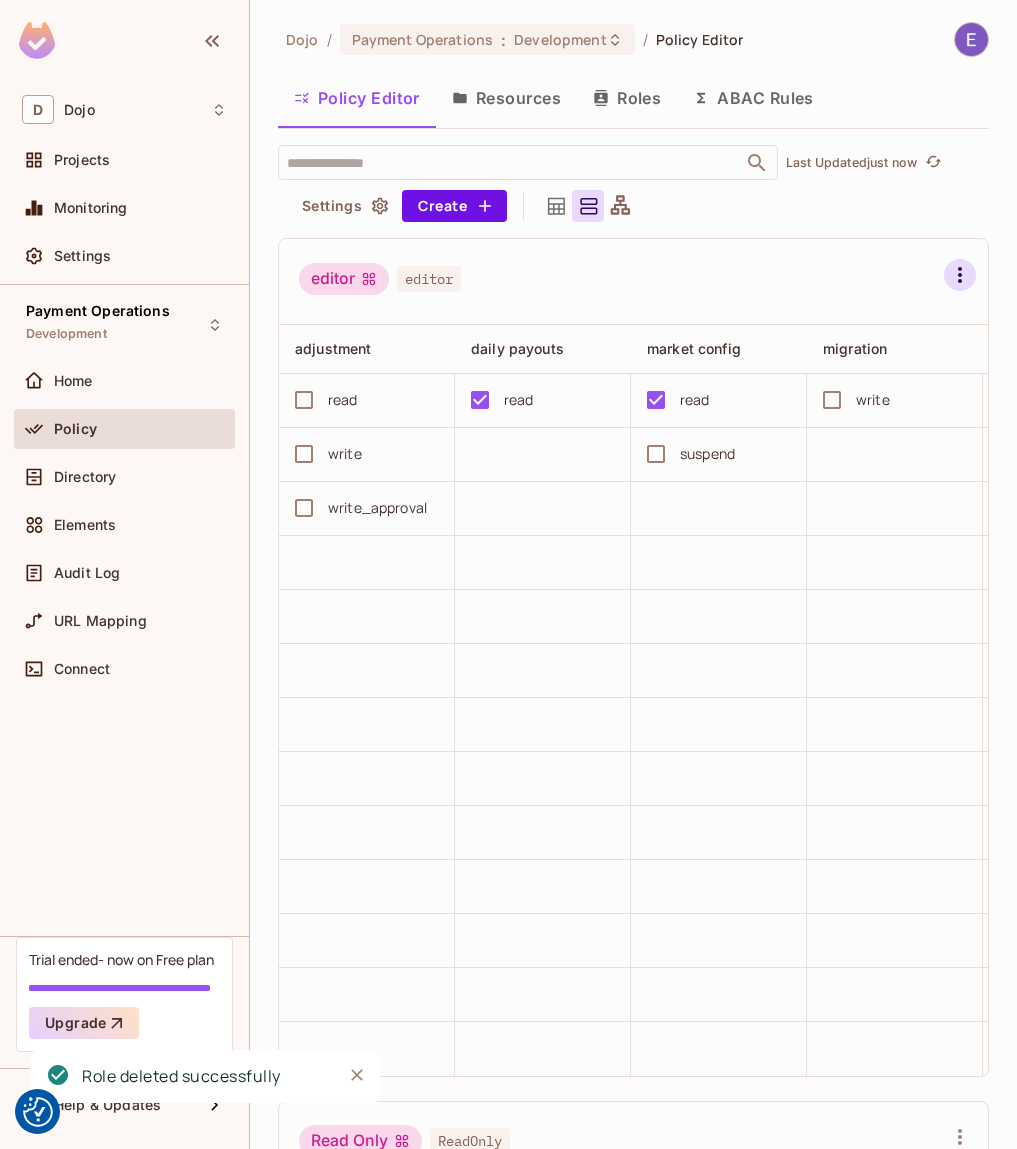 click 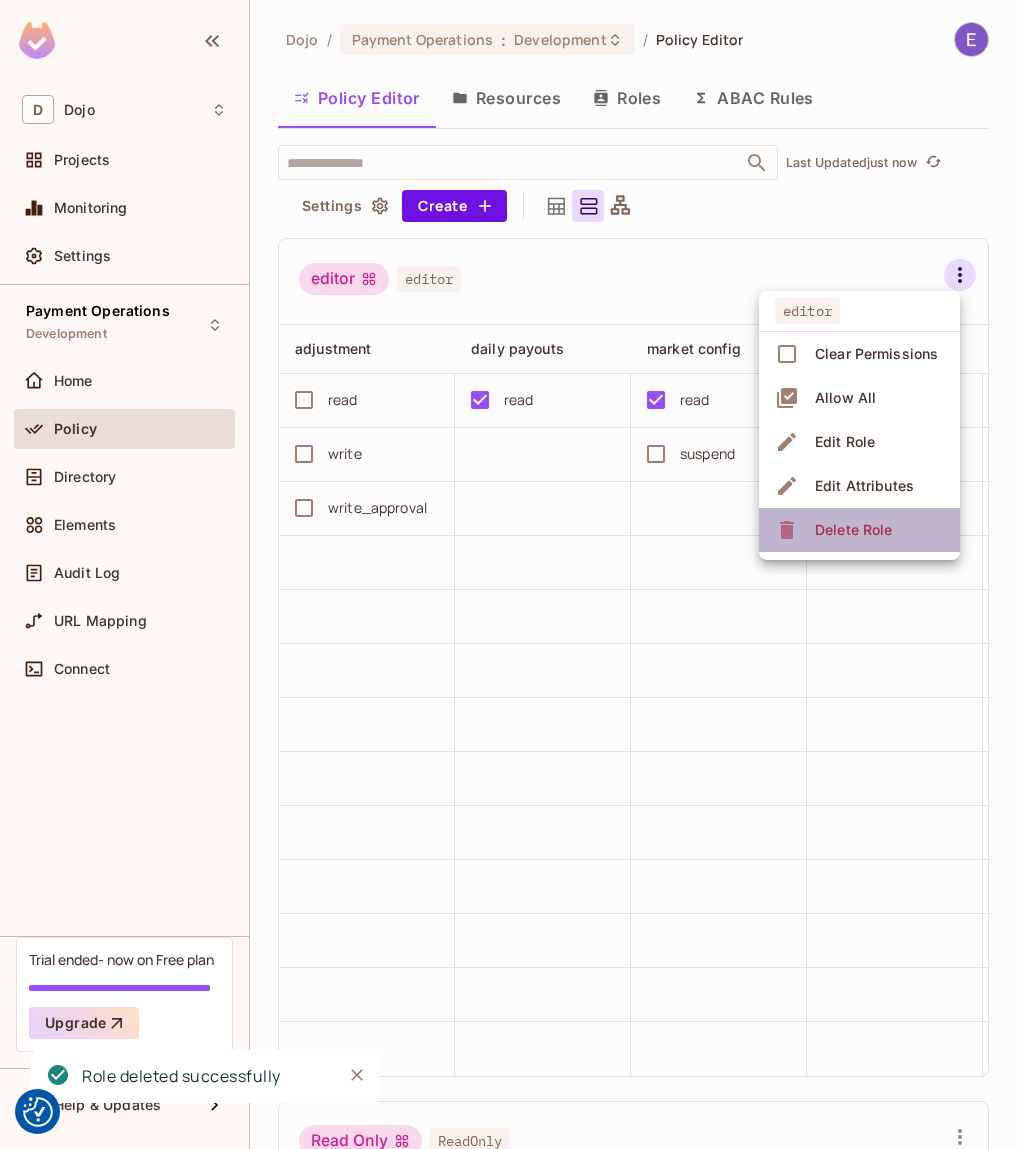 click on "Delete Role" at bounding box center [853, 530] 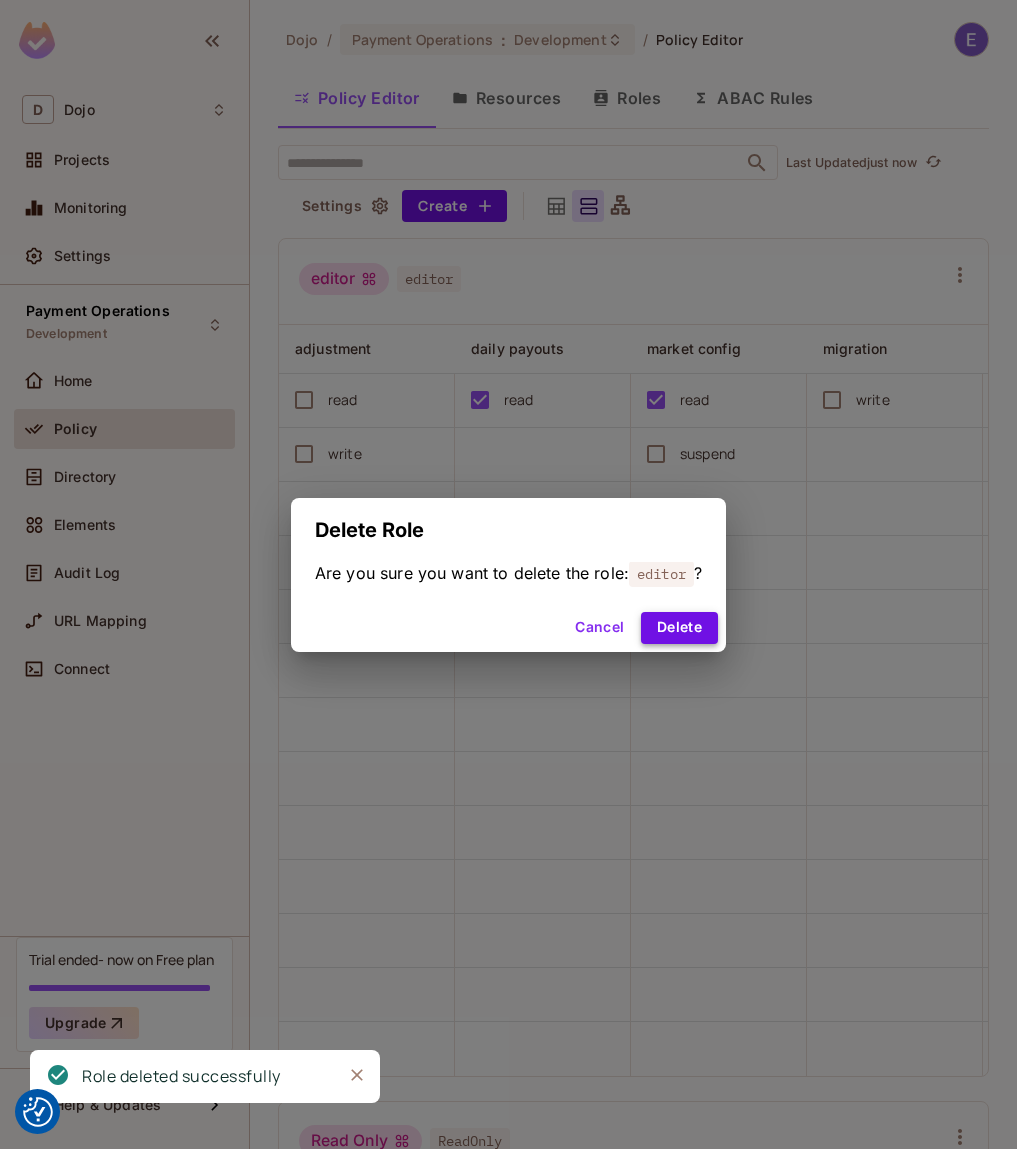 click on "Delete" at bounding box center [679, 628] 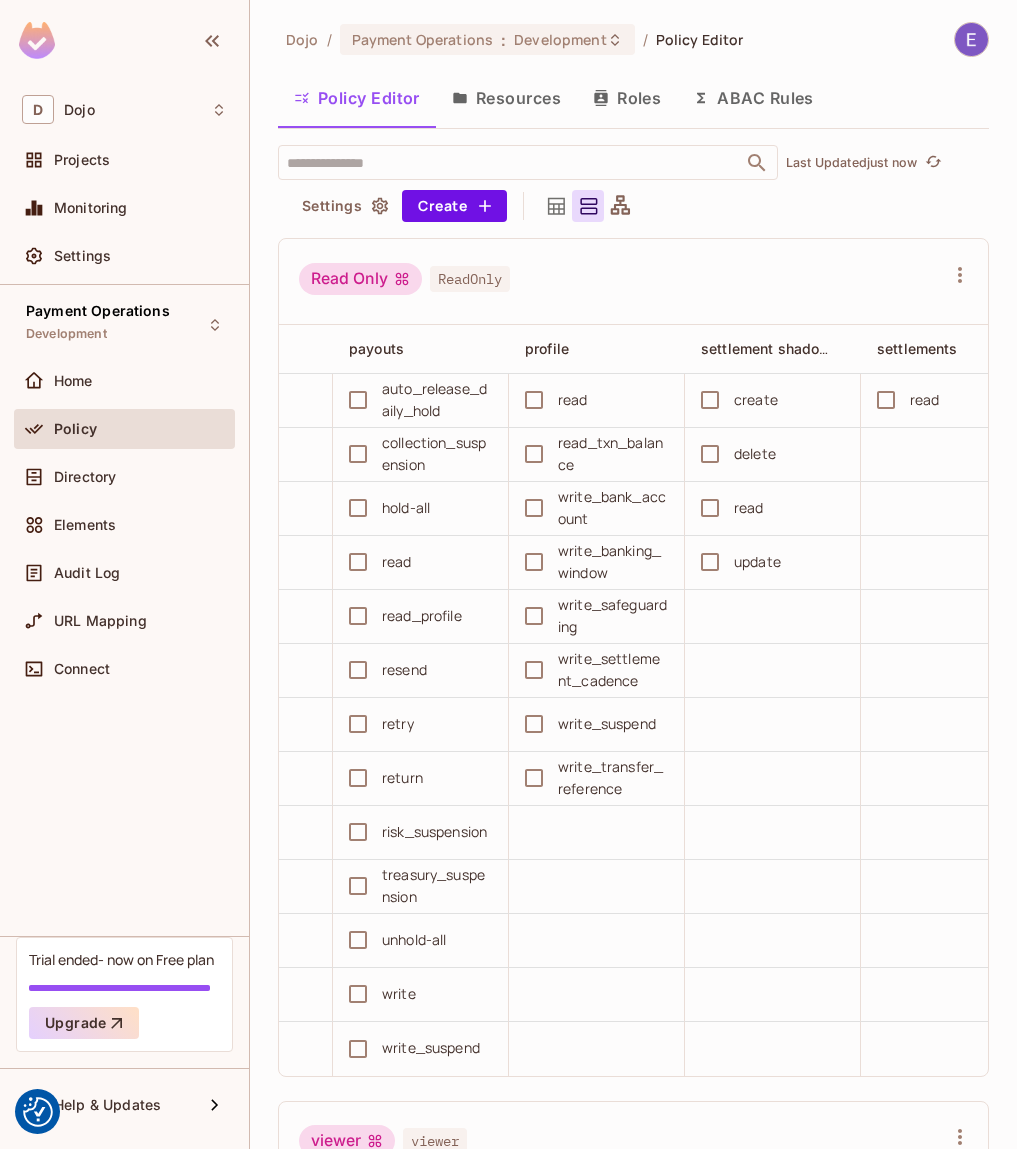 scroll, scrollTop: 0, scrollLeft: 656, axis: horizontal 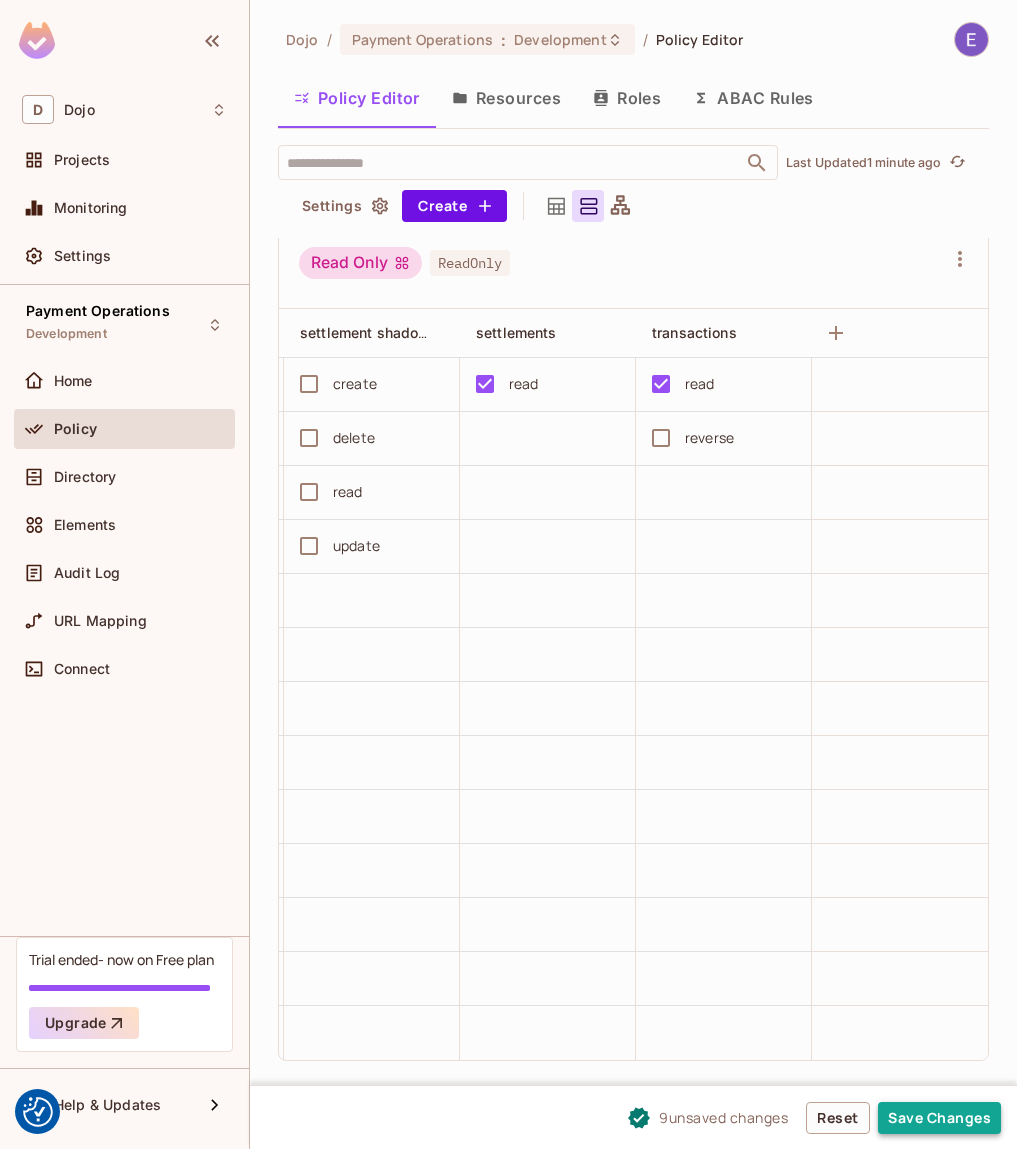 click on "Save Changes" at bounding box center [939, 1118] 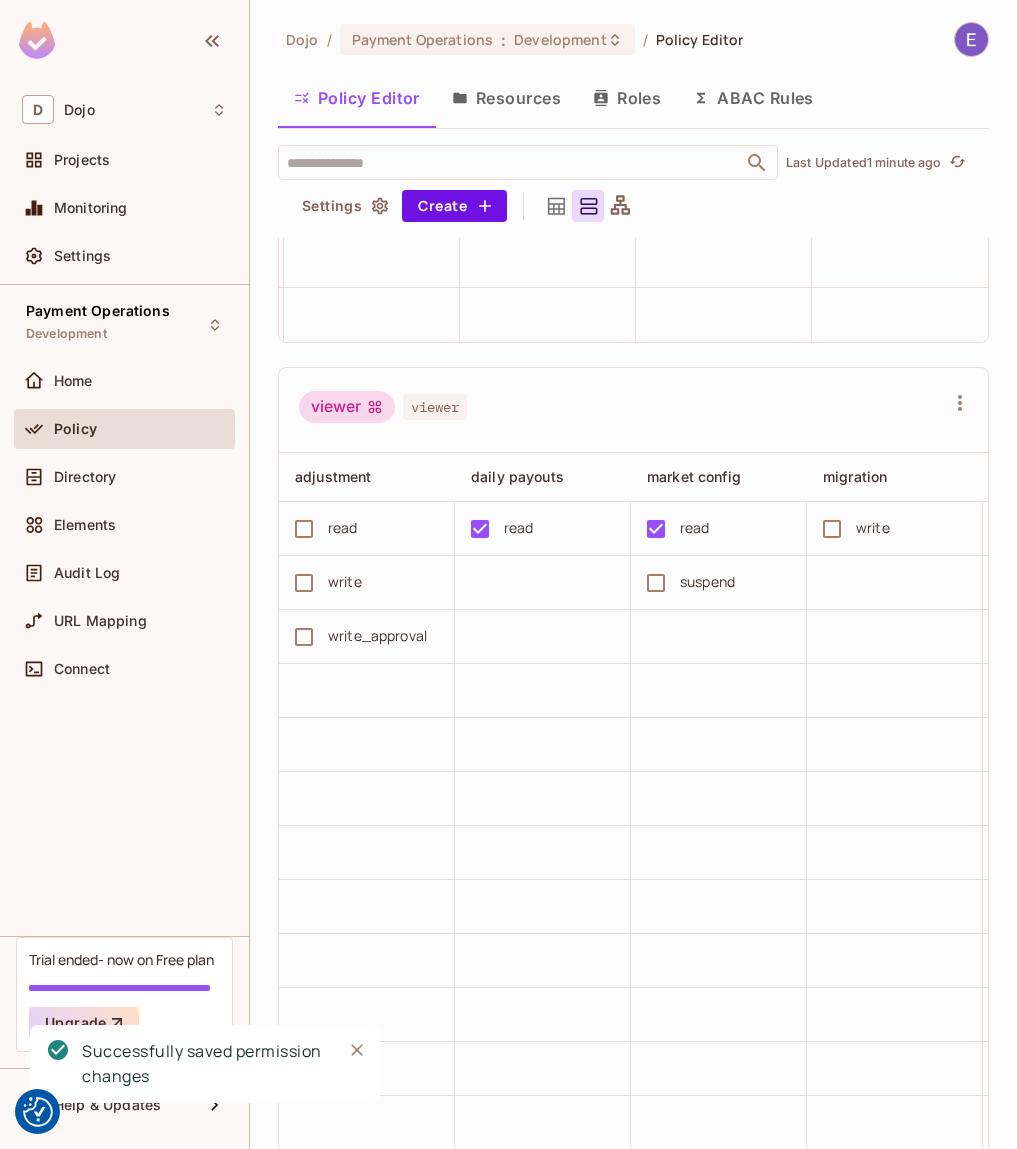 scroll, scrollTop: 754, scrollLeft: 0, axis: vertical 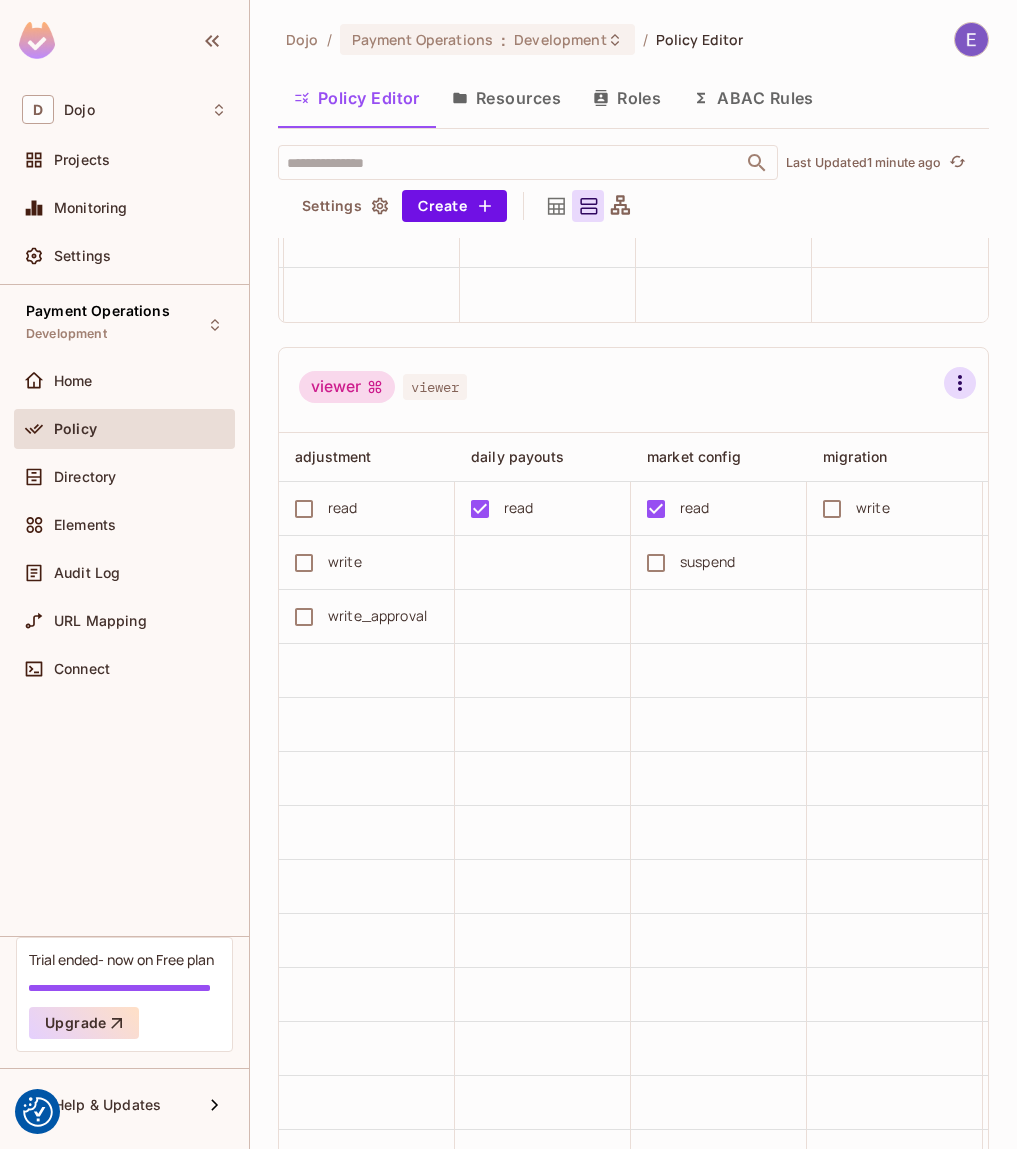 click 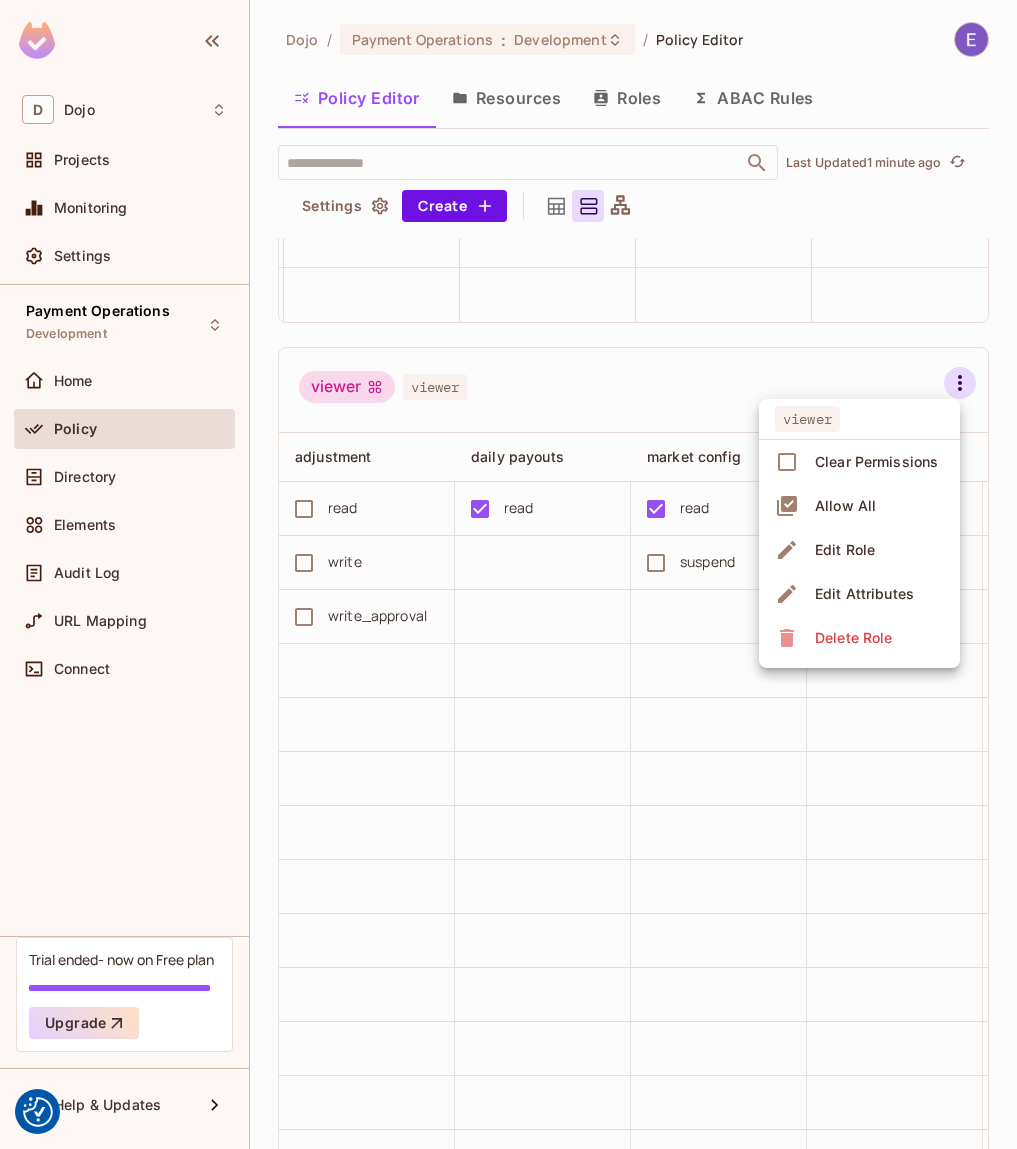 click on "Delete Role" at bounding box center (853, 638) 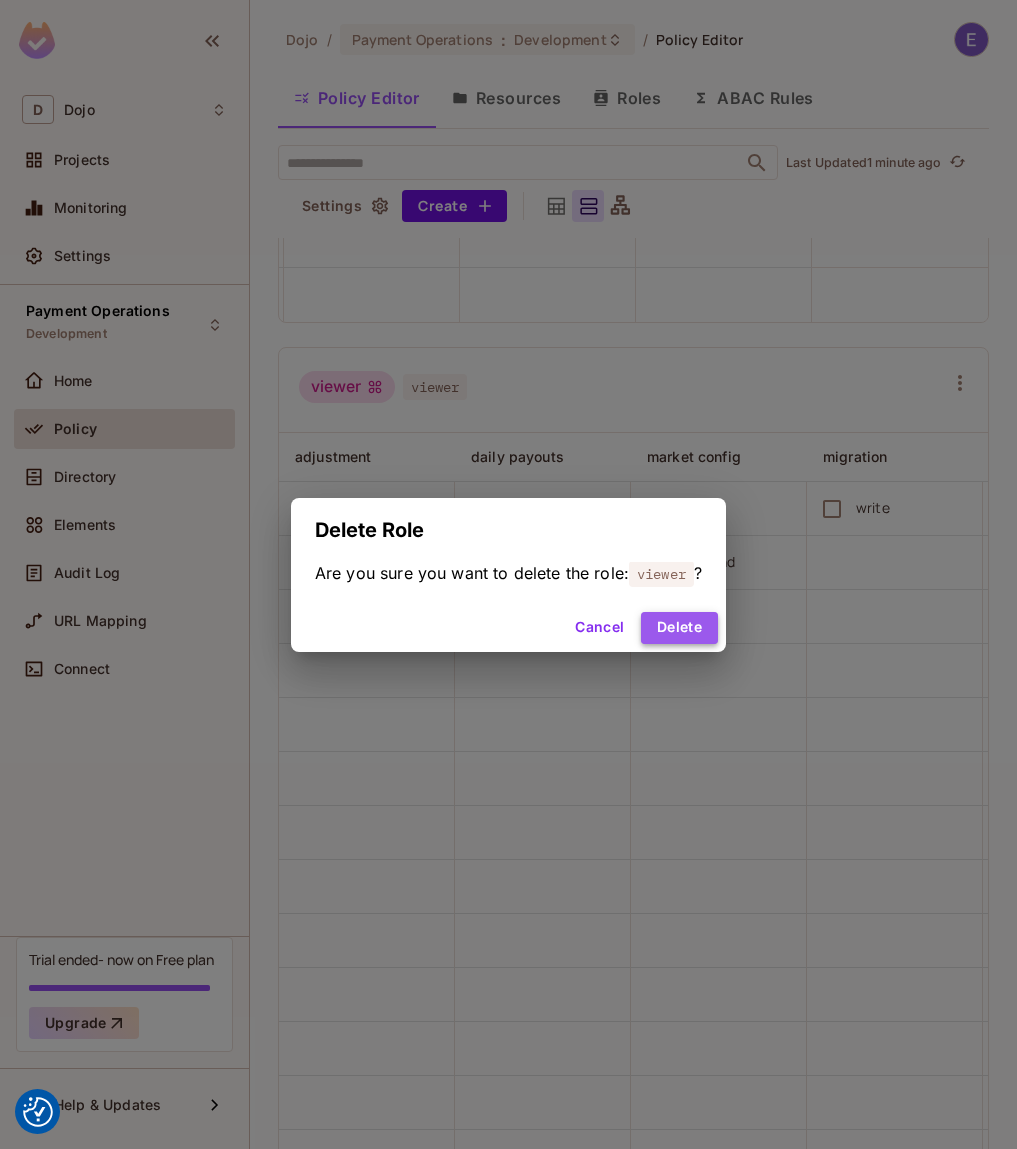 click on "Delete" at bounding box center [679, 628] 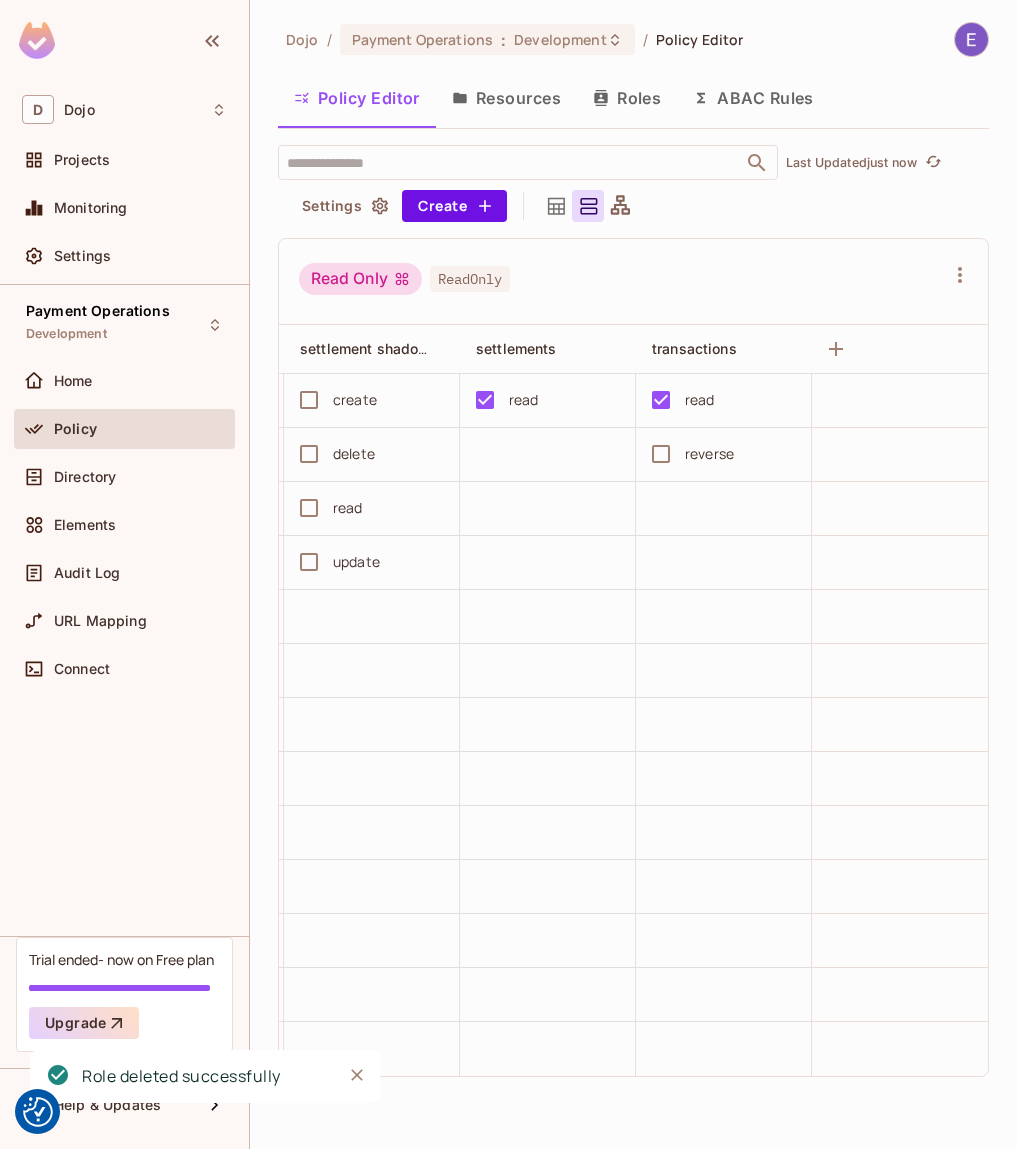 scroll, scrollTop: 0, scrollLeft: 0, axis: both 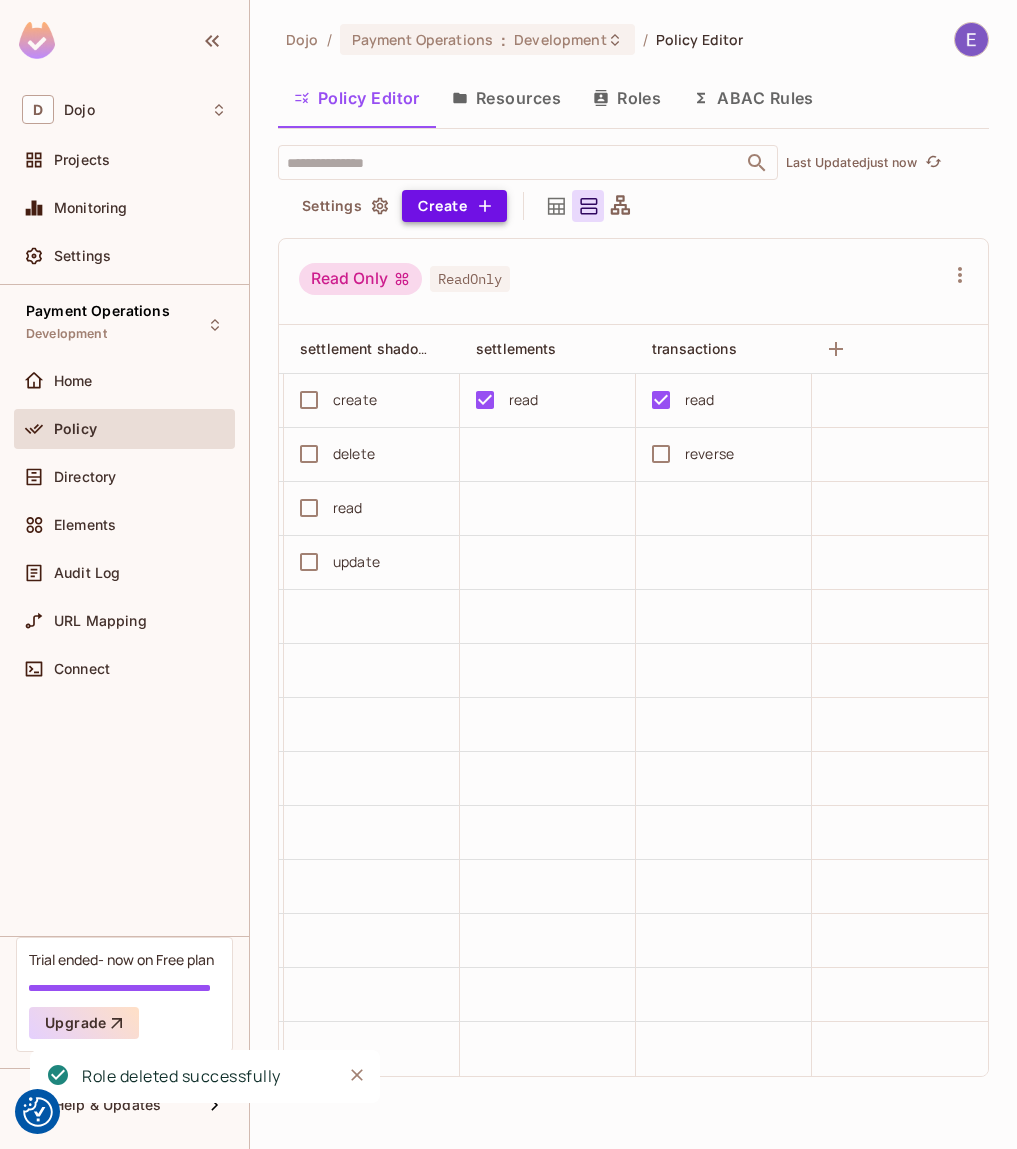 click on "Create" at bounding box center [454, 206] 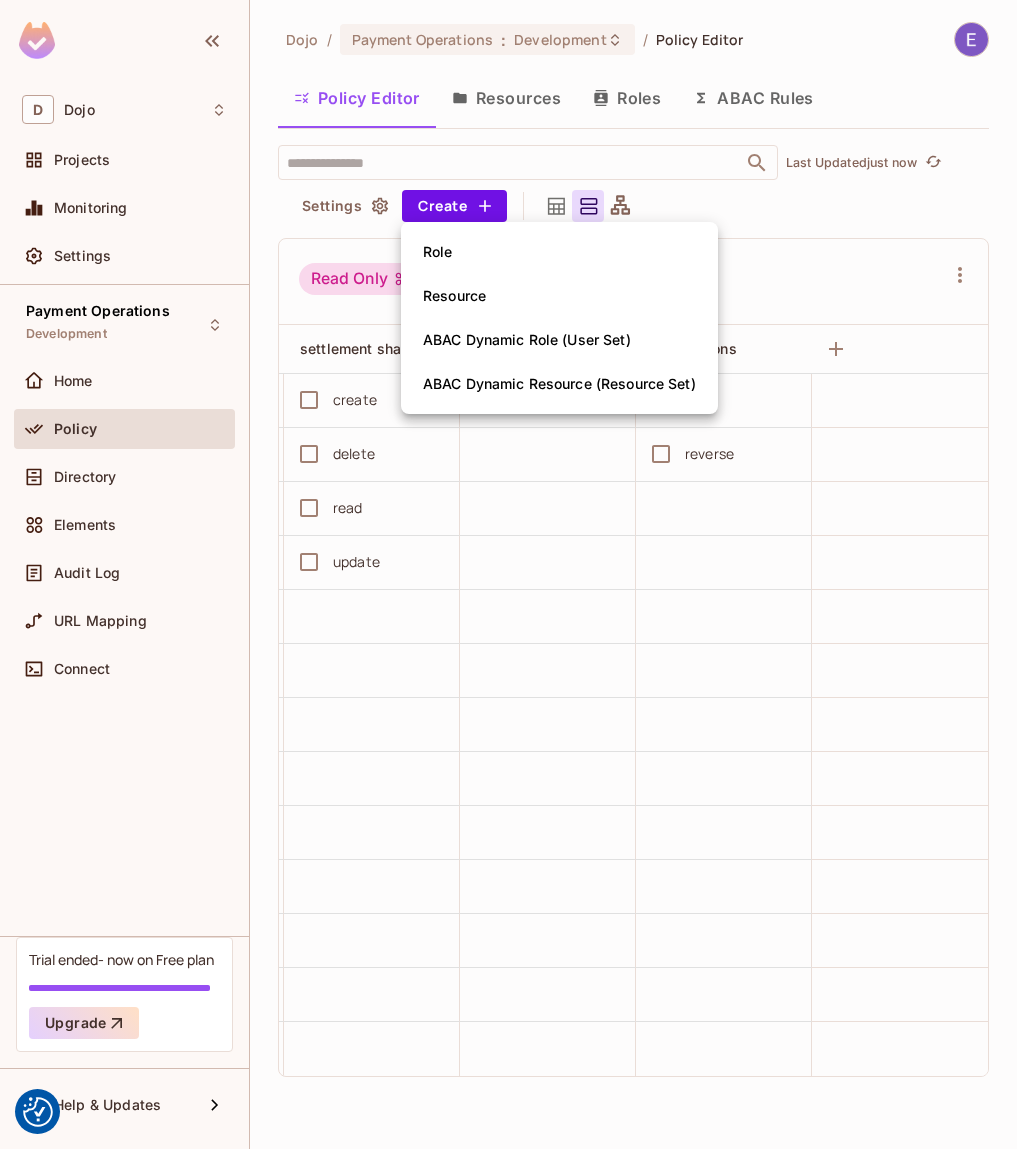 click on "Role" at bounding box center (559, 252) 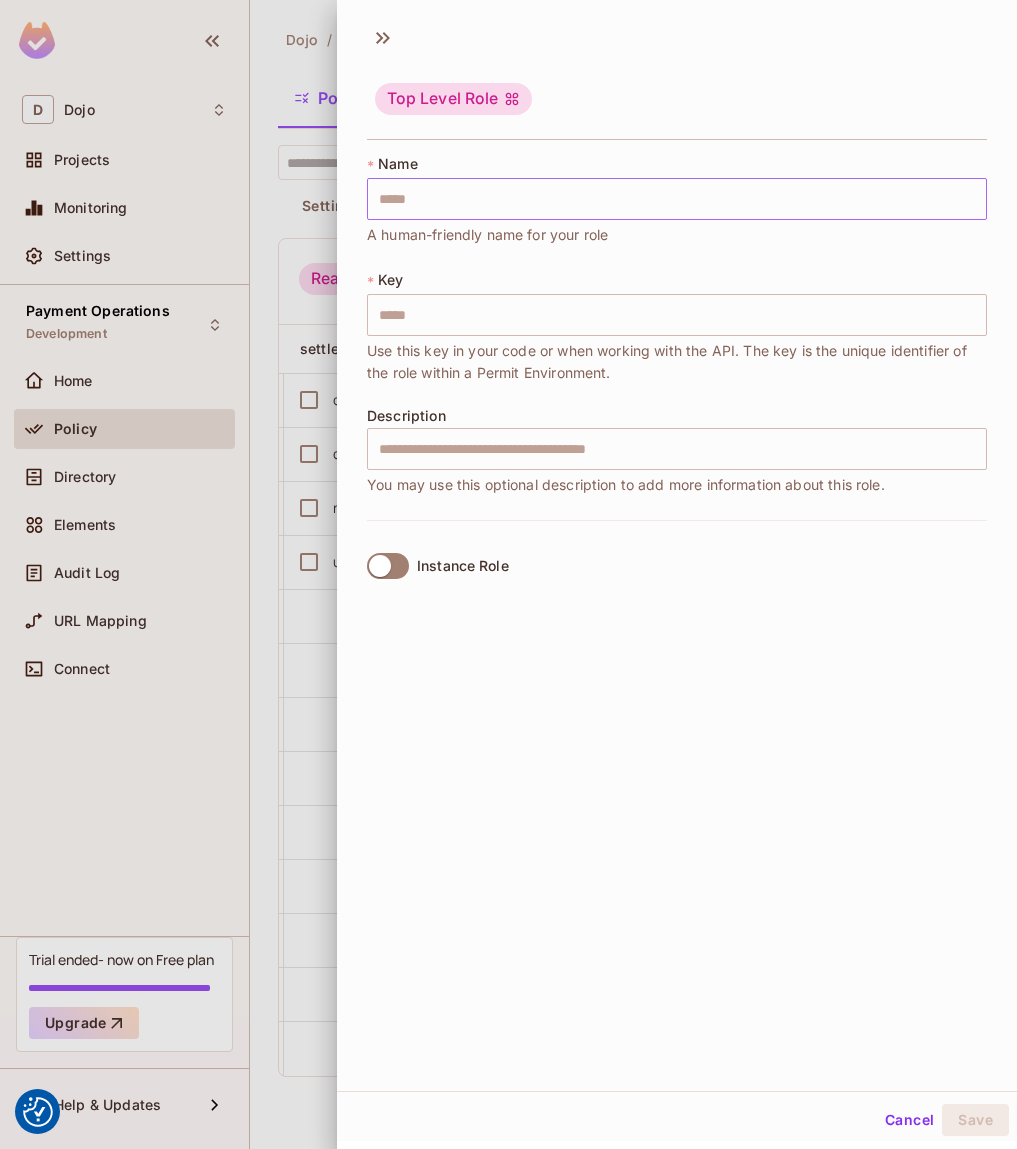 click at bounding box center (677, 199) 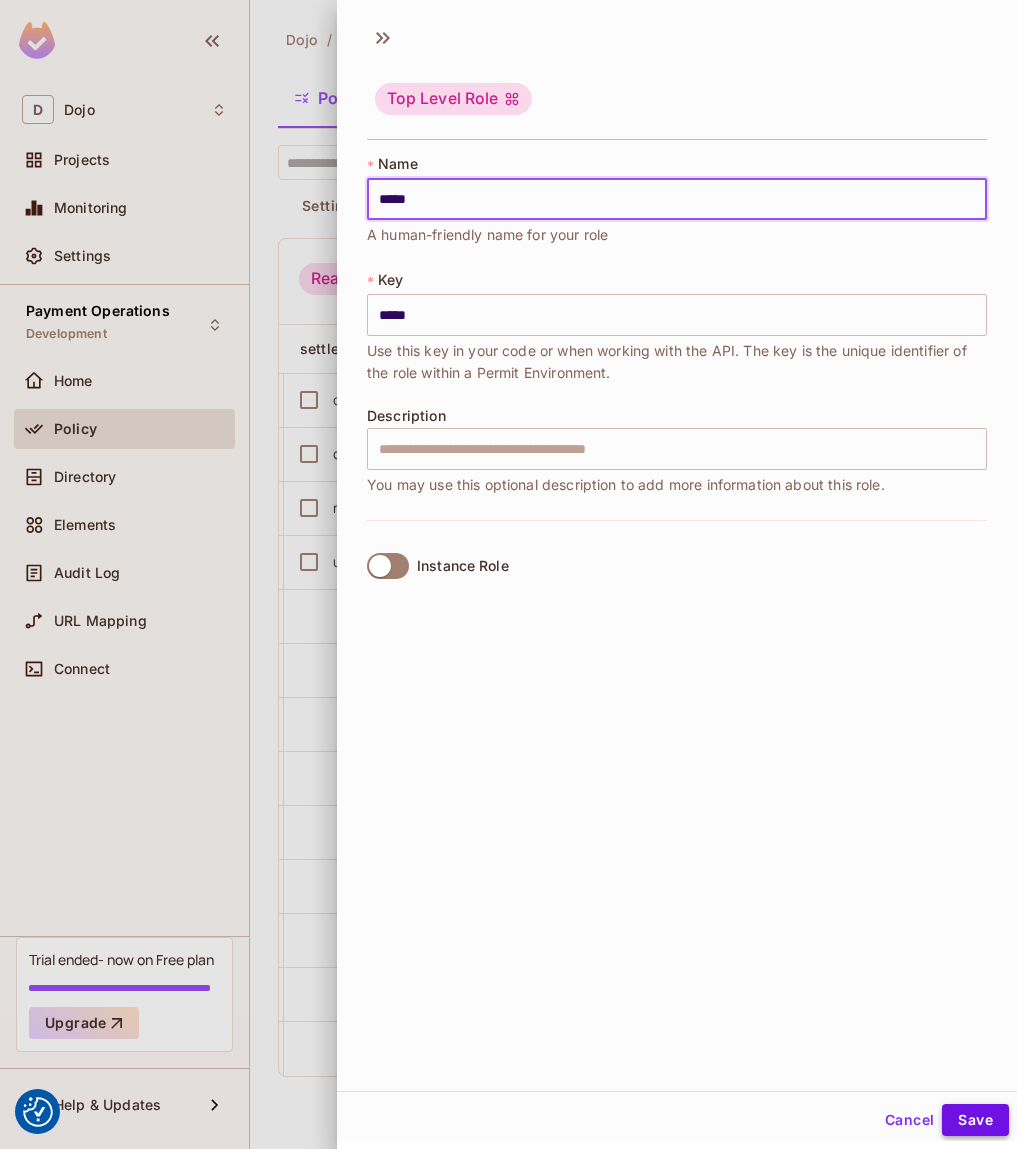 click on "Save" at bounding box center [975, 1120] 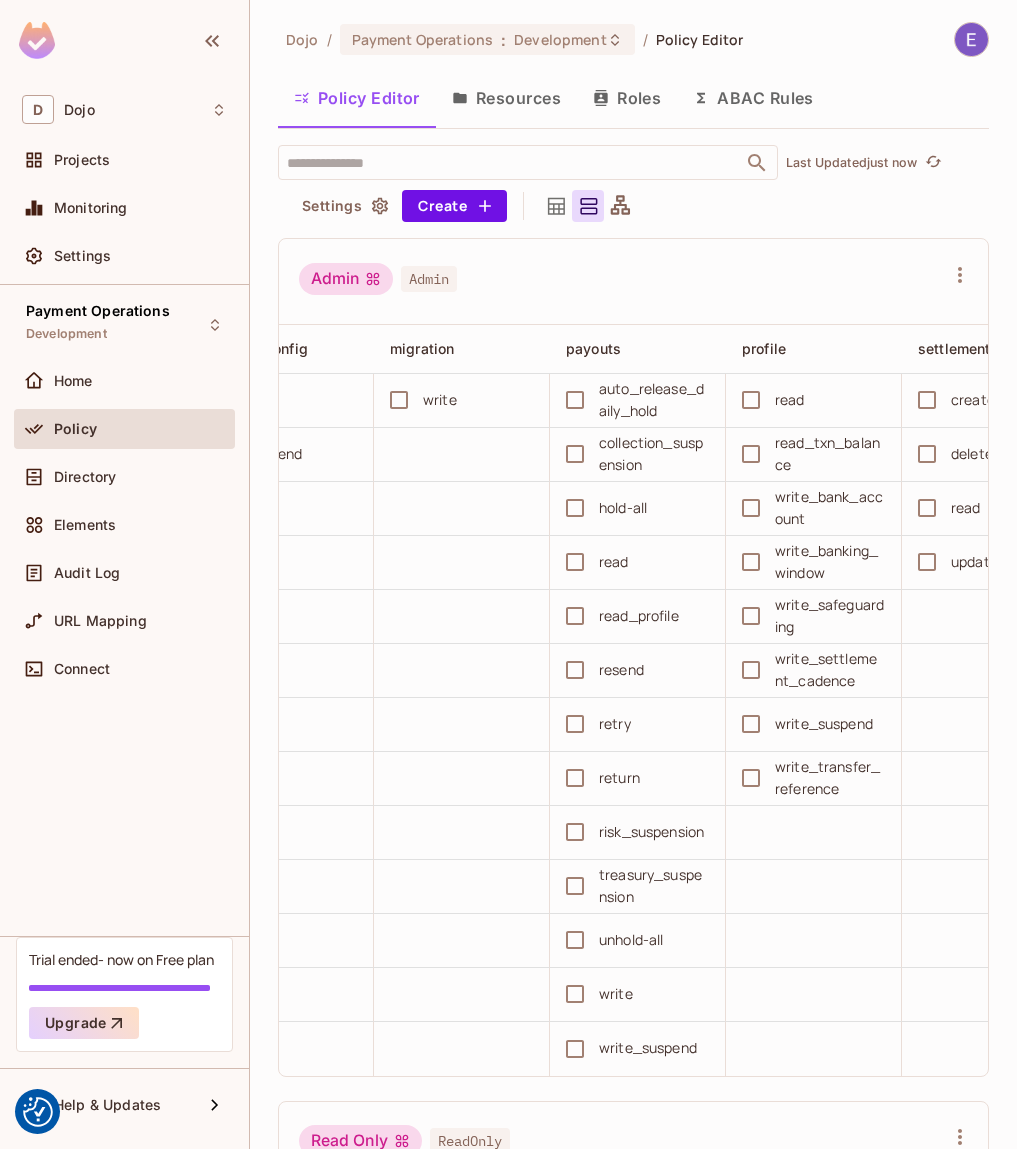 scroll, scrollTop: 0, scrollLeft: 613, axis: horizontal 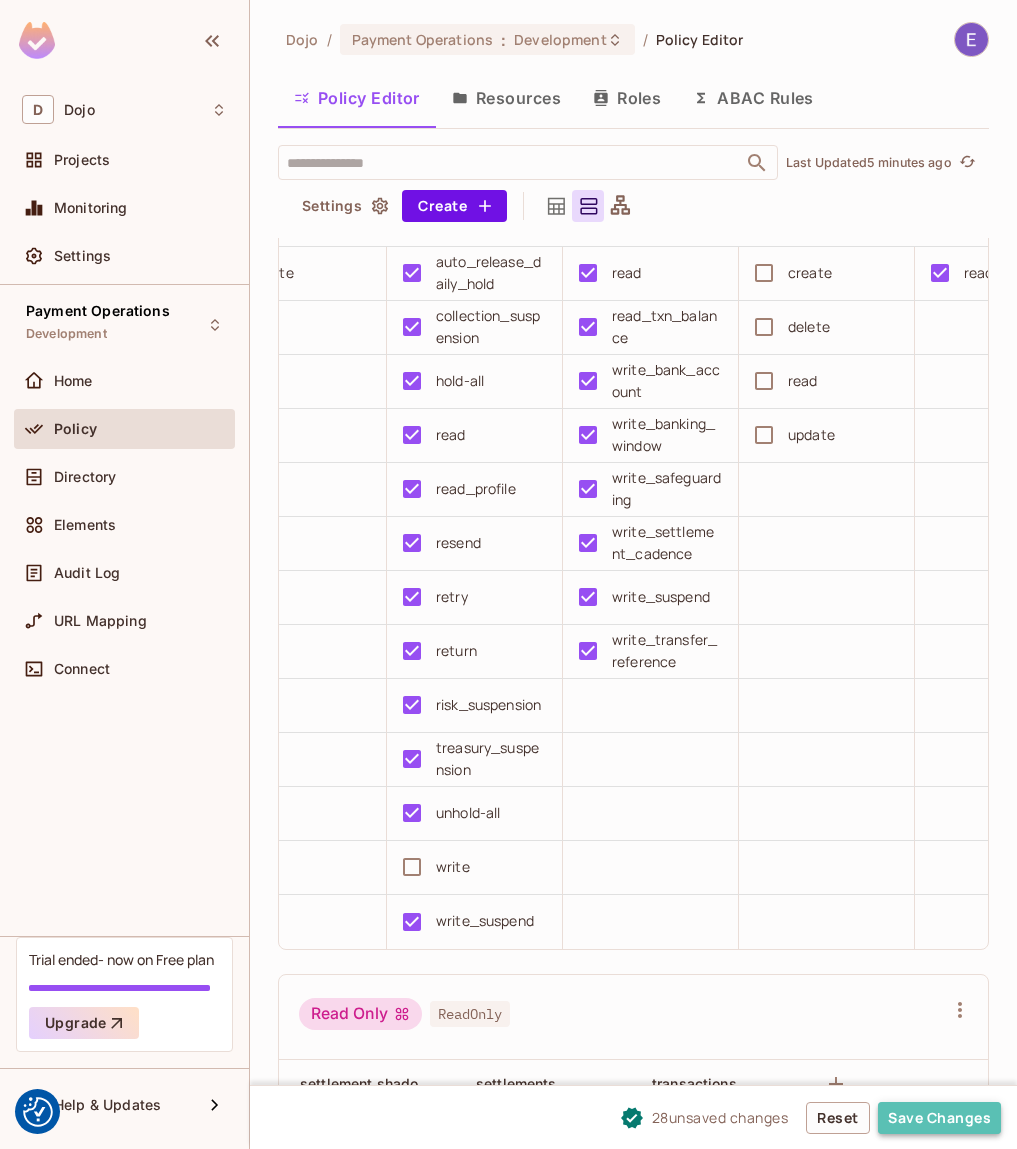 click on "Save Changes" at bounding box center [939, 1118] 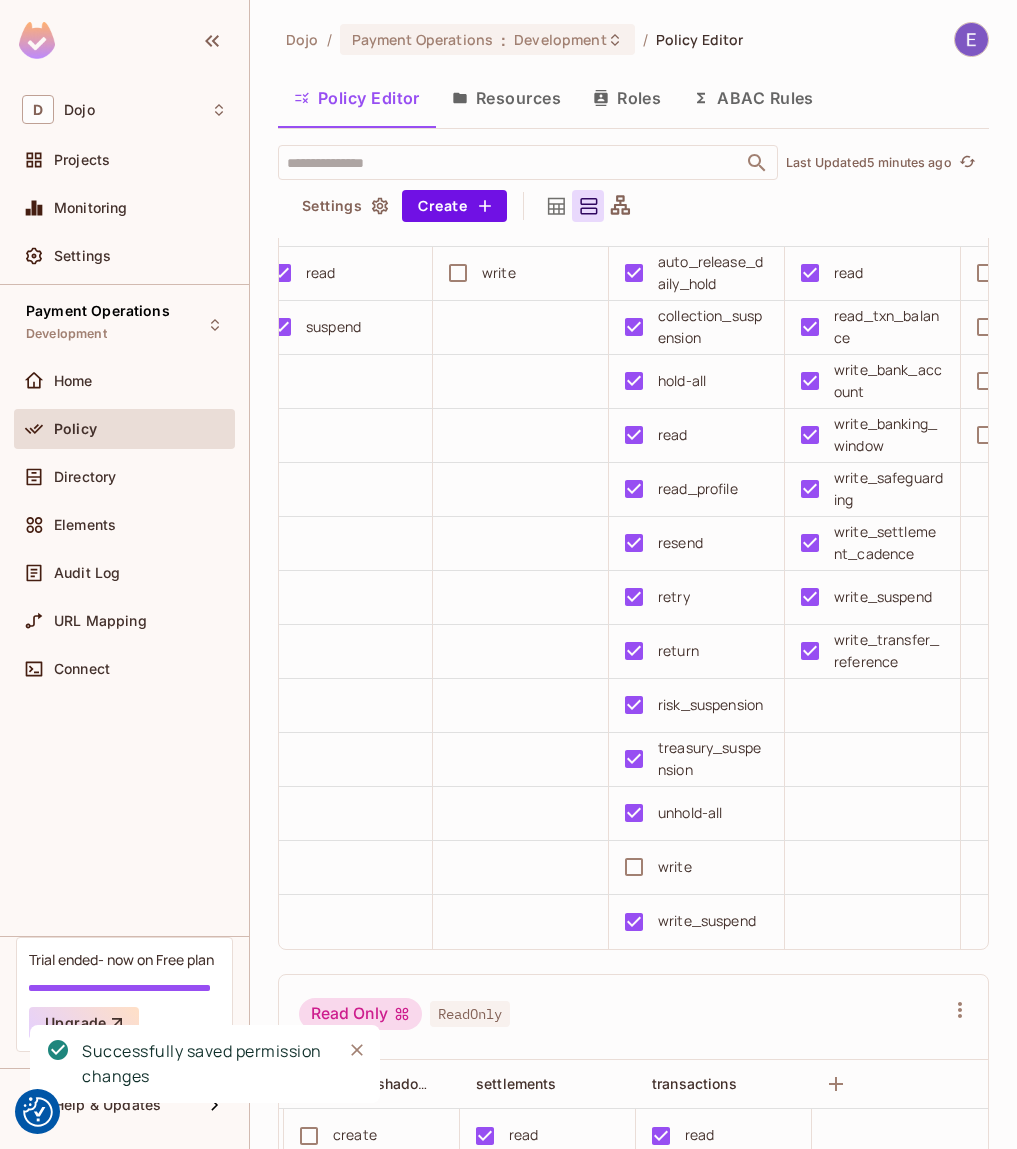 scroll, scrollTop: 0, scrollLeft: 0, axis: both 